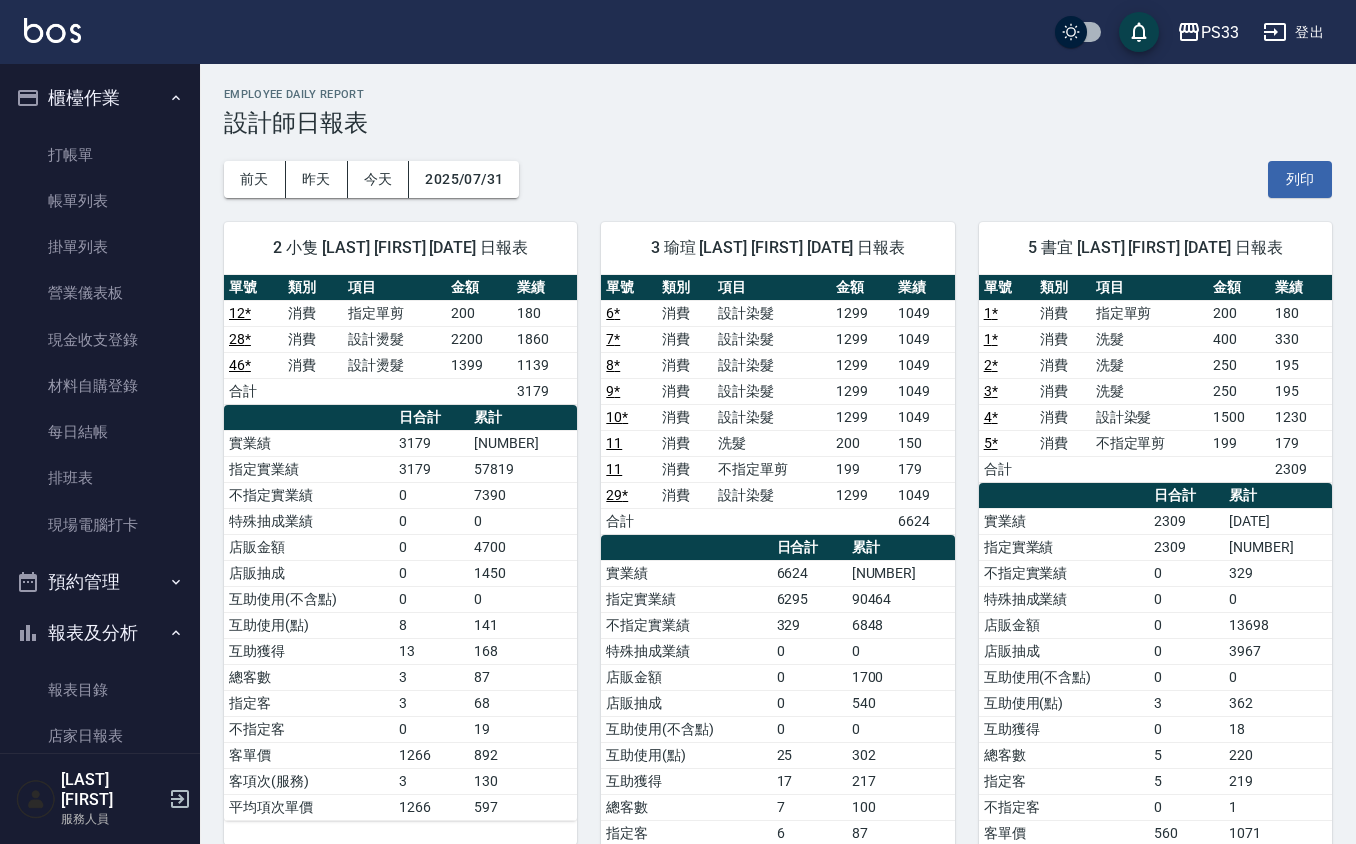 scroll, scrollTop: 1333, scrollLeft: 0, axis: vertical 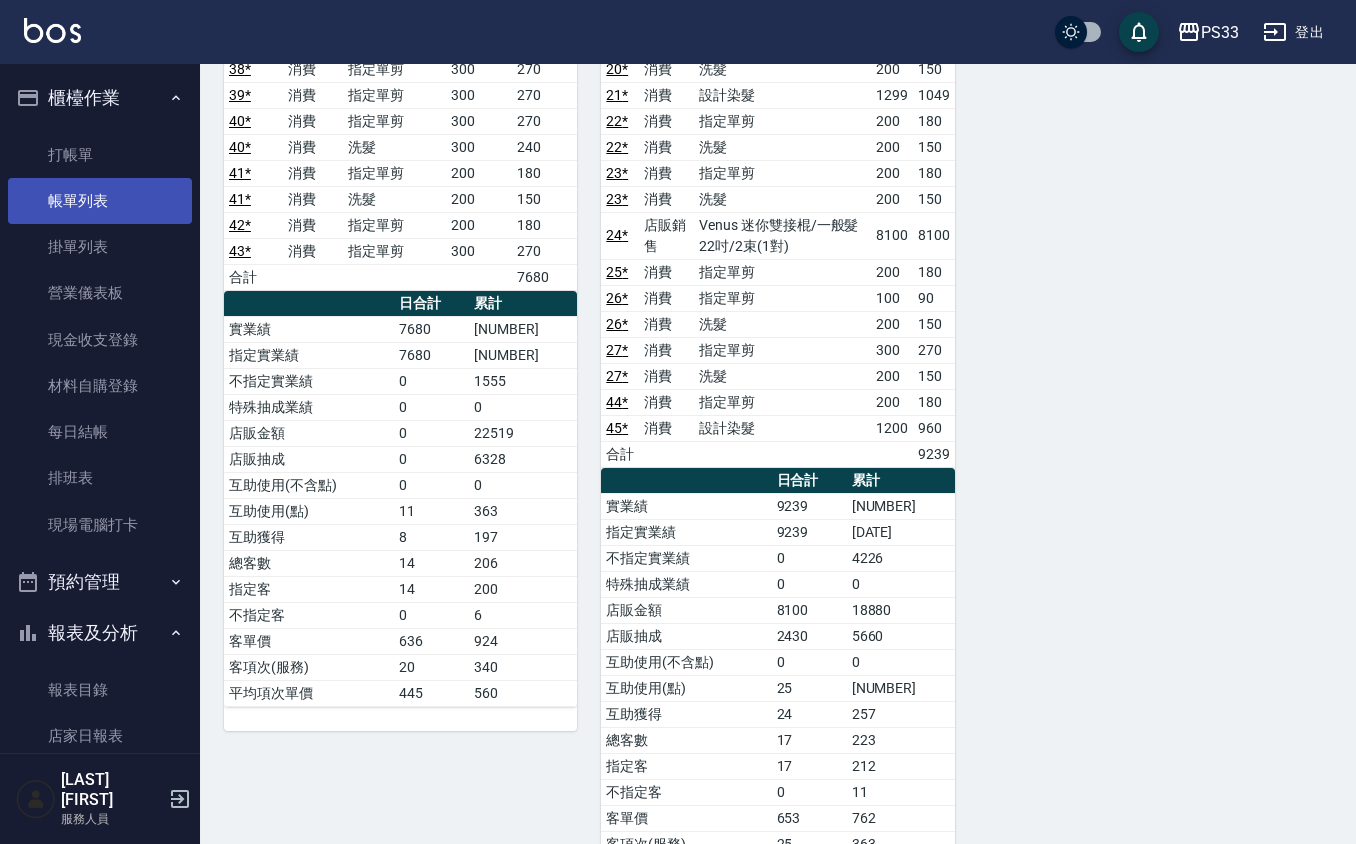 click on "帳單列表" at bounding box center (100, 201) 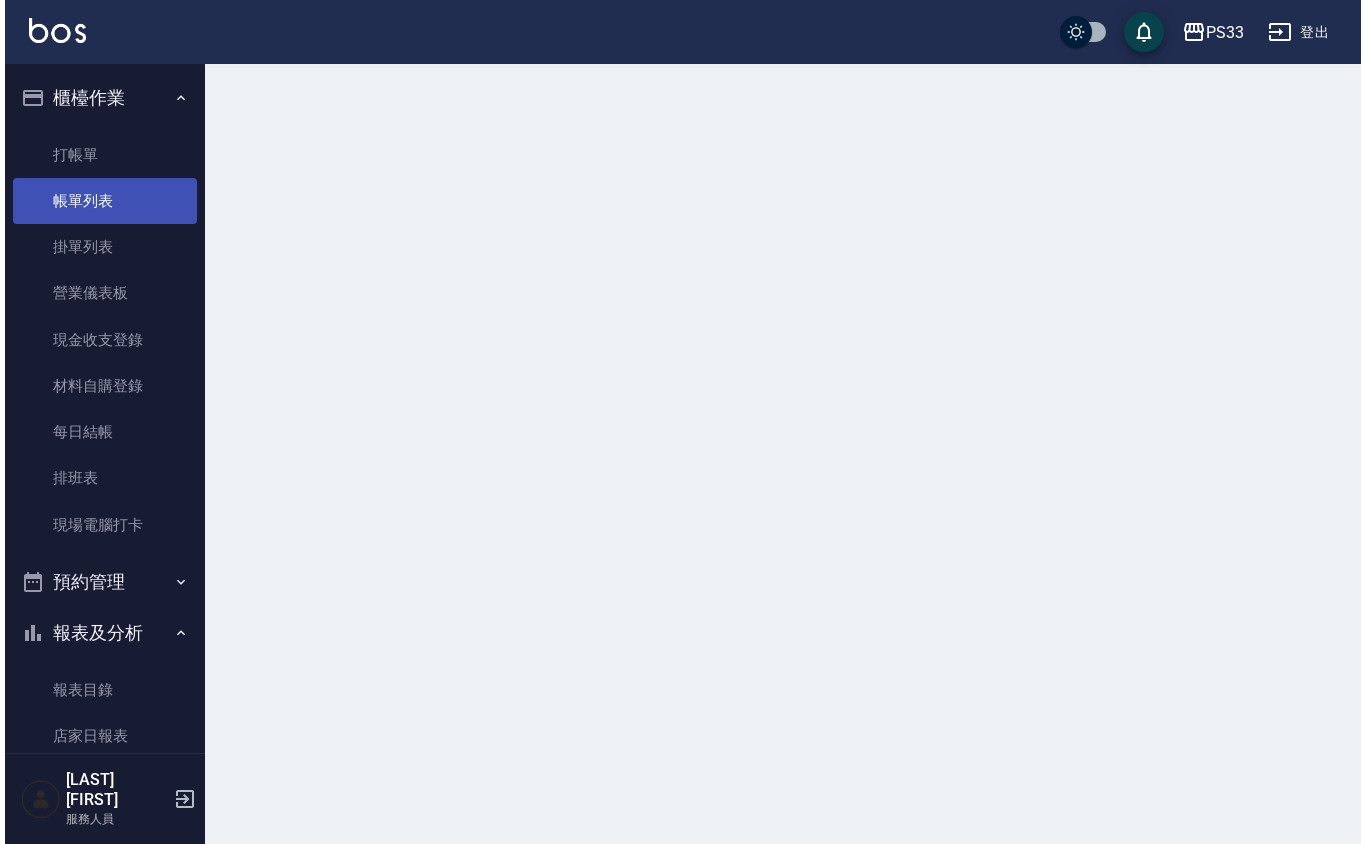 scroll, scrollTop: 0, scrollLeft: 0, axis: both 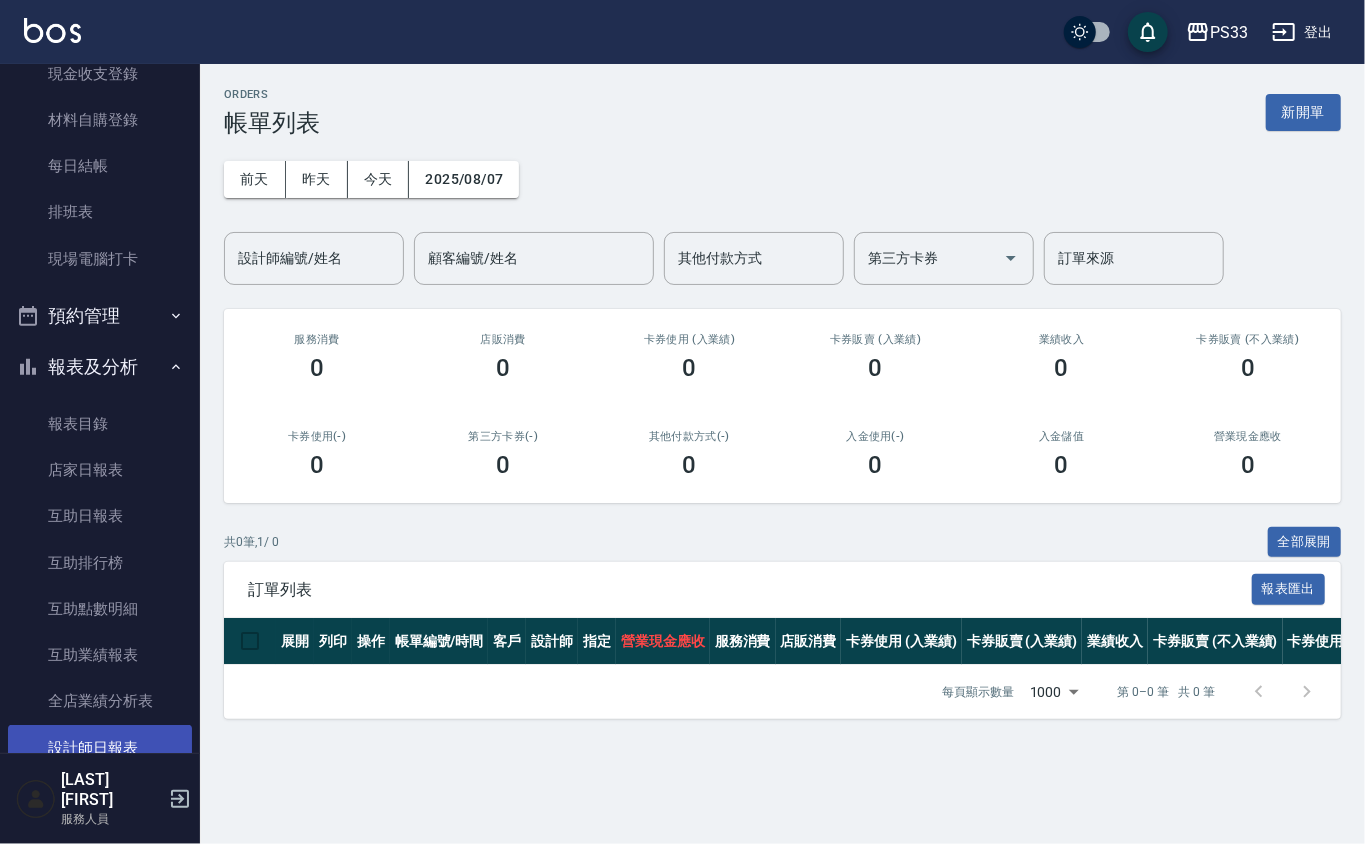 click on "設計師日報表" at bounding box center (100, 748) 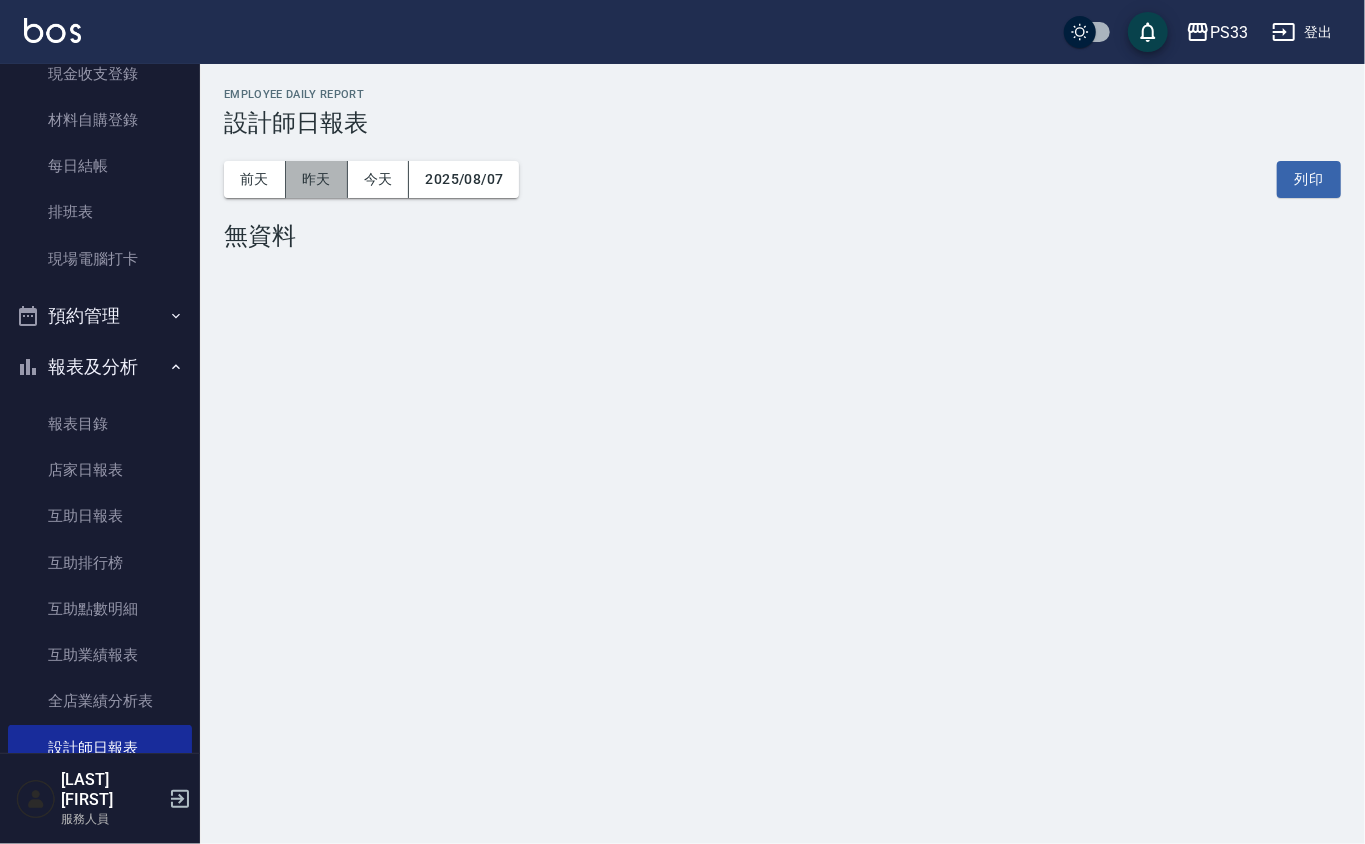 click on "昨天" at bounding box center [317, 179] 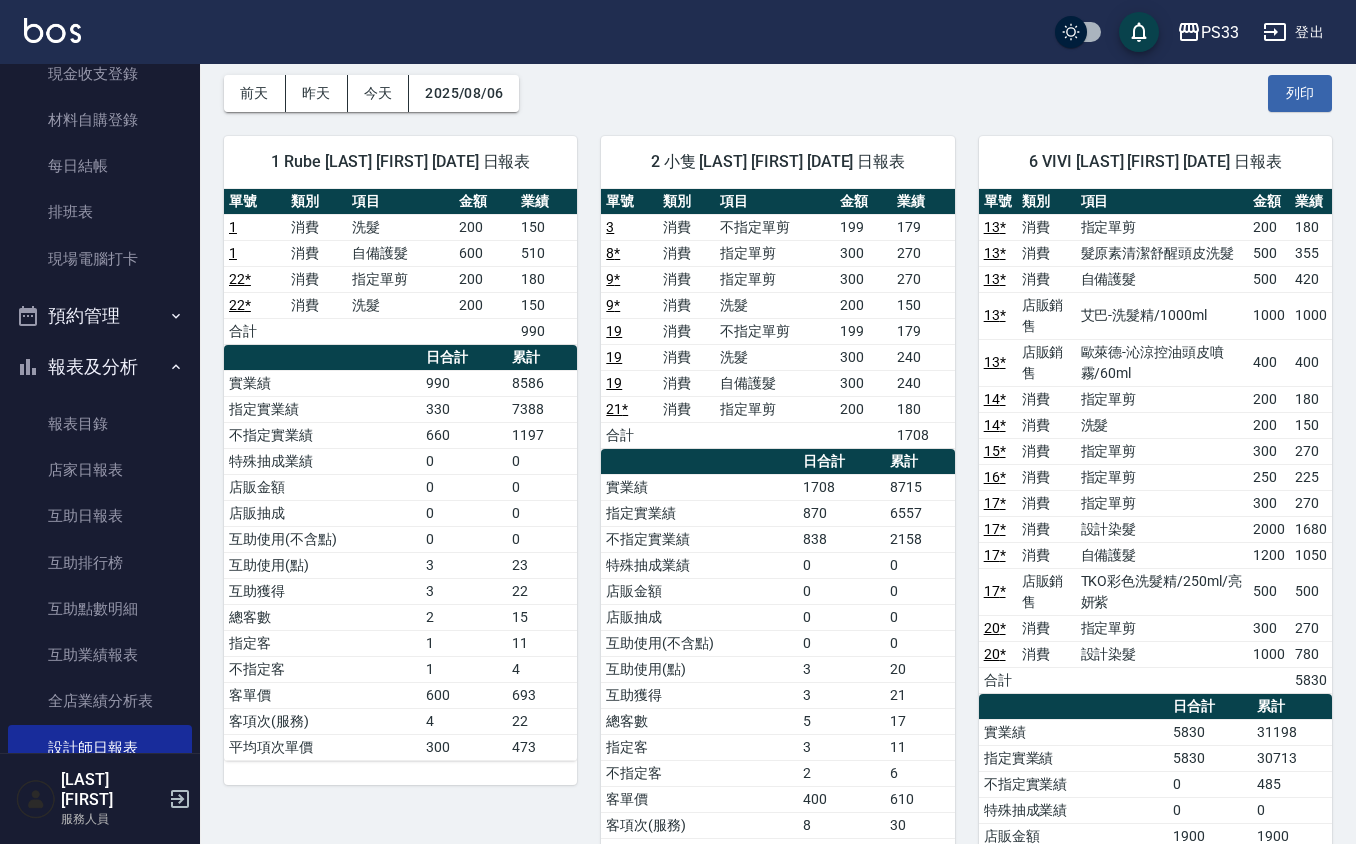 scroll, scrollTop: 133, scrollLeft: 0, axis: vertical 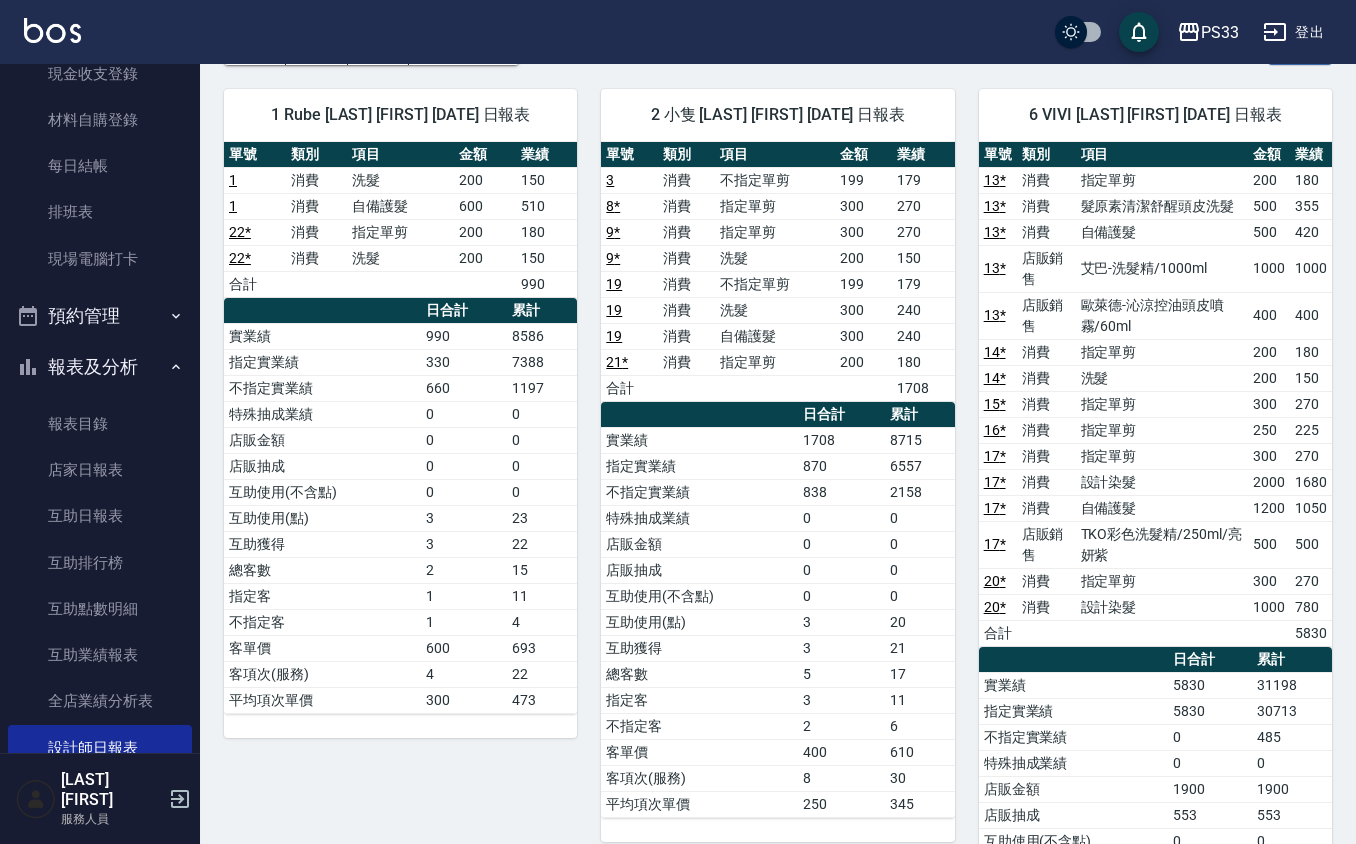 drag, startPoint x: 1353, startPoint y: 326, endPoint x: 1360, endPoint y: 360, distance: 34.713108 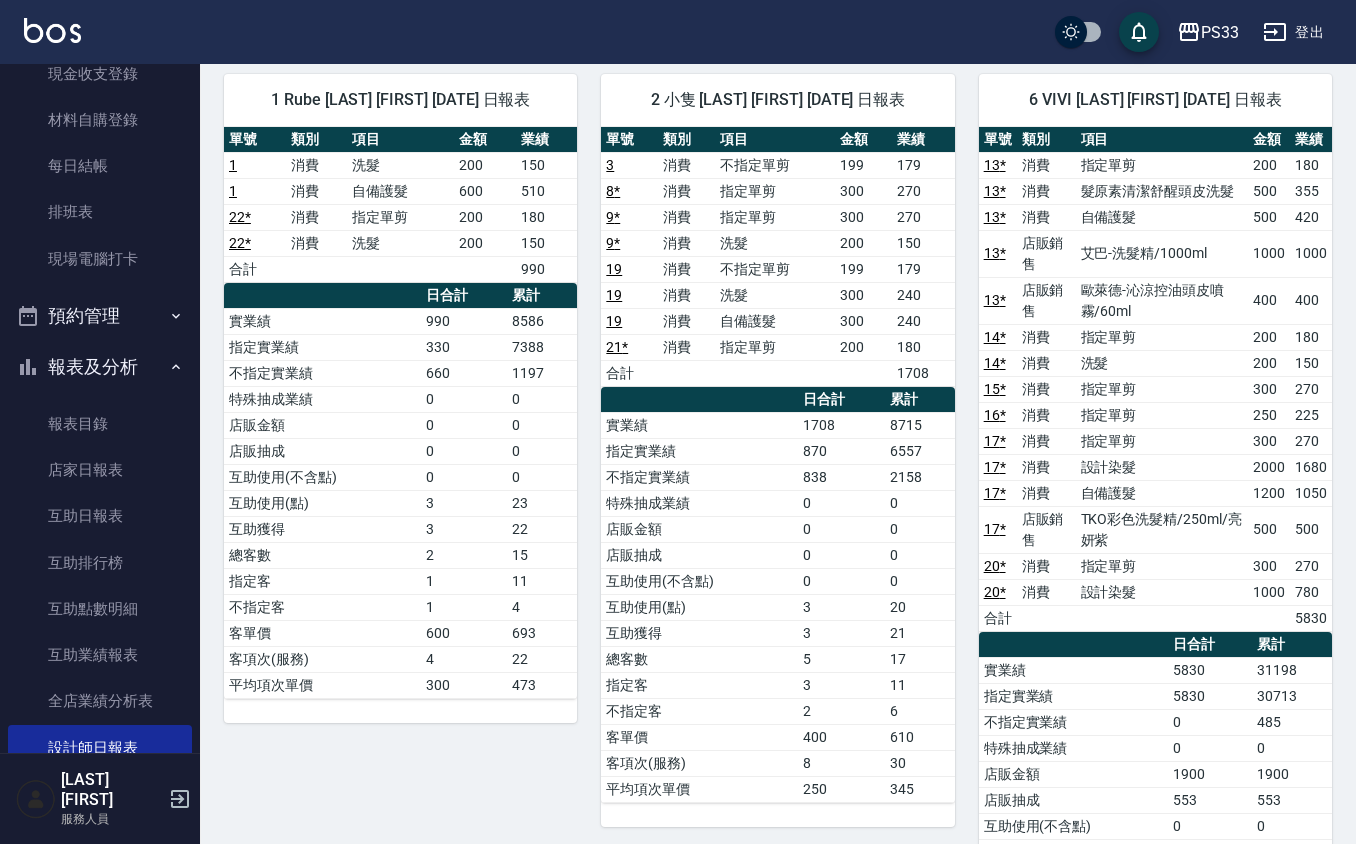 scroll, scrollTop: 144, scrollLeft: 0, axis: vertical 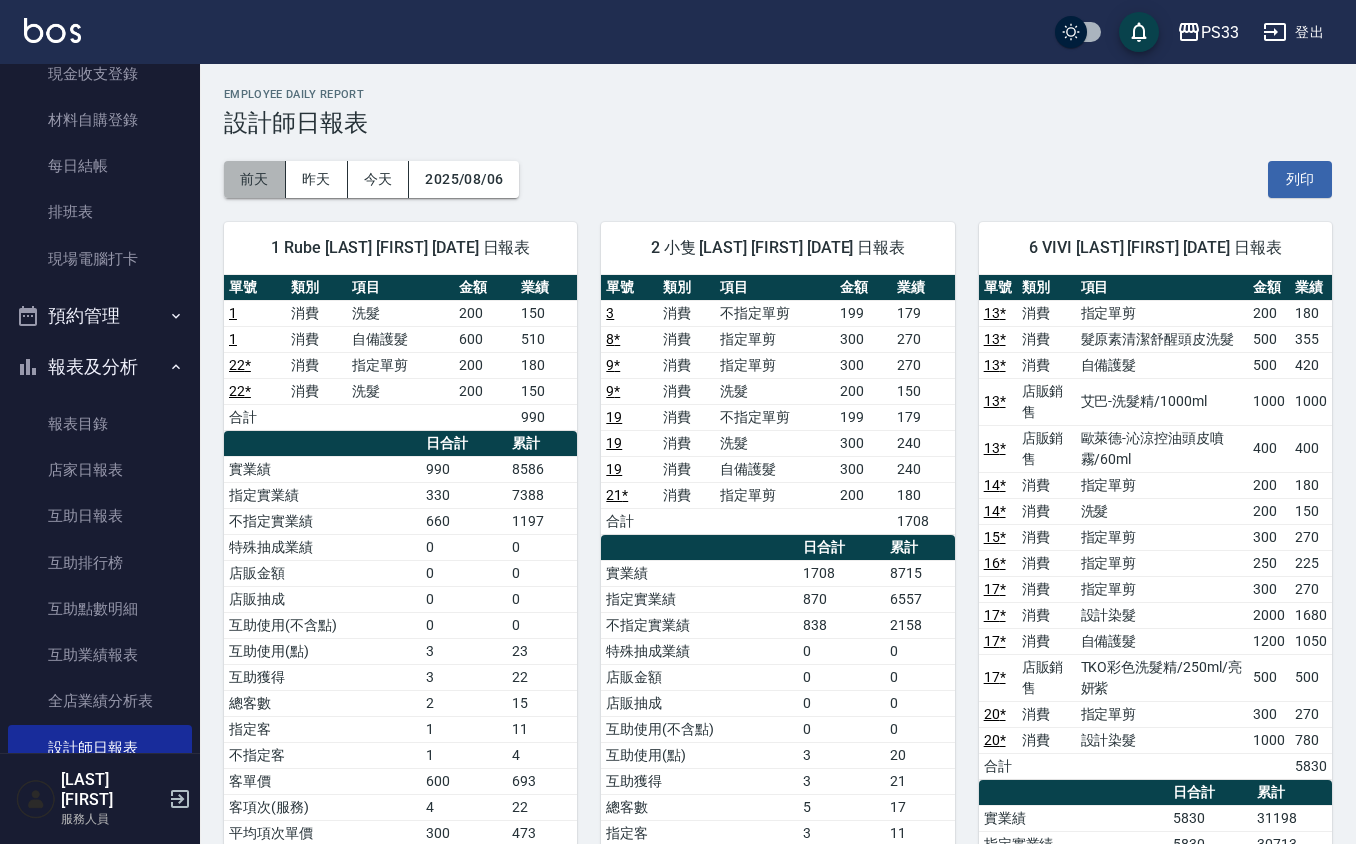 click on "前天" at bounding box center [255, 179] 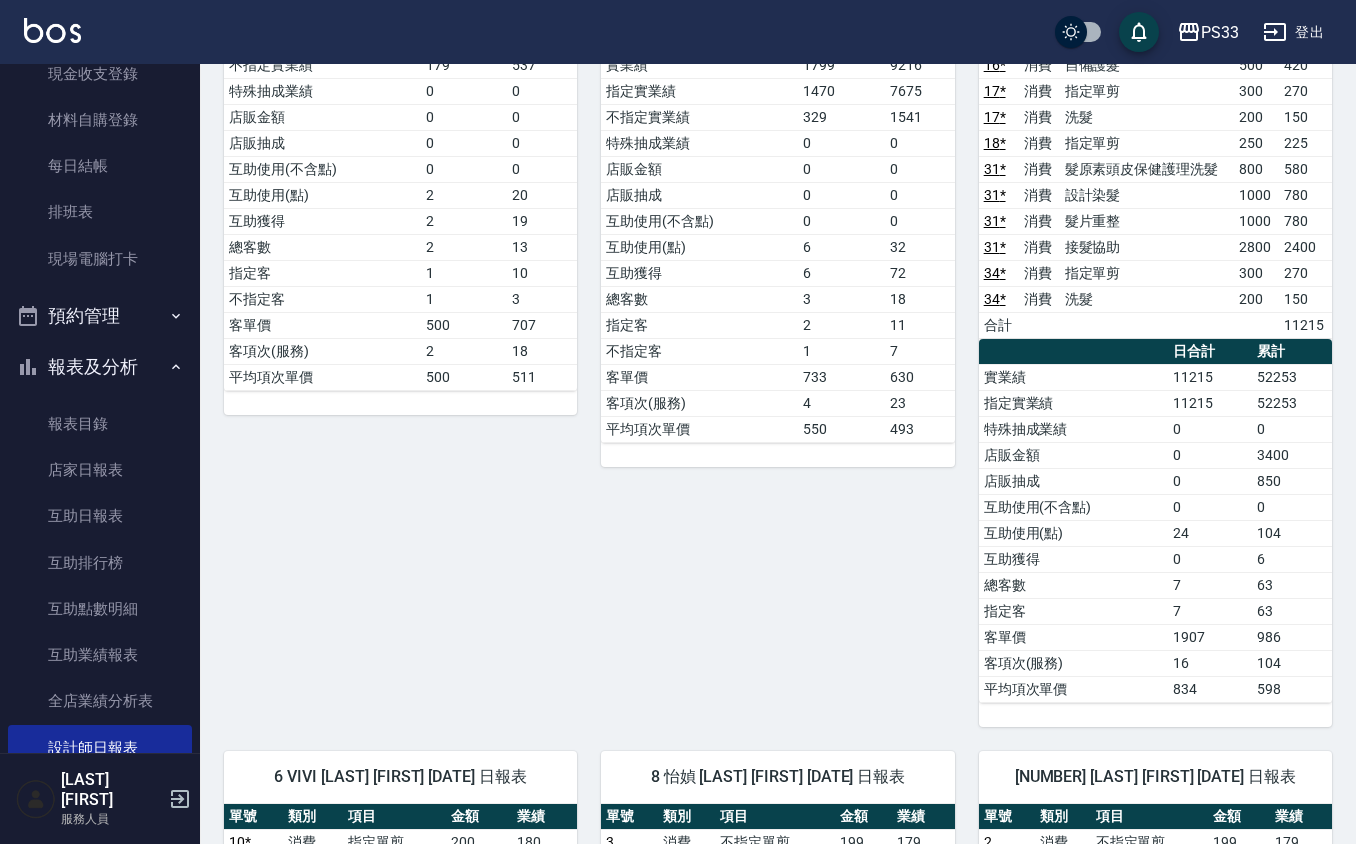 scroll, scrollTop: 553, scrollLeft: 0, axis: vertical 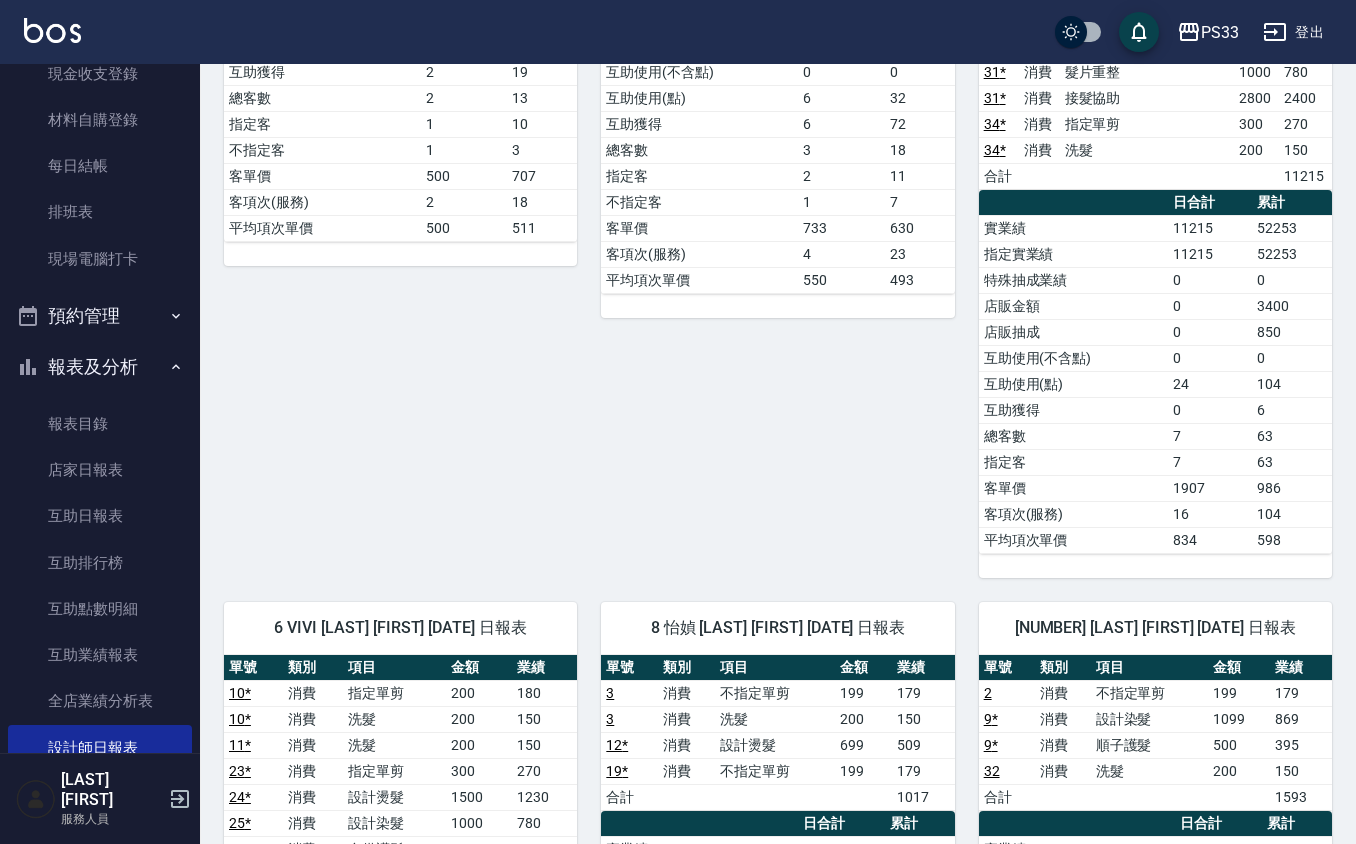 drag, startPoint x: 377, startPoint y: 428, endPoint x: 864, endPoint y: 377, distance: 489.66315 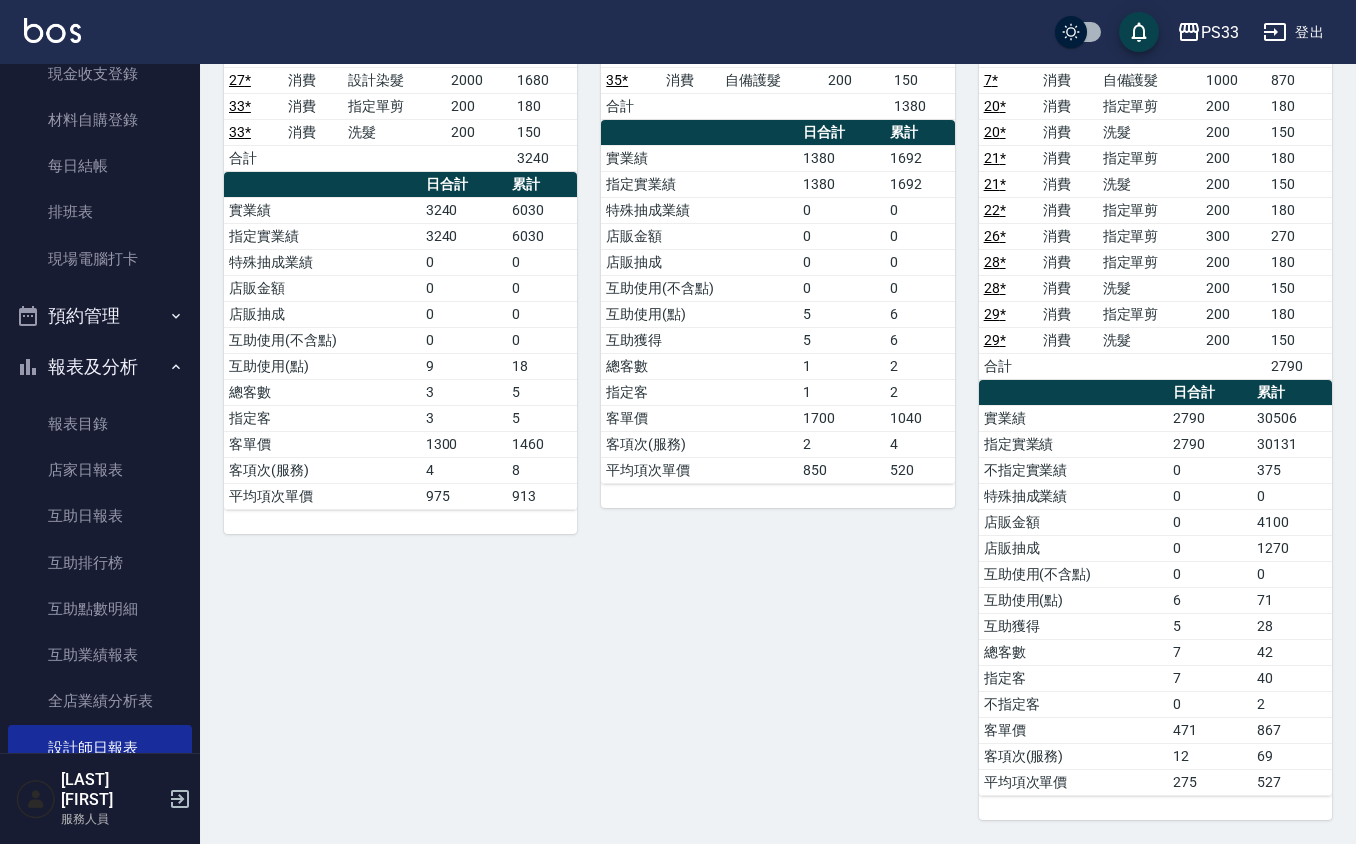 scroll, scrollTop: 553, scrollLeft: 0, axis: vertical 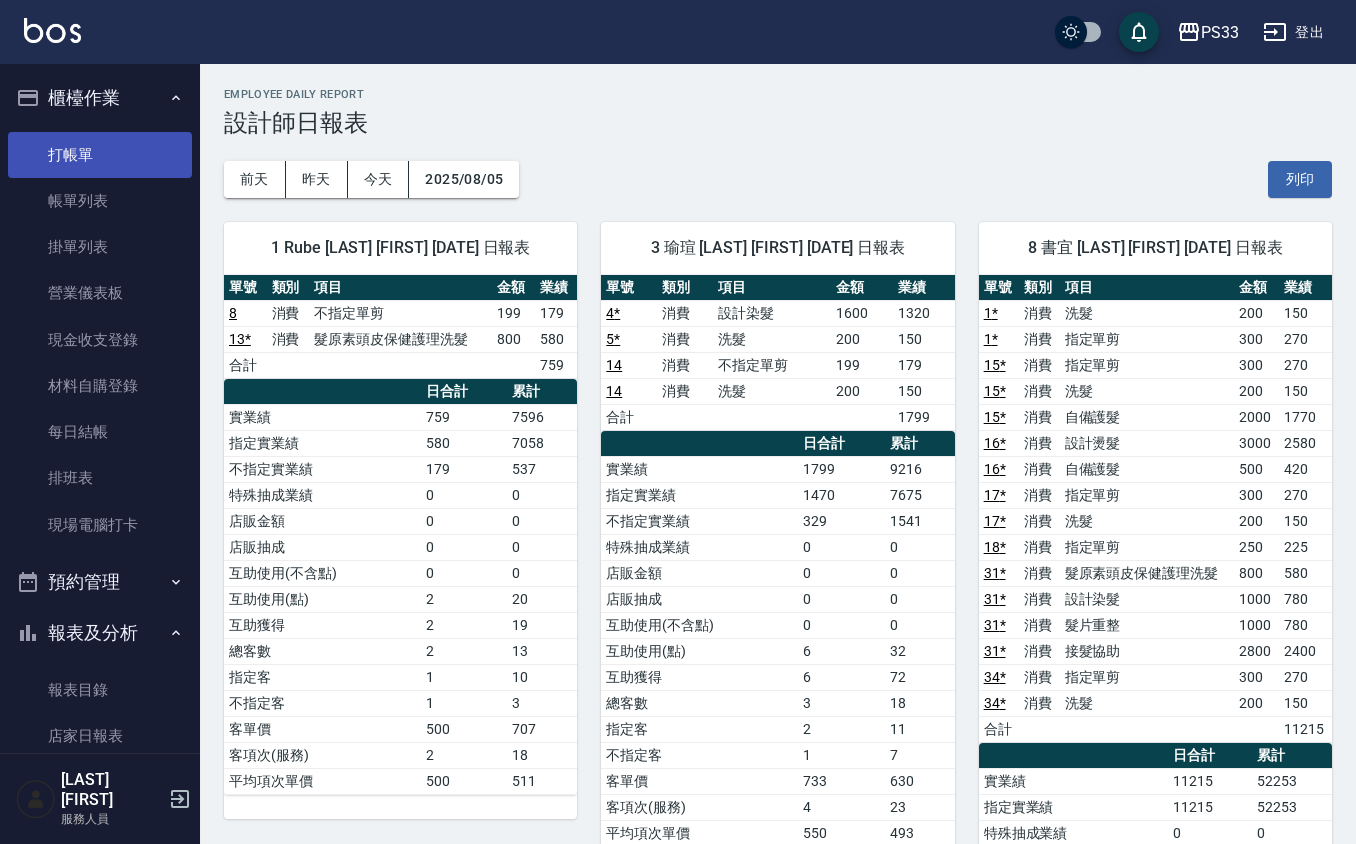 click on "打帳單" at bounding box center (100, 155) 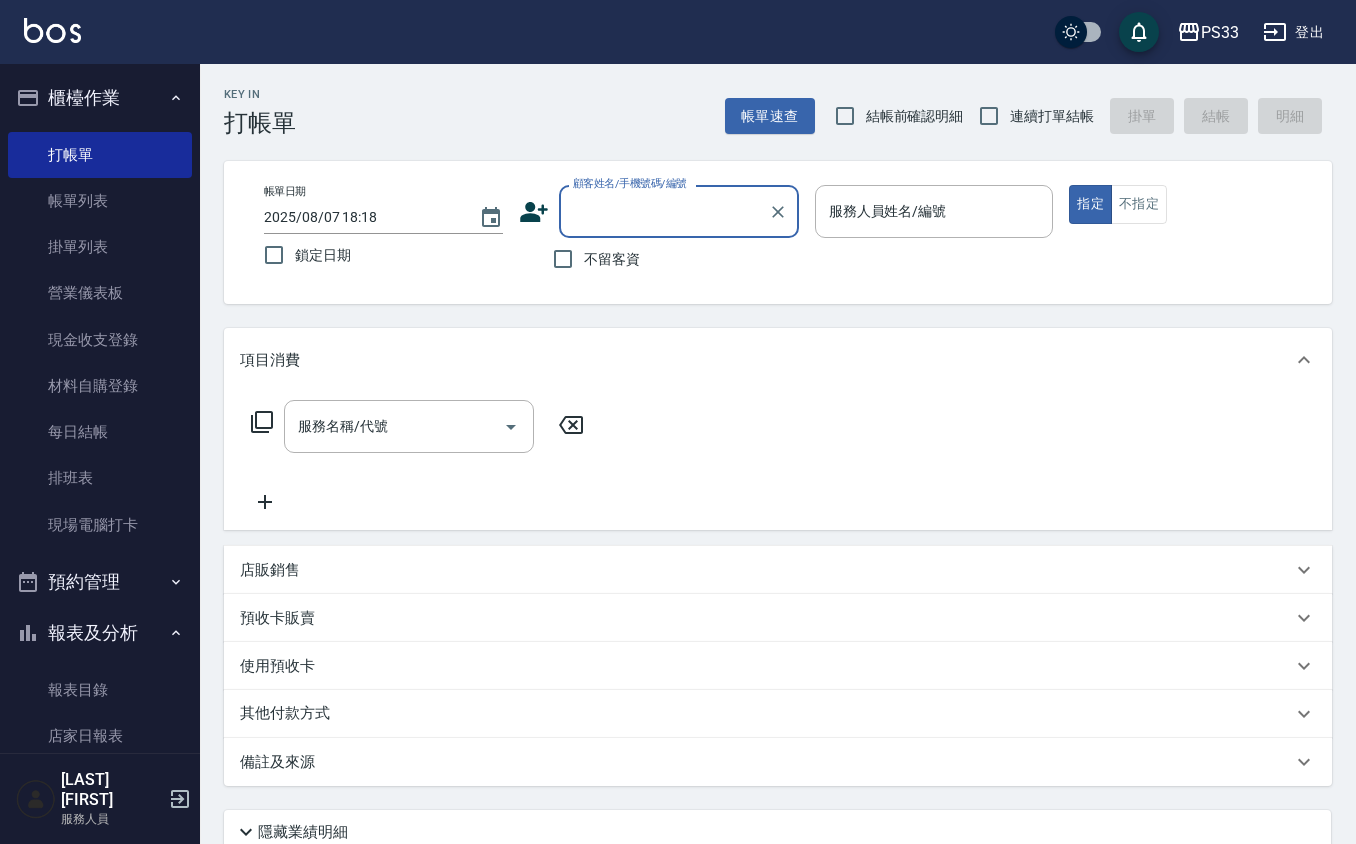 scroll, scrollTop: 164, scrollLeft: 0, axis: vertical 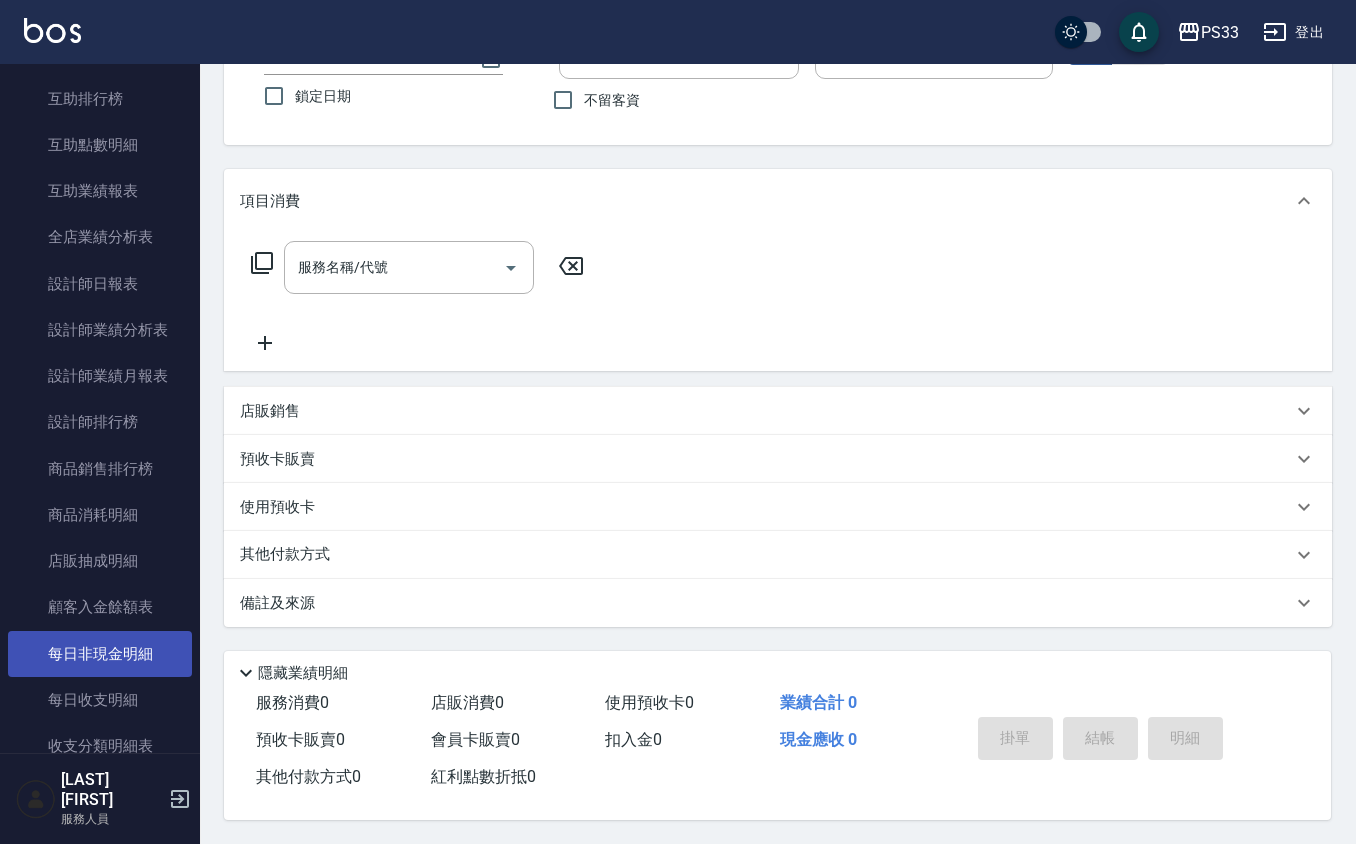 click on "報表目錄 店家日報表 互助日報表 互助排行榜 互助點數明細 互助業績報表 全店業績分析表 設計師日報表 設計師業績分析表 設計師業績月報表 設計師排行榜 商品銷售排行榜 商品消耗明細 店販抽成明細 顧客入金餘額表 每日非現金明細 每日收支明細 收支分類明細表" at bounding box center [100, -390] 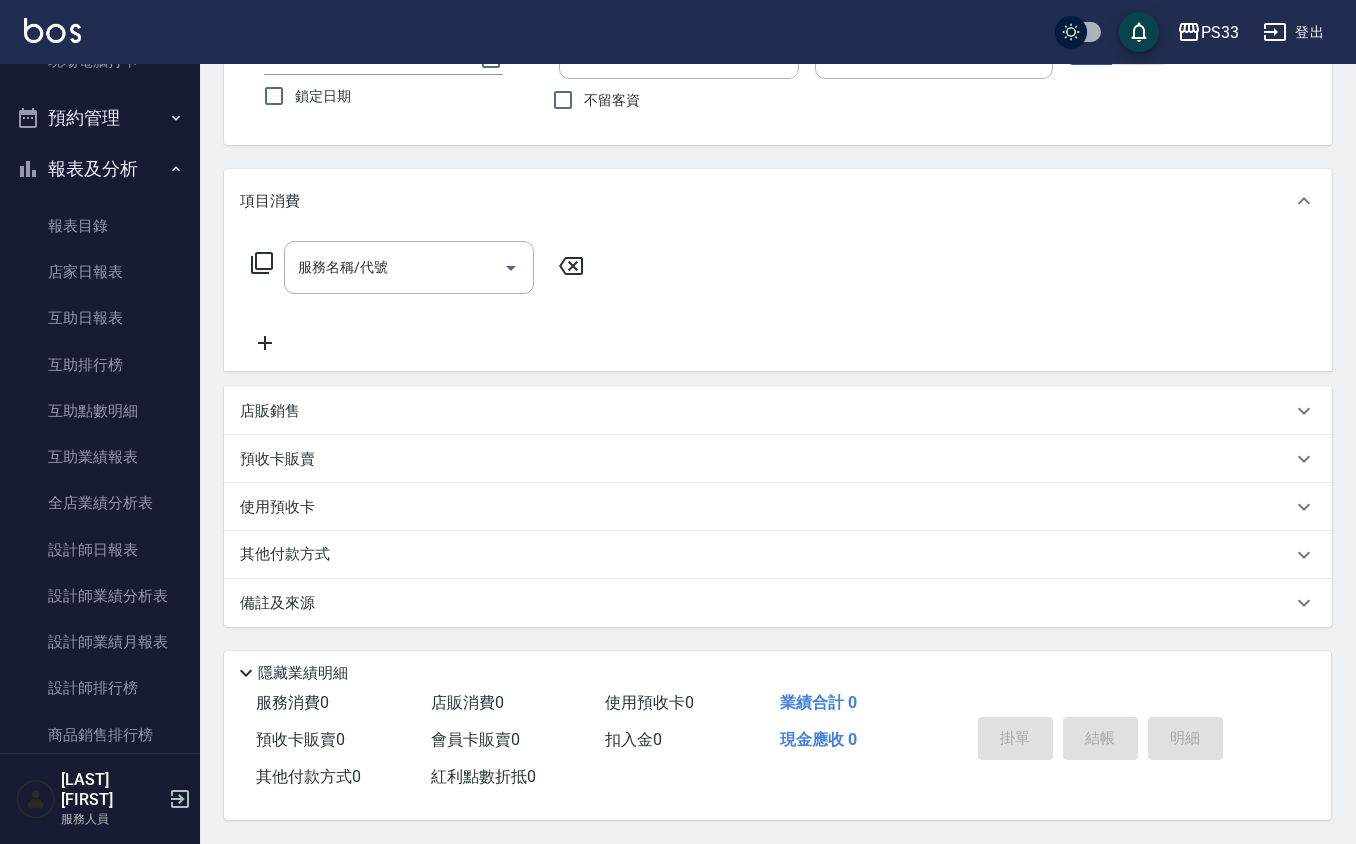 click on "報表及分析" at bounding box center [100, 169] 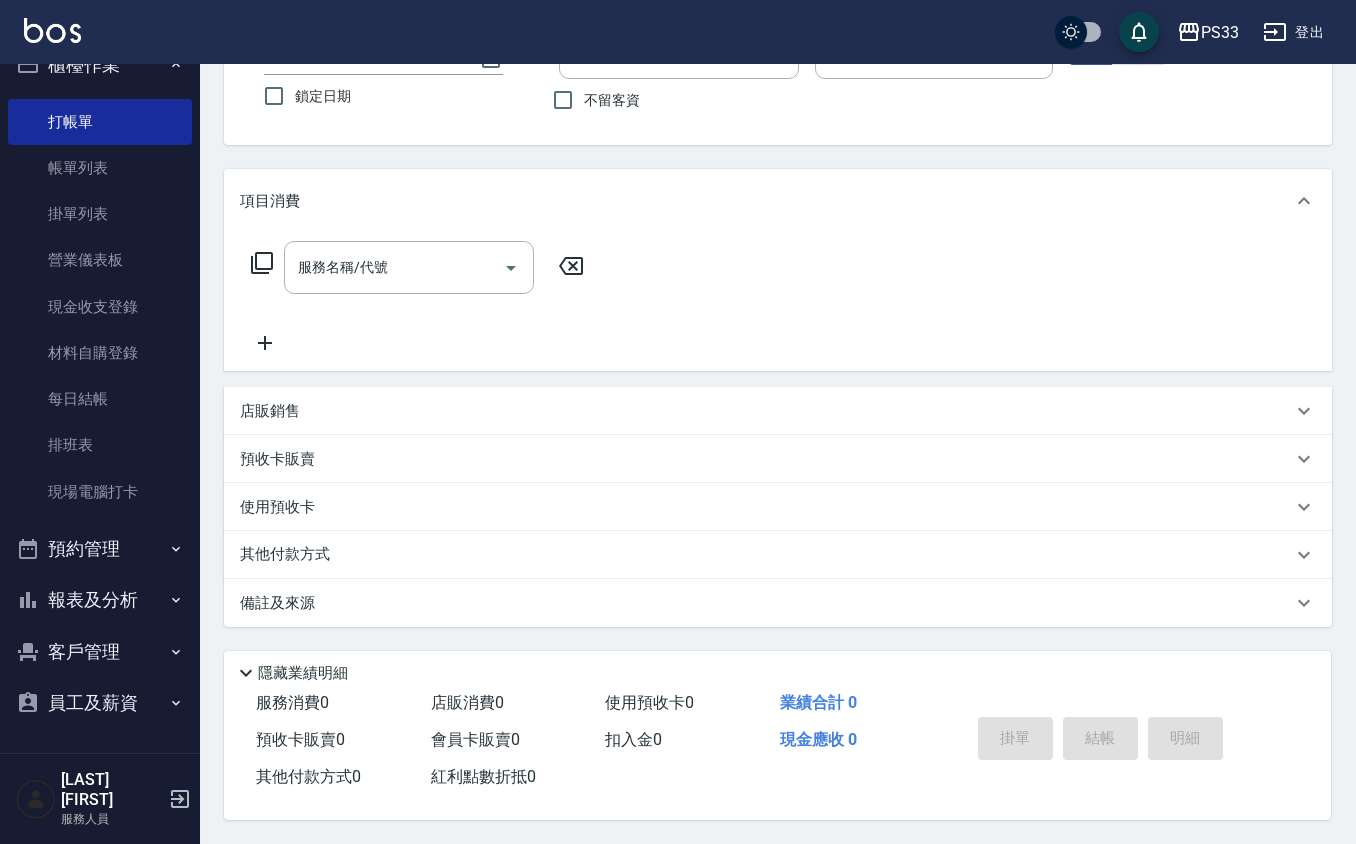 scroll, scrollTop: 14, scrollLeft: 0, axis: vertical 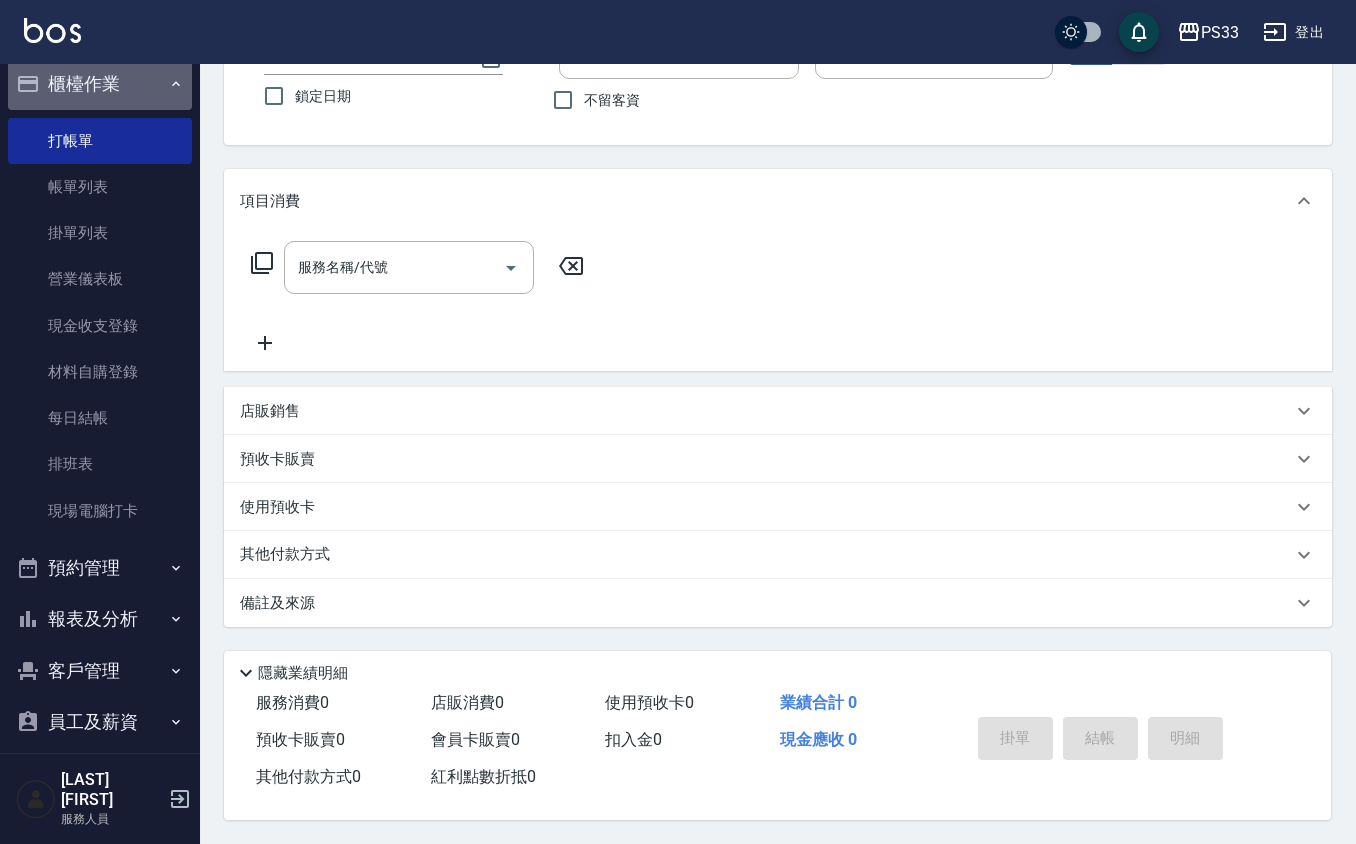 click on "櫃檯作業" at bounding box center [100, 84] 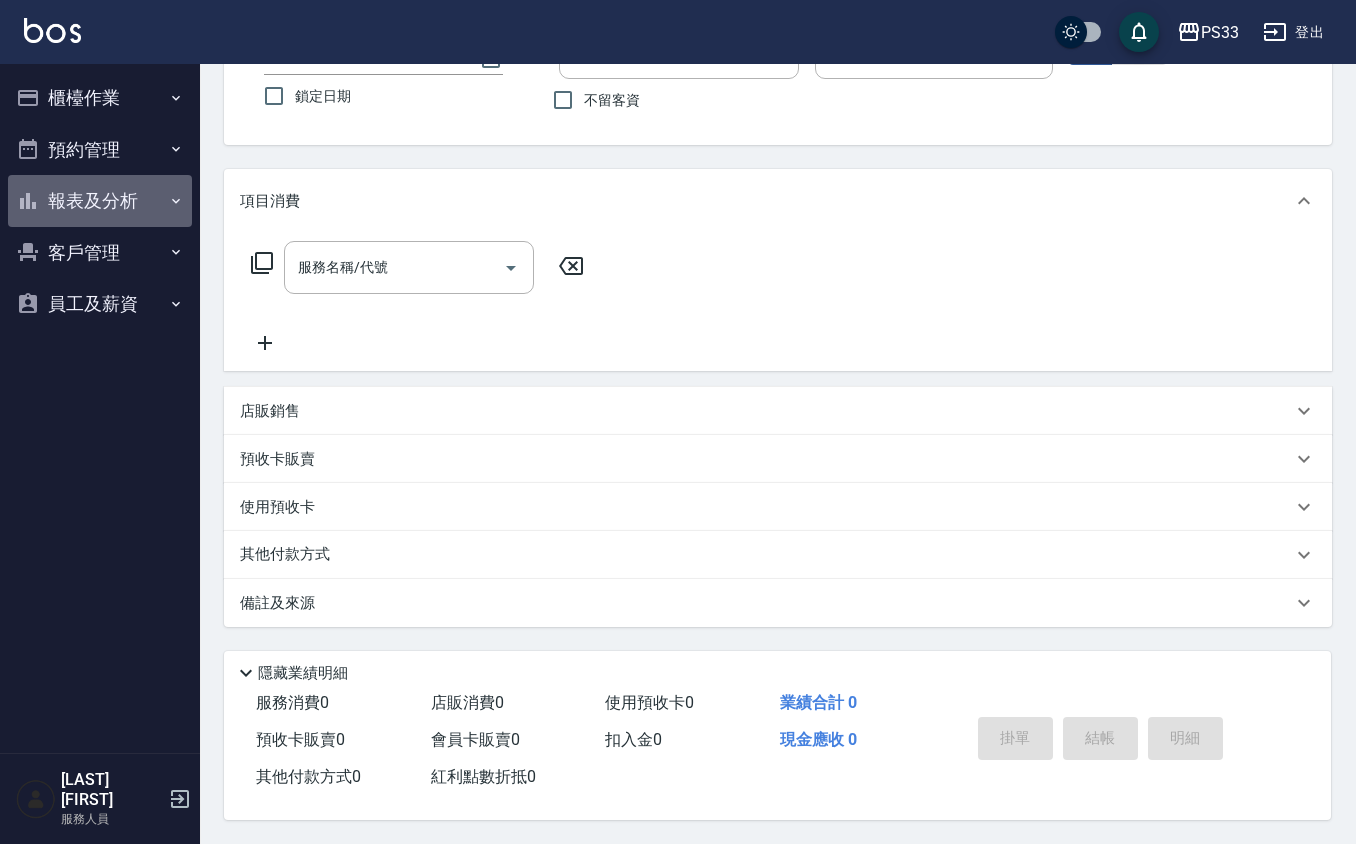 click on "報表及分析" at bounding box center (100, 201) 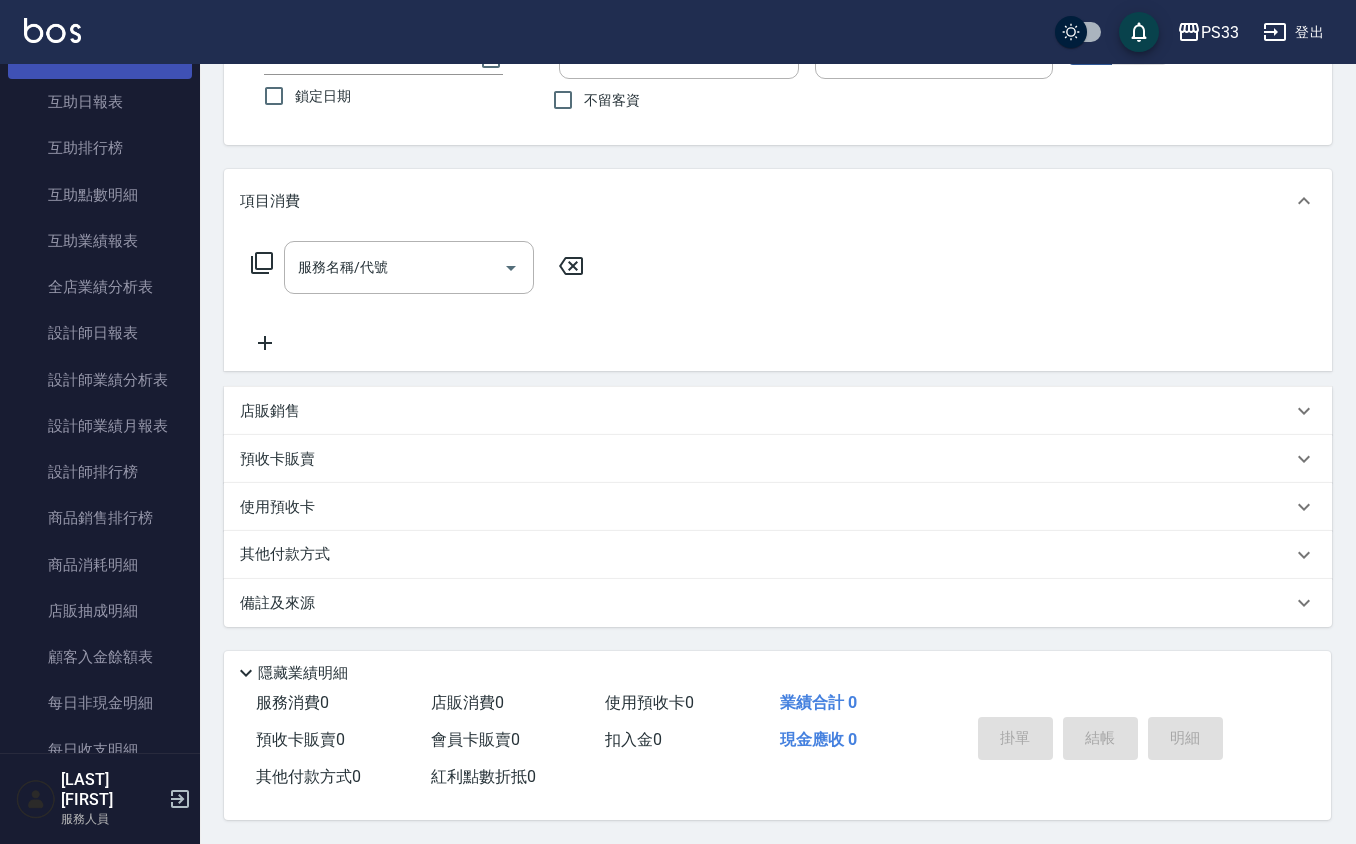 scroll, scrollTop: 0, scrollLeft: 0, axis: both 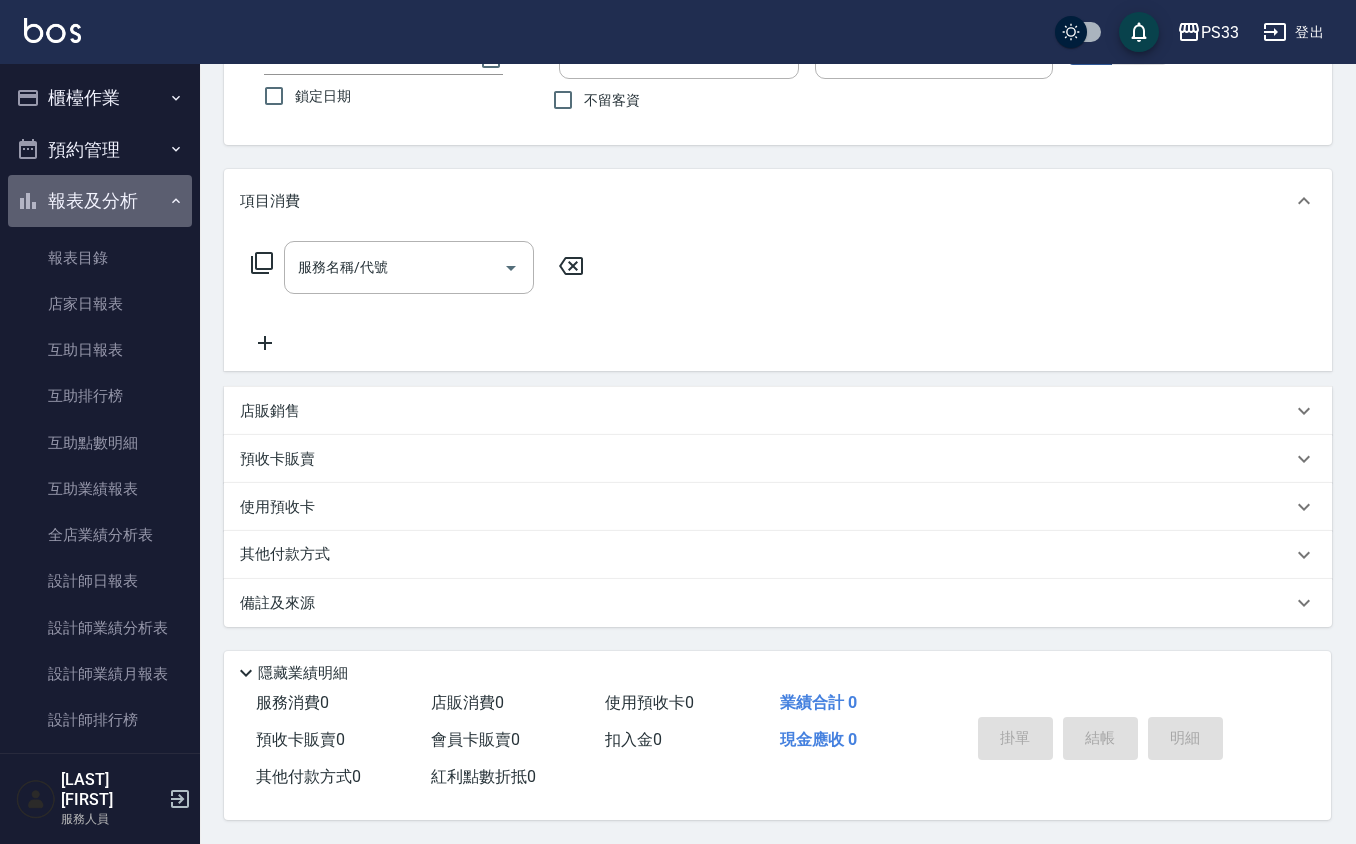 click on "報表及分析" at bounding box center (100, 201) 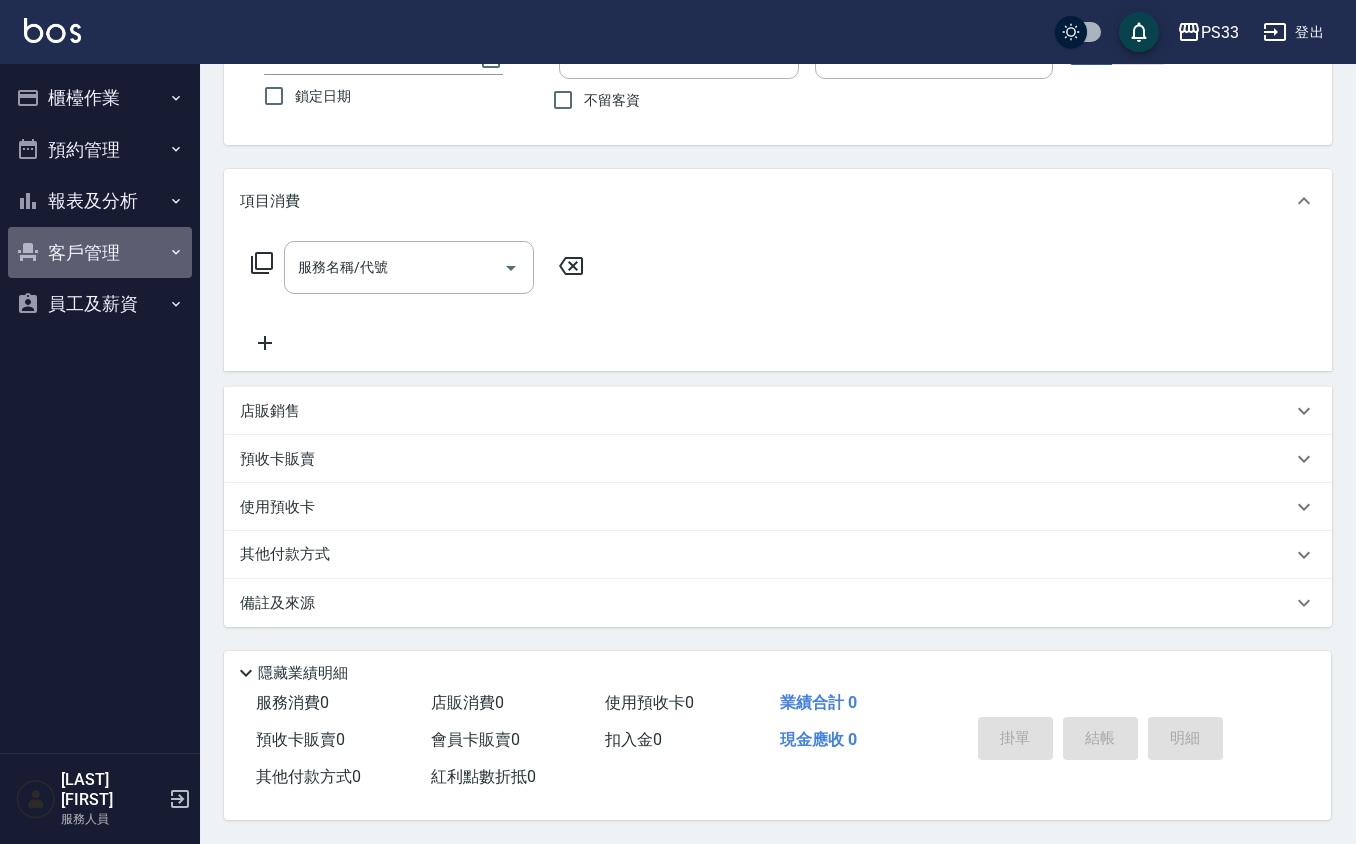 click on "客戶管理" at bounding box center [100, 253] 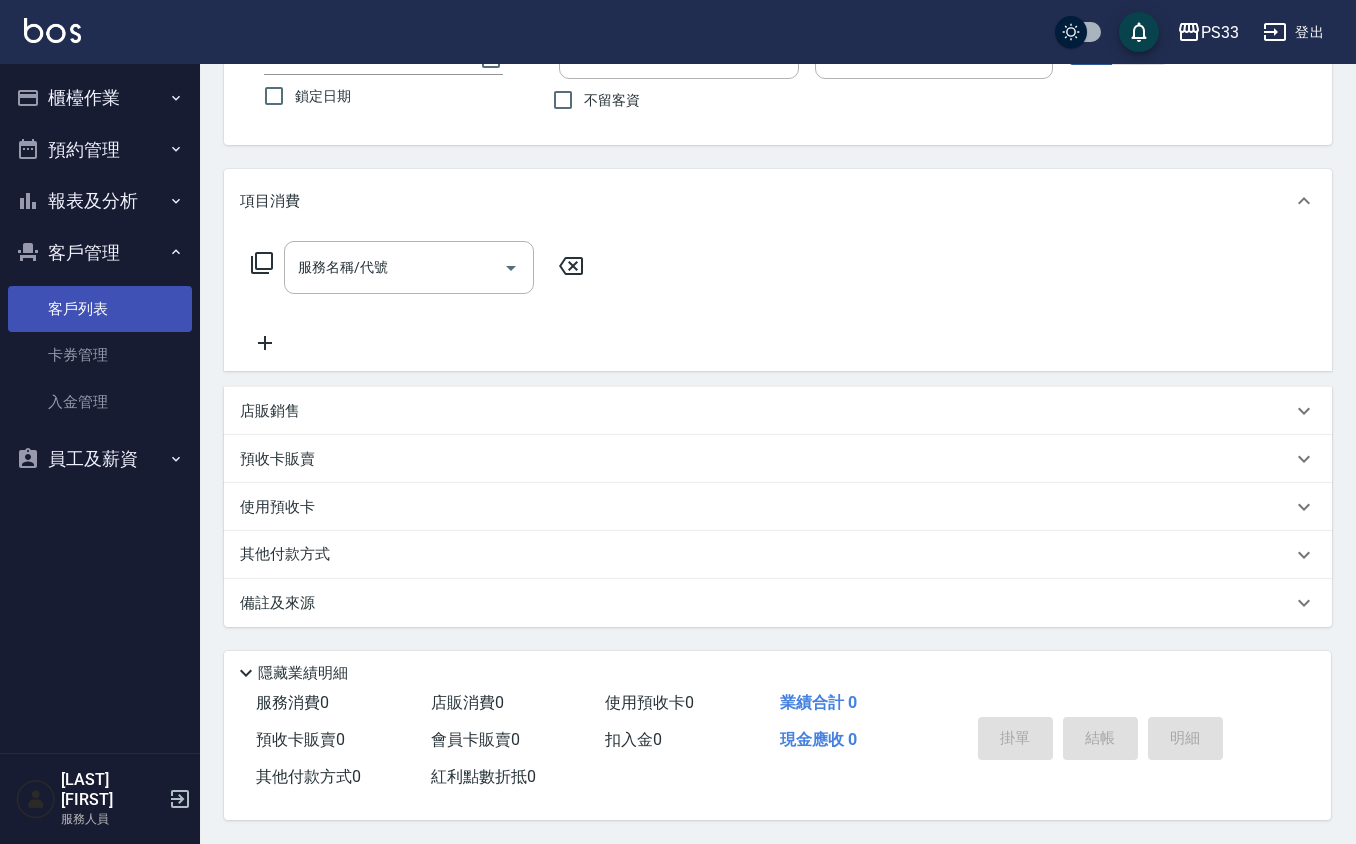 click on "客戶列表" at bounding box center (100, 309) 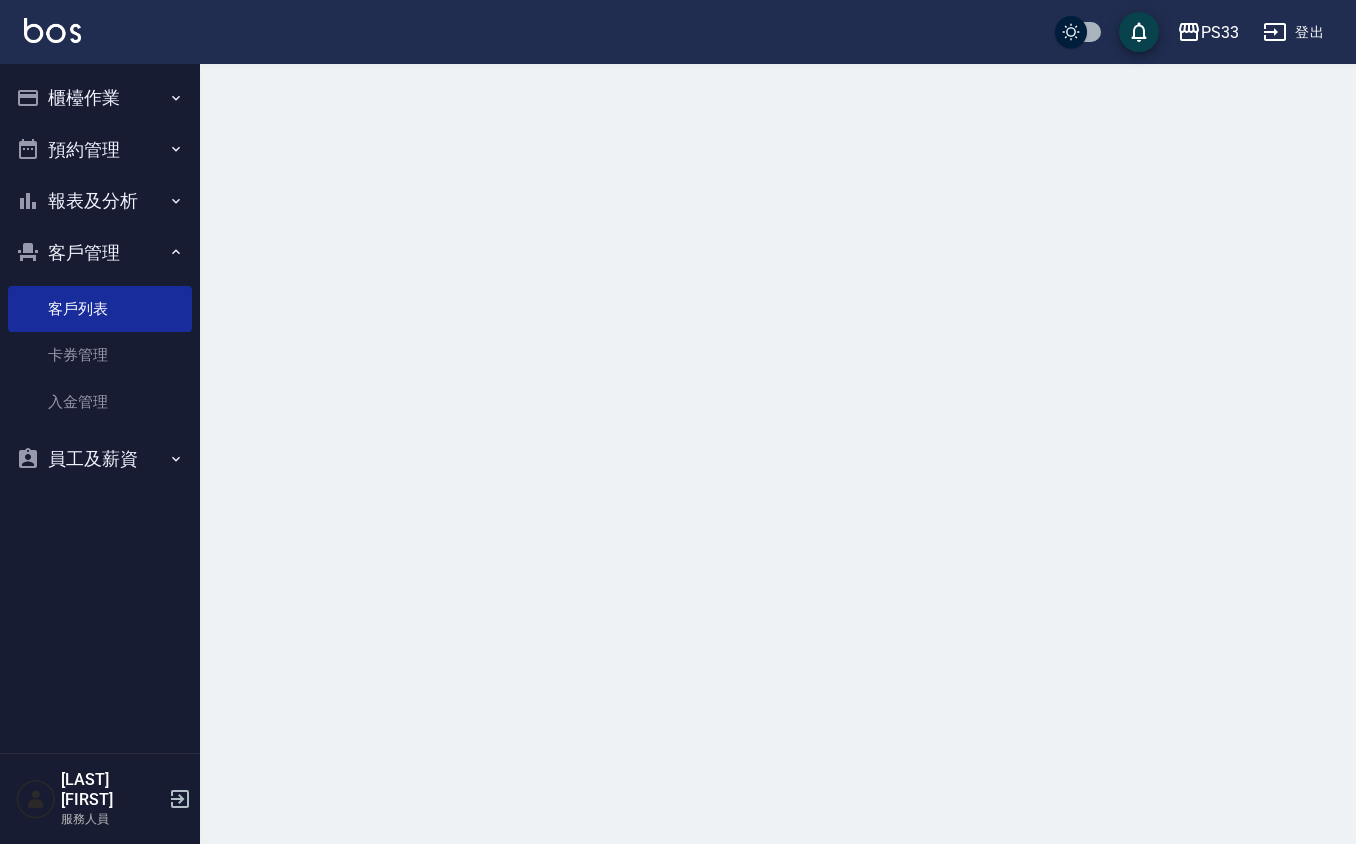 scroll, scrollTop: 0, scrollLeft: 0, axis: both 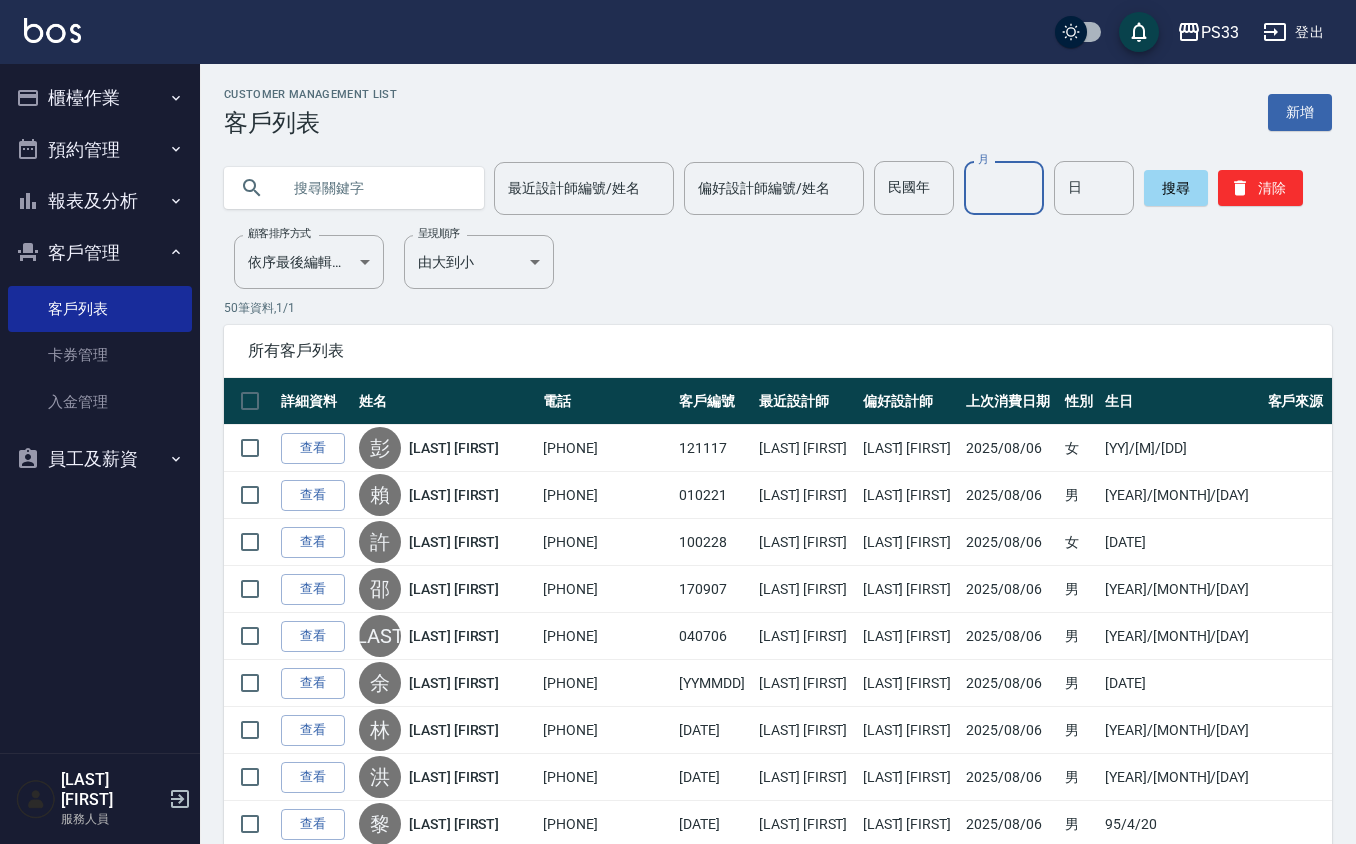 click on "月" at bounding box center (1004, 188) 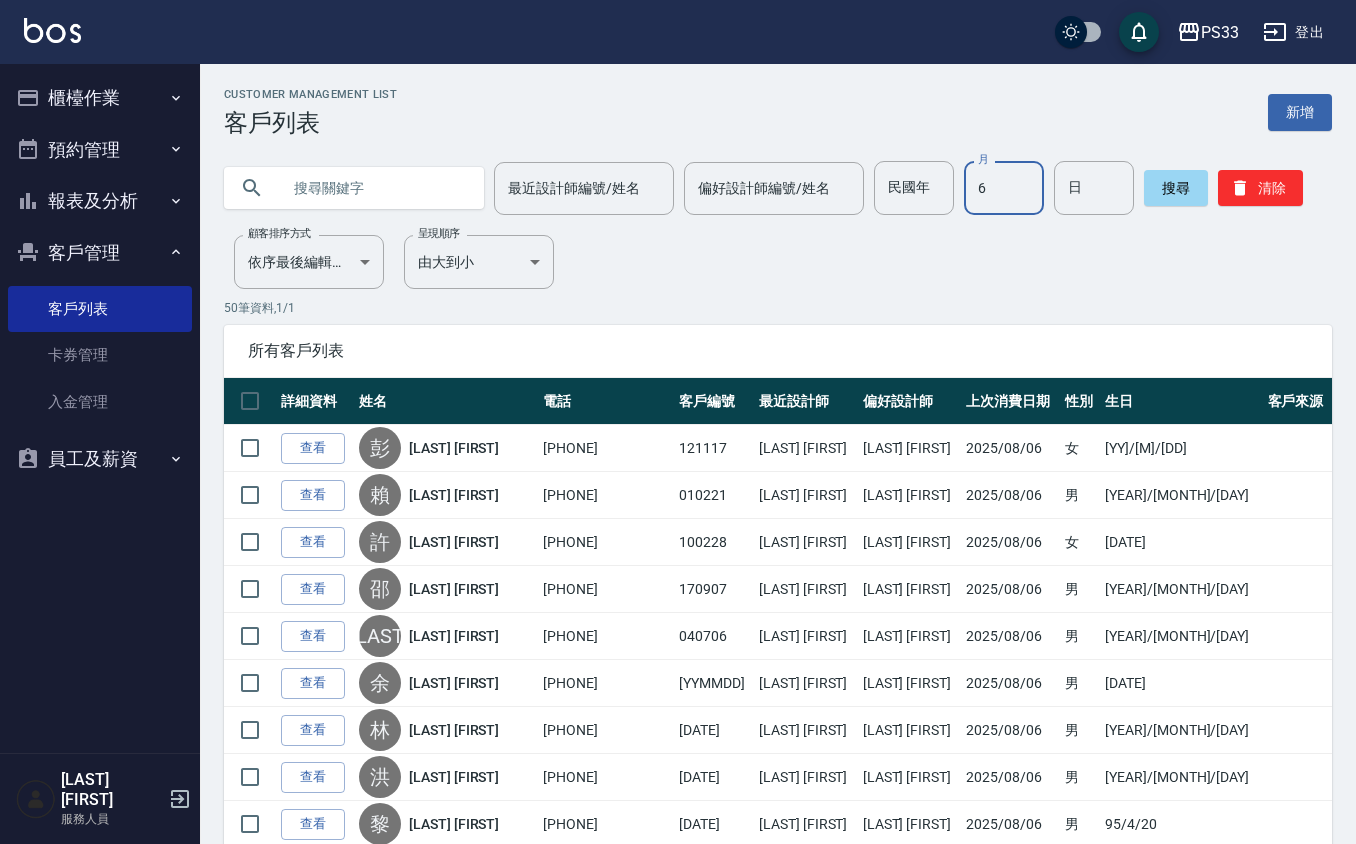 type on "6" 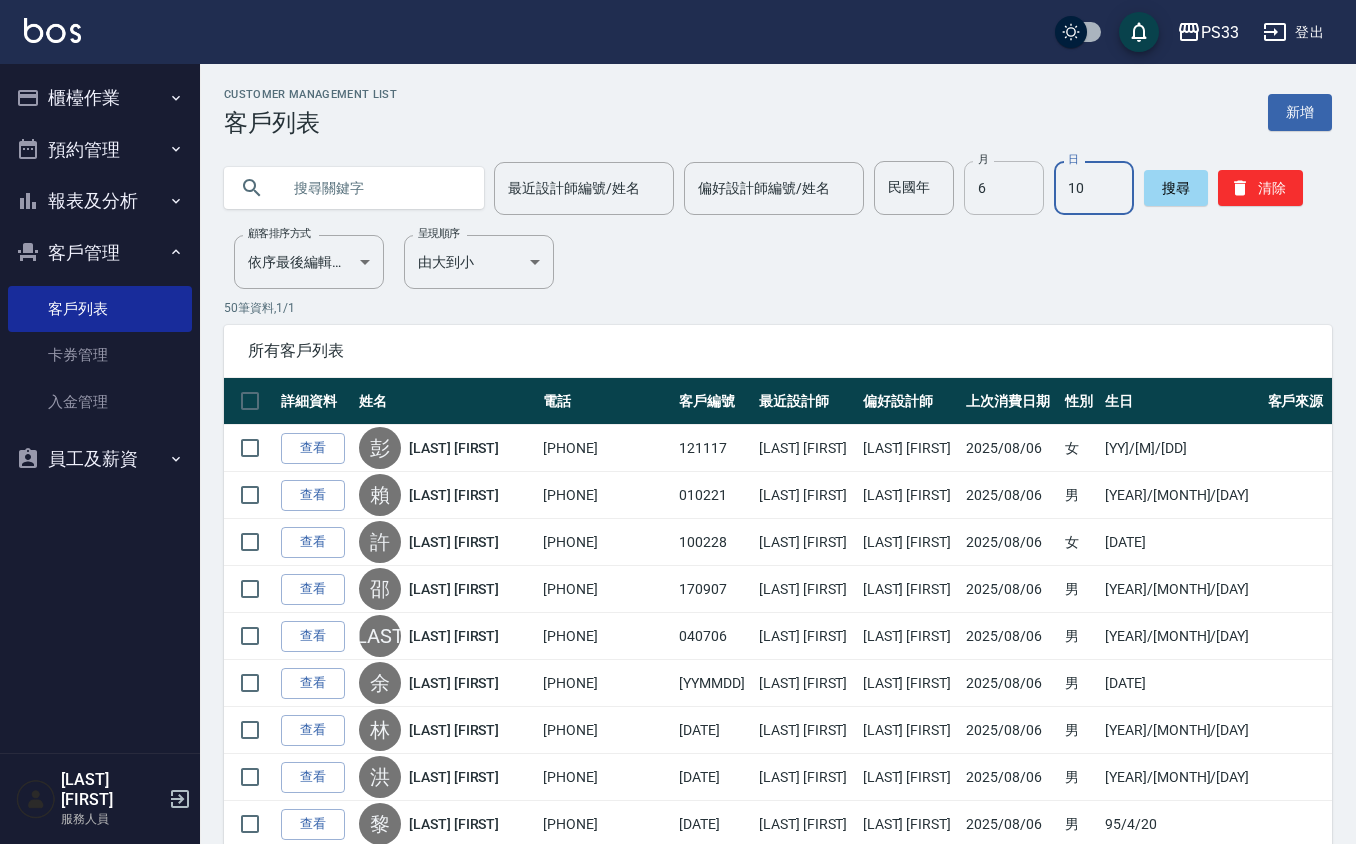 type on "10" 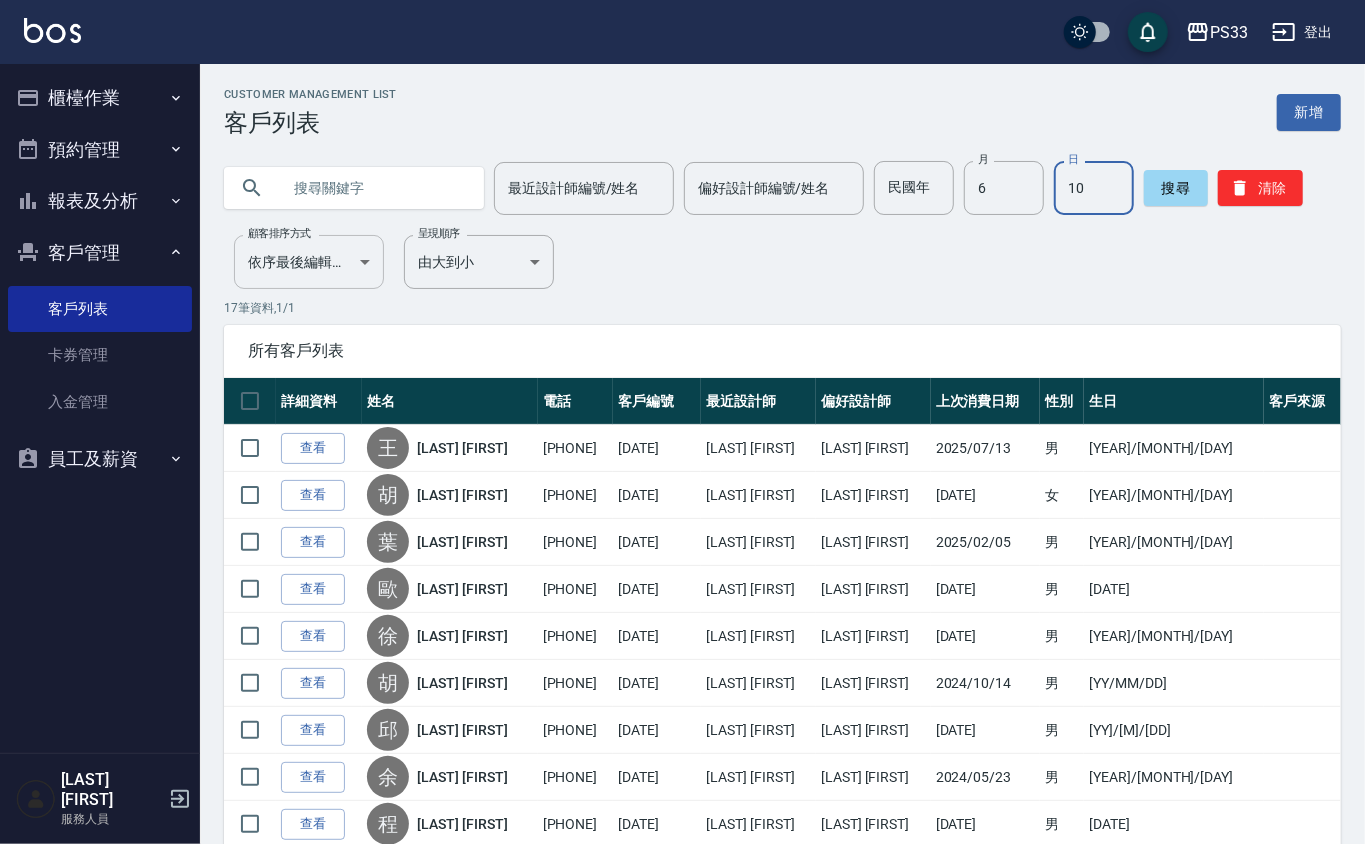 click on "PS33 登出 櫃檯作業 打帳單 帳單列表 掛單列表 營業儀表板 現金收支登錄 材料自購登錄 每日結帳 排班表 現場電腦打卡 預約管理 預約管理 單日預約紀錄 單週預約紀錄 報表及分析 報表目錄 店家日報表 互助日報表 互助排行榜 互助點數明細 互助業績報表 全店業績分析表 設計師日報表 設計師業績分析表 設計師業績月報表 設計師排行榜 商品銷售排行榜 商品消耗明細 店販抽成明細 顧客入金餘額表 每日非現金明細 每日收支明細 收支分類明細表 客戶管理 客戶列表 卡券管理 入金管理 員工及薪資 全店打卡記錄 邱筱凌 服務人員 Customer Management List 客戶列表 新增 最近設計師編號/姓名 最近設計師編號/姓名 偏好設計師編號/姓名 偏好設計師編號/姓名 民國年 民國年 月 6 月 日 10 日 搜尋 清除 顧客排序方式 依序最後編輯時間 UPDATEDAT 顧客排序方式 呈現順序 由大到小 DESC 17" at bounding box center (682, 659) 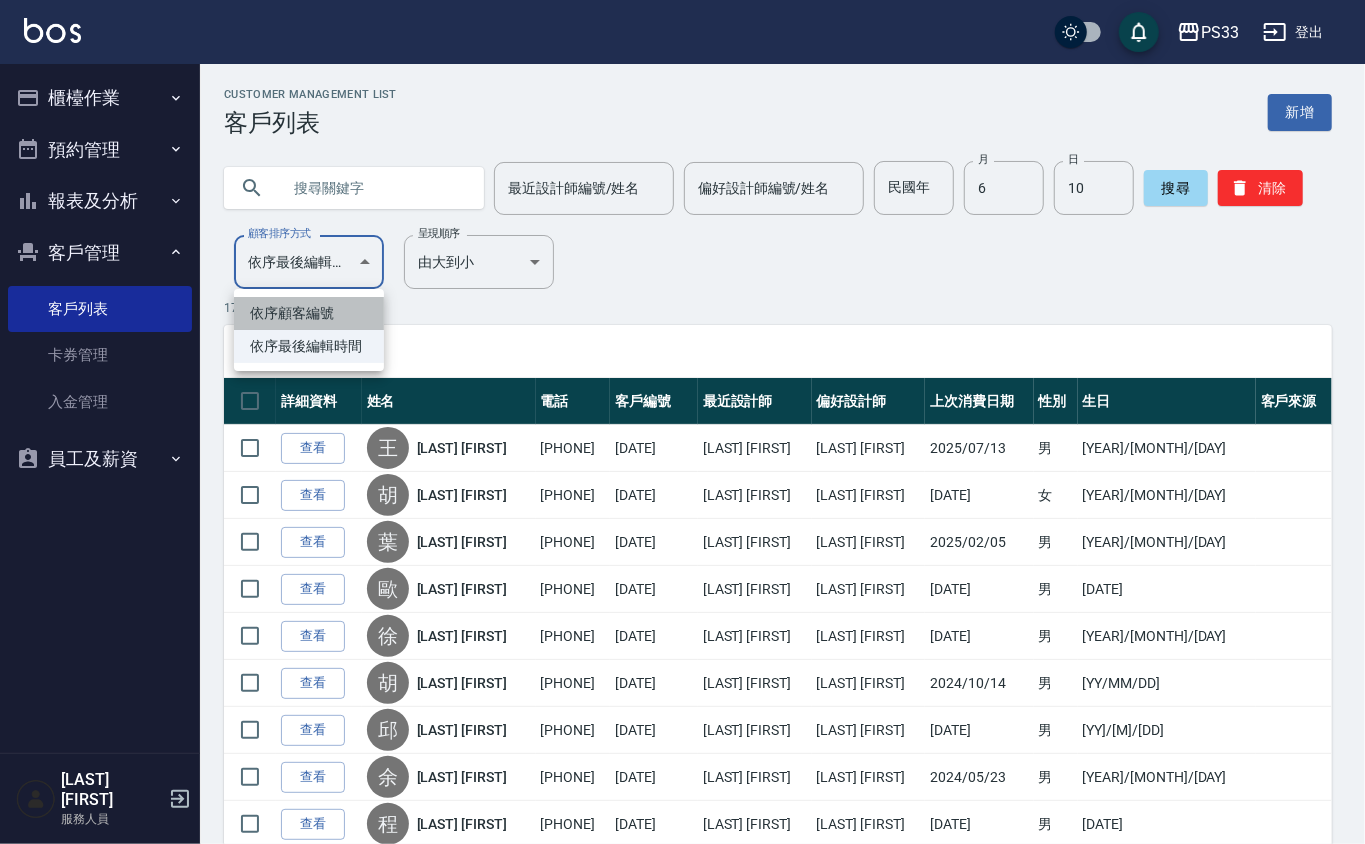 click on "依序顧客編號" at bounding box center (309, 313) 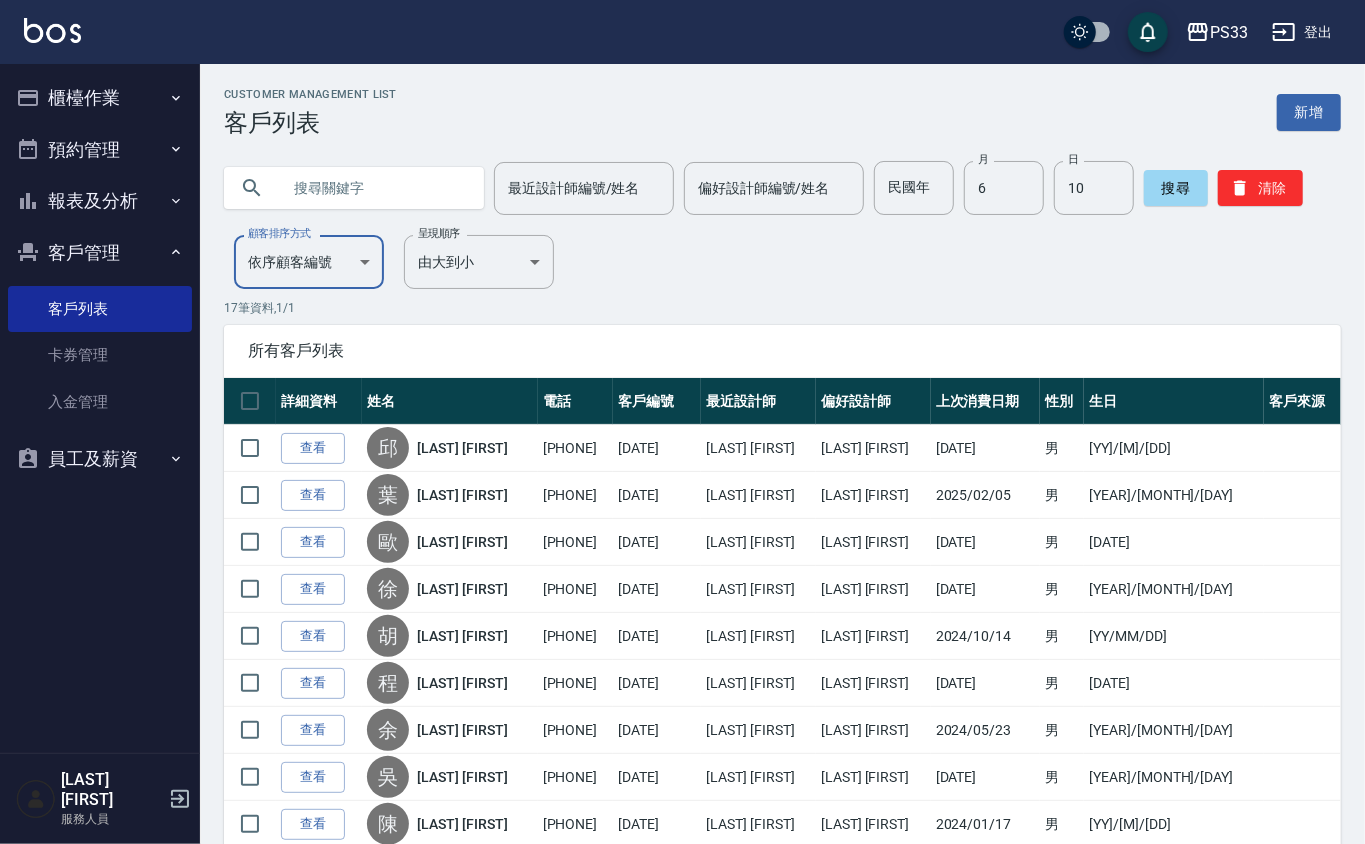 click on "PS33 登出 櫃檯作業 打帳單 帳單列表 掛單列表 營業儀表板 現金收支登錄 材料自購登錄 每日結帳 排班表 現場電腦打卡 預約管理 預約管理 單日預約紀錄 單週預約紀錄 報表及分析 報表目錄 店家日報表 互助日報表 互助排行榜 互助點數明細 互助業績報表 全店業績分析表 設計師日報表 設計師業績分析表 設計師業績月報表 設計師排行榜 商品銷售排行榜 商品消耗明細 店販抽成明細 顧客入金餘額表 每日非現金明細 每日收支明細 收支分類明細表 客戶管理 客戶列表 卡券管理 入金管理 員工及薪資 全店打卡記錄 邱筱凌 服務人員 Customer Management List 客戶列表 新增 最近設計師編號/姓名 最近設計師編號/姓名 偏好設計師編號/姓名 偏好設計師編號/姓名 民國年 民國年 月 6 月 日 10 日 搜尋 清除 顧客排序方式 依序顧客編號 NO 顧客排序方式 呈現順序 由大到小 DESC 呈現順序 17" at bounding box center (682, 659) 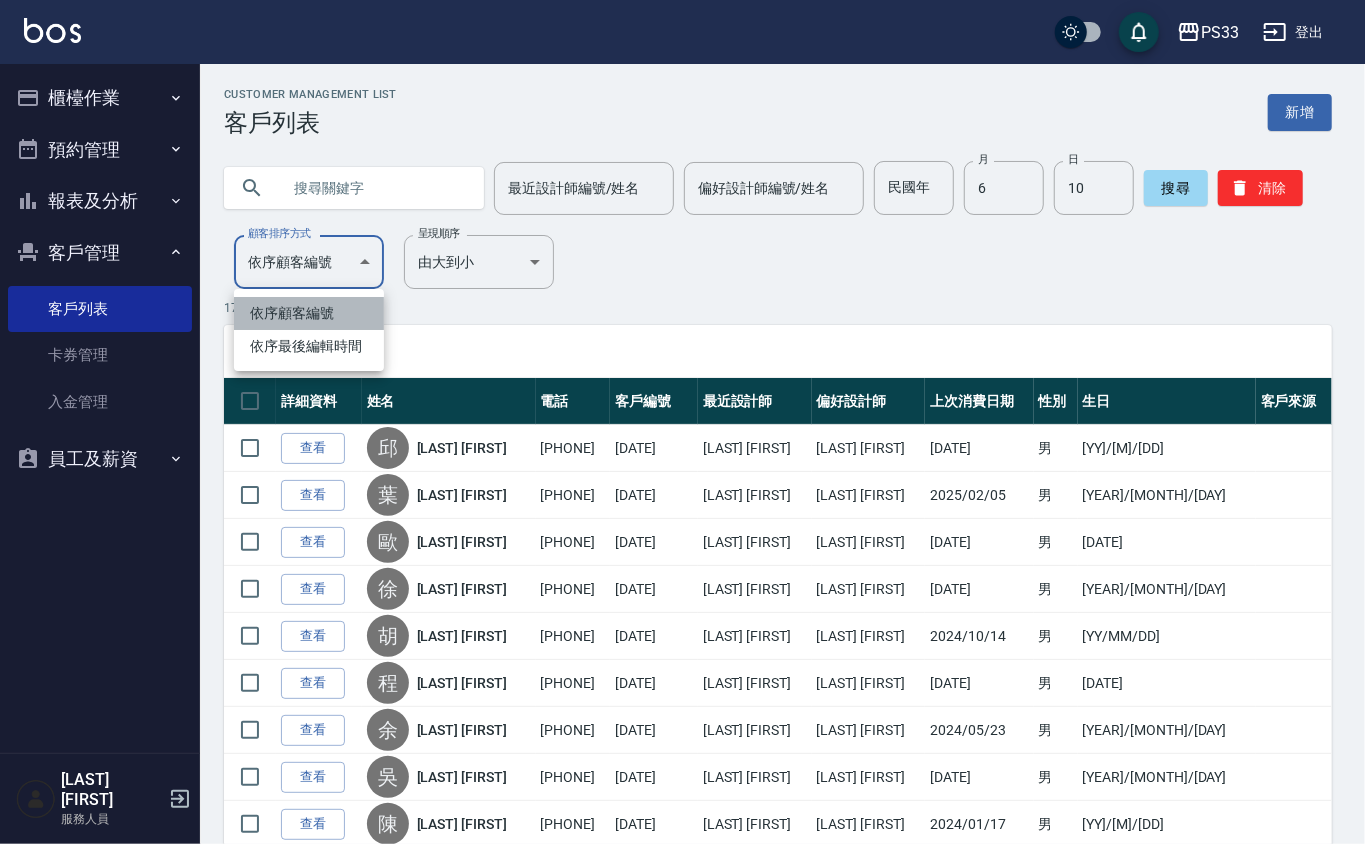click on "依序顧客編號" at bounding box center (309, 313) 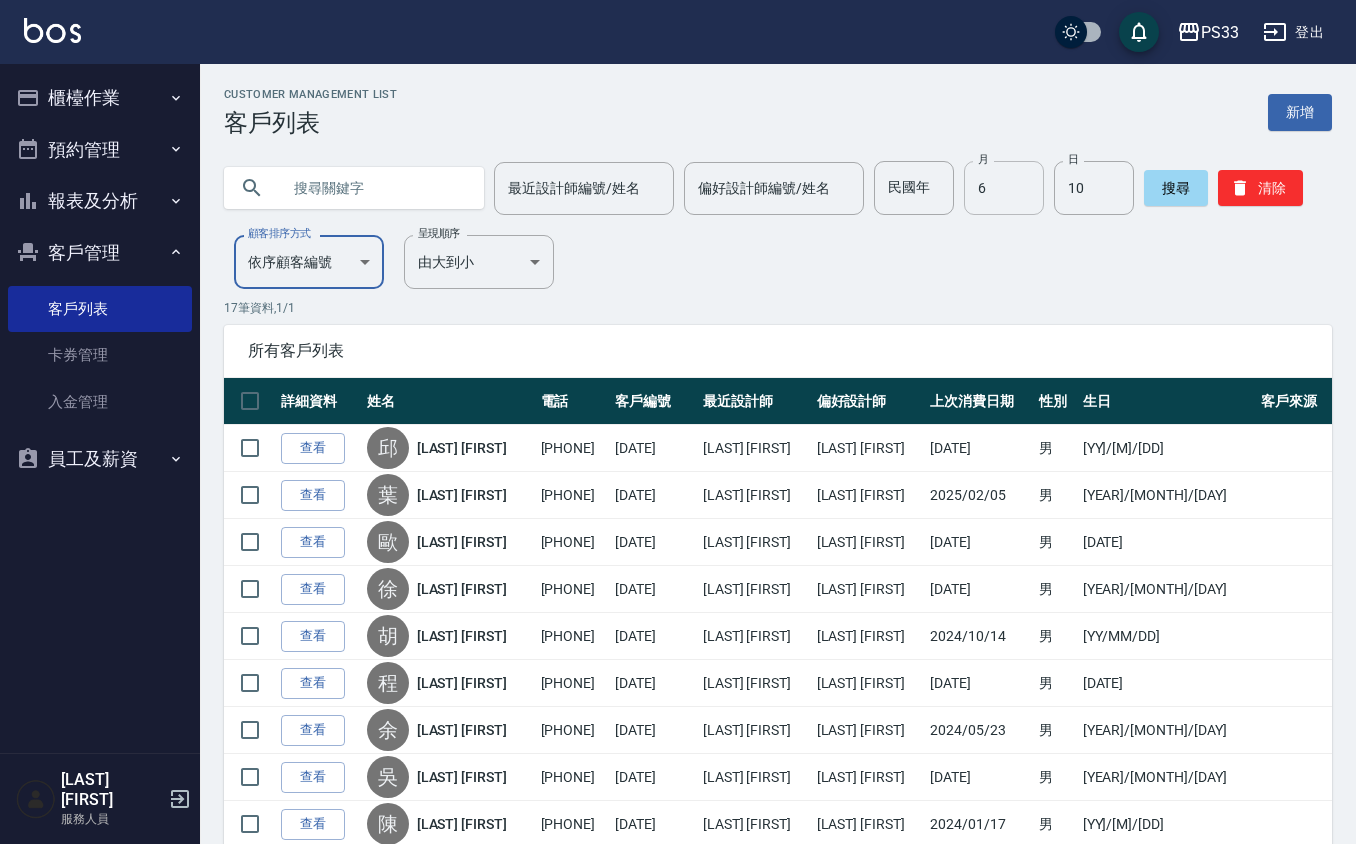 click on "6" at bounding box center (1004, 188) 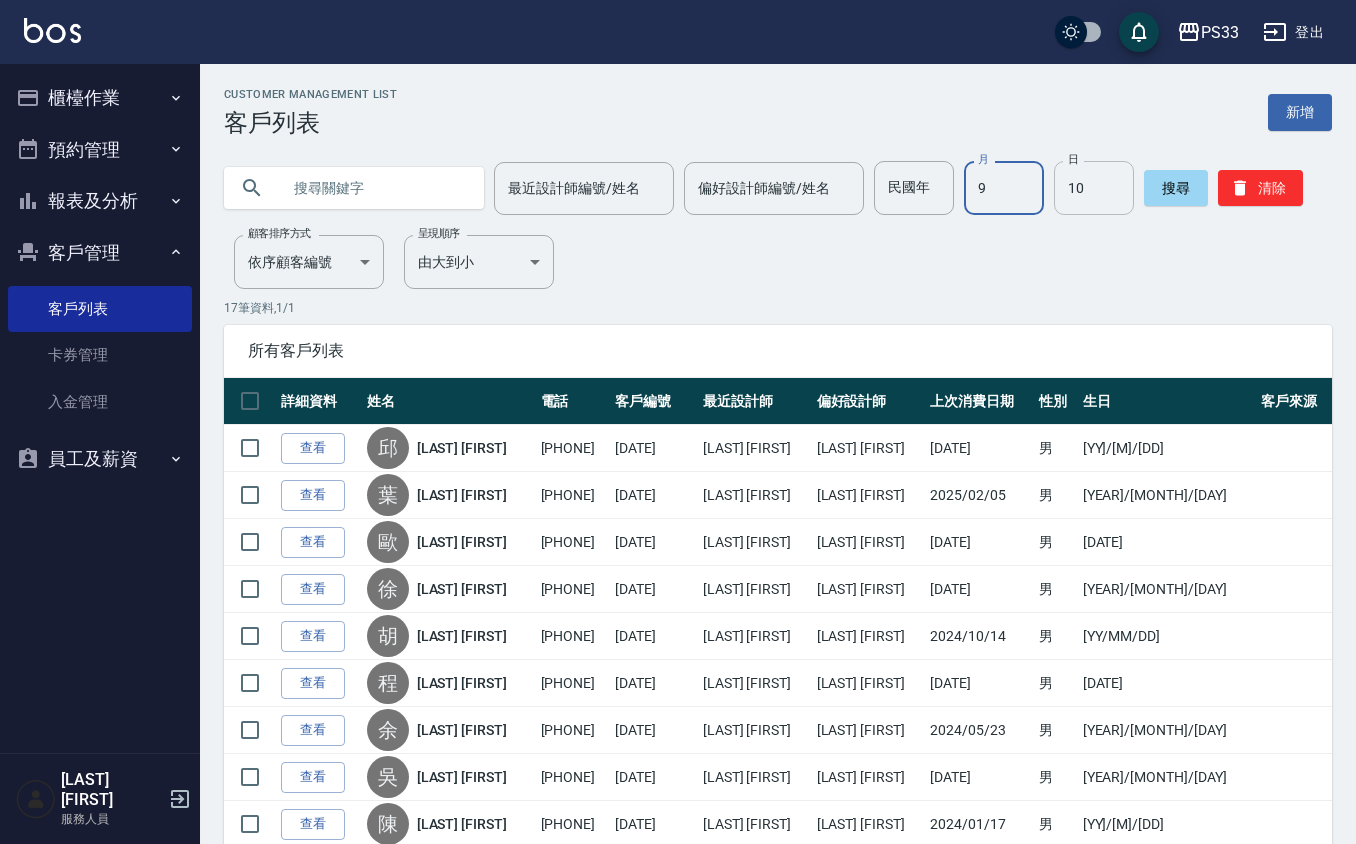 type on "9" 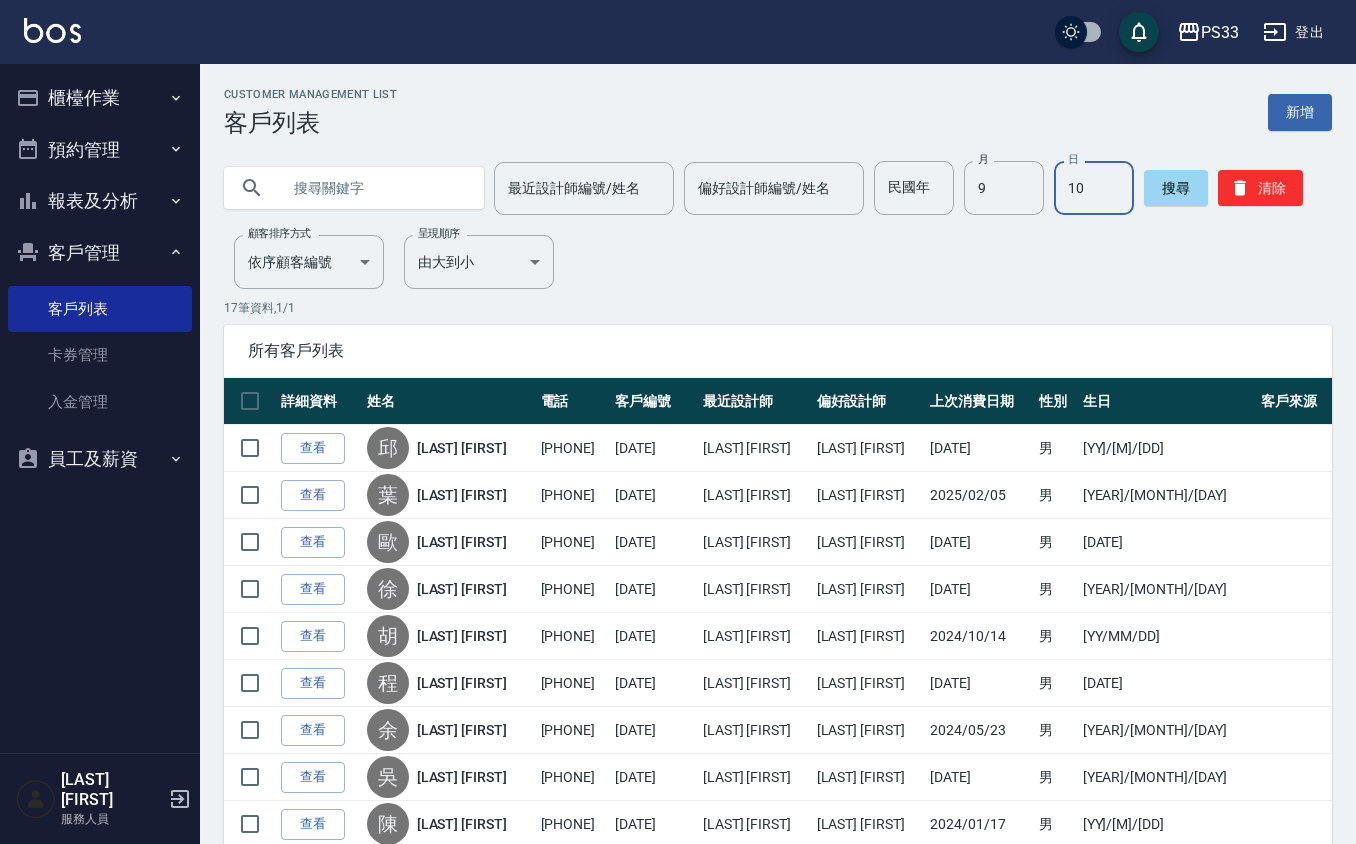 click on "10" at bounding box center [1094, 188] 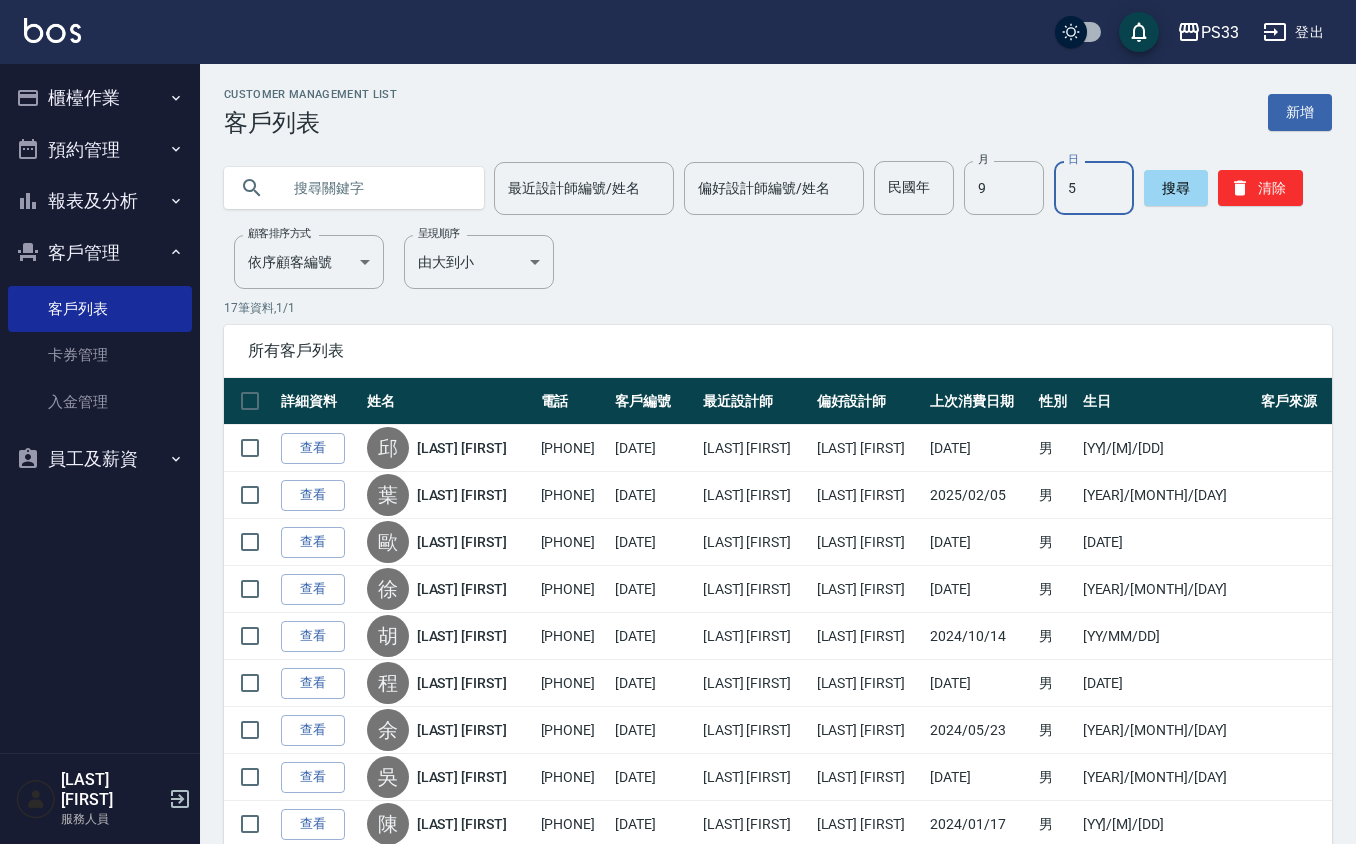 type on "5" 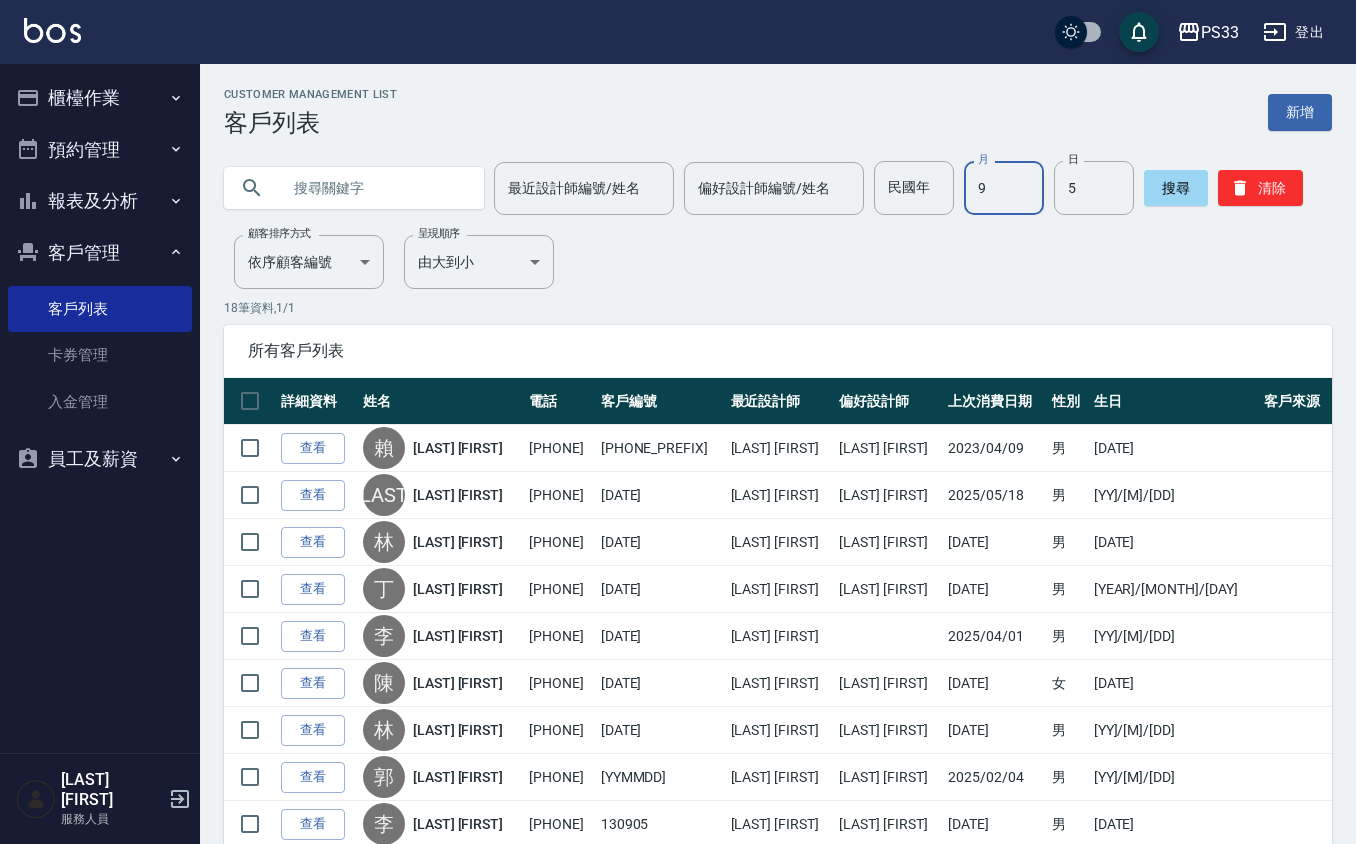 click on "9" at bounding box center (1004, 188) 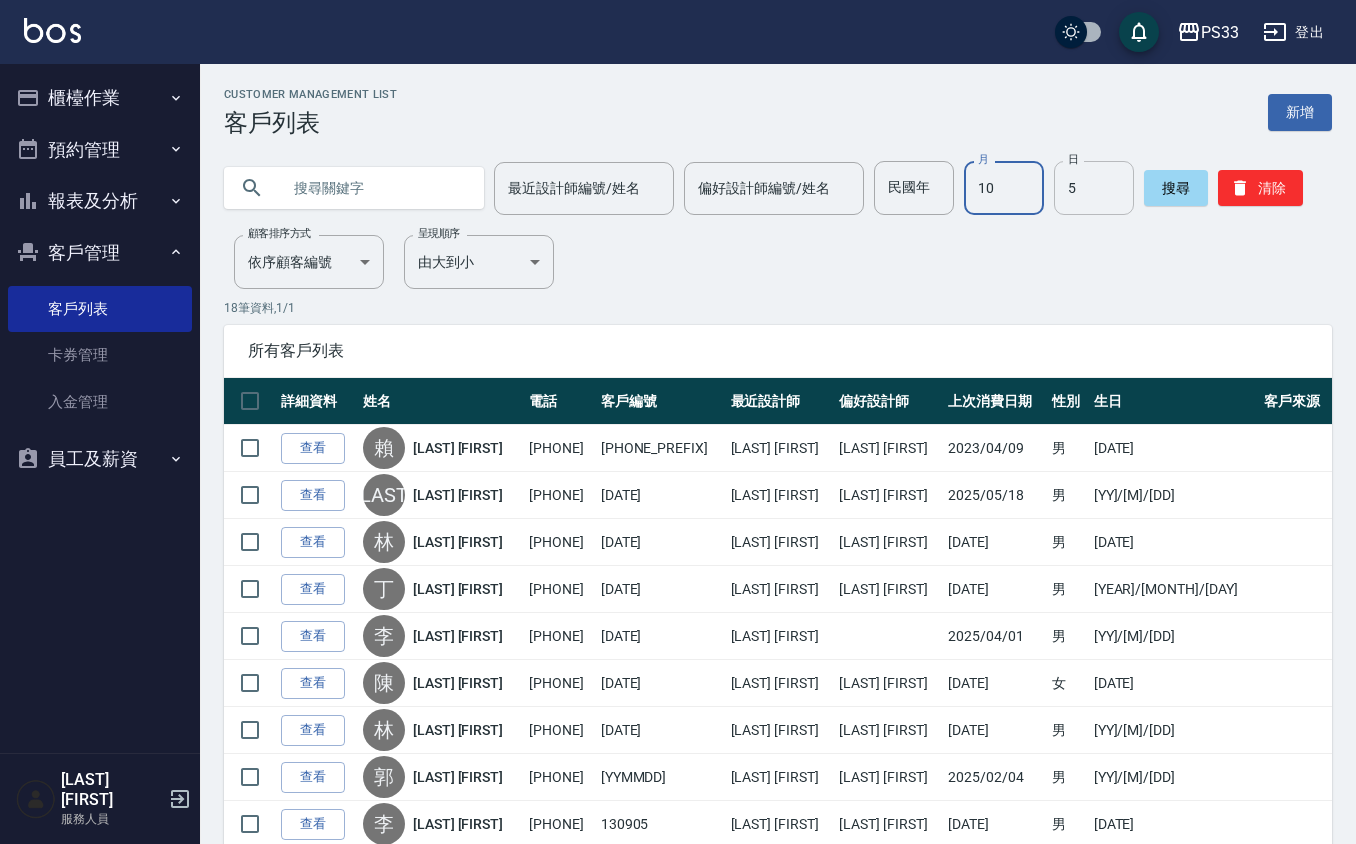 type on "10" 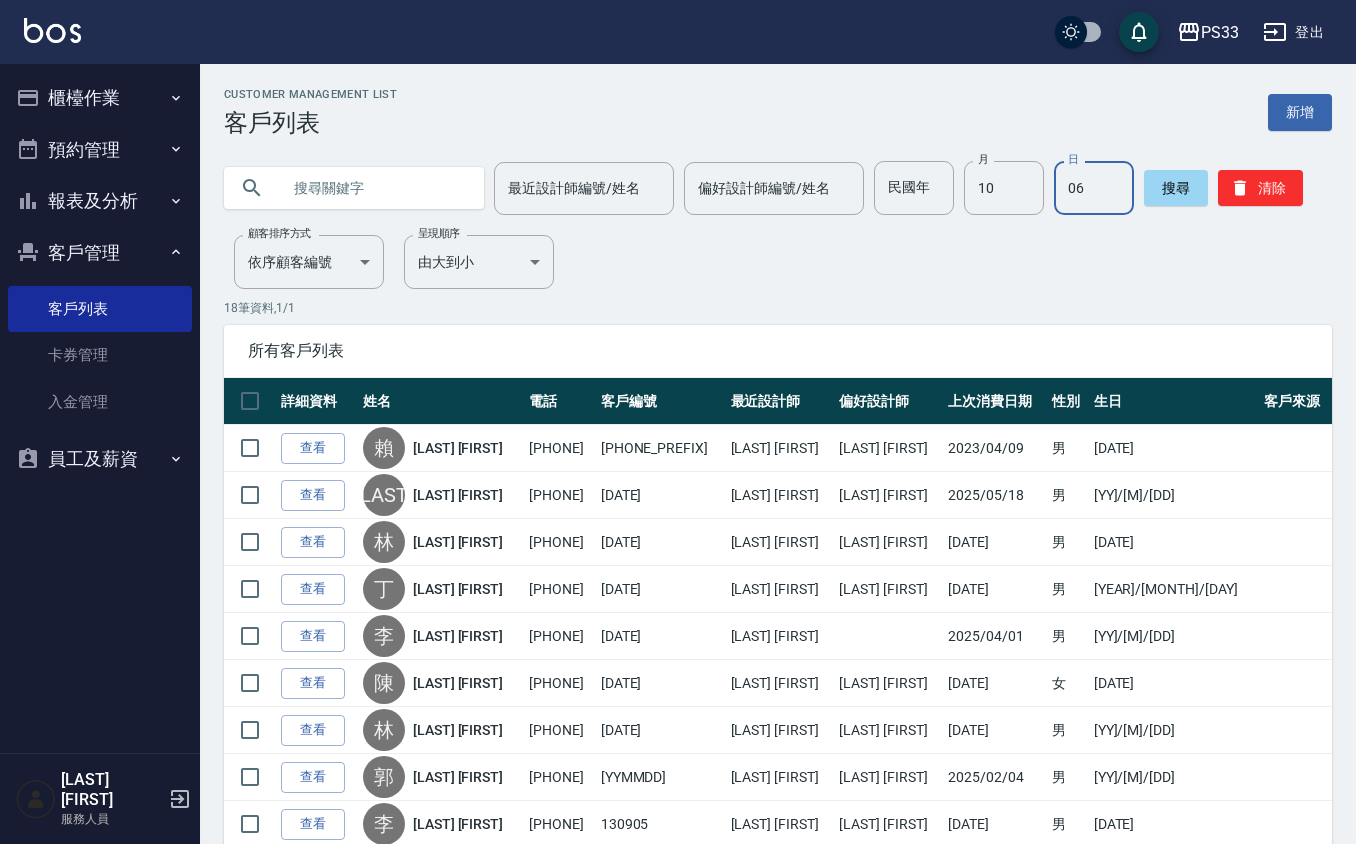 type on "06" 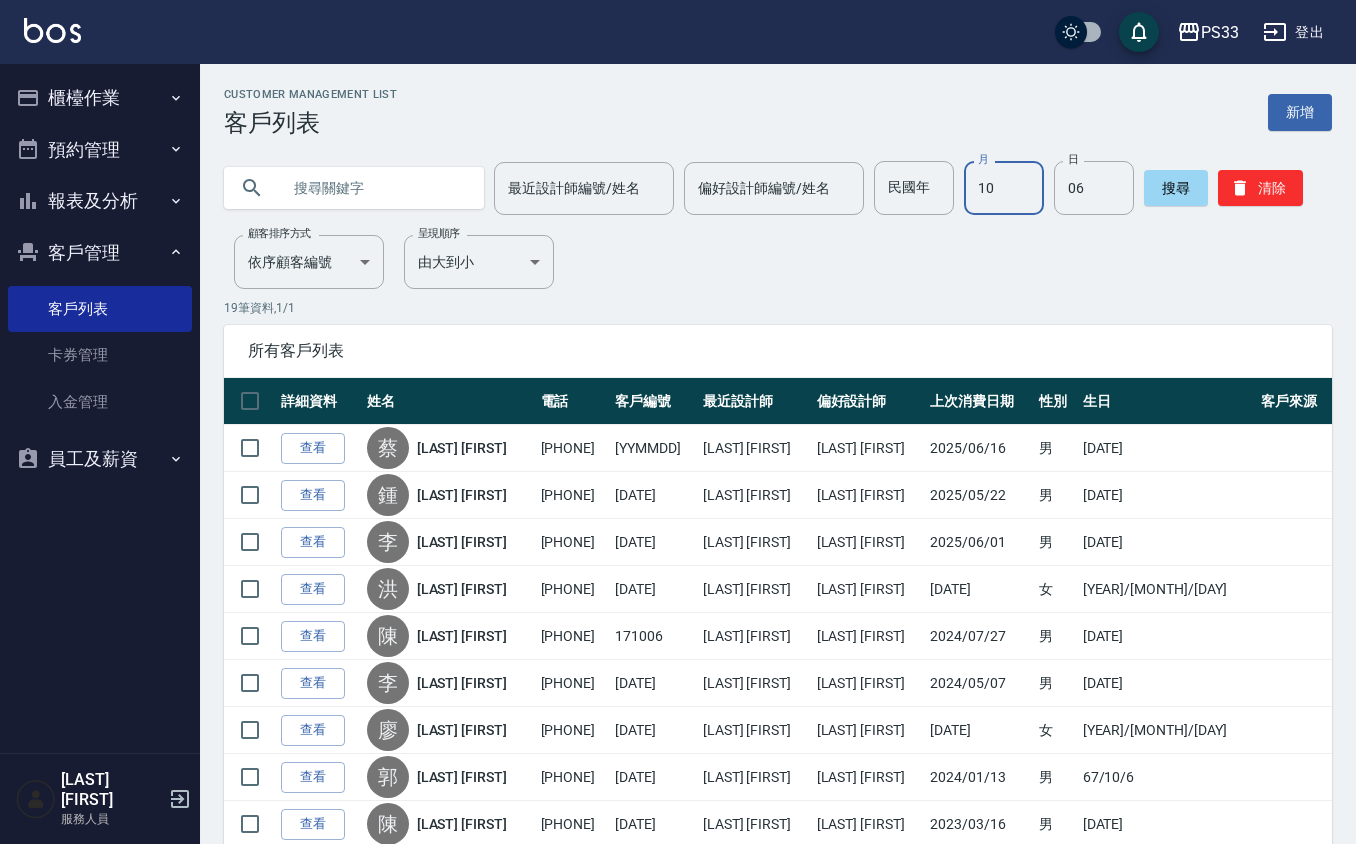 click on "10" at bounding box center [1004, 188] 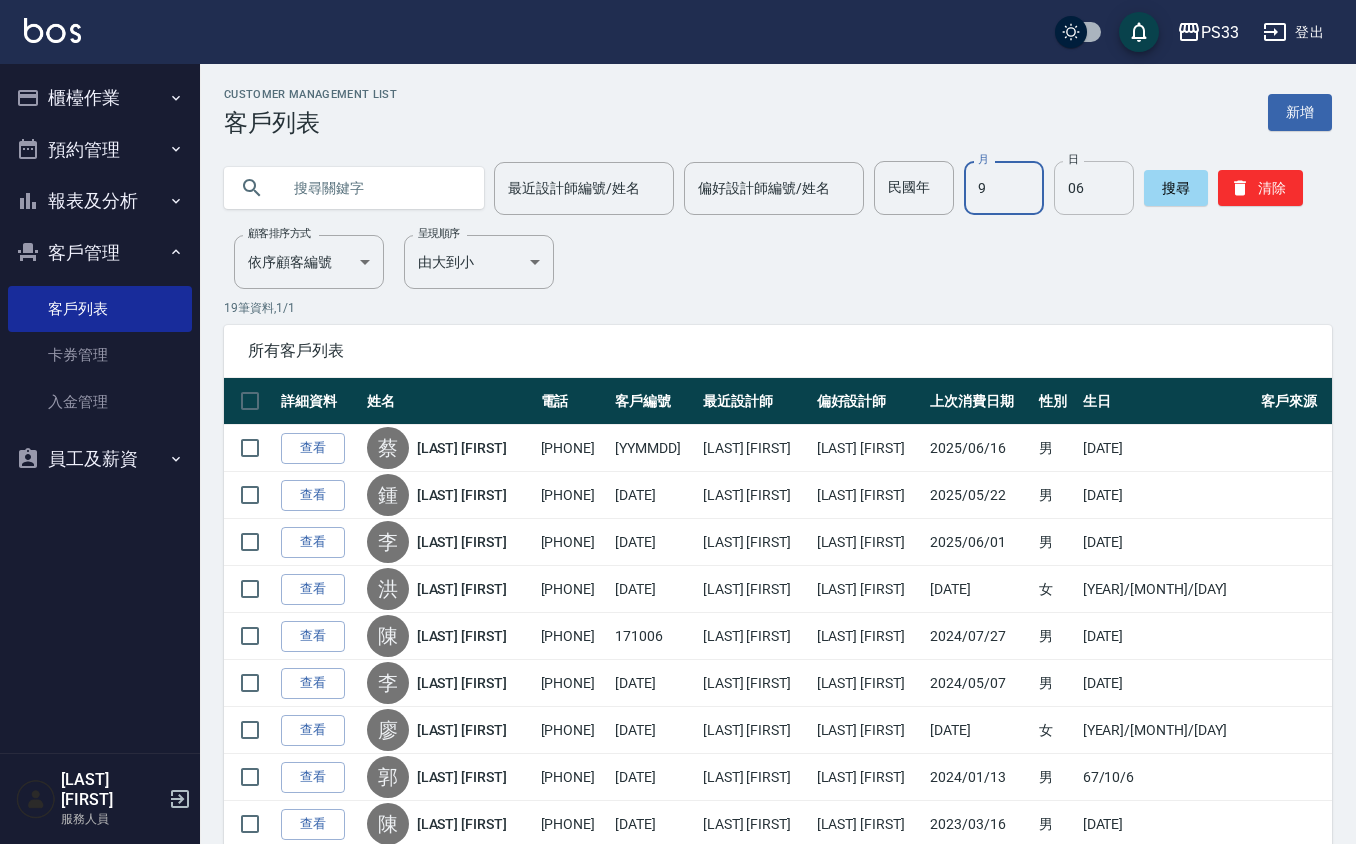 type on "9" 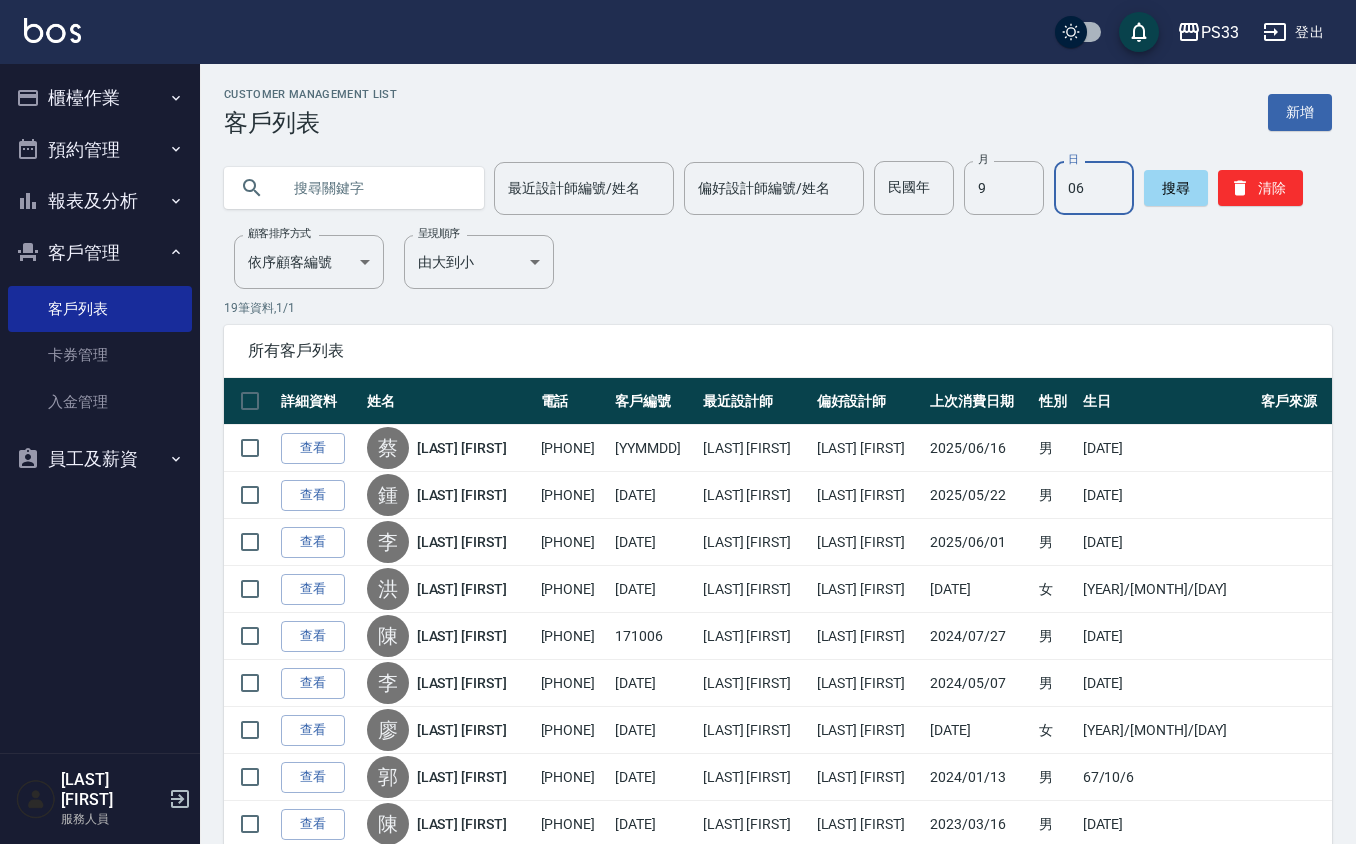 click on "06" at bounding box center (1094, 188) 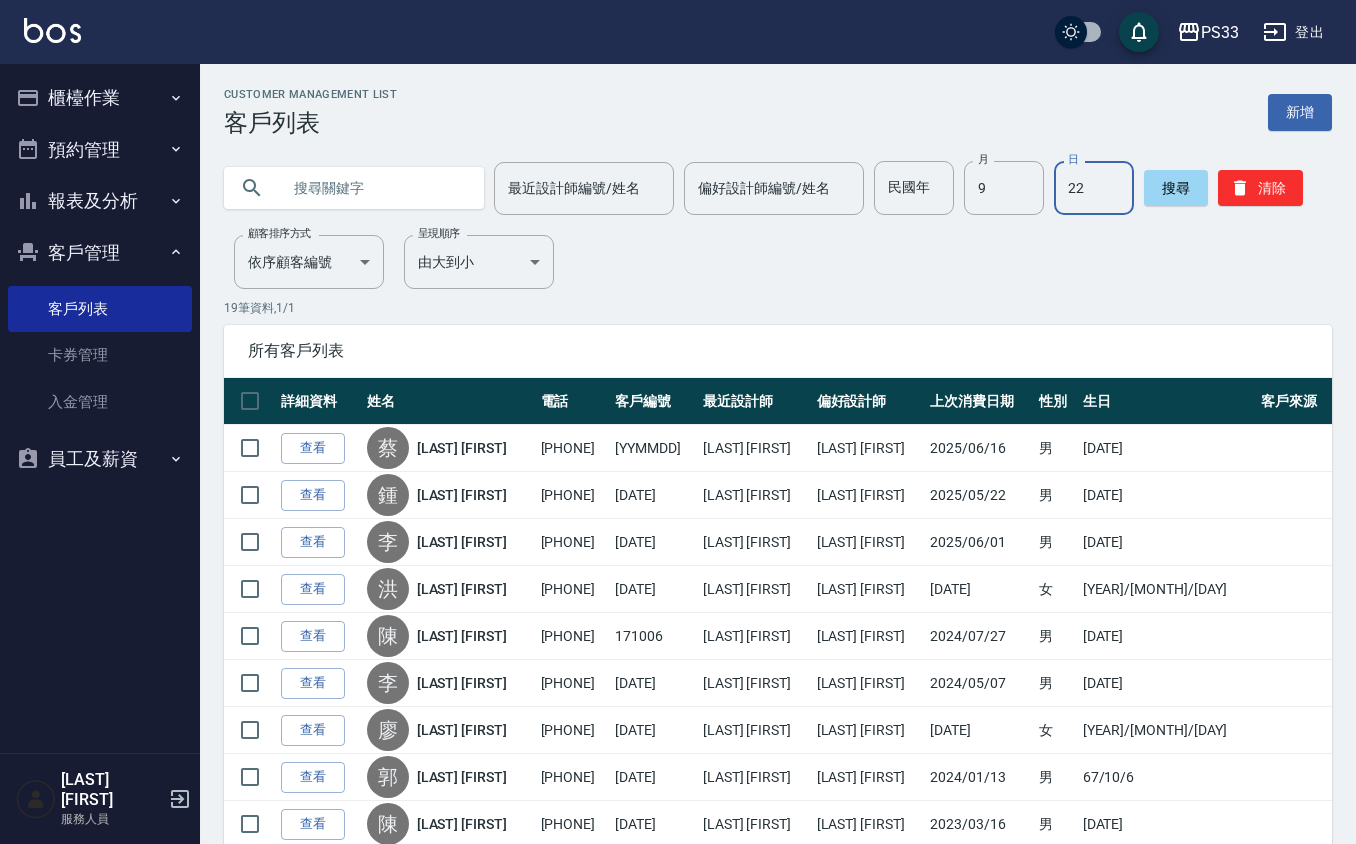 type on "22" 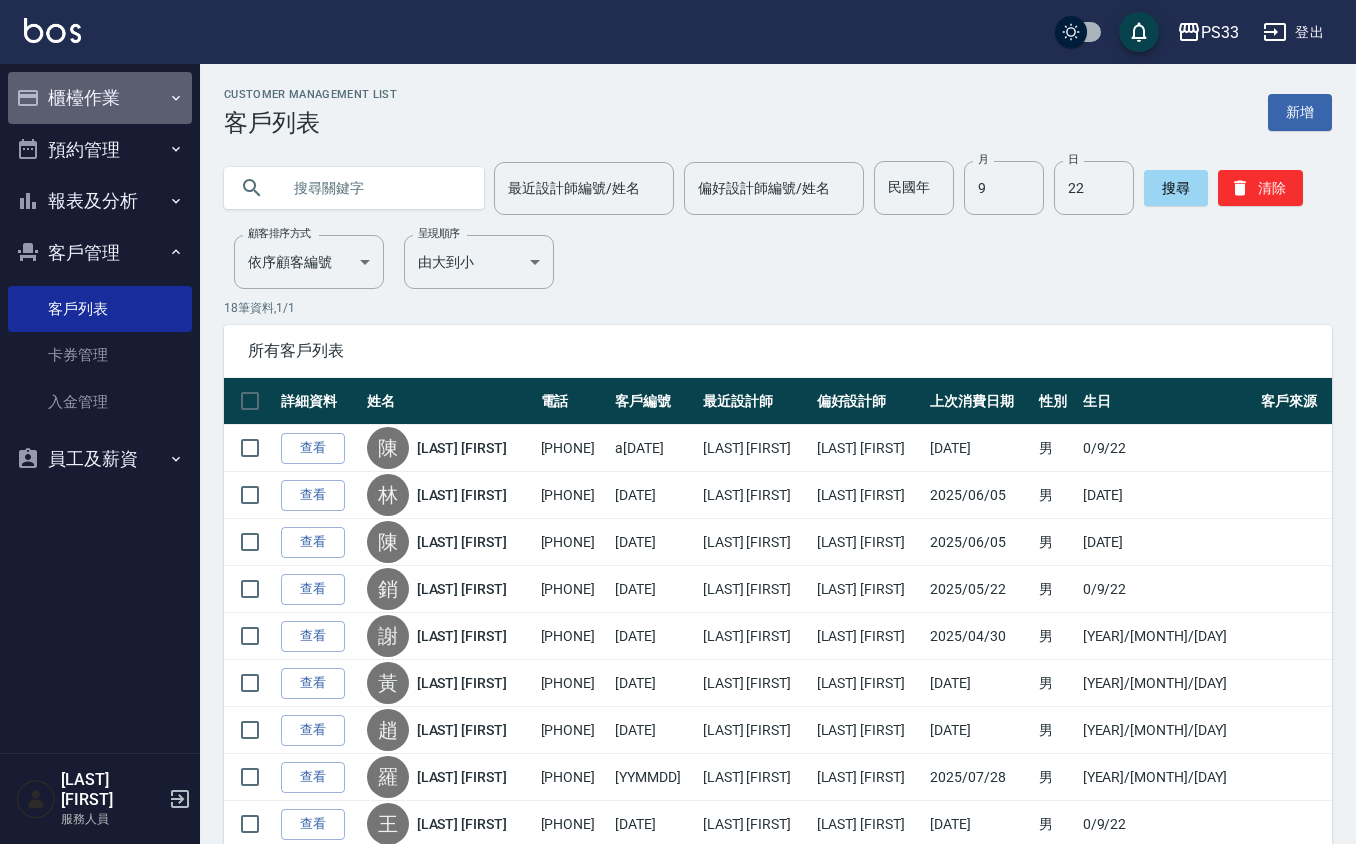 click on "櫃檯作業" at bounding box center (100, 98) 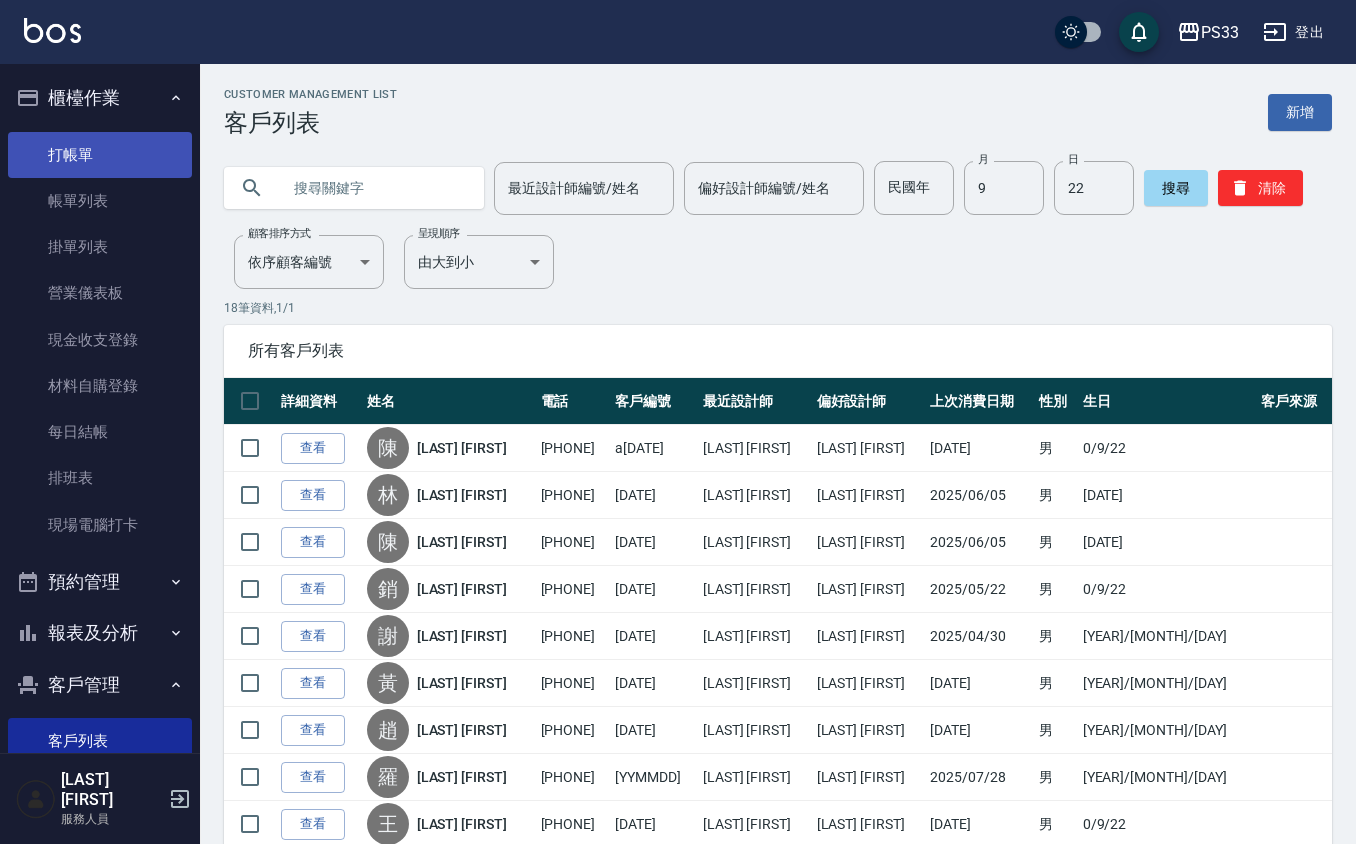 click on "打帳單" at bounding box center (100, 155) 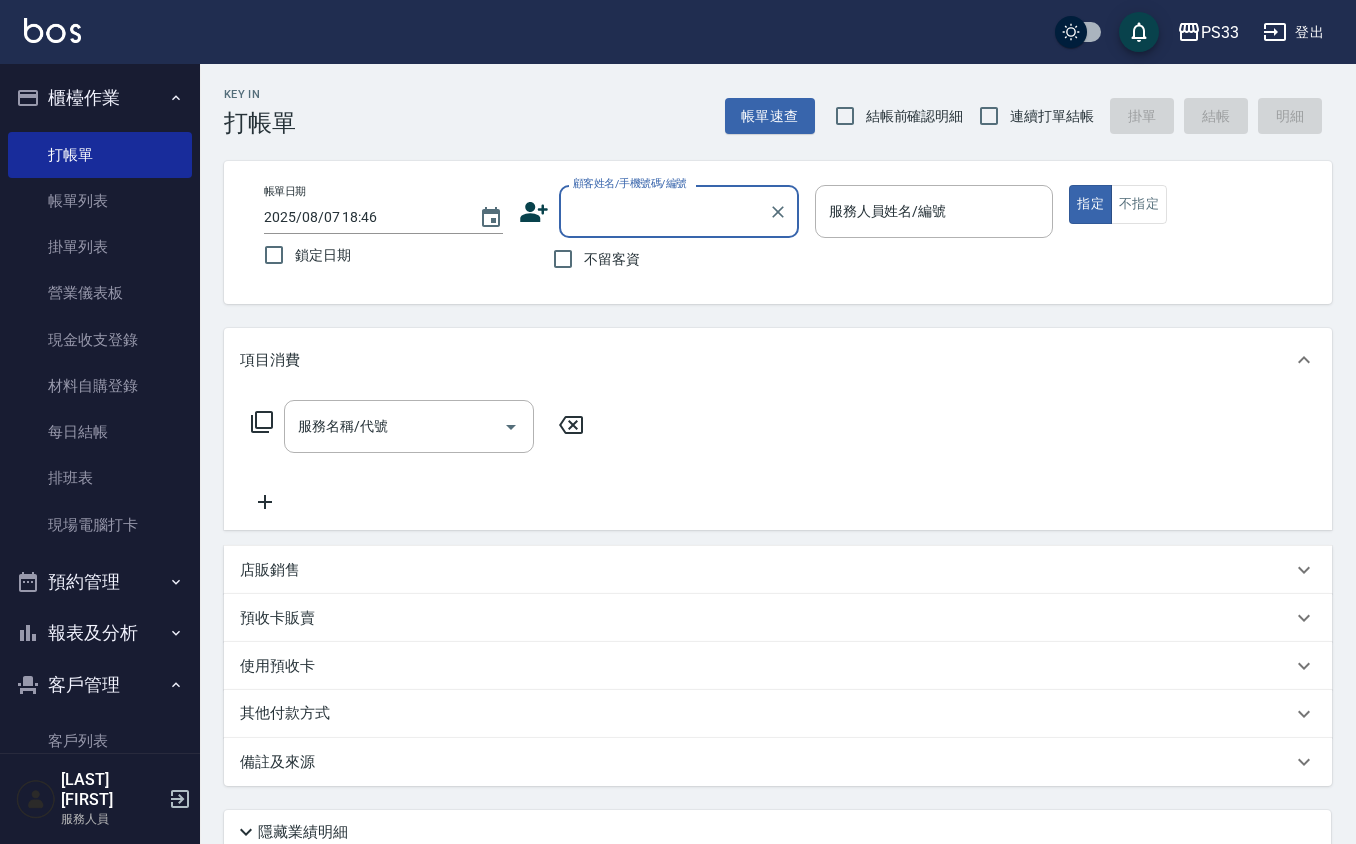 click 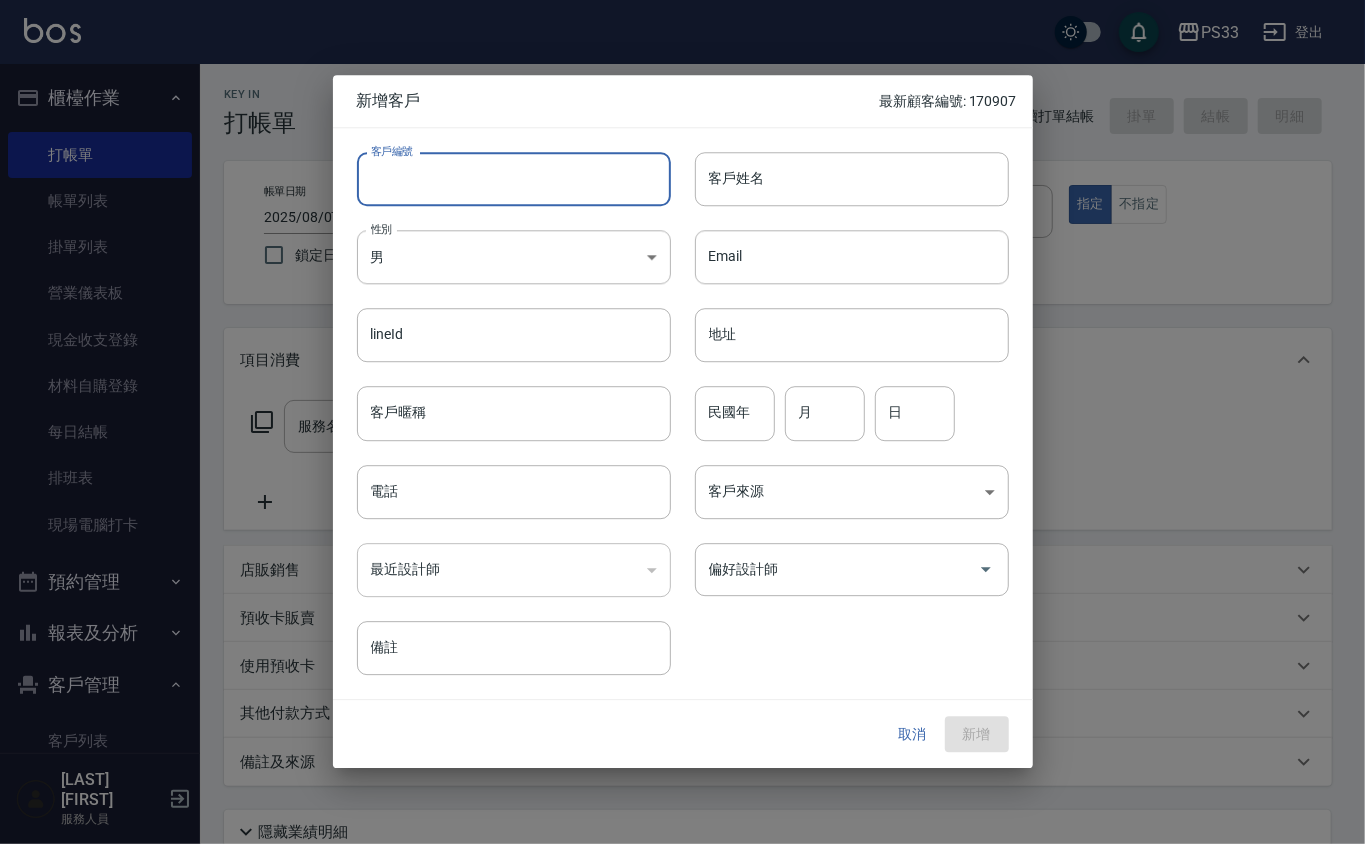 click on "客戶編號" at bounding box center (514, 179) 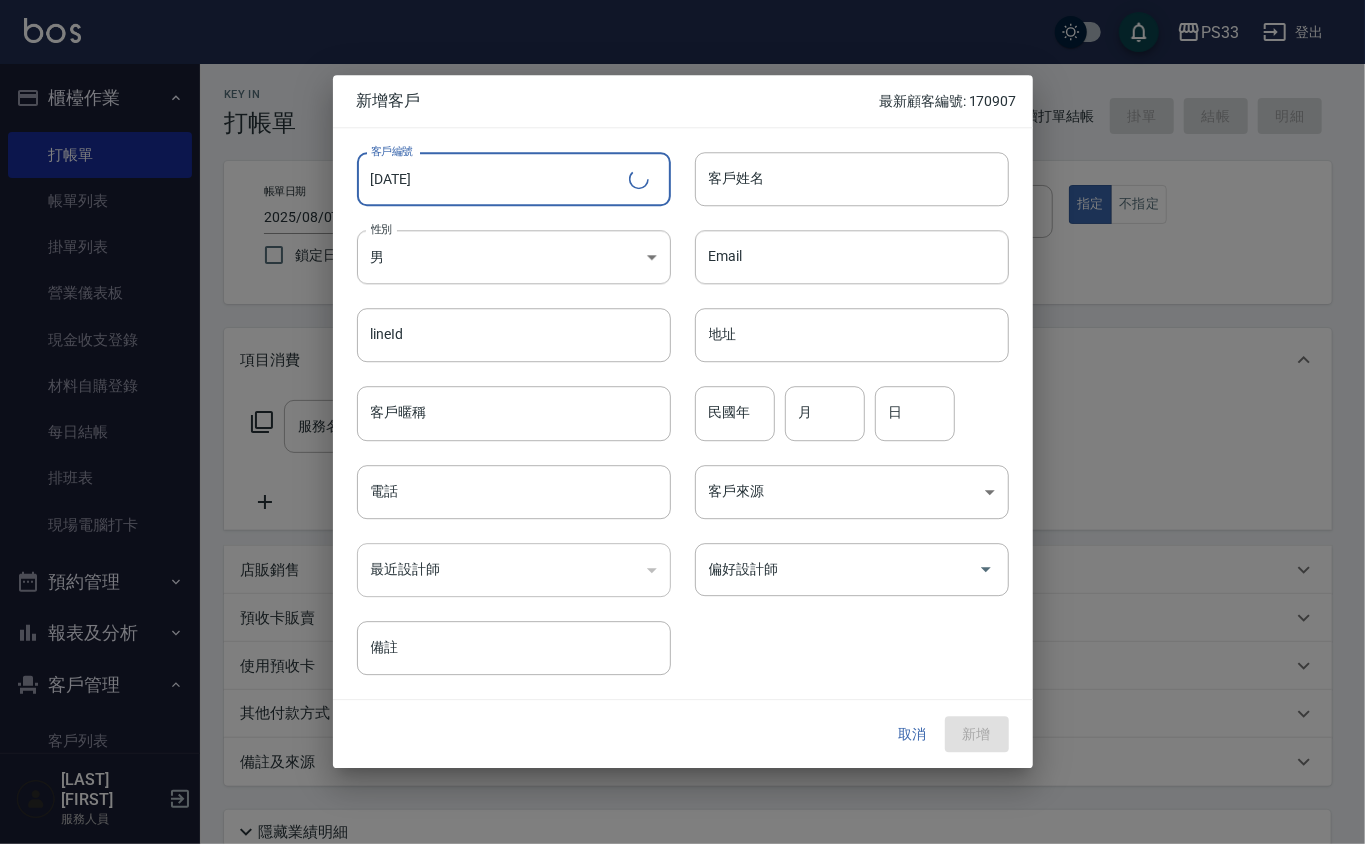 type on "[DATE]" 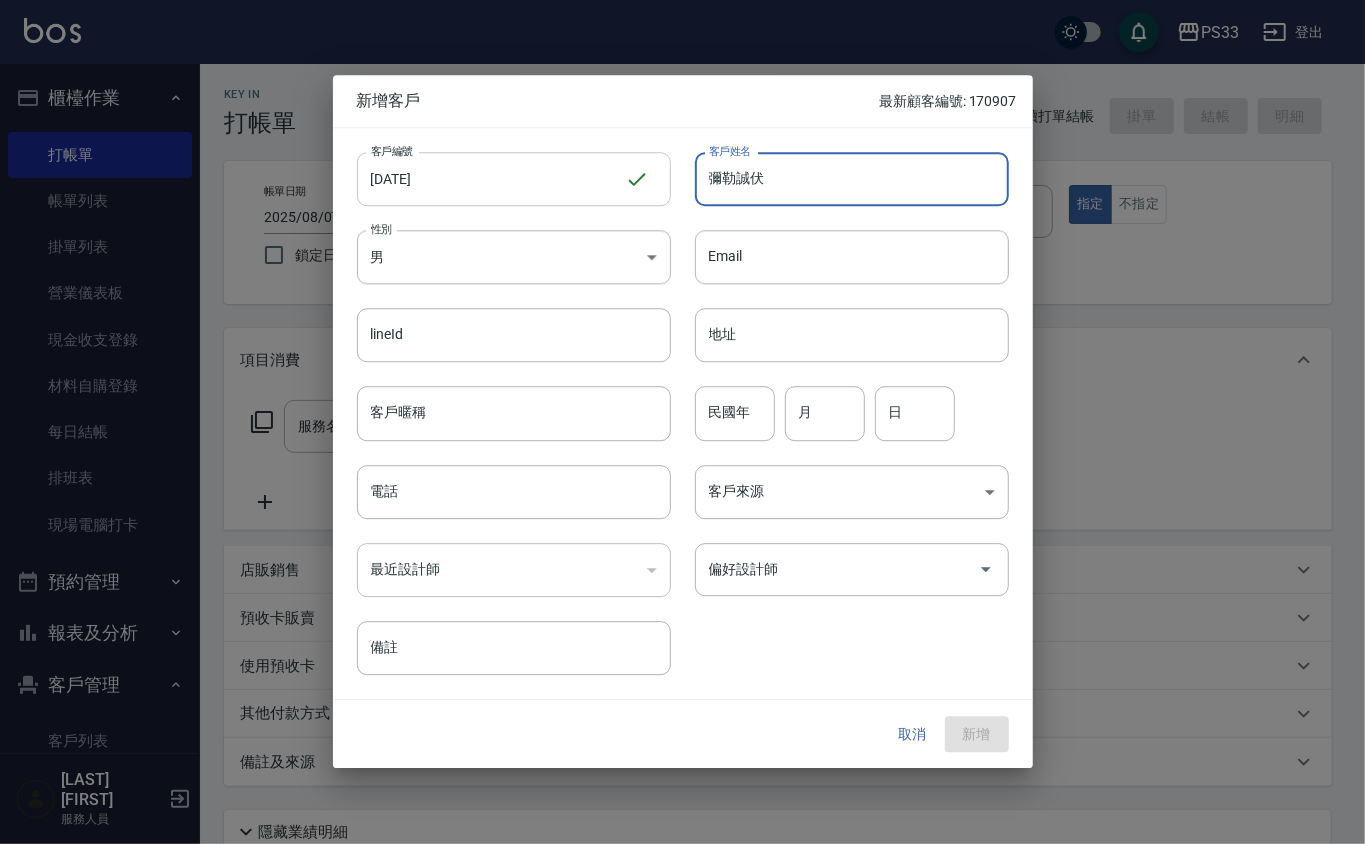 type on "[NAME]" 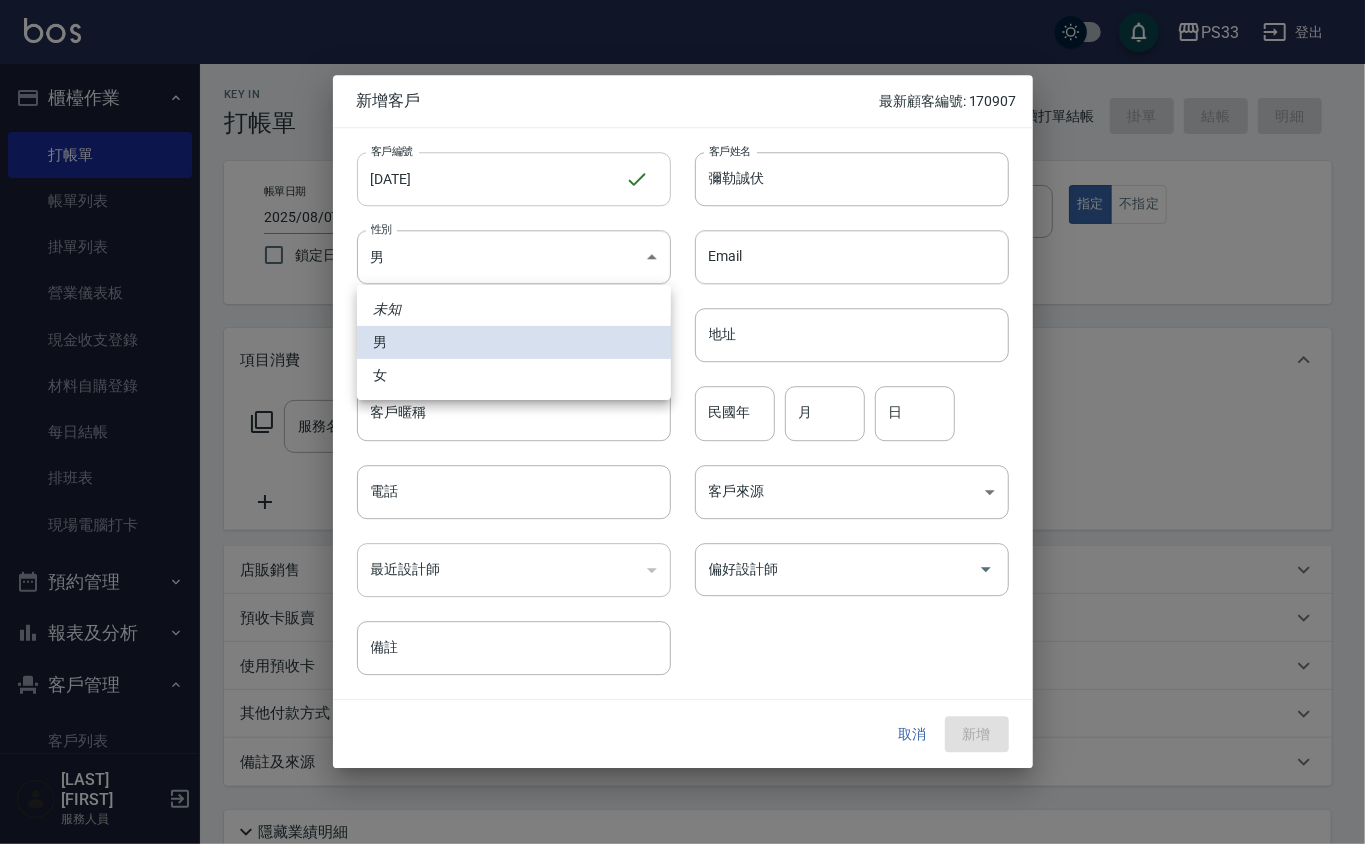type 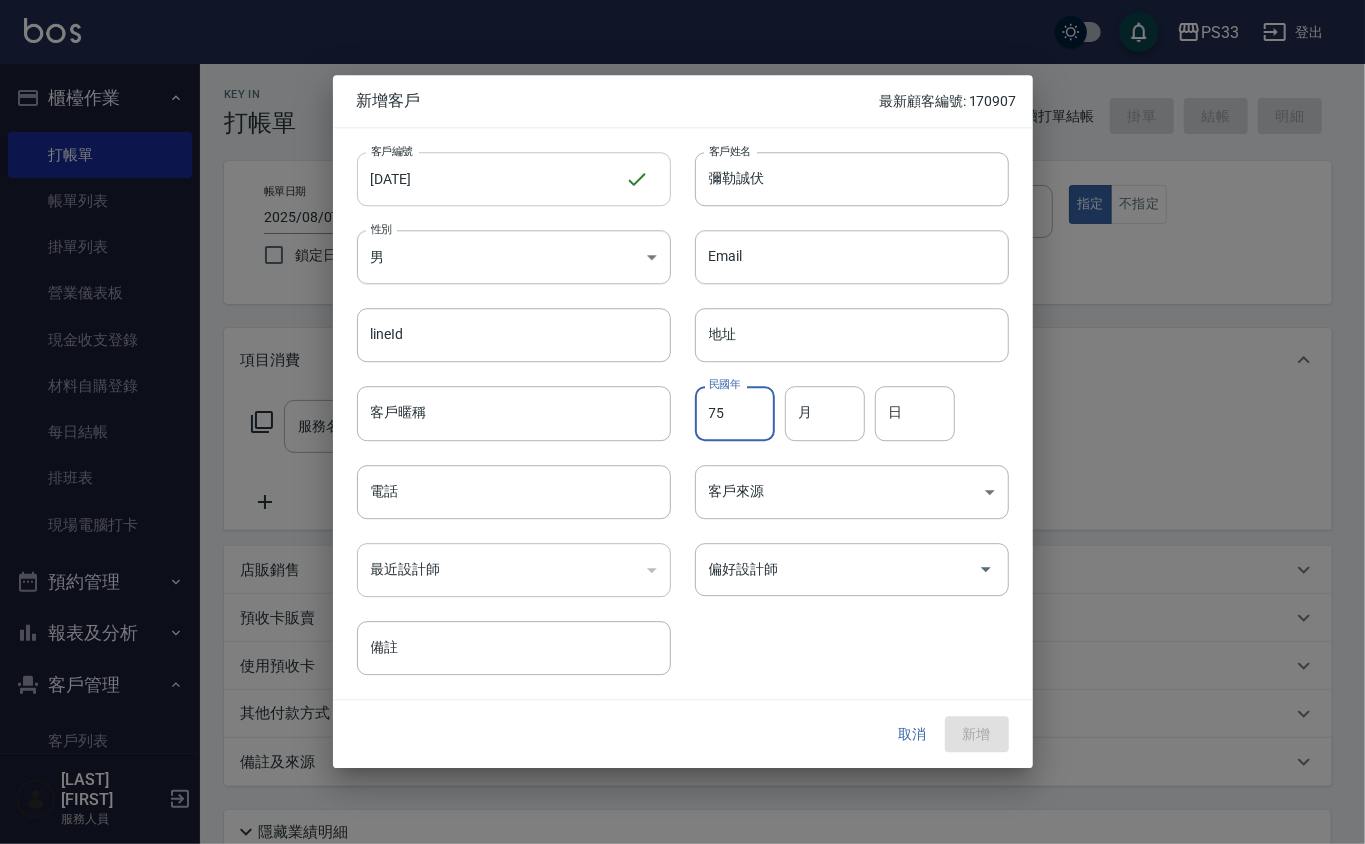 type on "75" 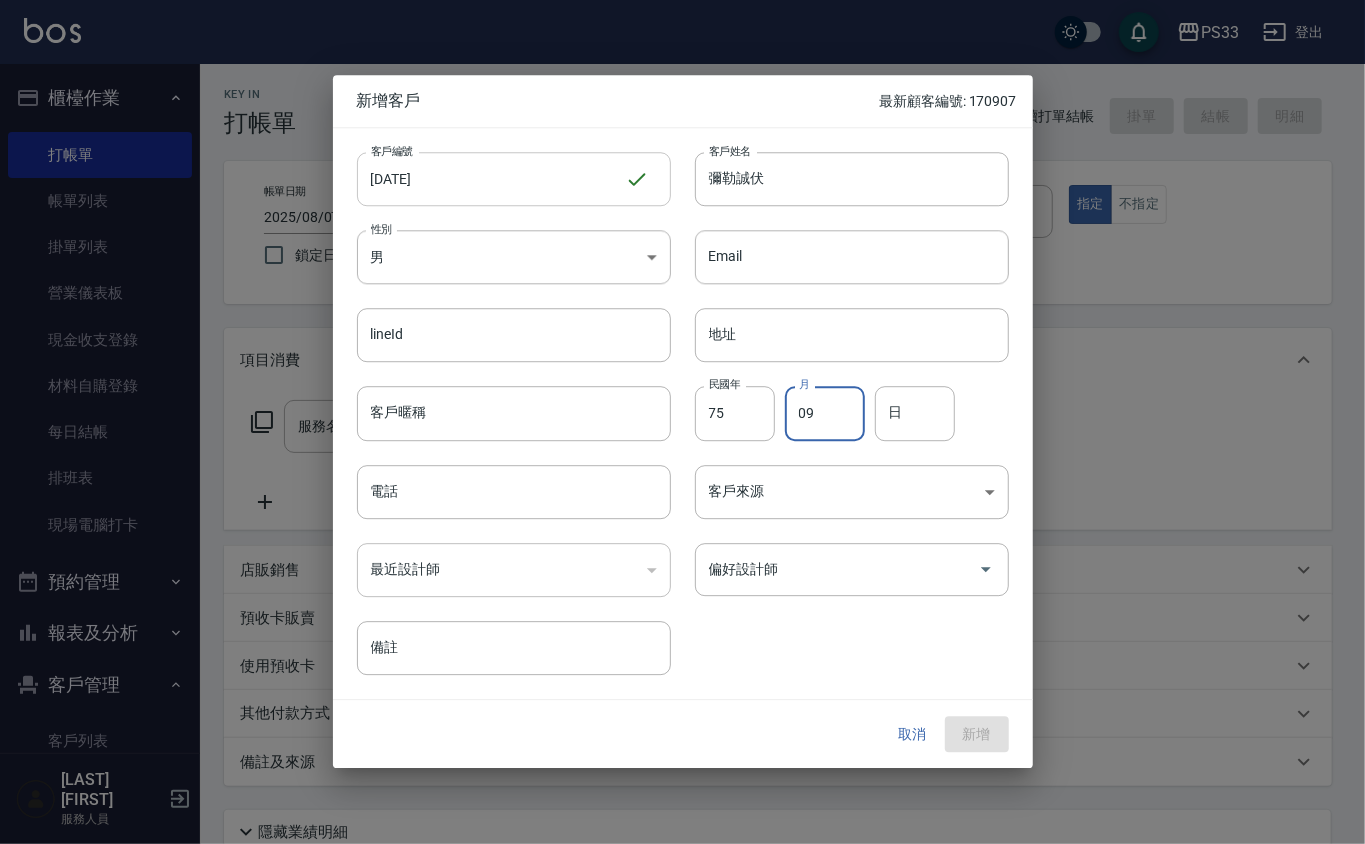 type on "09" 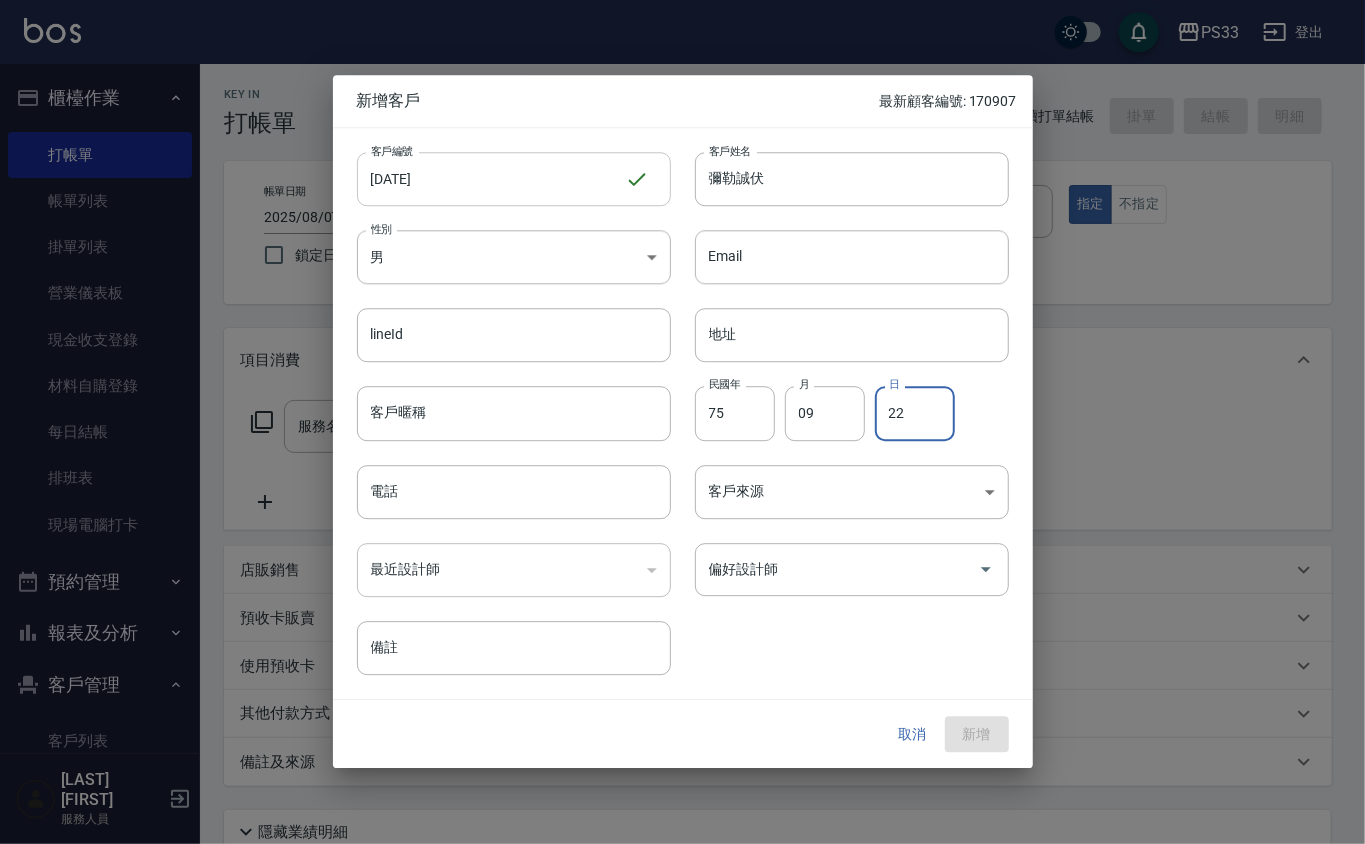 type on "22" 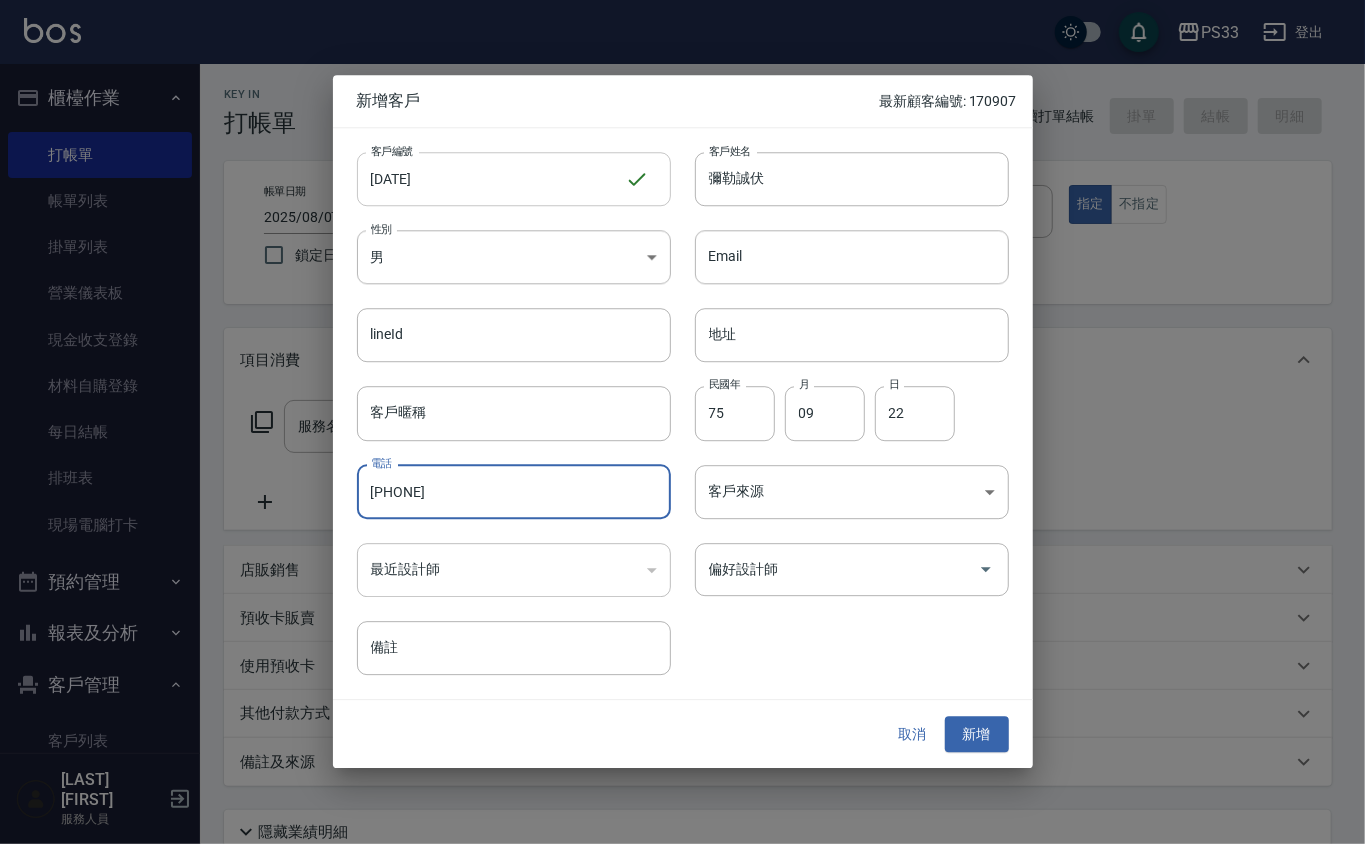 type on "[PHONE]" 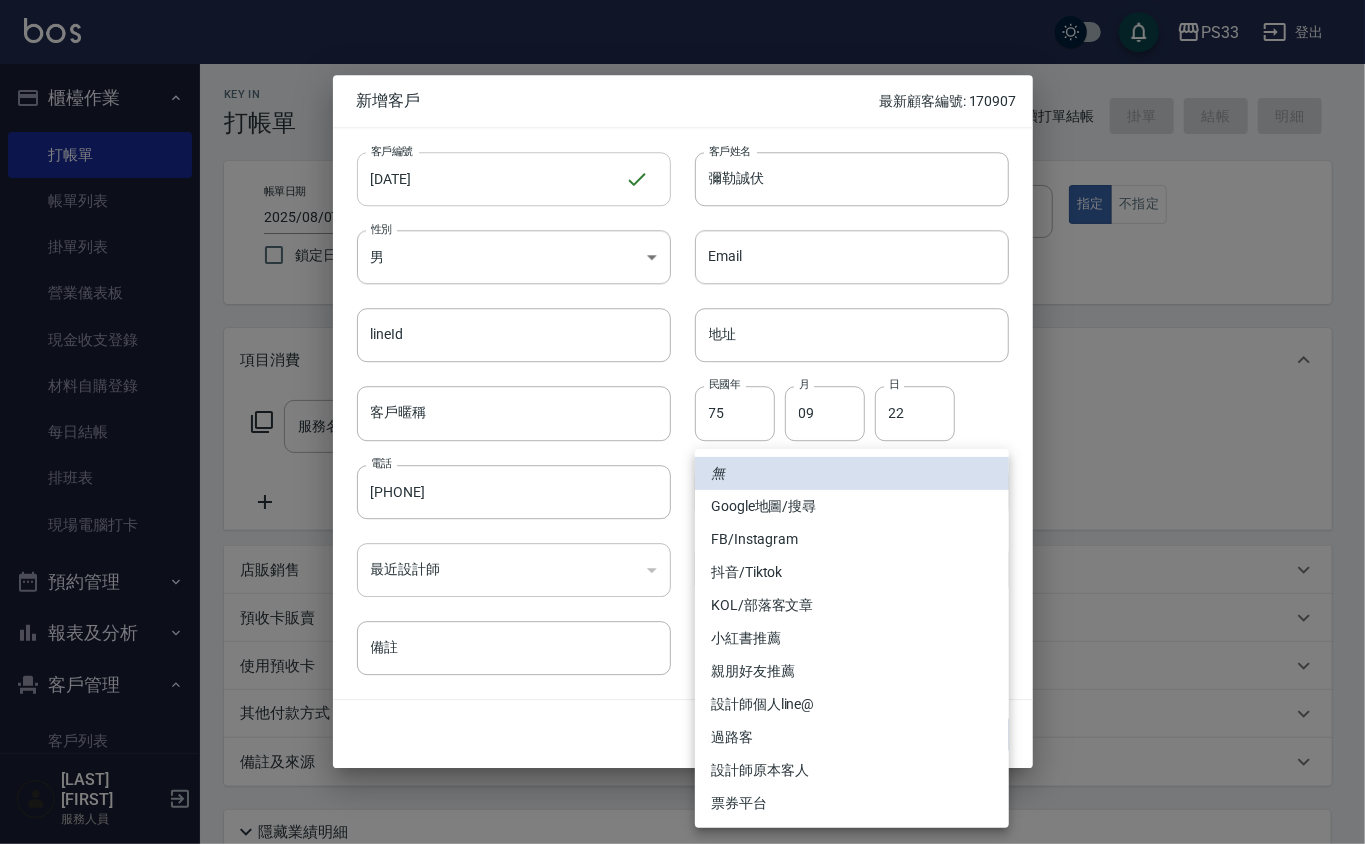 type 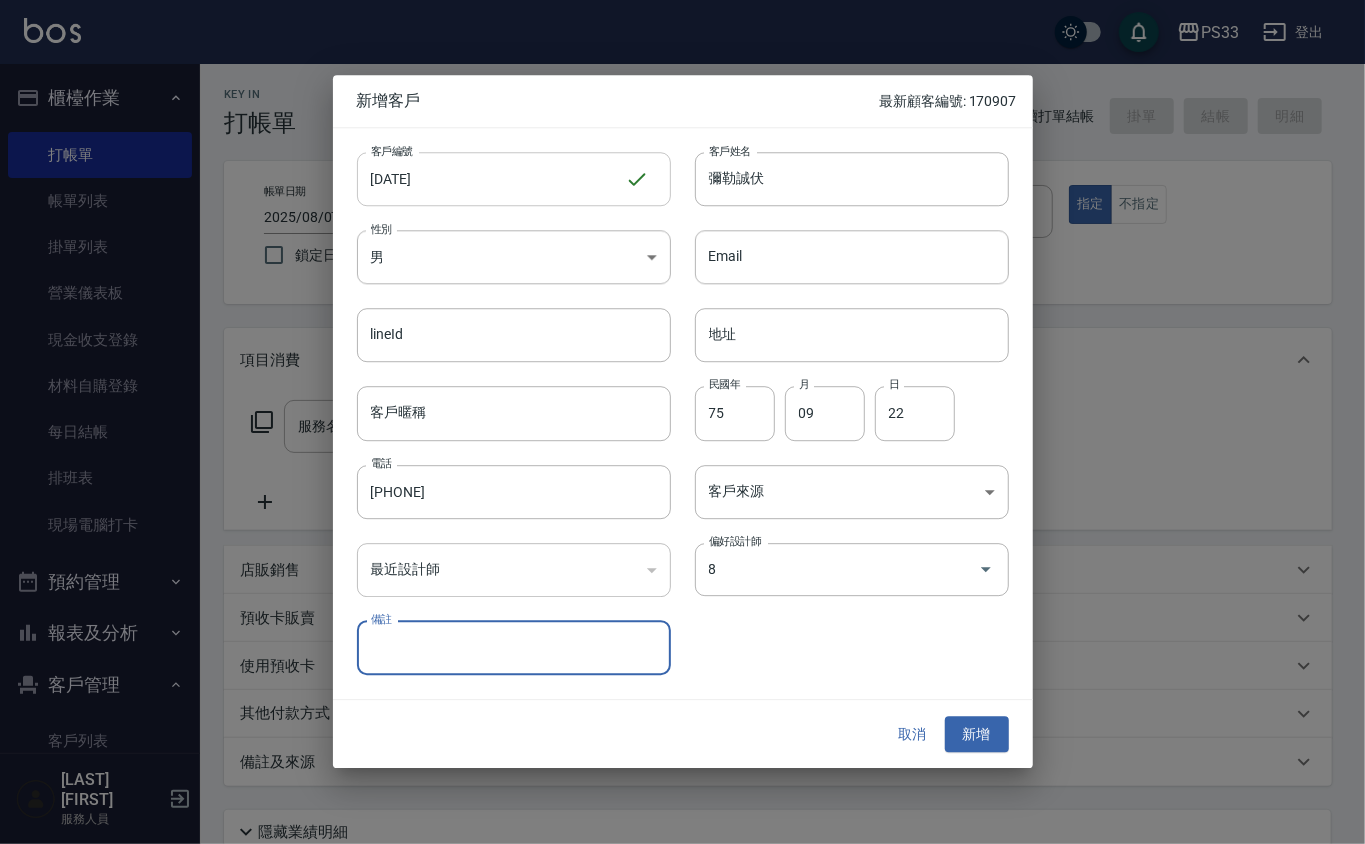 type on "[NAME]" 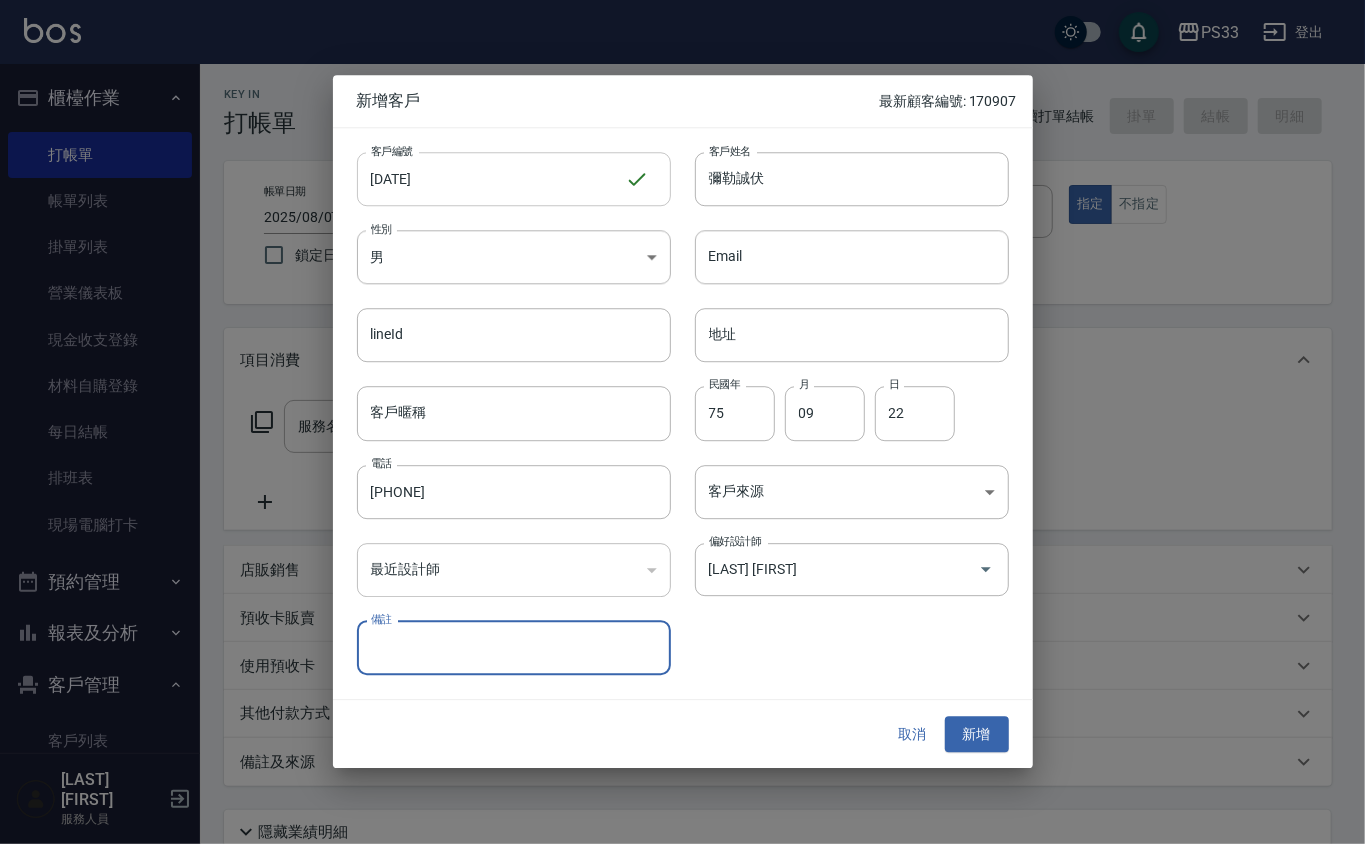 type 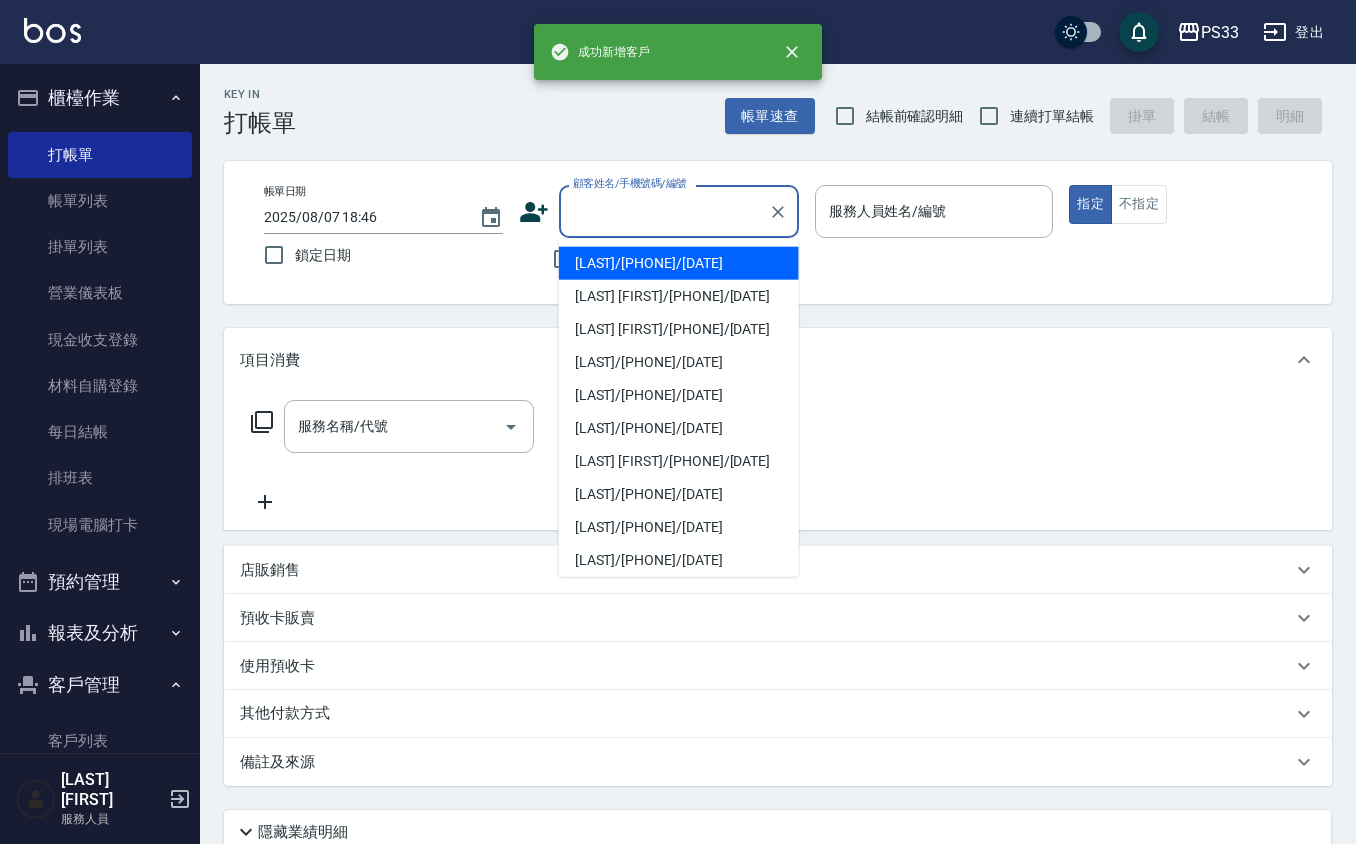click on "顧客姓名/手機號碼/編號" at bounding box center [664, 211] 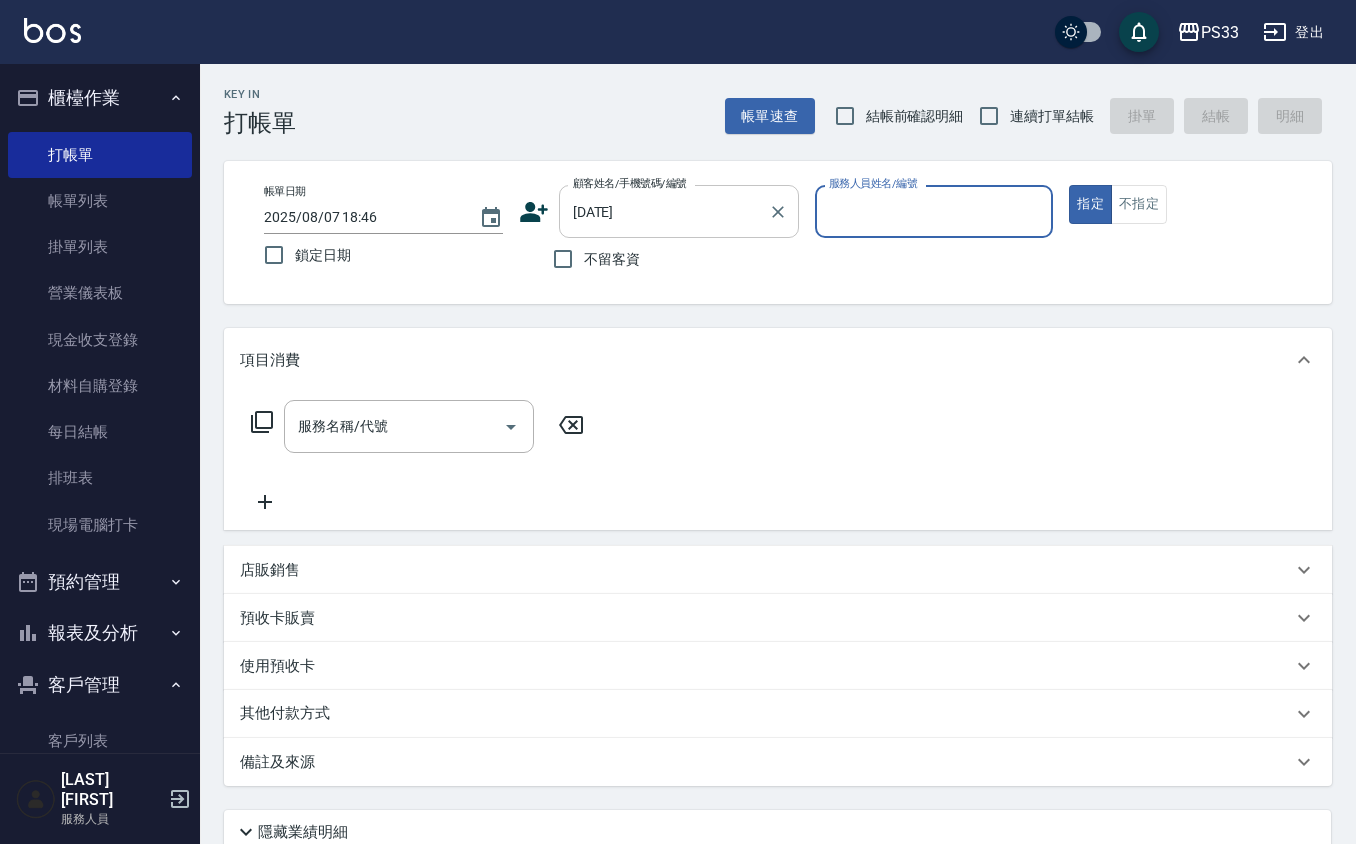 type on "[NAME]/[PHONE]/[NUMBER]" 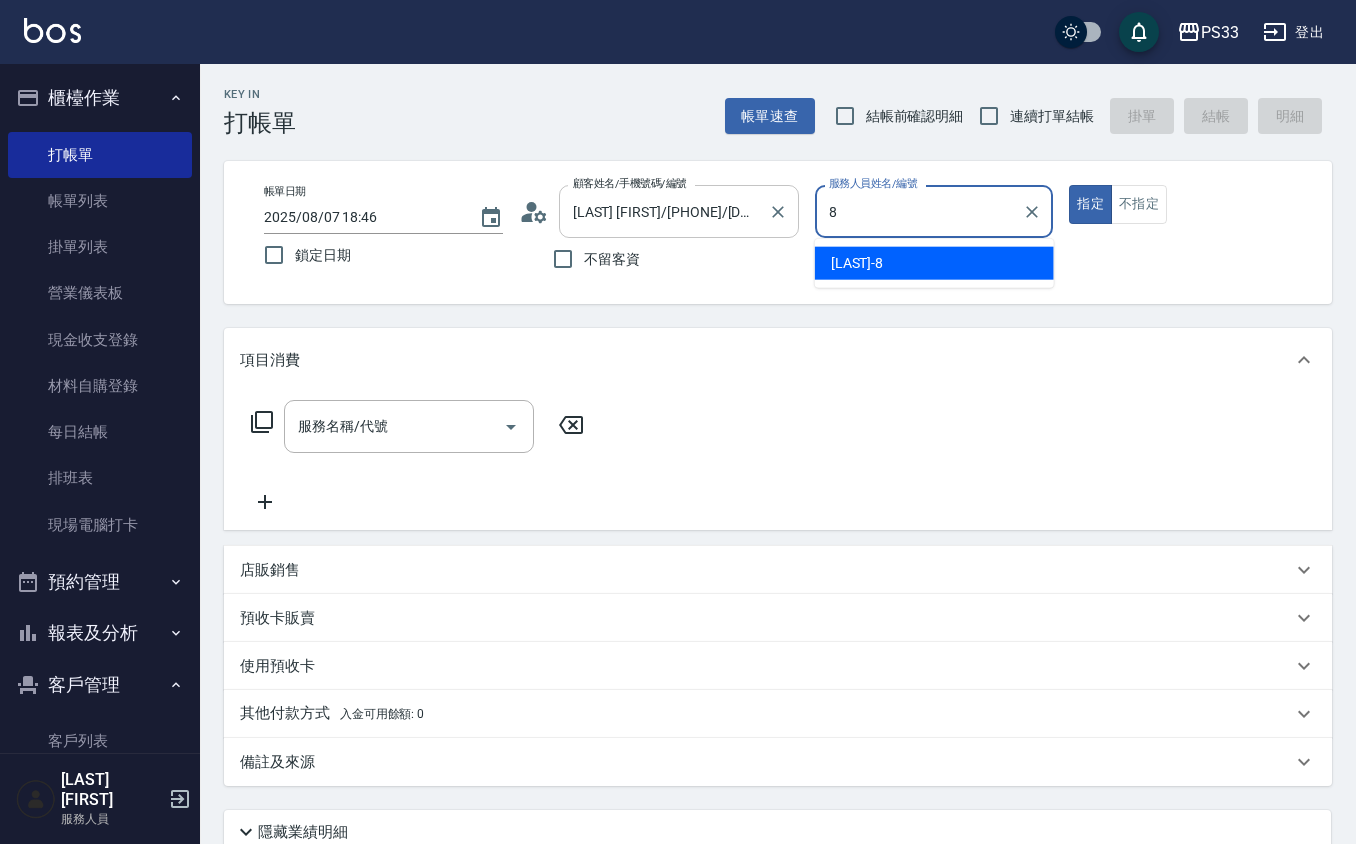 type on "[NAME]-8" 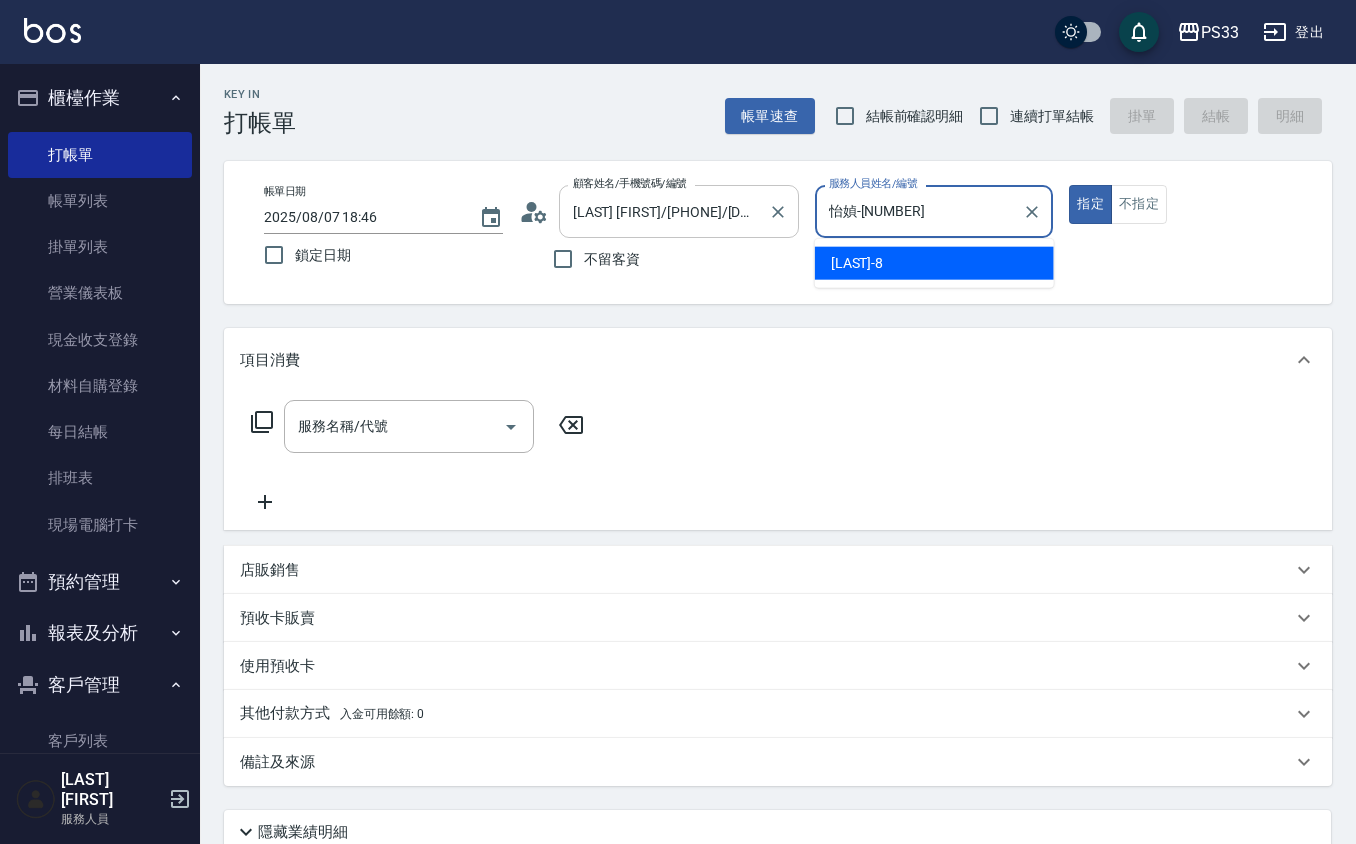 type on "true" 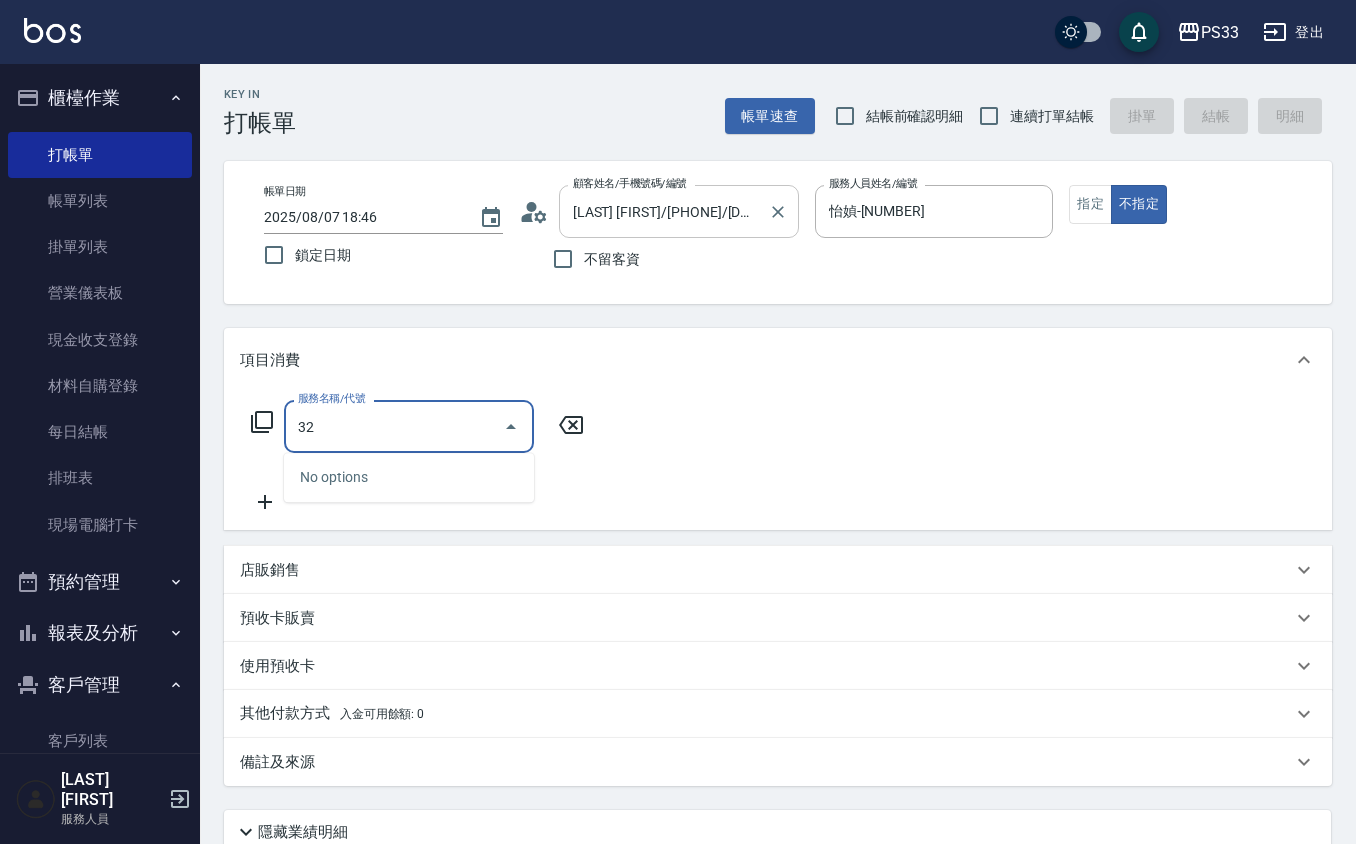 type on "3" 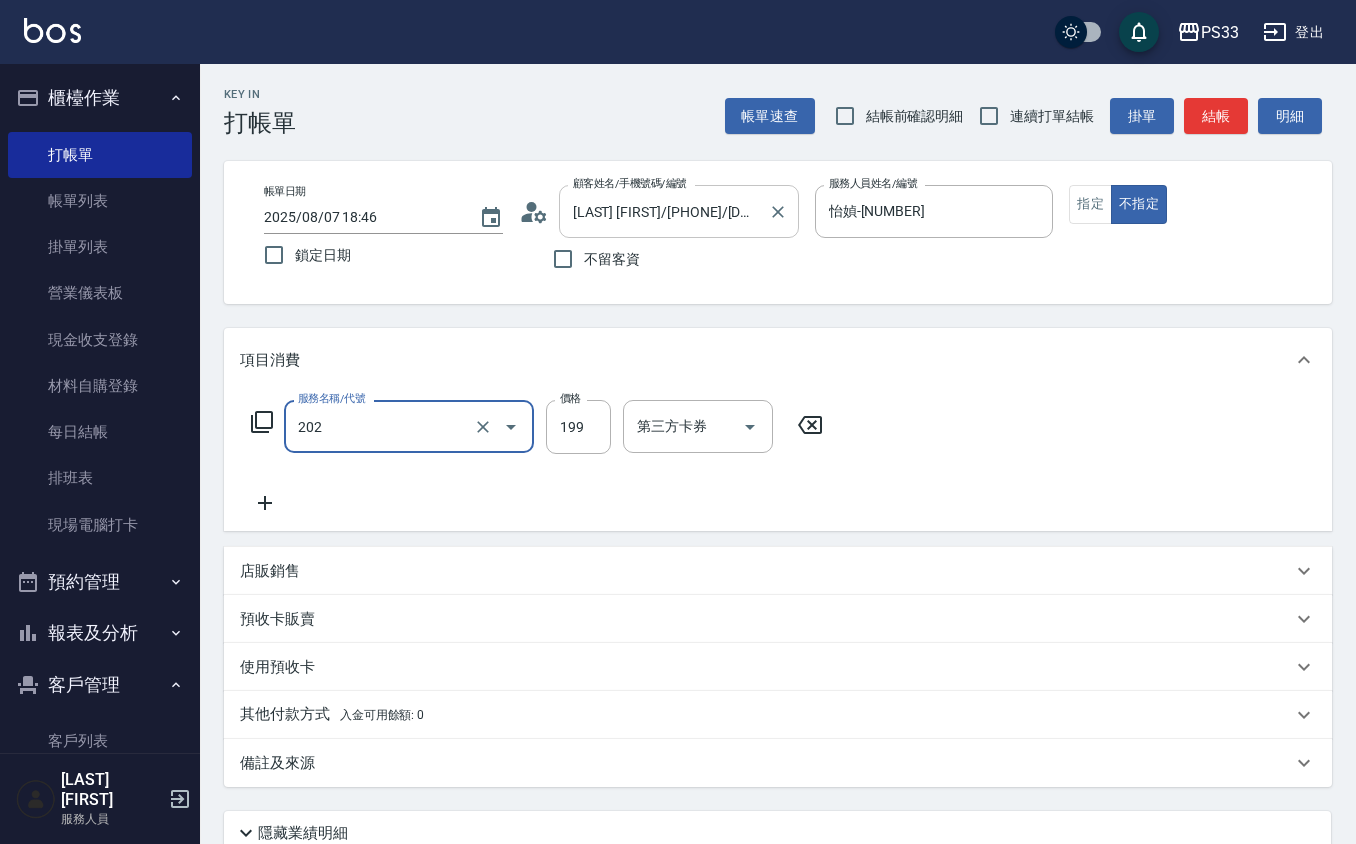 type on "不指定單剪(202)" 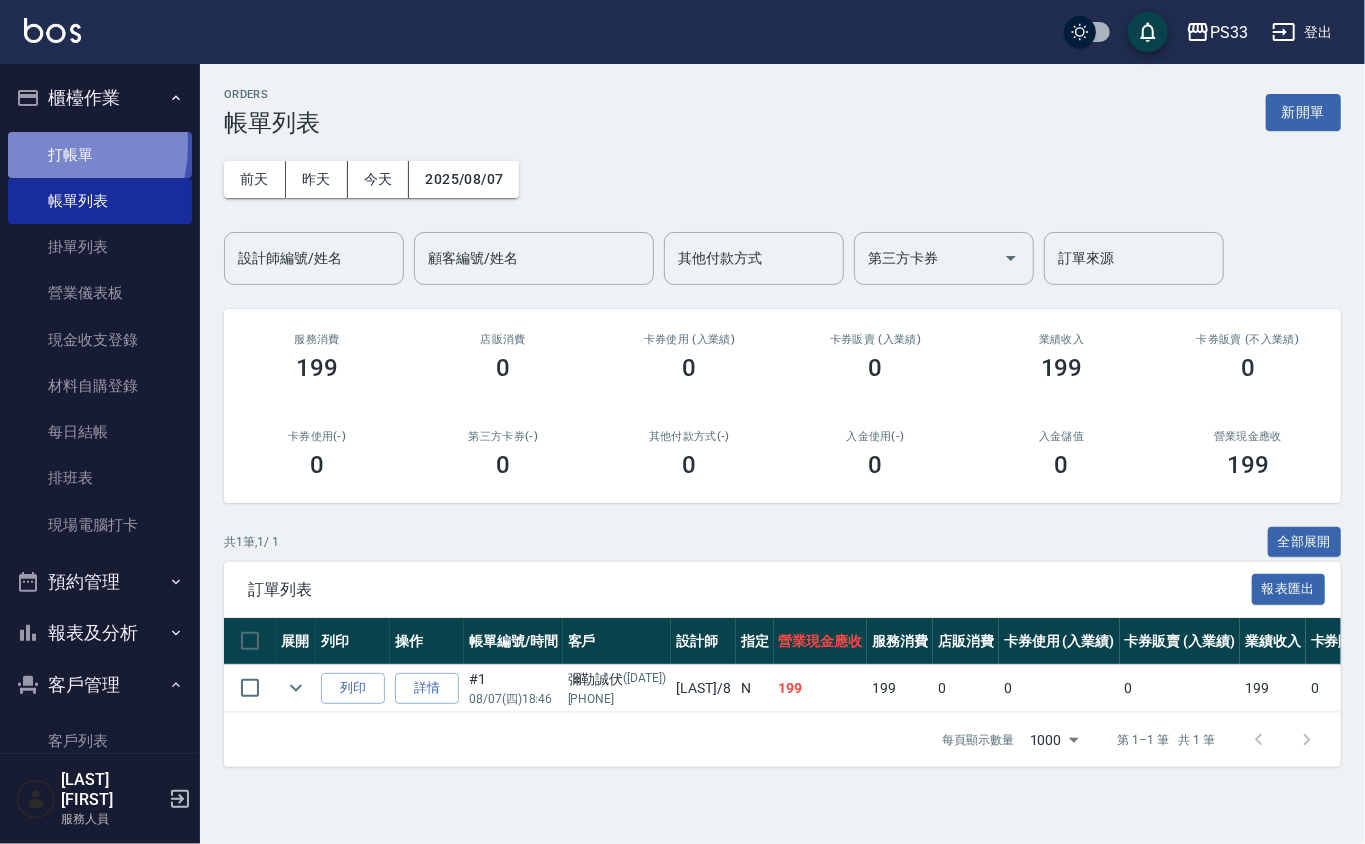 click on "打帳單" at bounding box center [100, 155] 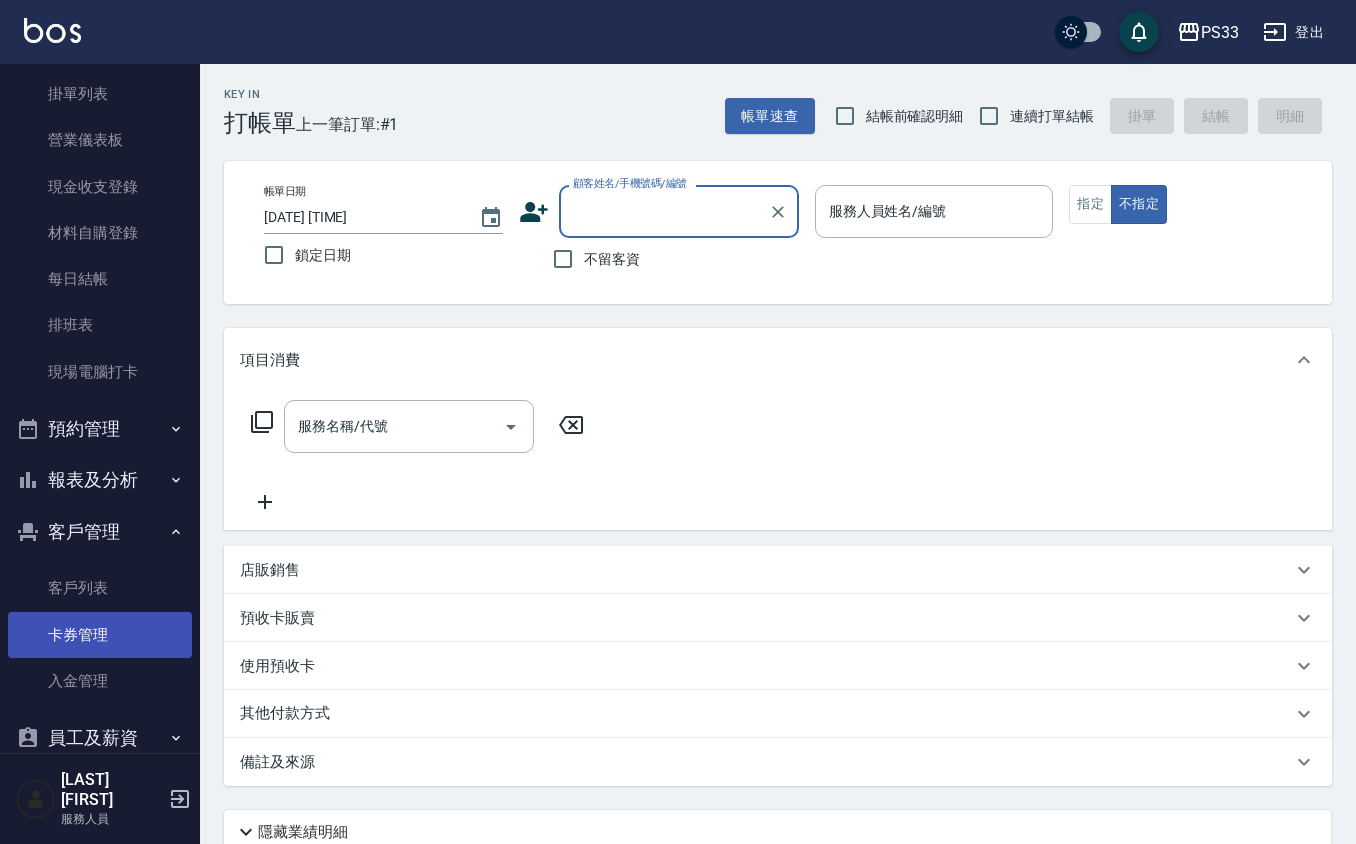 scroll, scrollTop: 169, scrollLeft: 0, axis: vertical 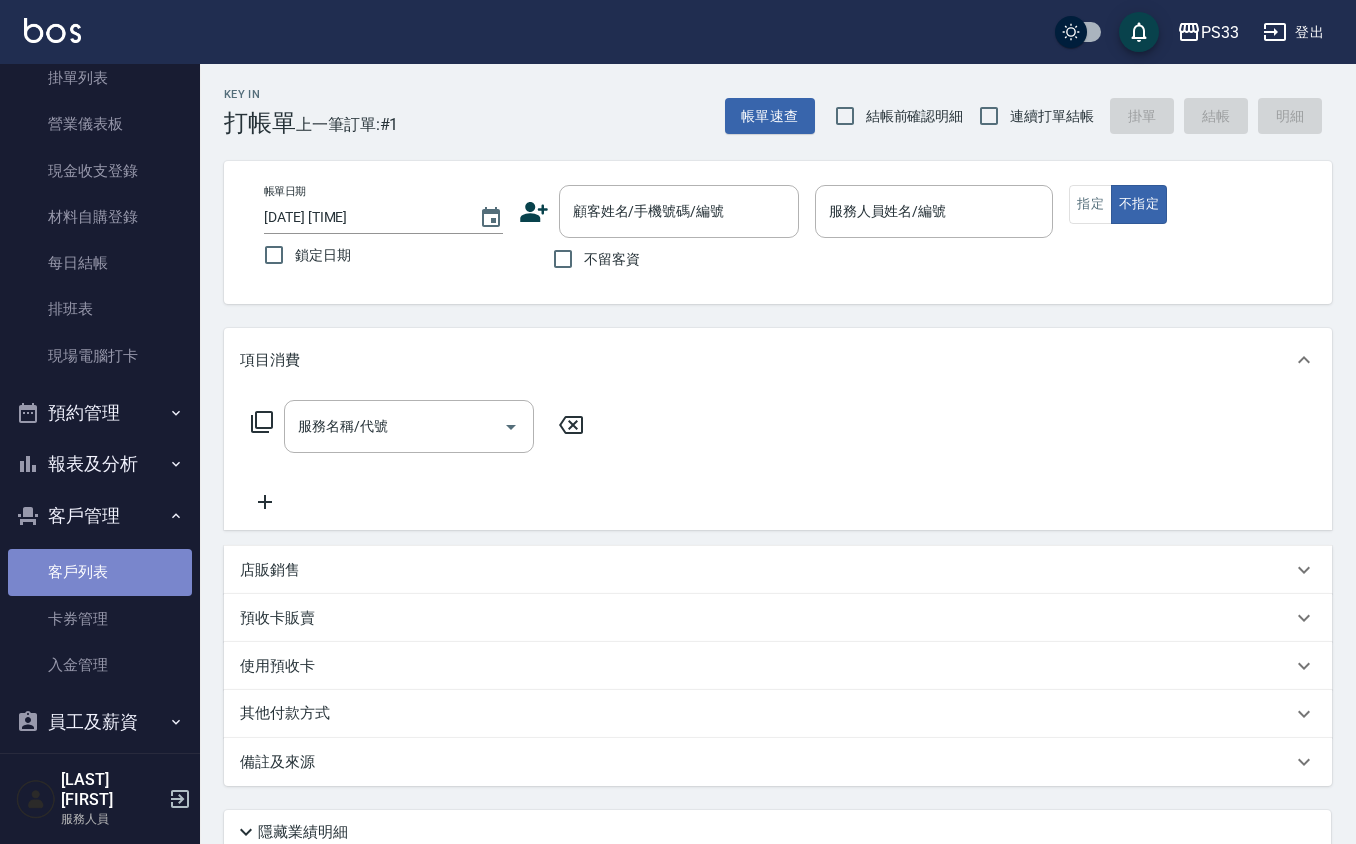 click on "客戶列表" at bounding box center [100, 572] 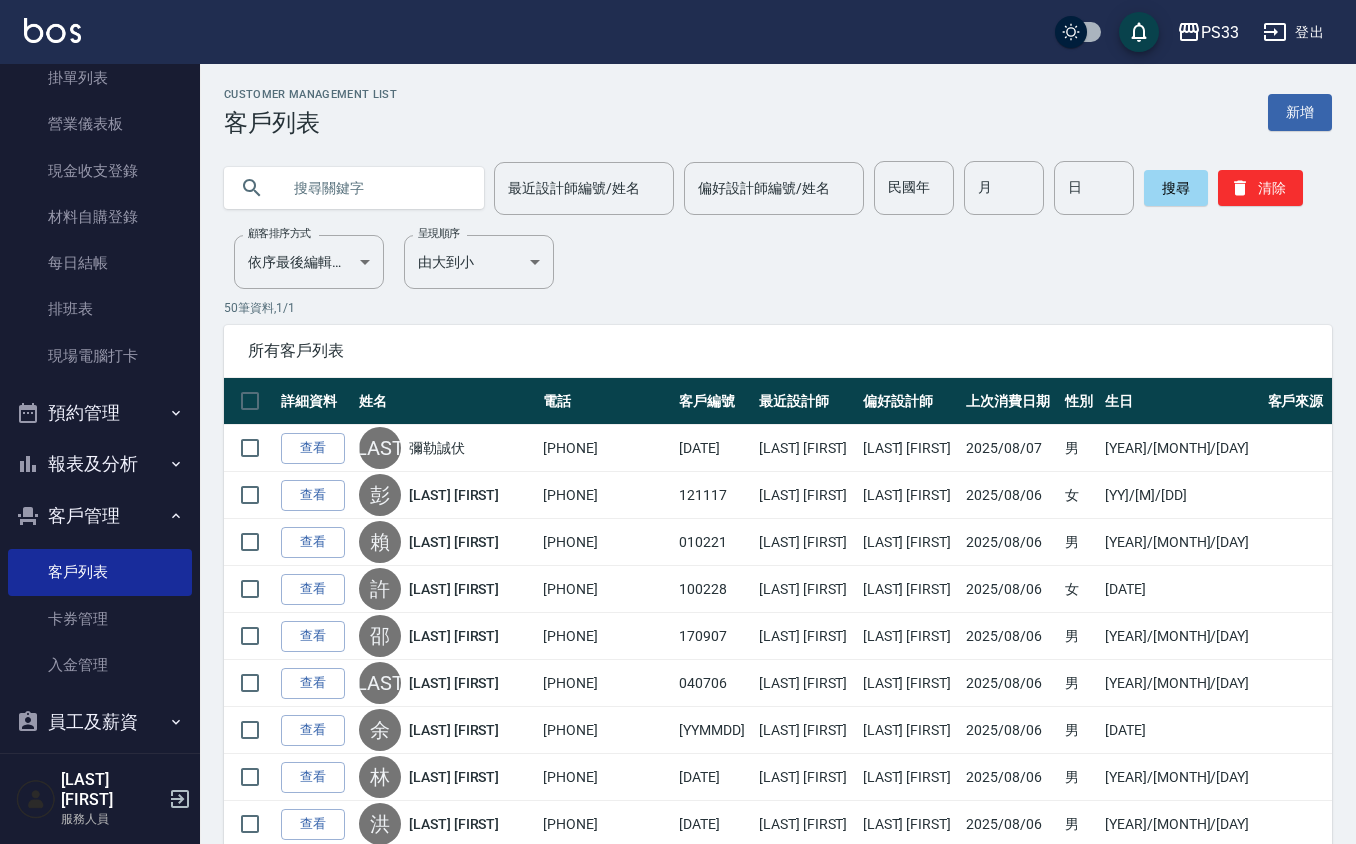 drag, startPoint x: 968, startPoint y: 190, endPoint x: 924, endPoint y: 226, distance: 56.85068 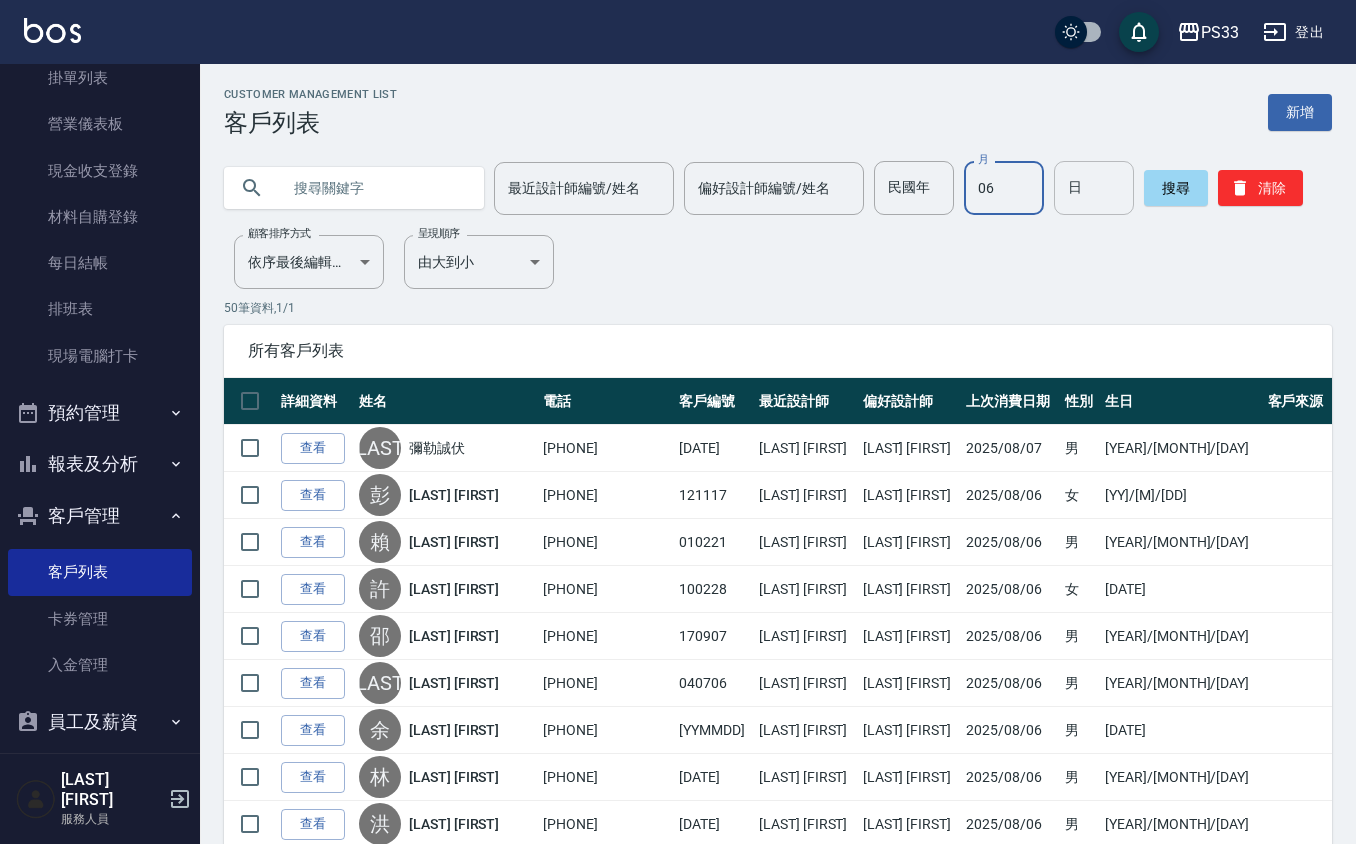 type on "06" 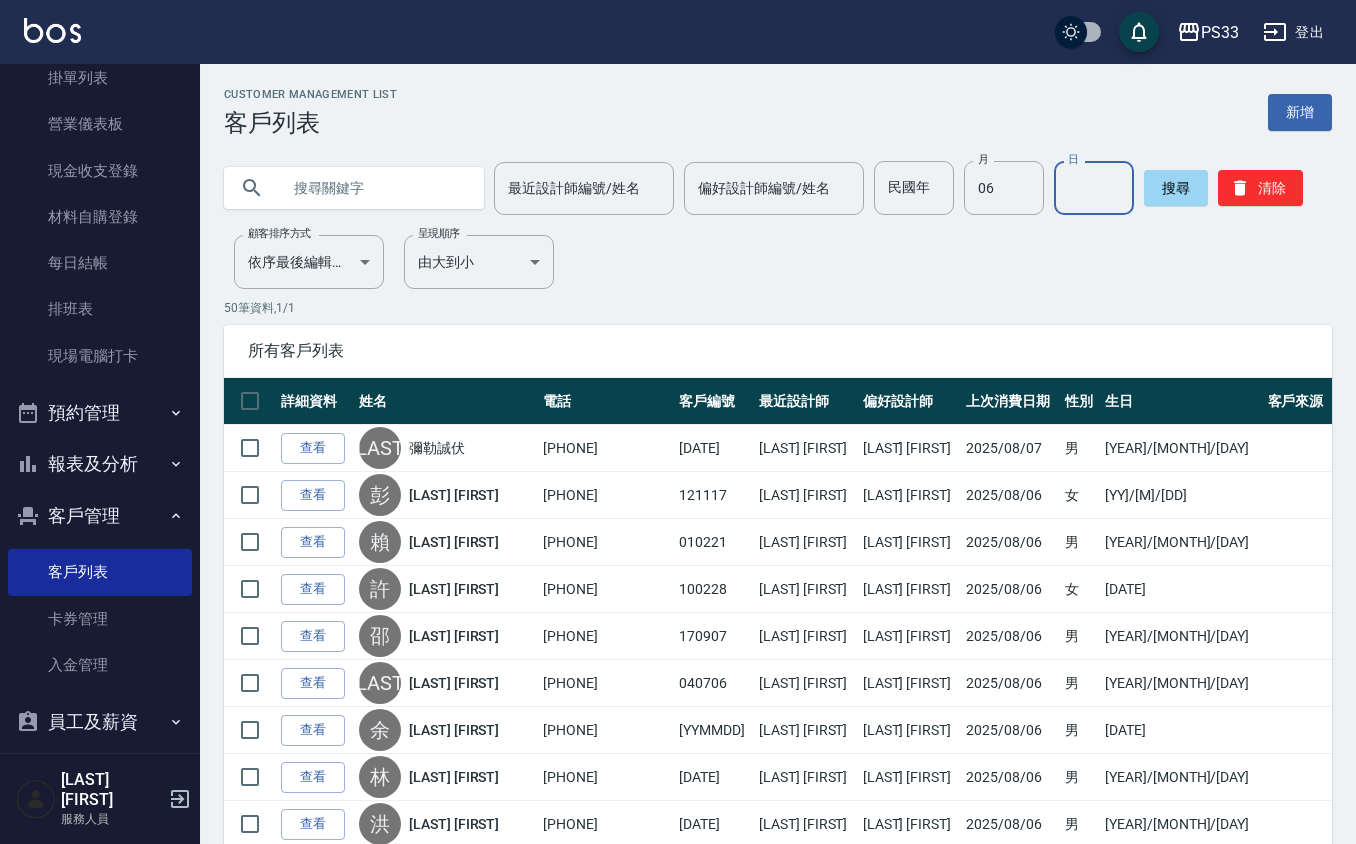 click on "日" at bounding box center [1094, 188] 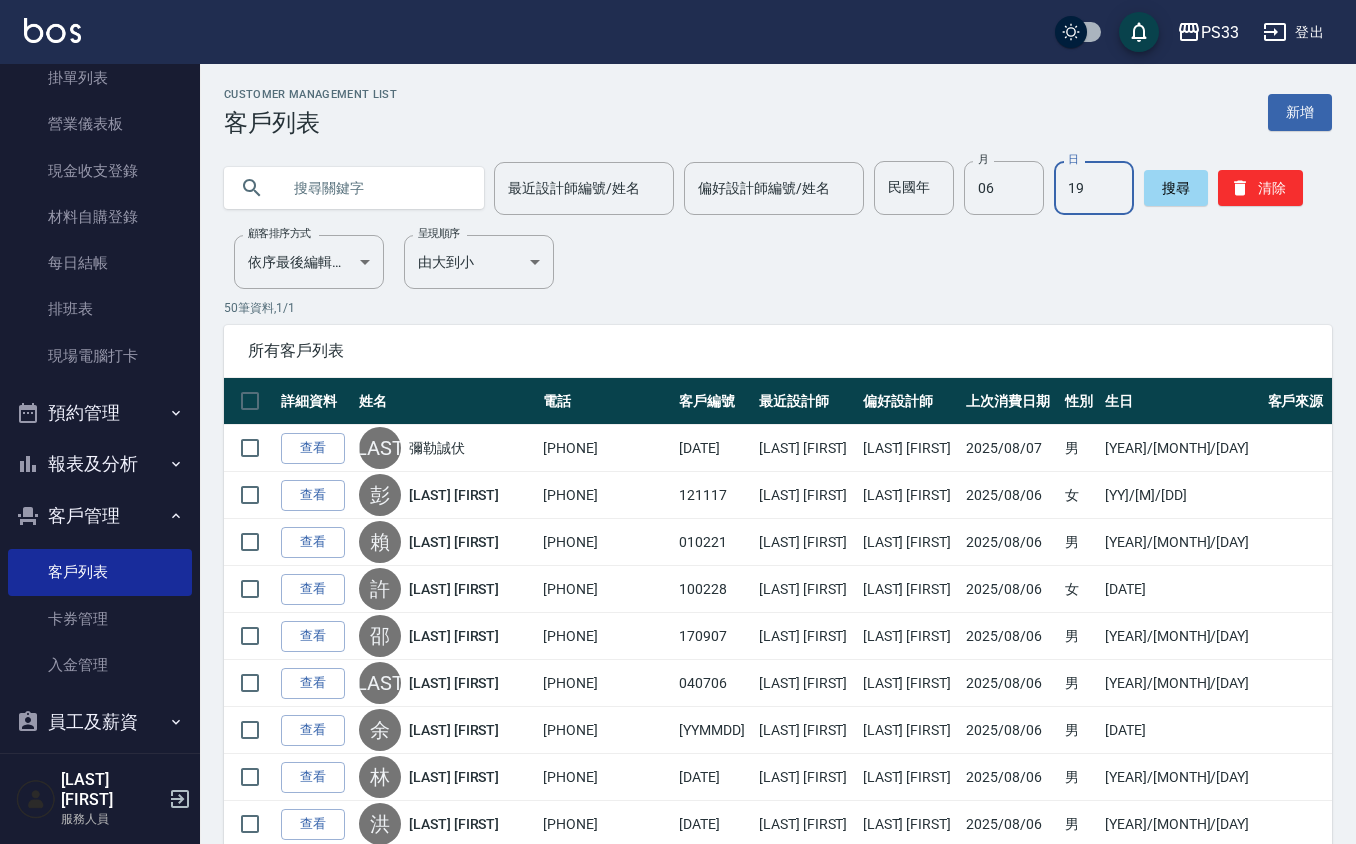 type on "19" 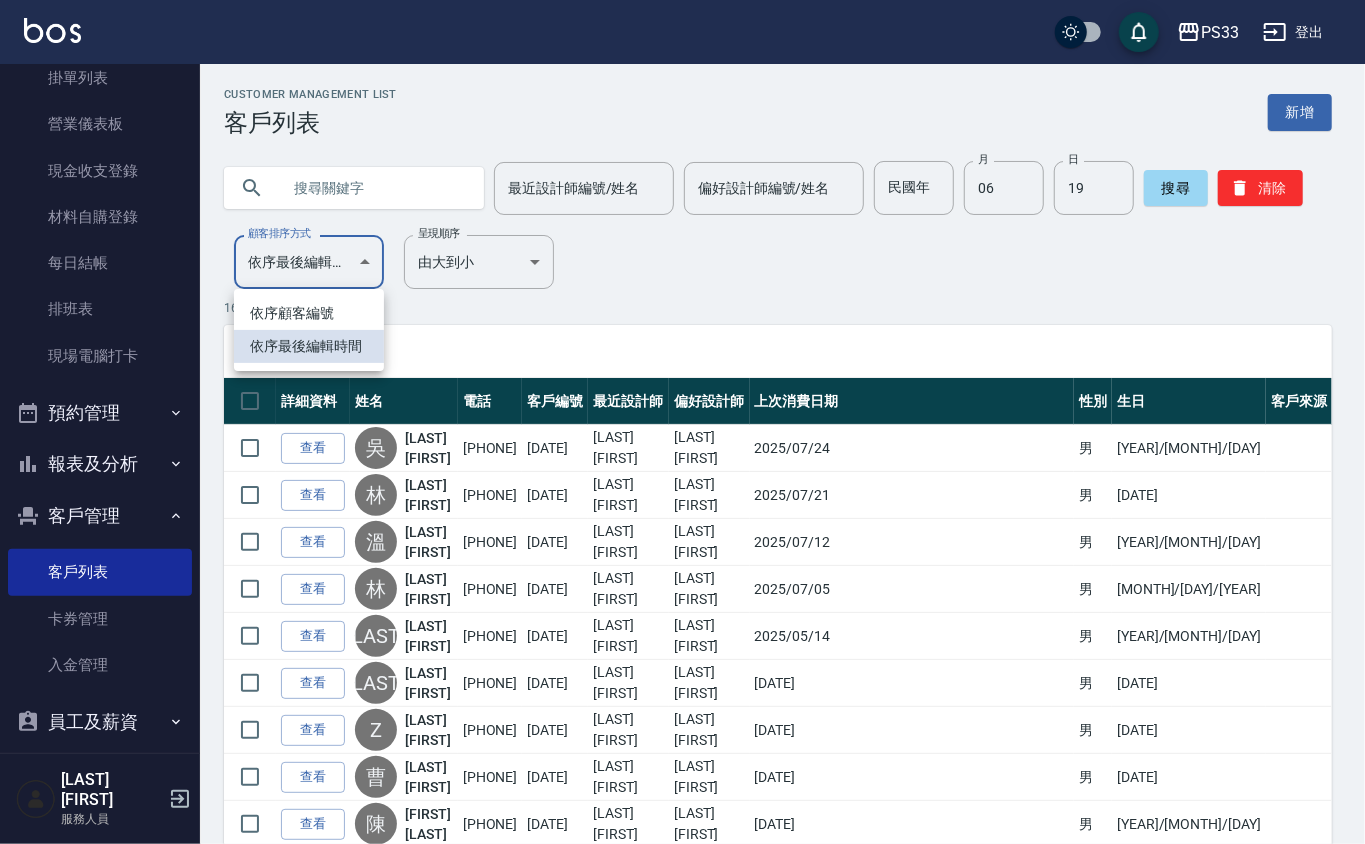 click on "PS33 登出 櫃檯作業 打帳單 帳單列表 掛單列表 營業儀表板 現金收支登錄 材料自購登錄 每日結帳 排班表 現場電腦打卡 預約管理 預約管理 單日預約紀錄 單週預約紀錄 報表及分析 報表目錄 店家日報表 互助日報表 互助排行榜 互助點數明細 互助業績報表 全店業績分析表 設計師日報表 設計師業績分析表 設計師業績月報表 設計師排行榜 商品銷售排行榜 商品消耗明細 店販抽成明細 顧客入金餘額表 每日非現金明細 每日收支明細 收支分類明細表 客戶管理 客戶列表 卡券管理 入金管理 員工及薪資 全店打卡記錄 邱筱凌 服務人員 Customer Management List 客戶列表 新增 最近設計師編號/姓名 最近設計師編號/姓名 偏好設計師編號/姓名 偏好設計師編號/姓名 民國年 民國年 月 06 月 日 19 日 搜尋 清除 顧客排序方式 依序最後編輯時間 UPDATEDAT 顧客排序方式 呈現順序 由大到小 DESC 16" at bounding box center (682, 793) 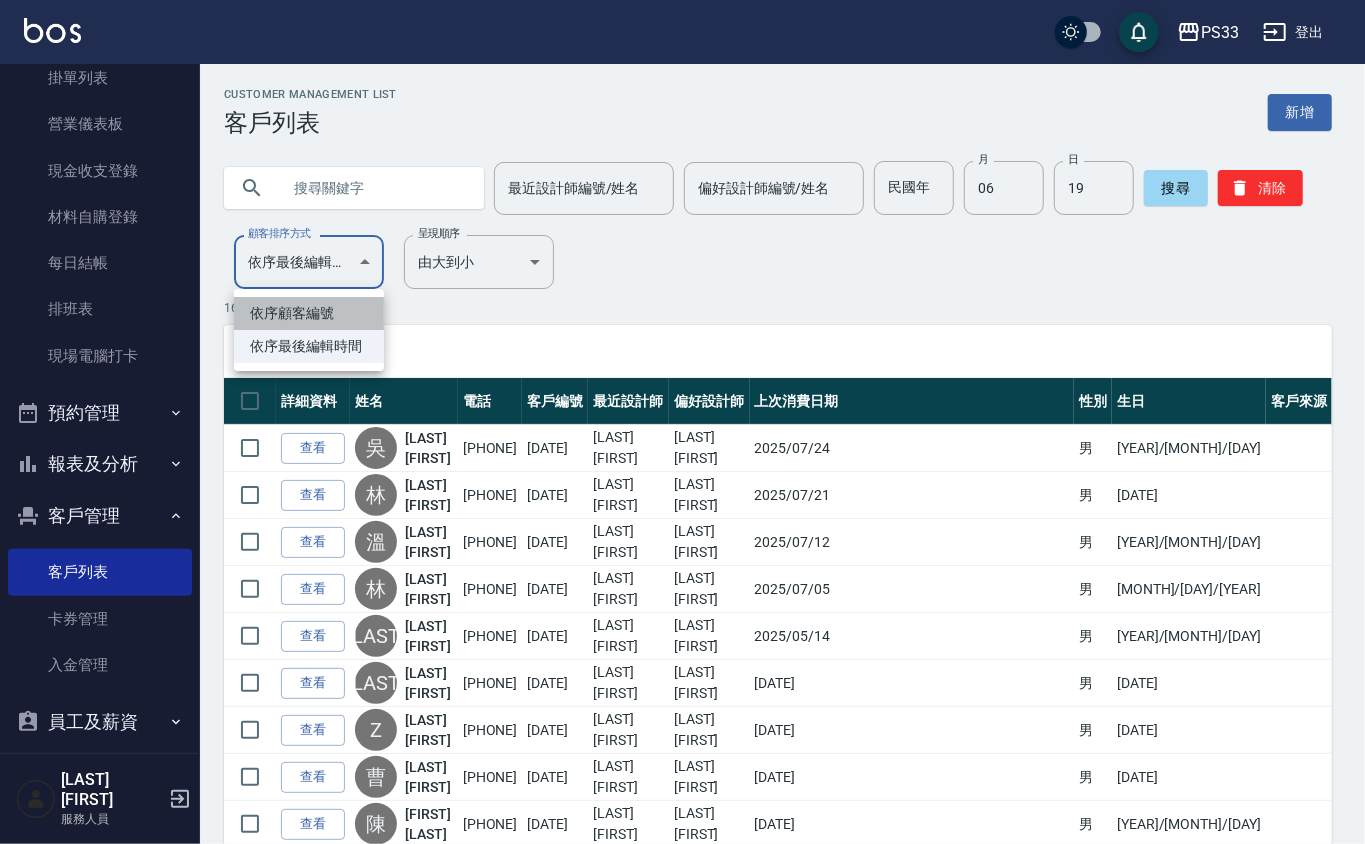 click on "依序顧客編號" at bounding box center (309, 313) 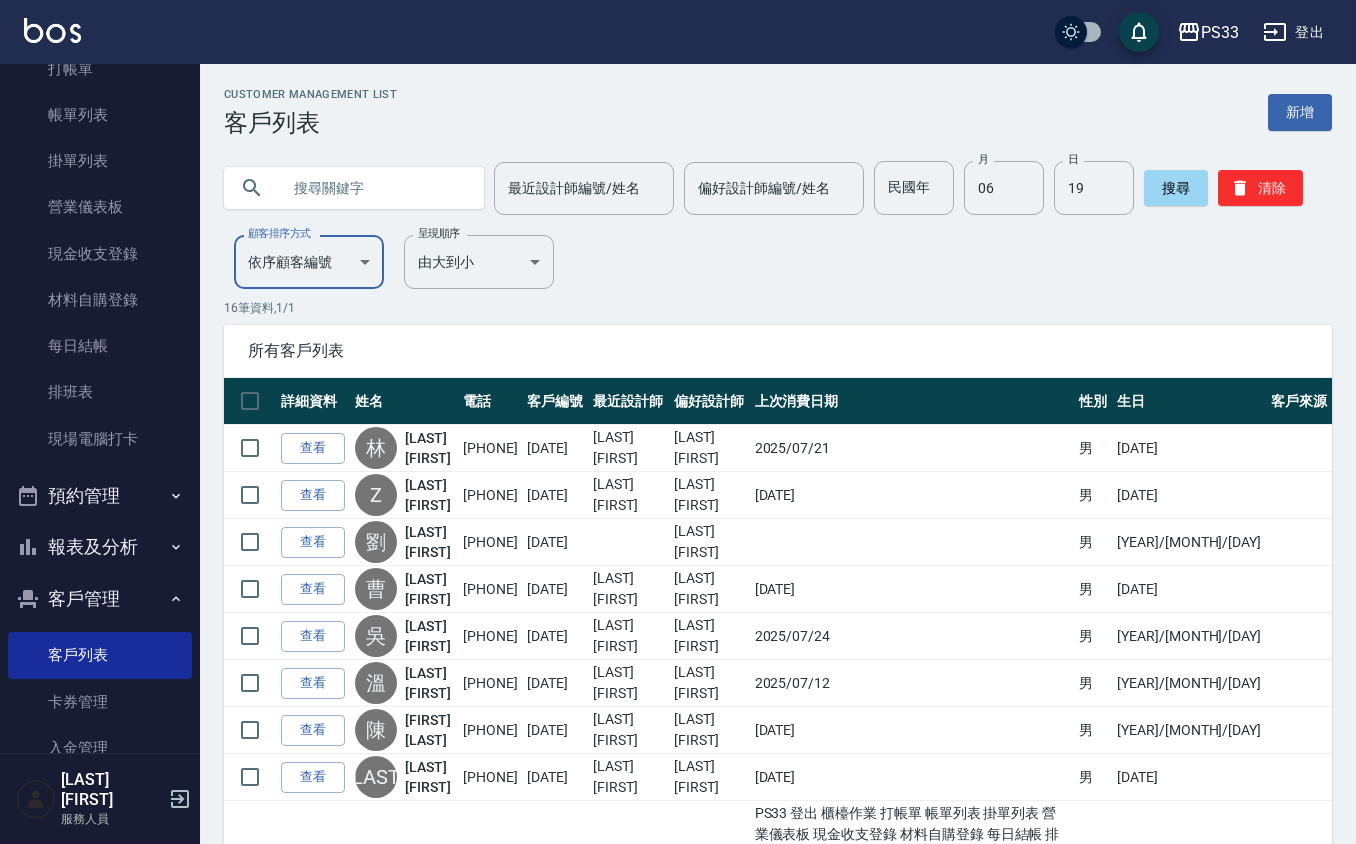 scroll, scrollTop: 0, scrollLeft: 0, axis: both 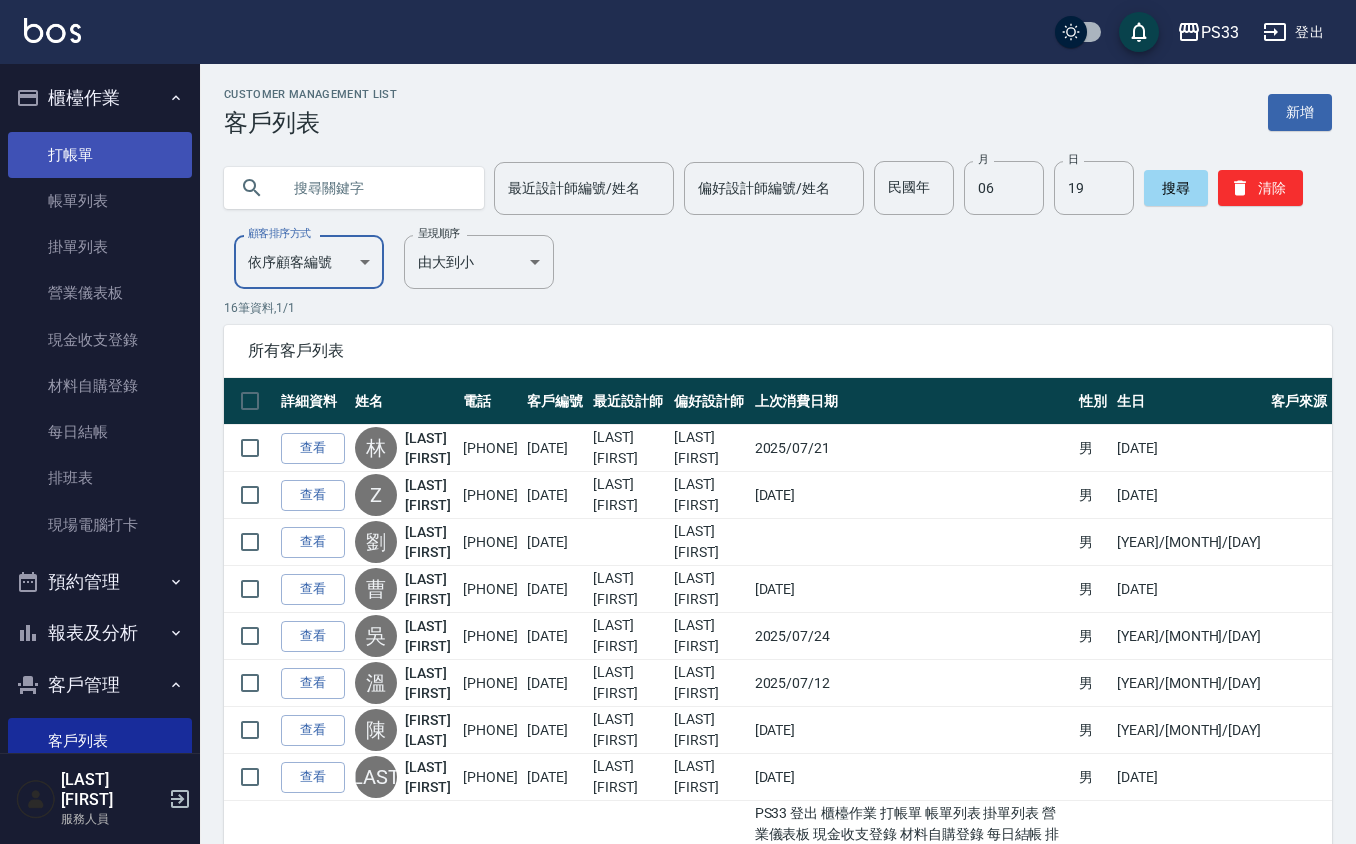 click on "打帳單" at bounding box center [100, 155] 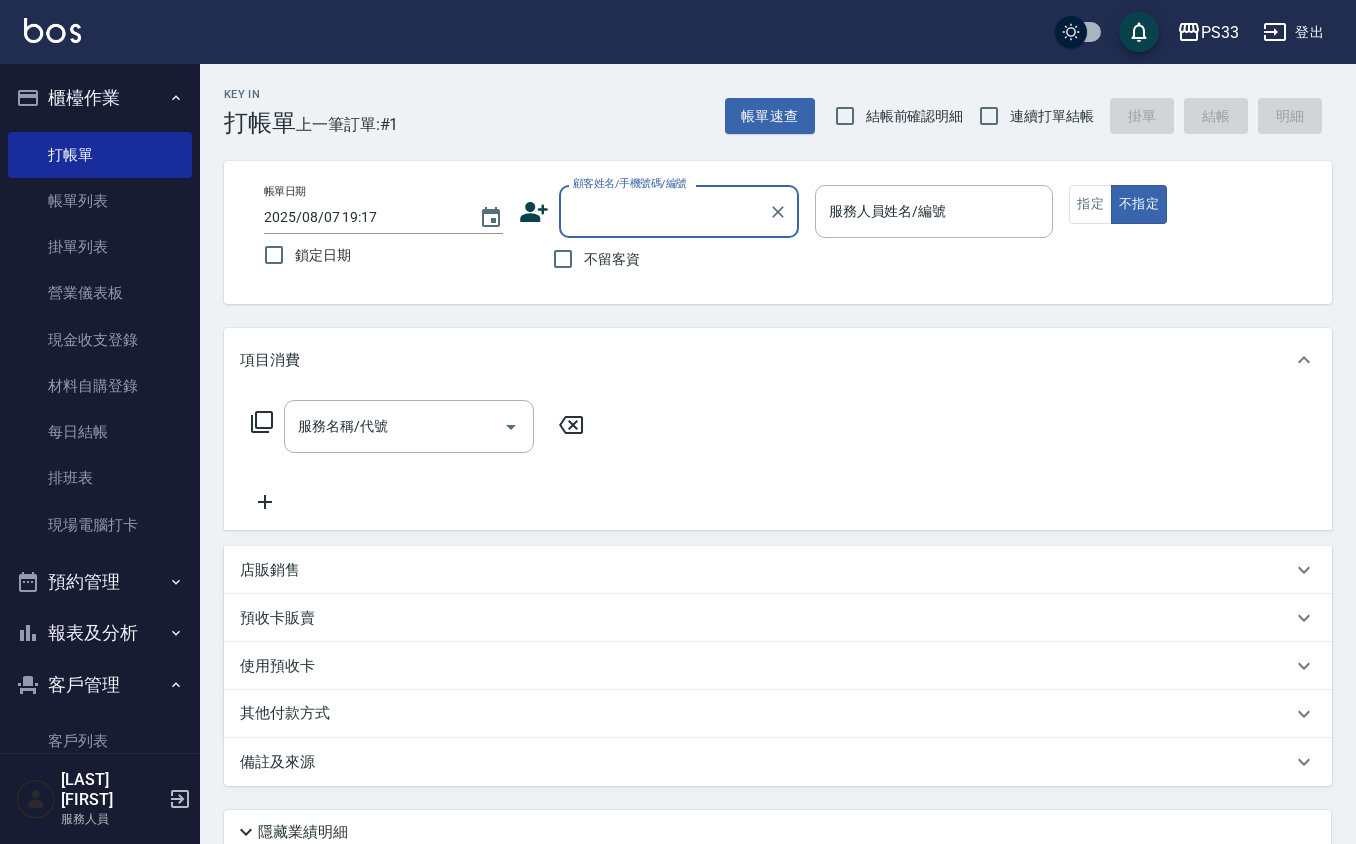 click on "顧客姓名/手機號碼/編號" at bounding box center [664, 211] 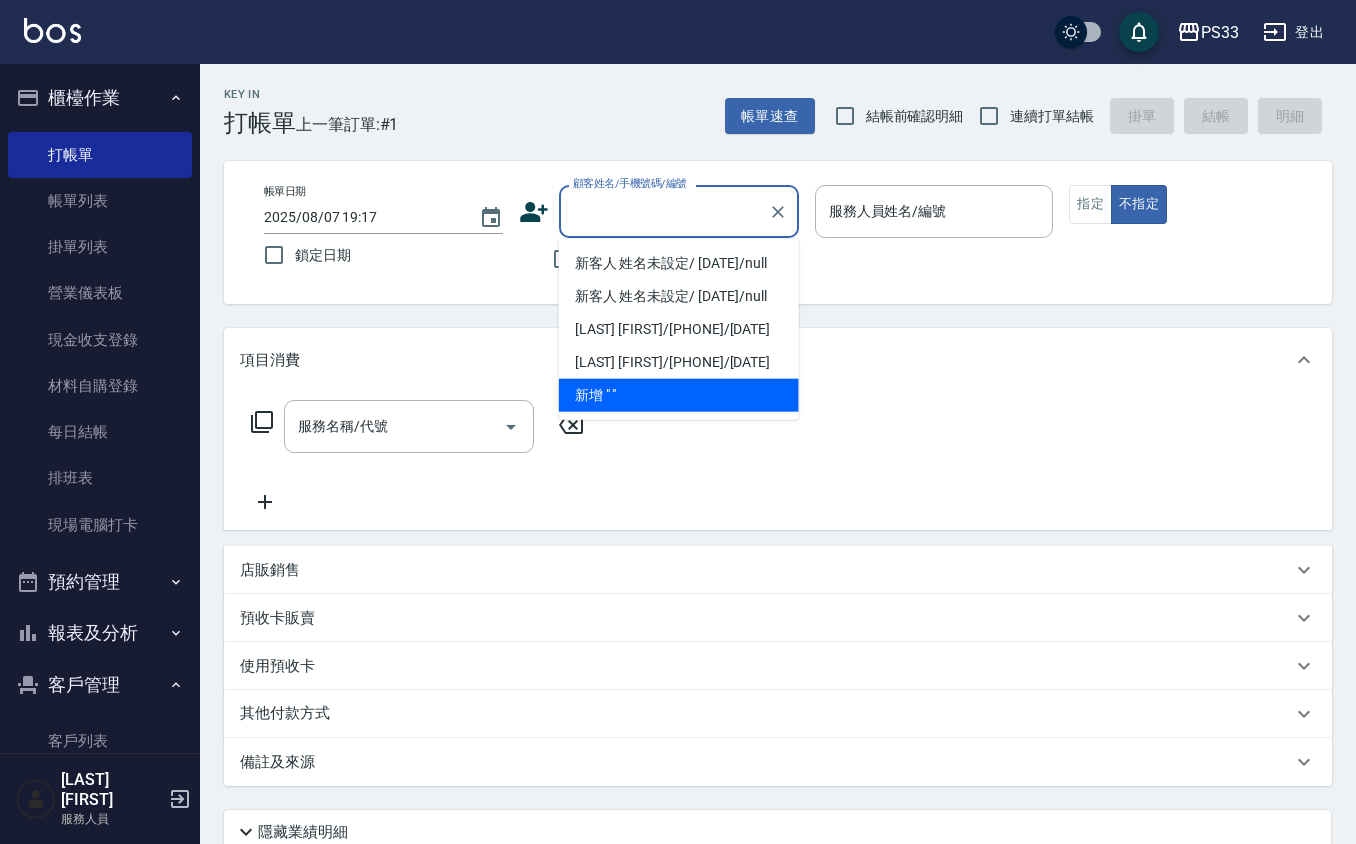 click on "顧客姓名/手機號碼/編號" at bounding box center [664, 211] 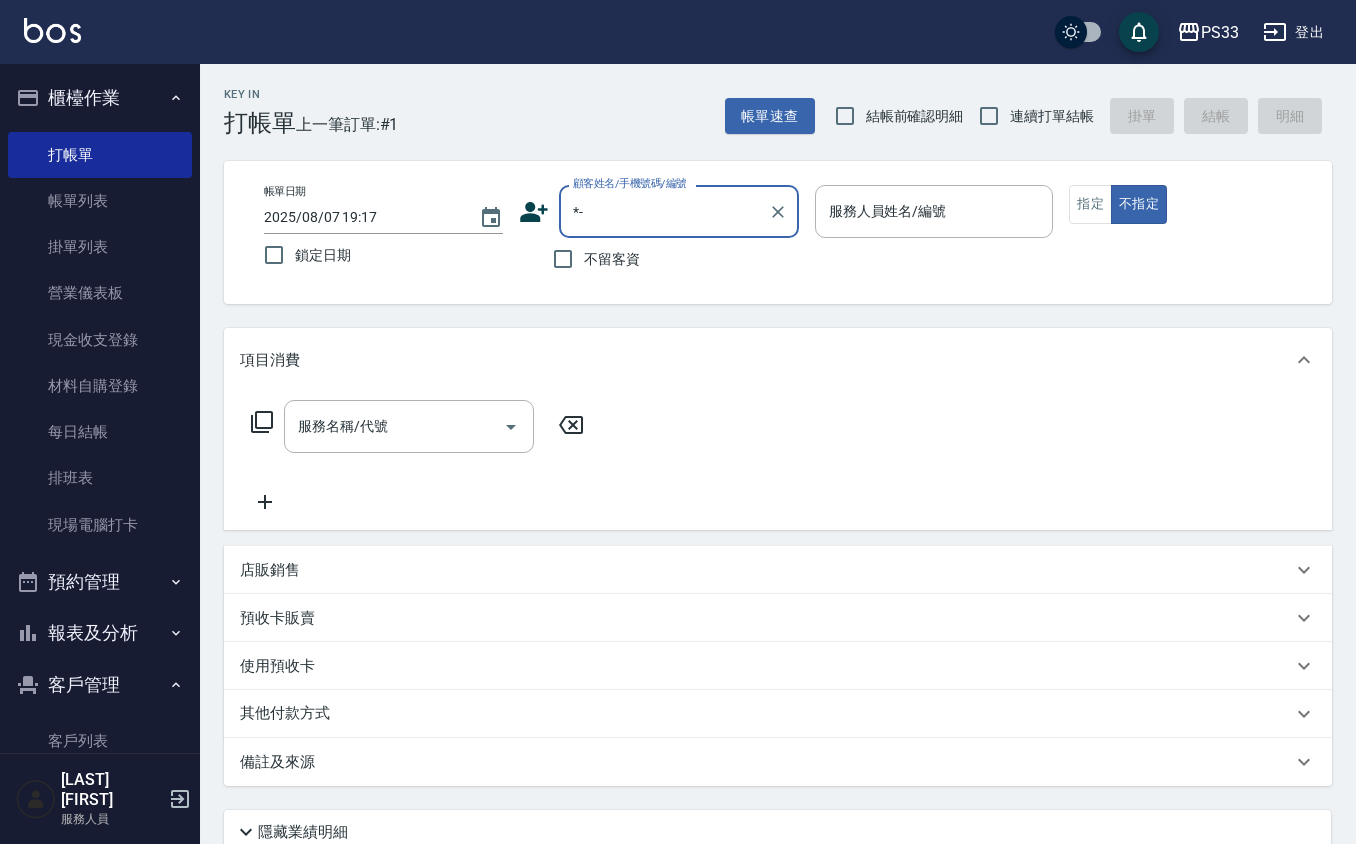 type on "*-" 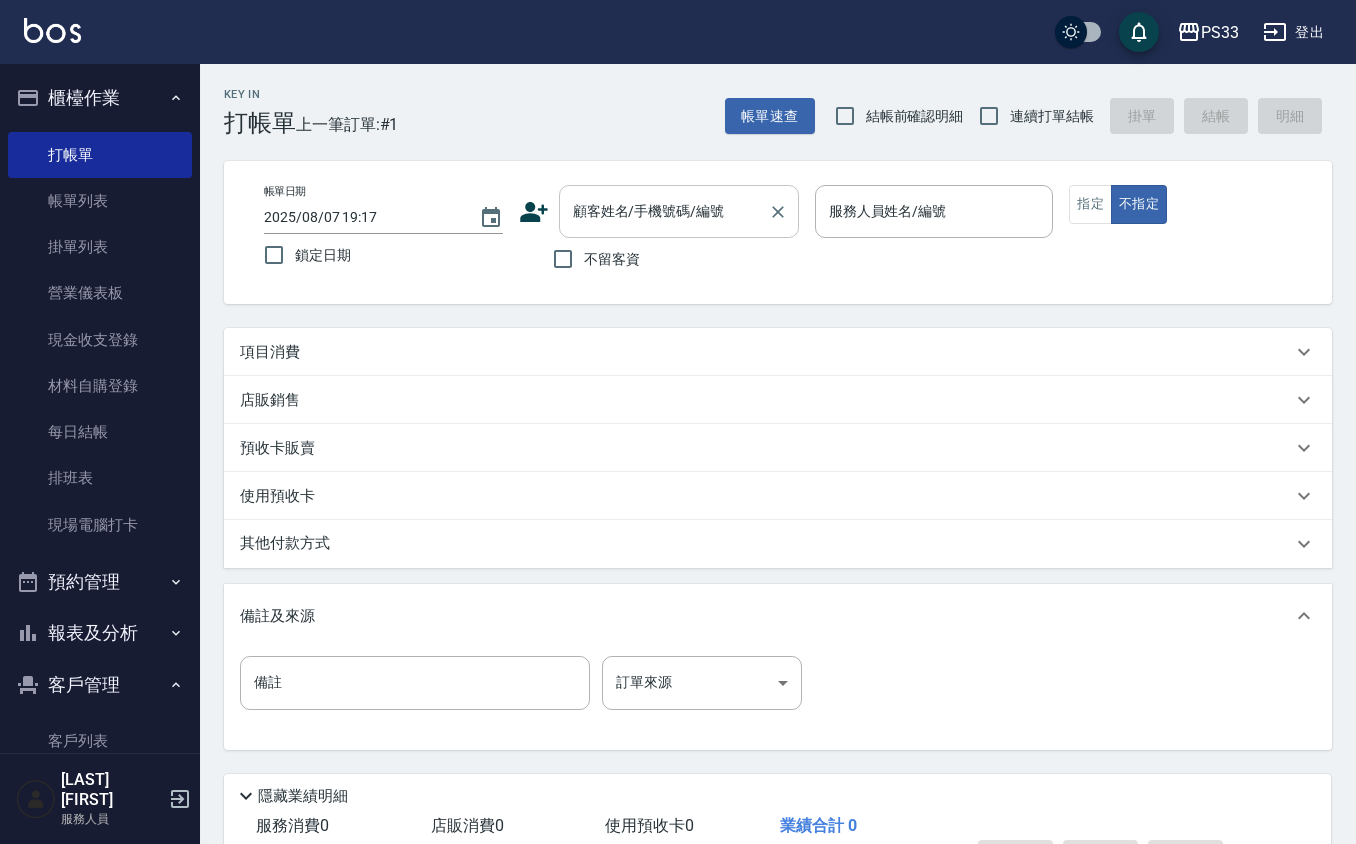scroll, scrollTop: 34, scrollLeft: 0, axis: vertical 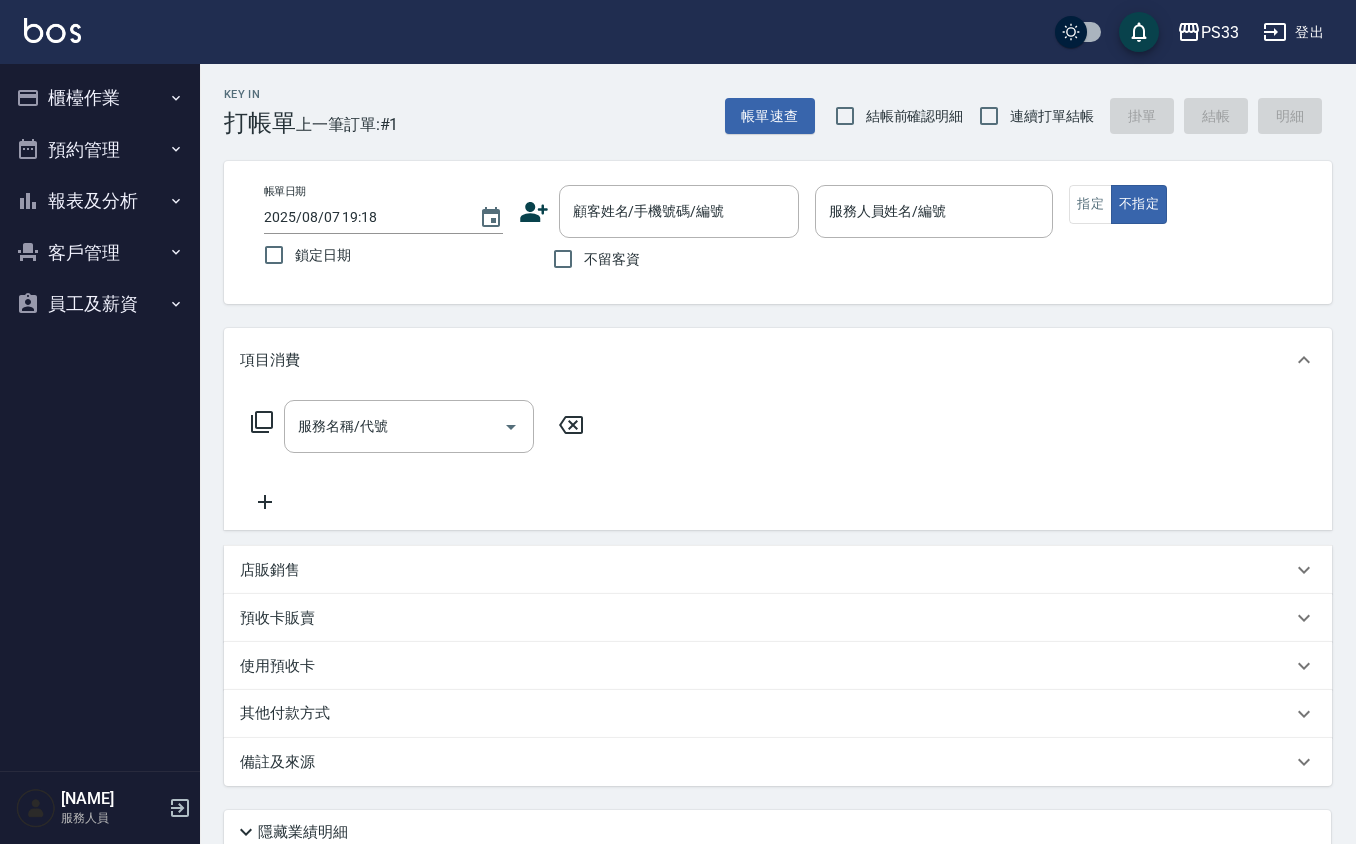 drag, startPoint x: 1012, startPoint y: 1, endPoint x: 477, endPoint y: 61, distance: 538.35394 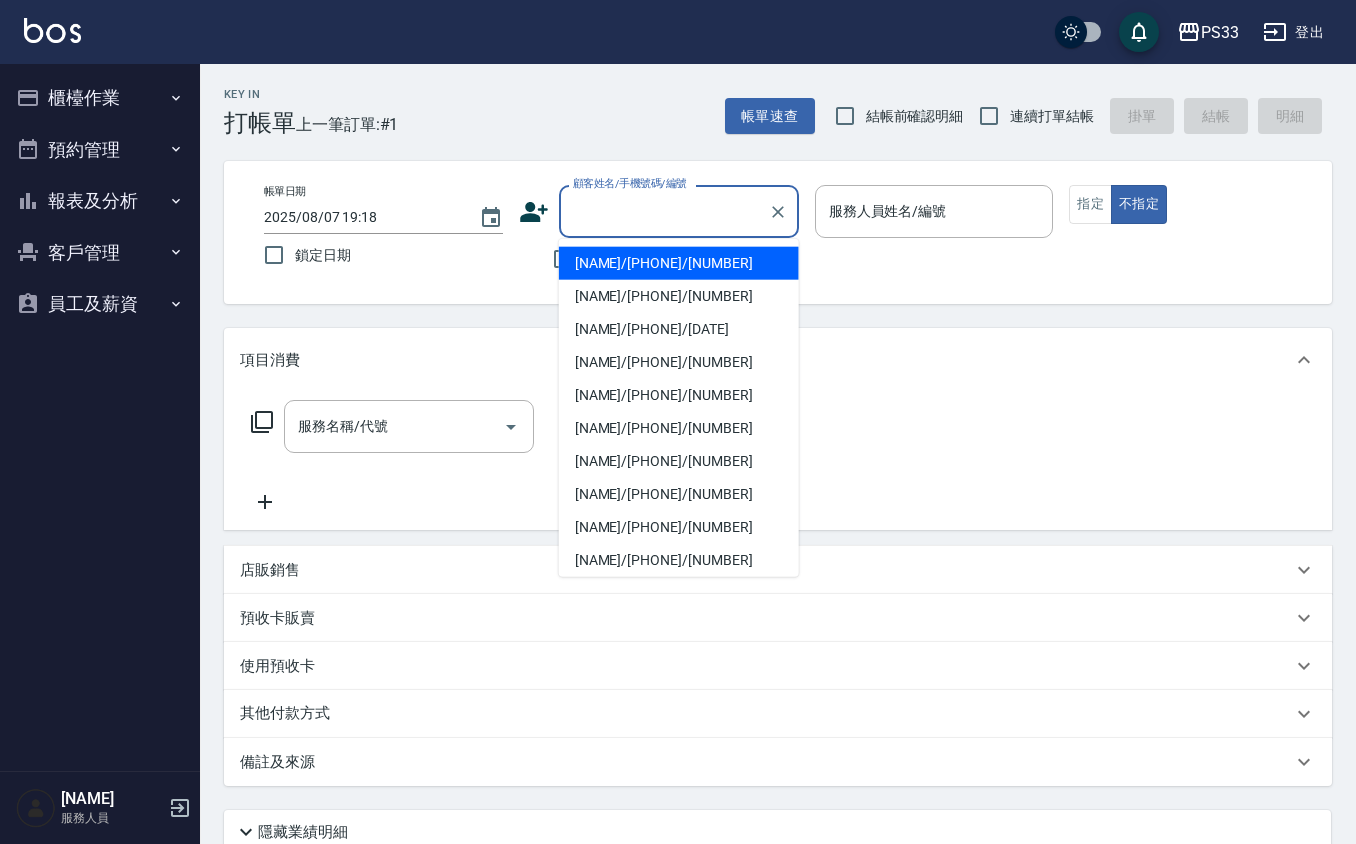 click on "顧客姓名/手機號碼/編號" at bounding box center [664, 211] 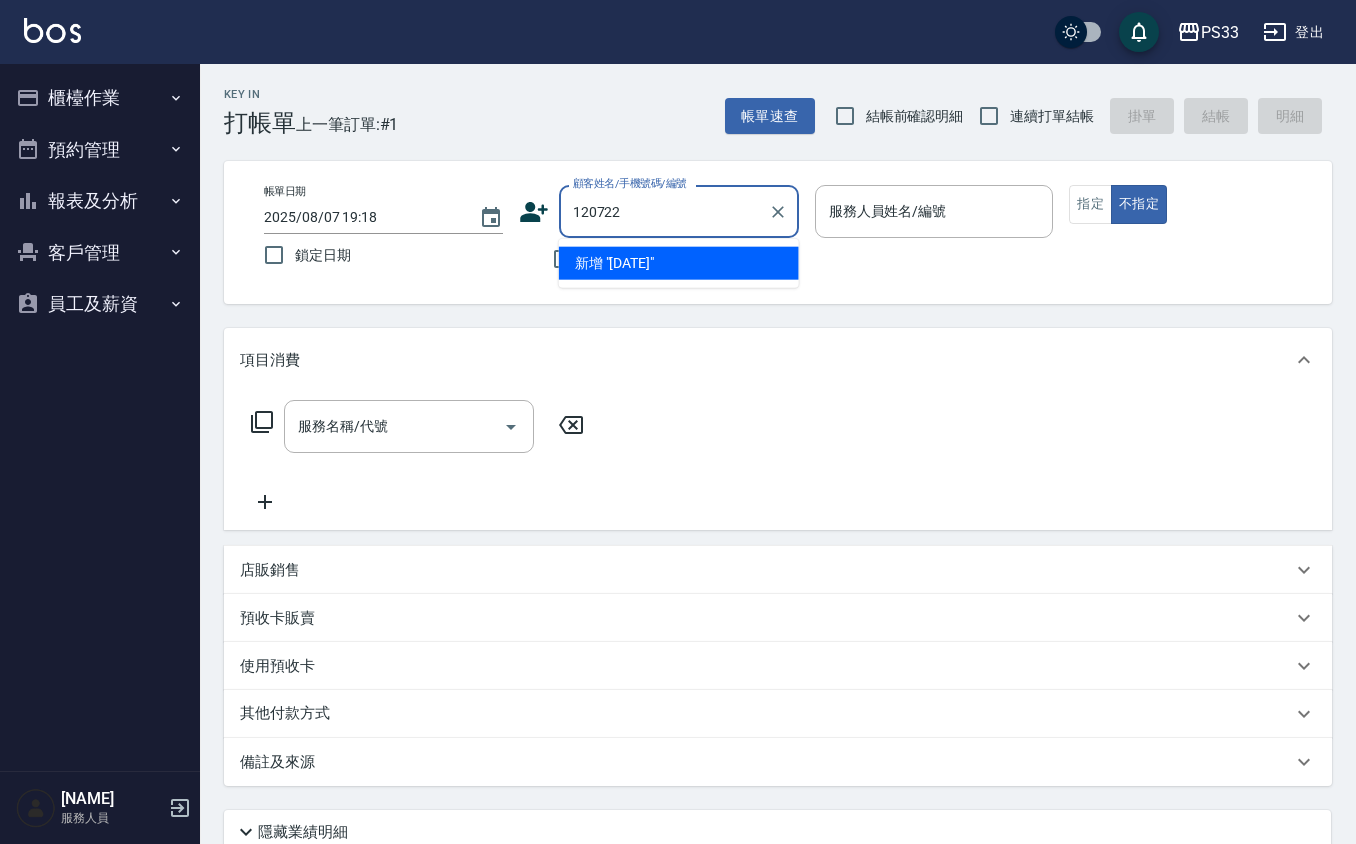 type on "120722" 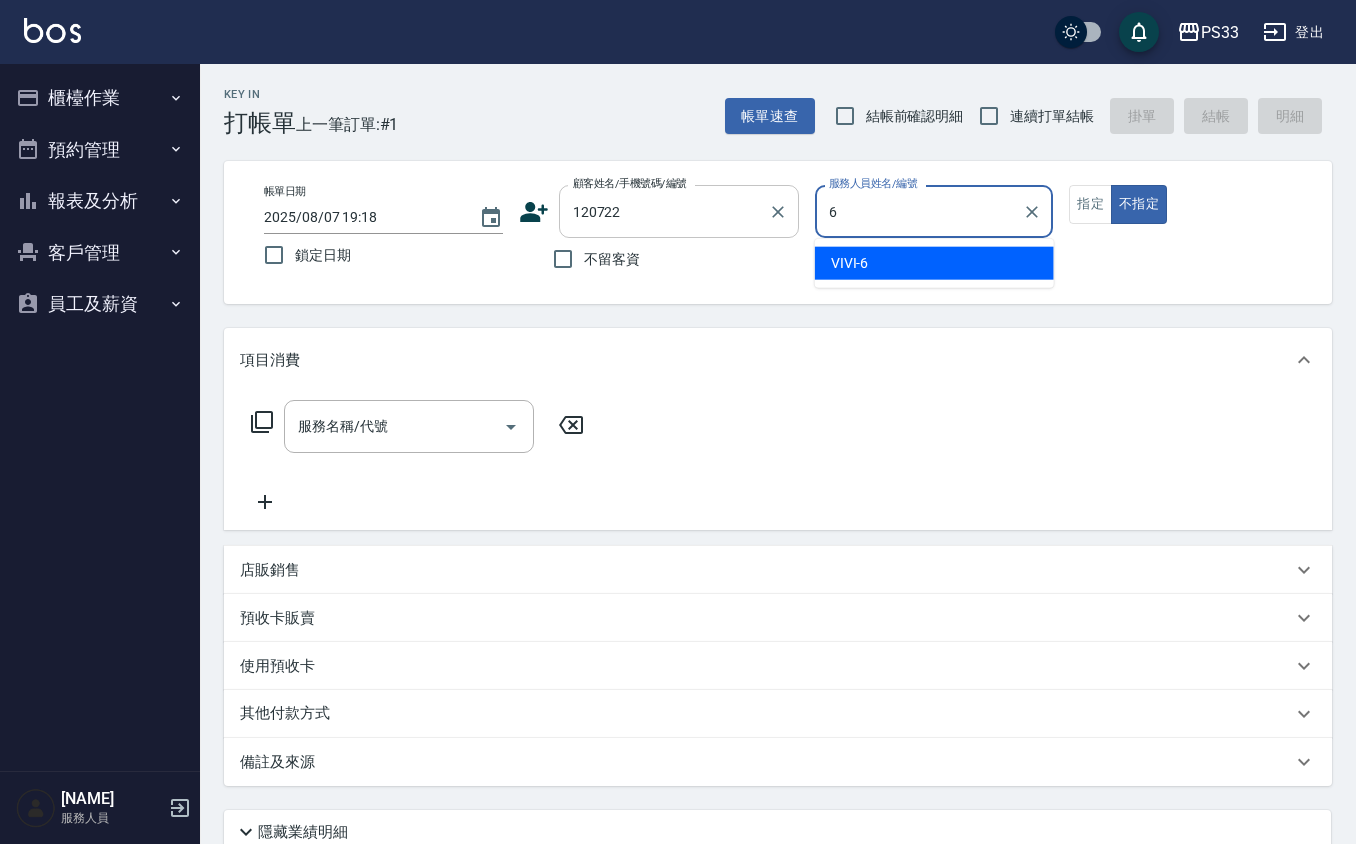 type on "VIVI-6" 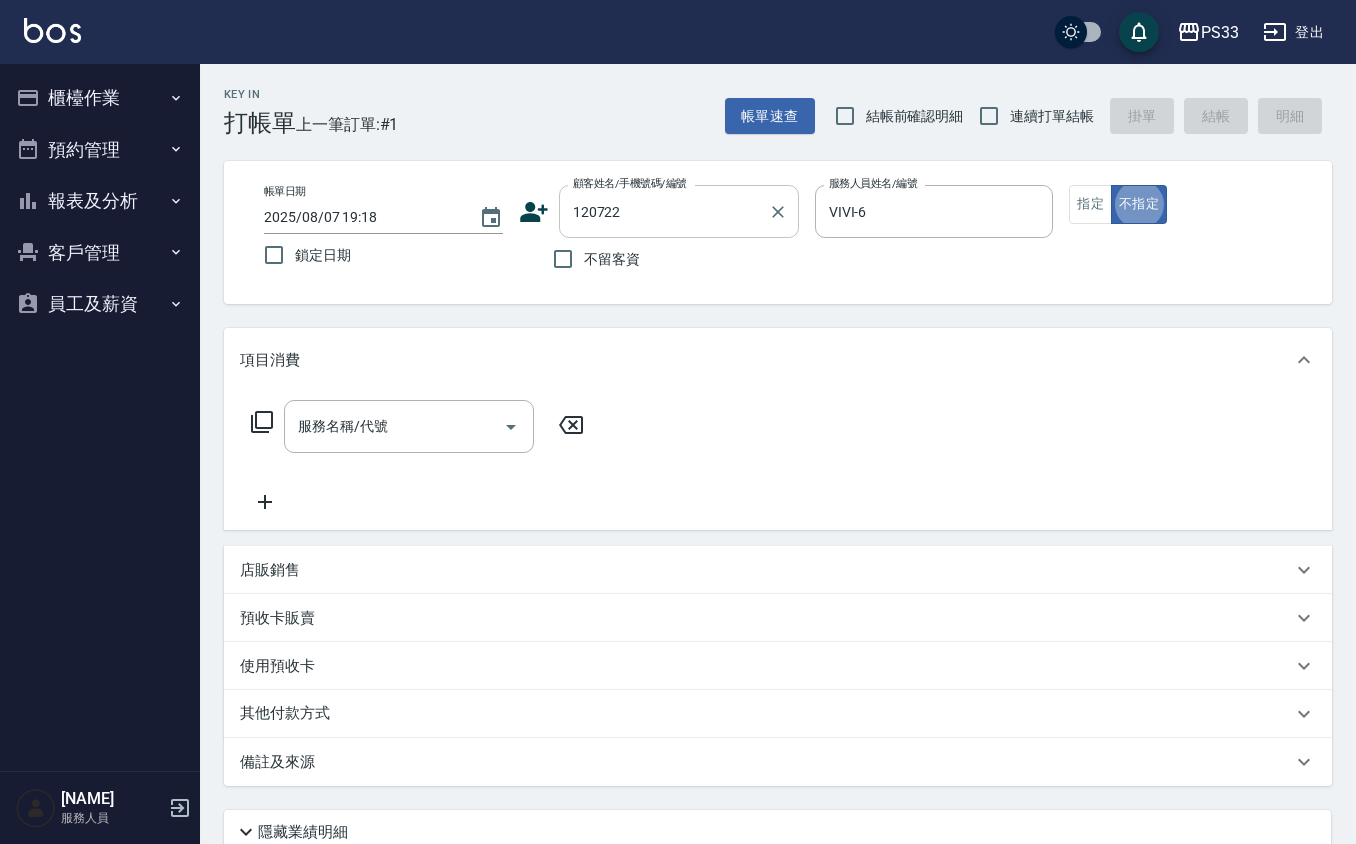 type on "false" 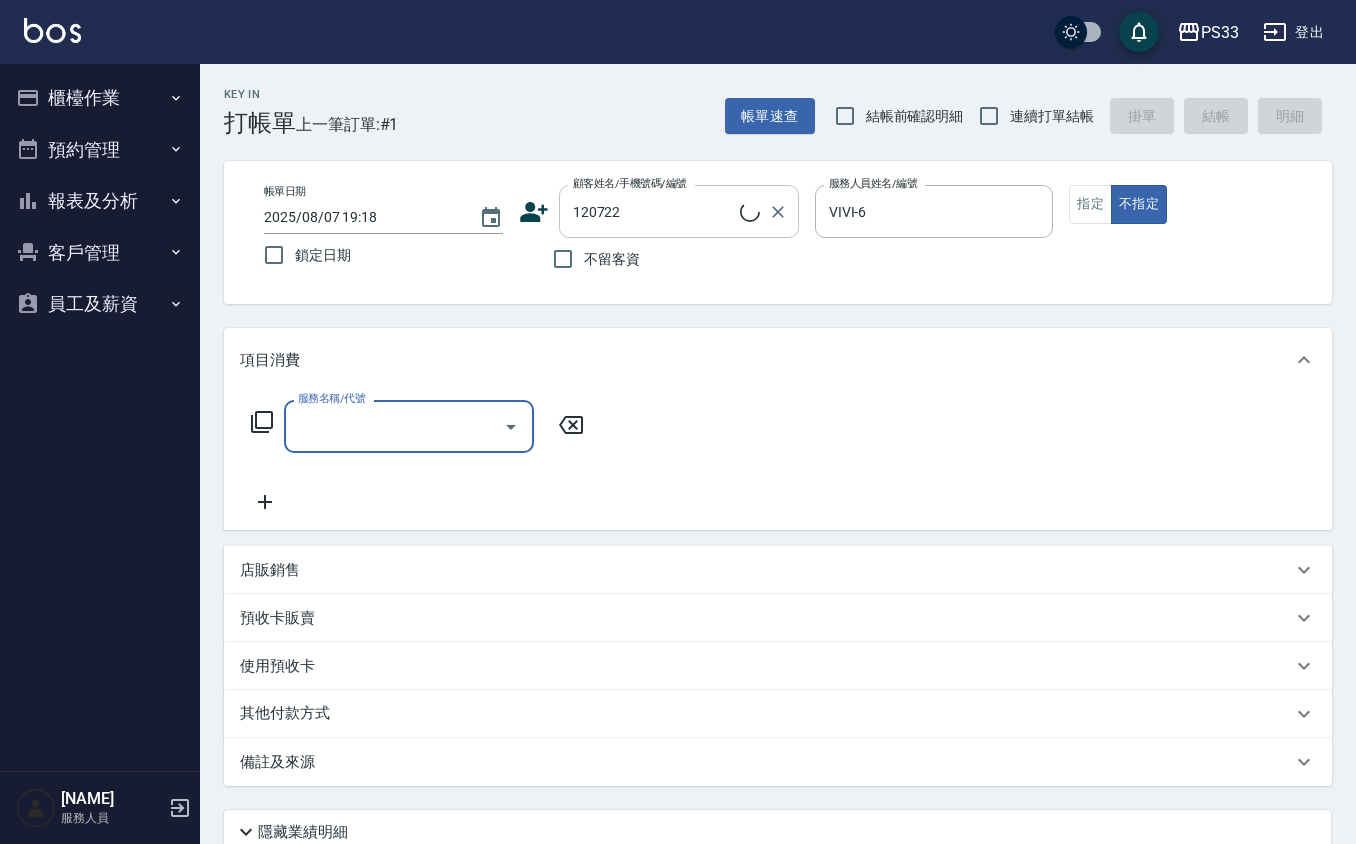 type on "[NAME]/[PHONE]/[NUMBER]" 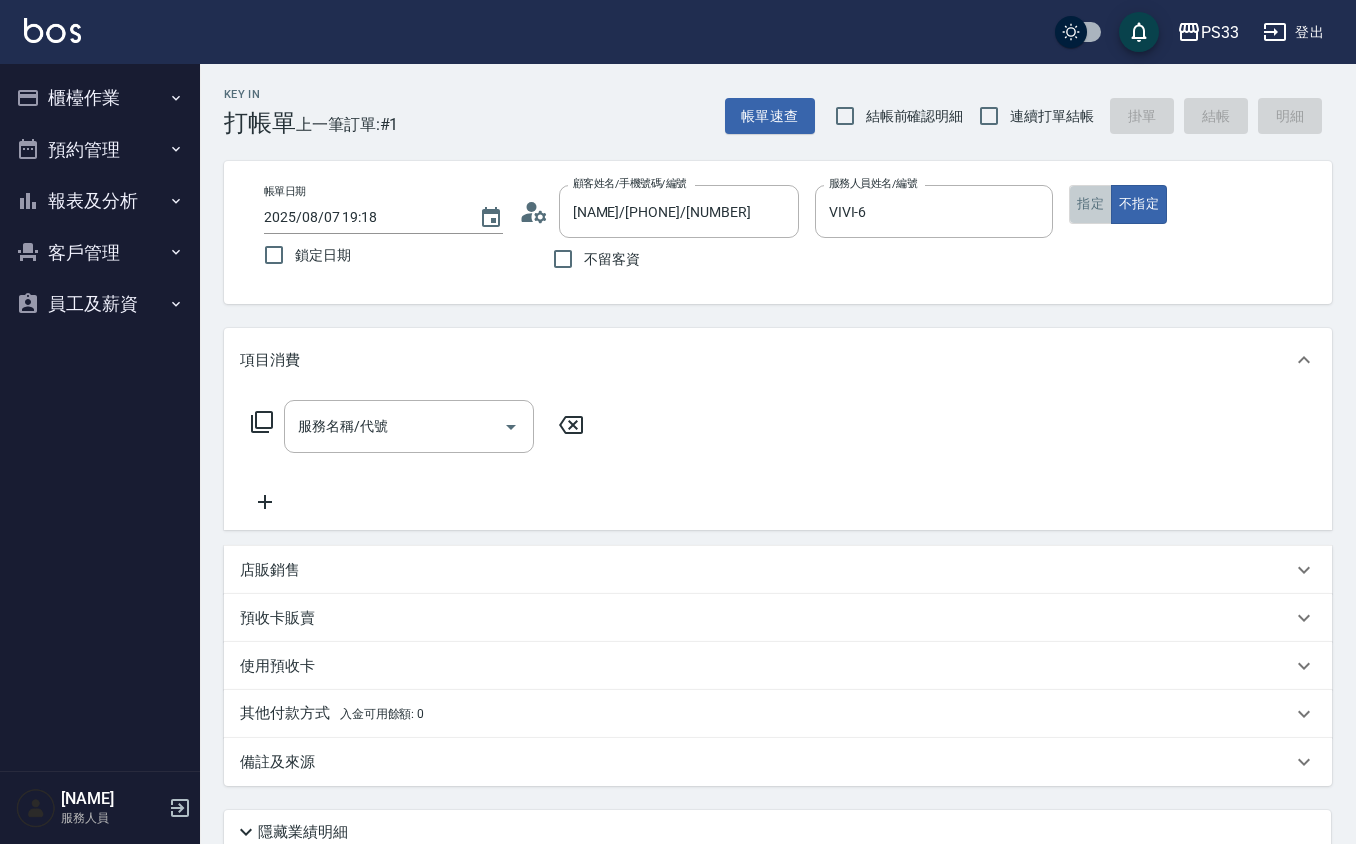 drag, startPoint x: 1085, startPoint y: 220, endPoint x: 1072, endPoint y: 222, distance: 13.152946 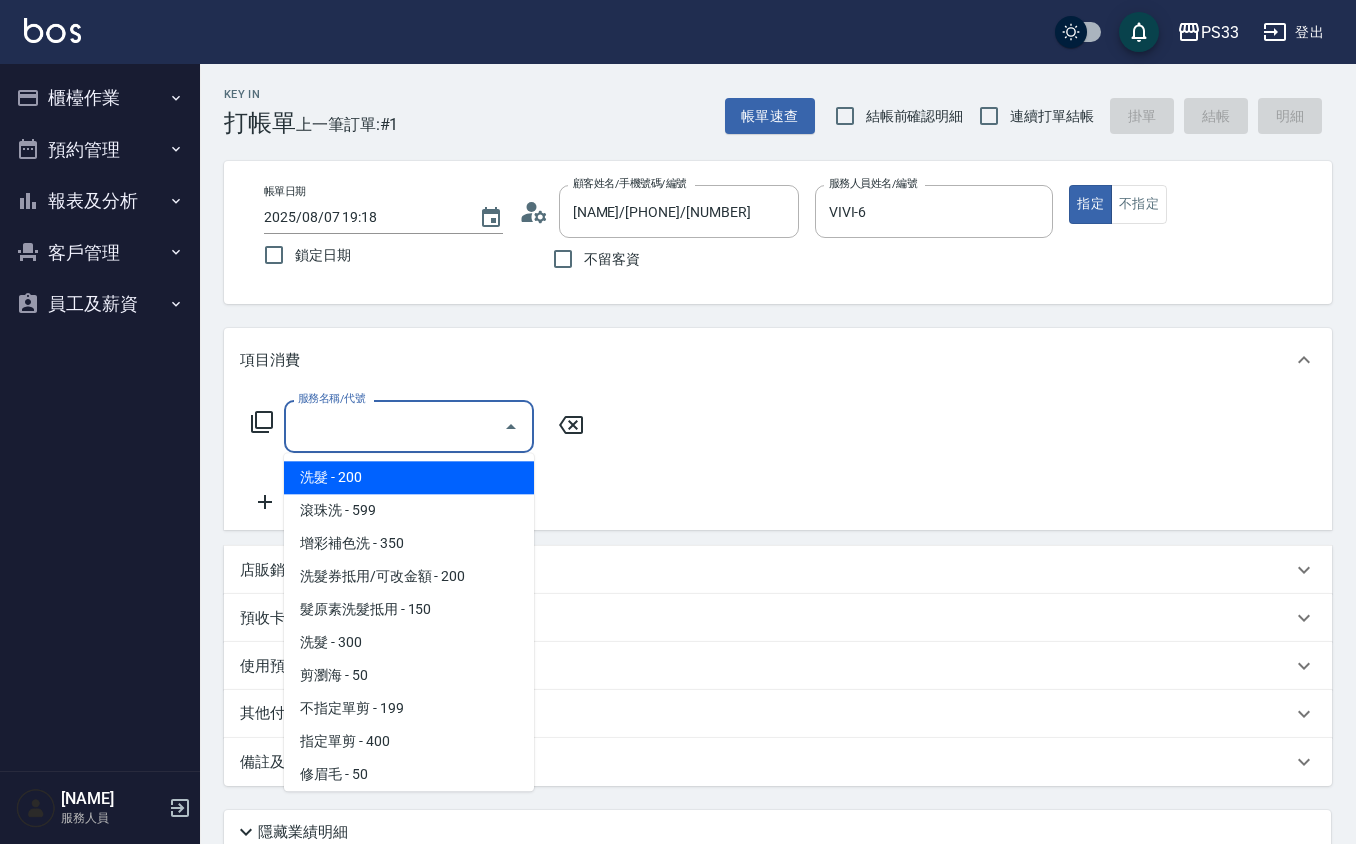 drag, startPoint x: 314, startPoint y: 413, endPoint x: 326, endPoint y: 414, distance: 12.0415945 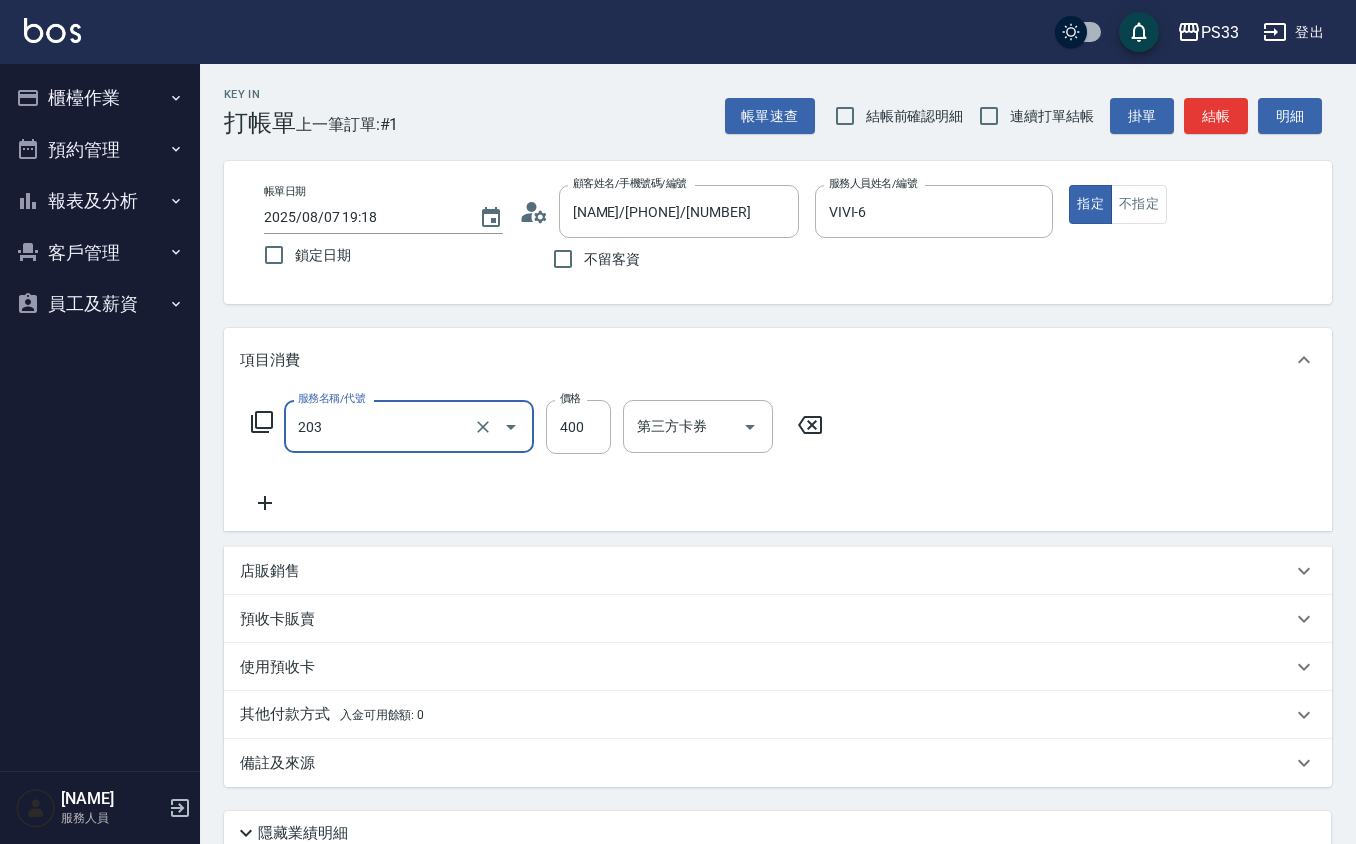 type on "指定單剪(203)" 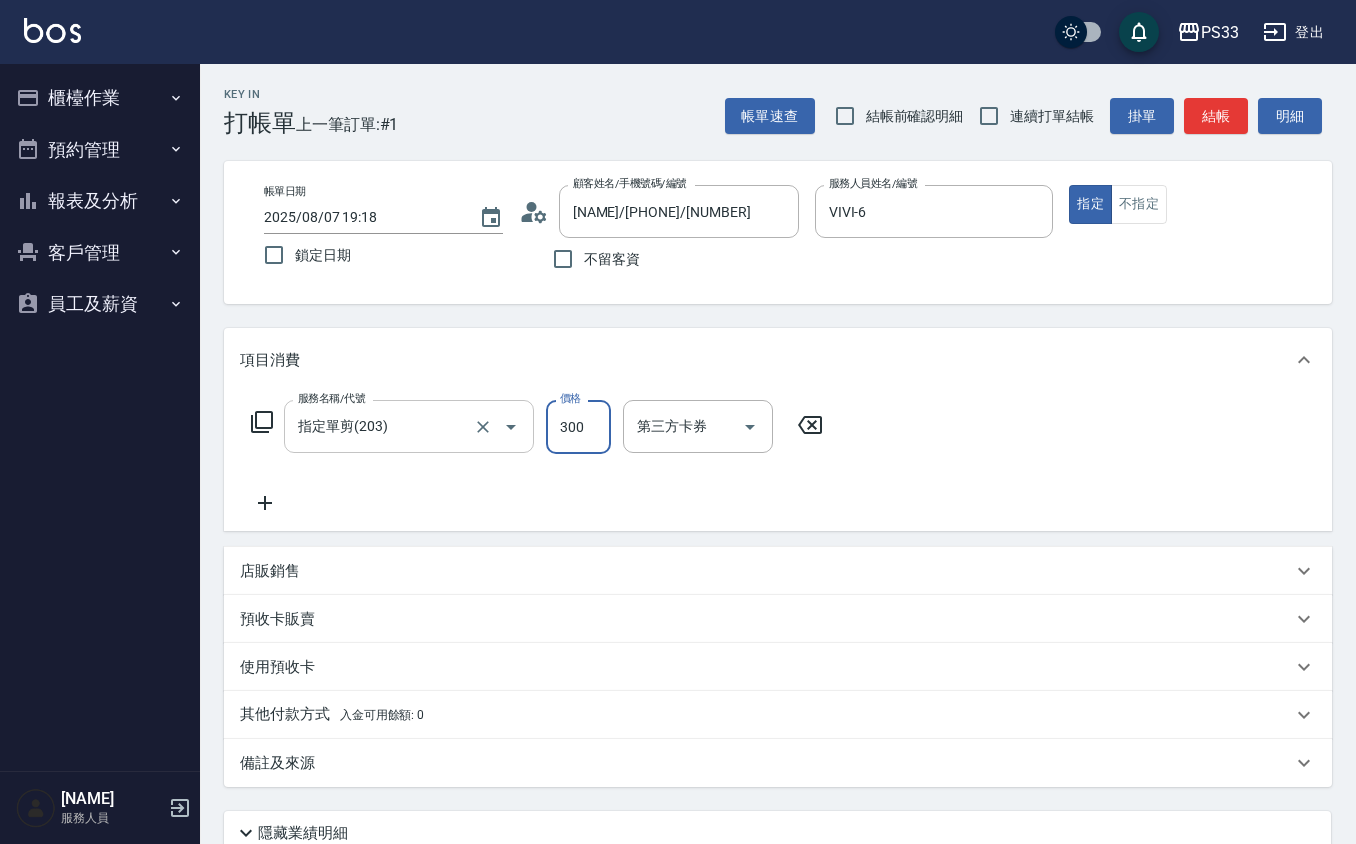 type on "300" 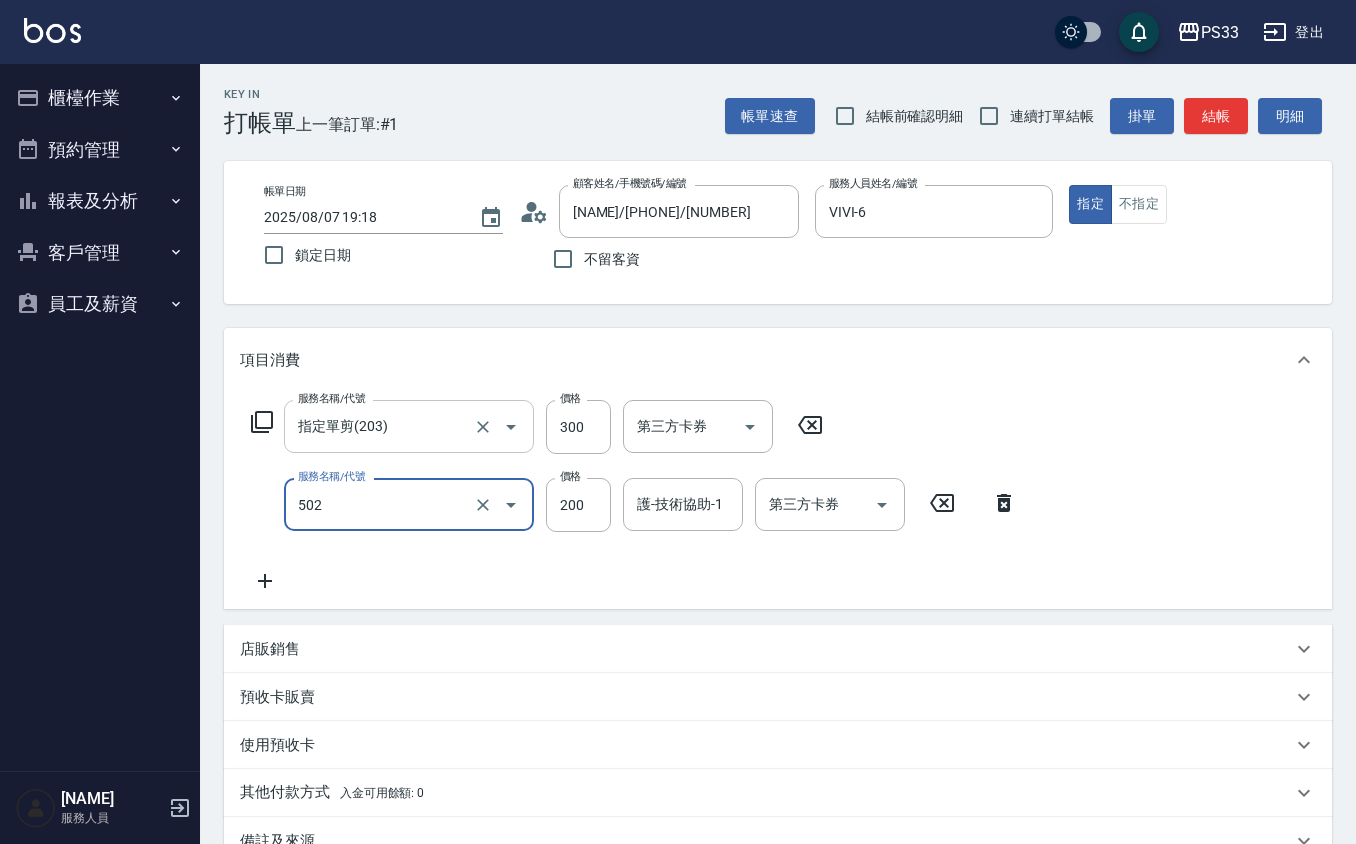 type on "自備護髮(502)" 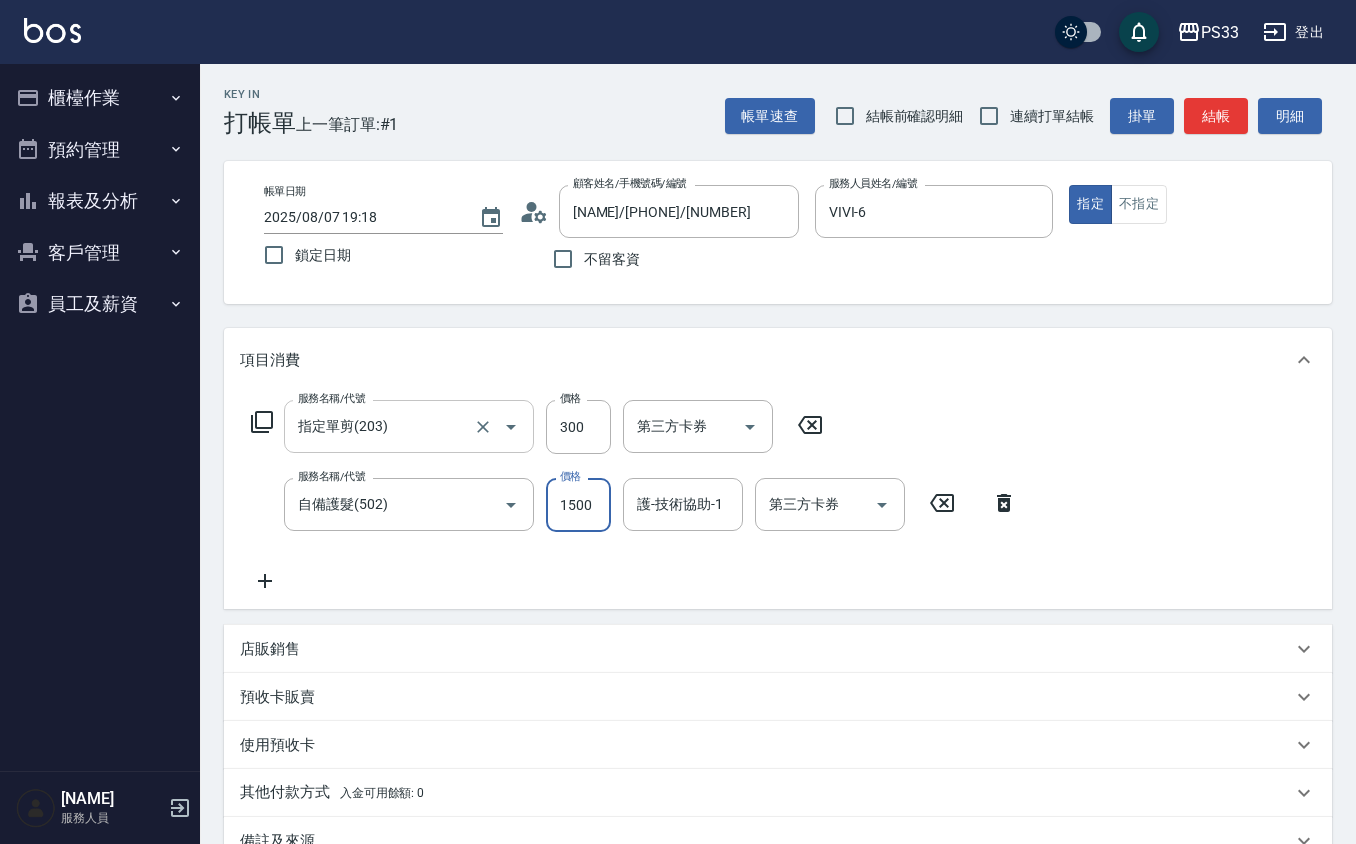 type on "1500" 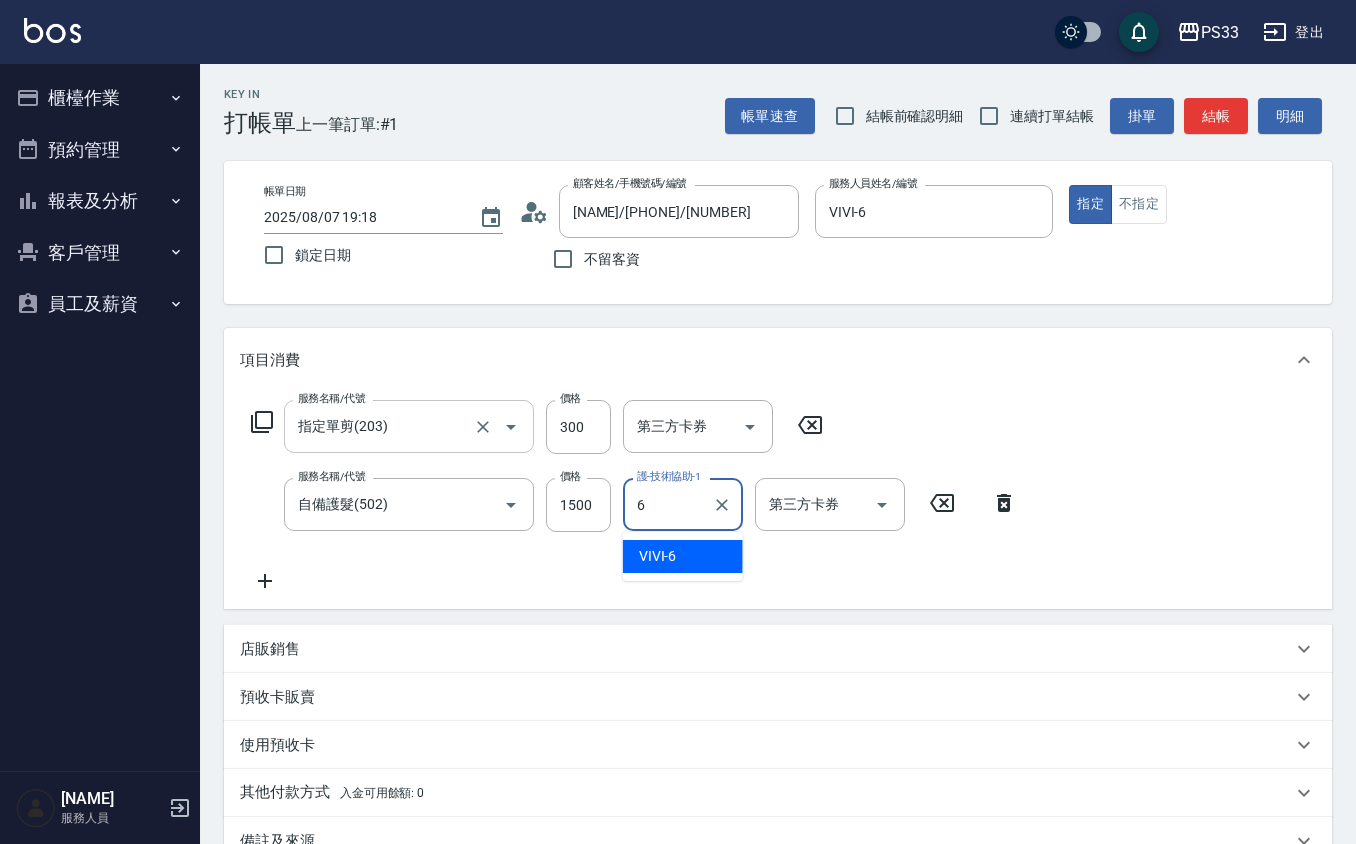 type on "VIVI-6" 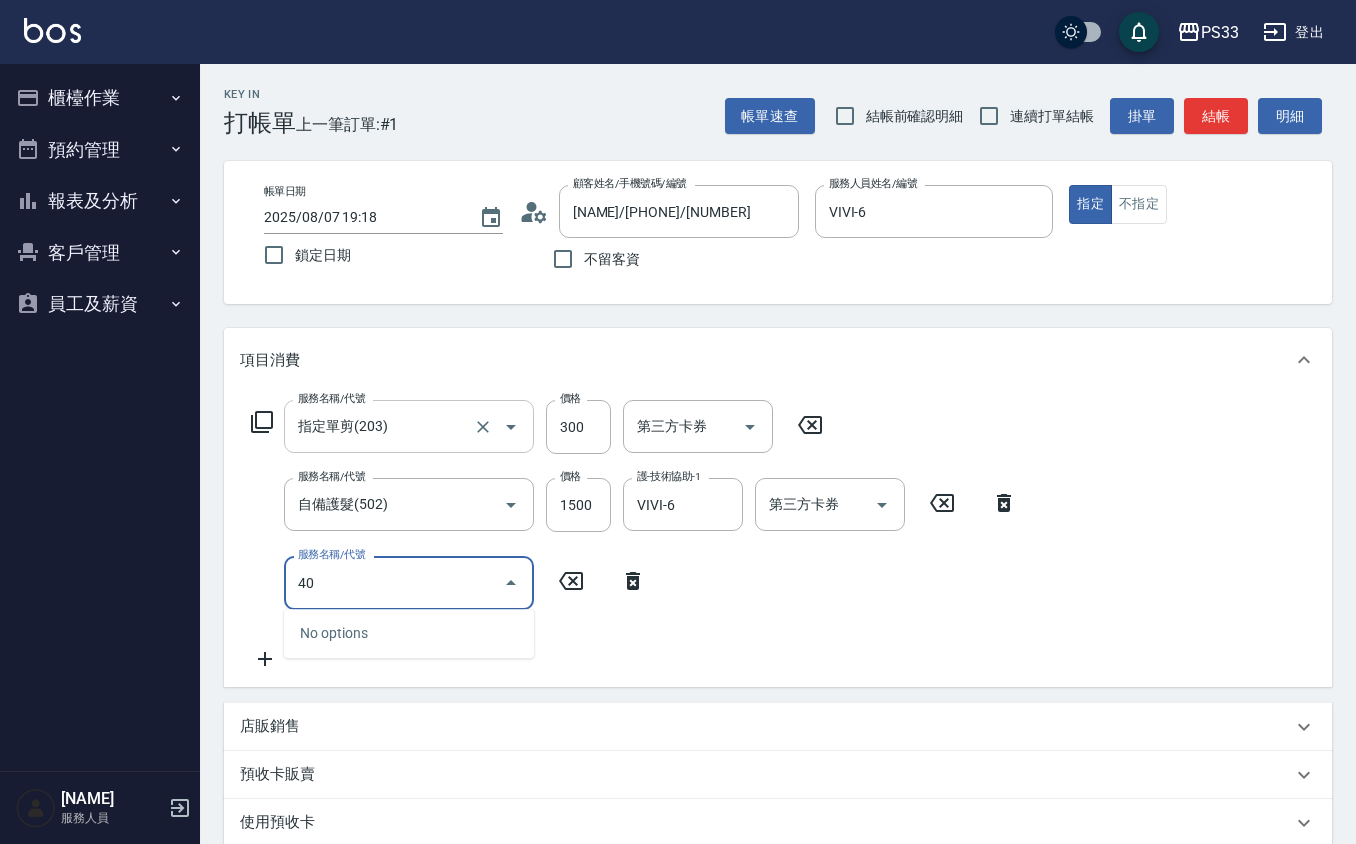 type on "4" 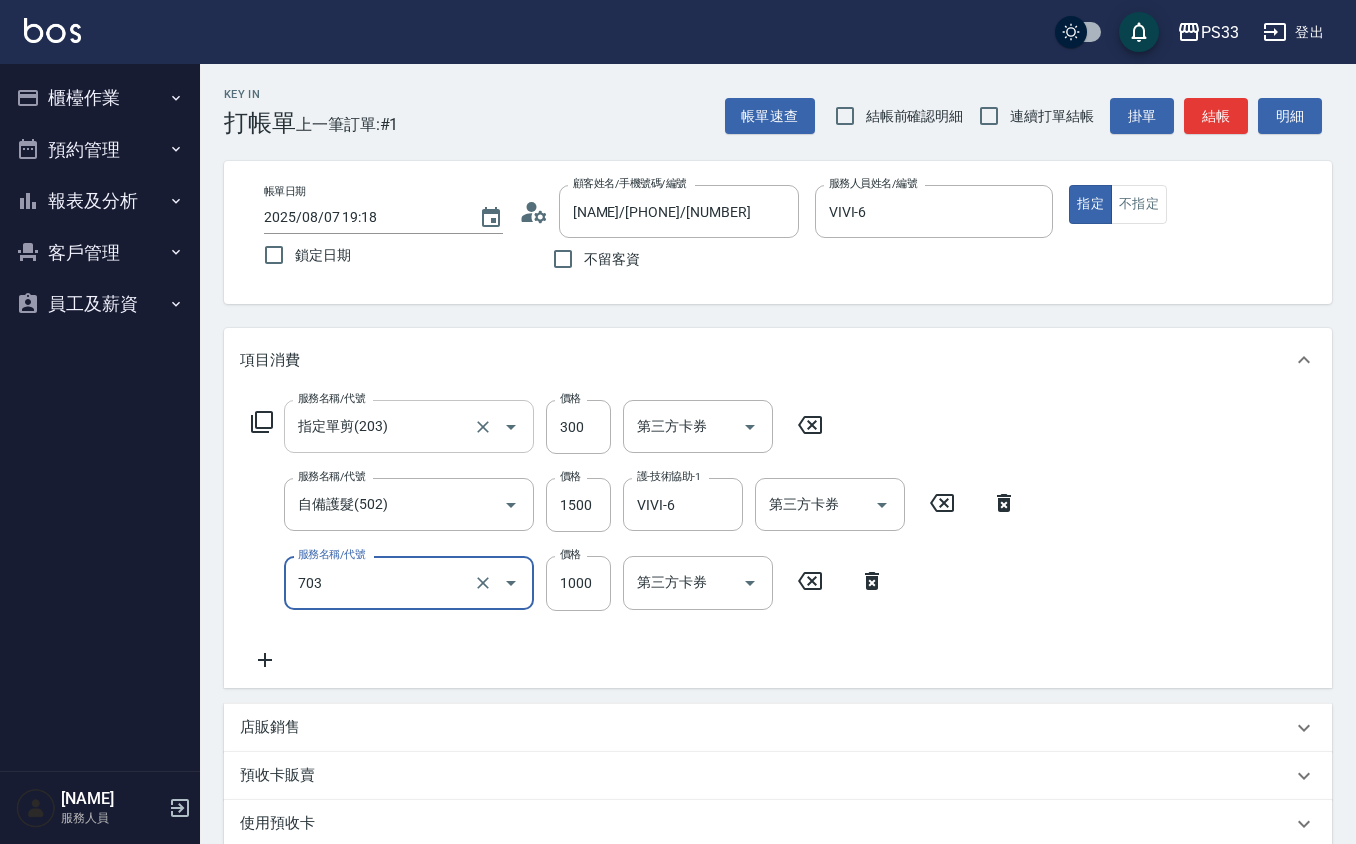 type on "接髮協助(703)" 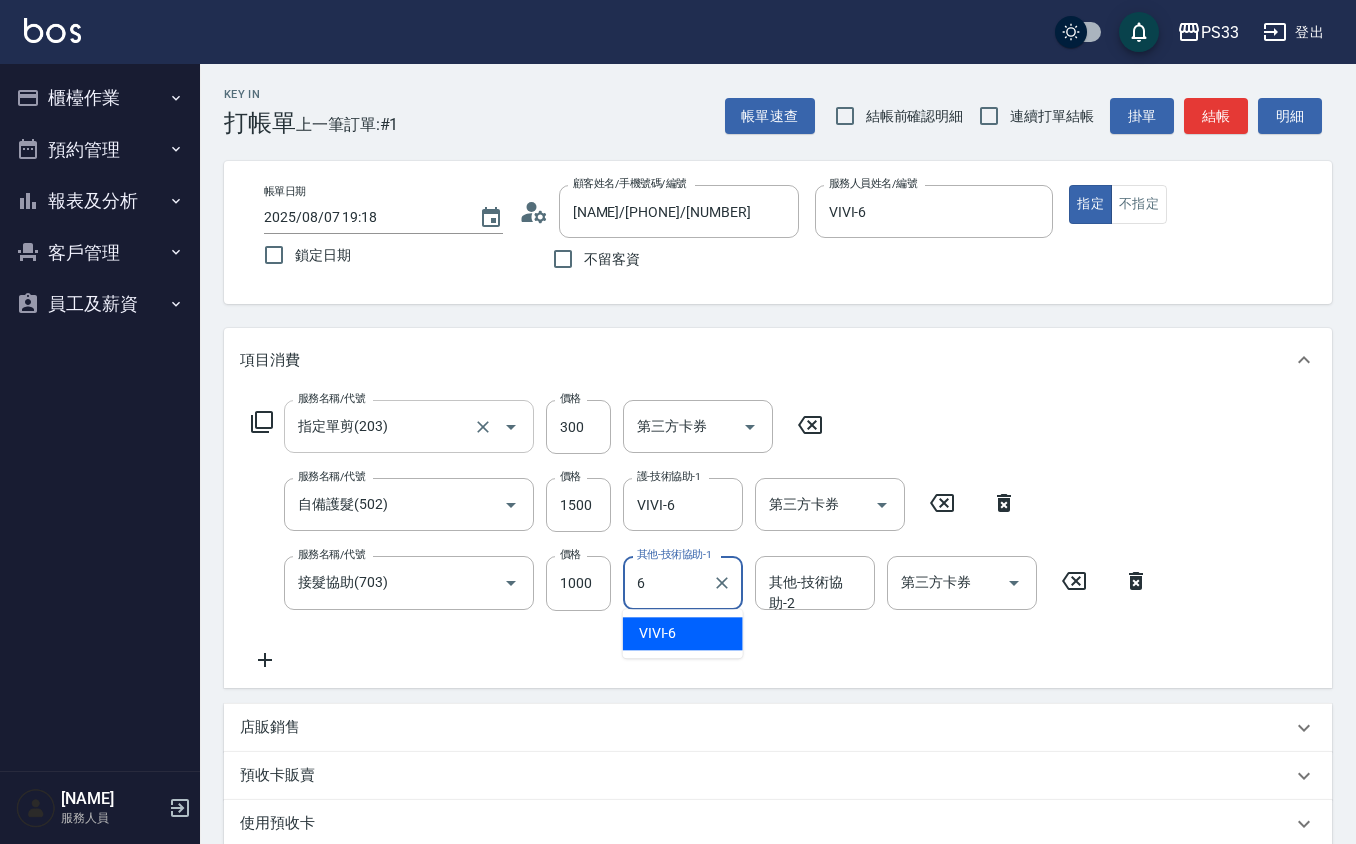 type on "VIVI-6" 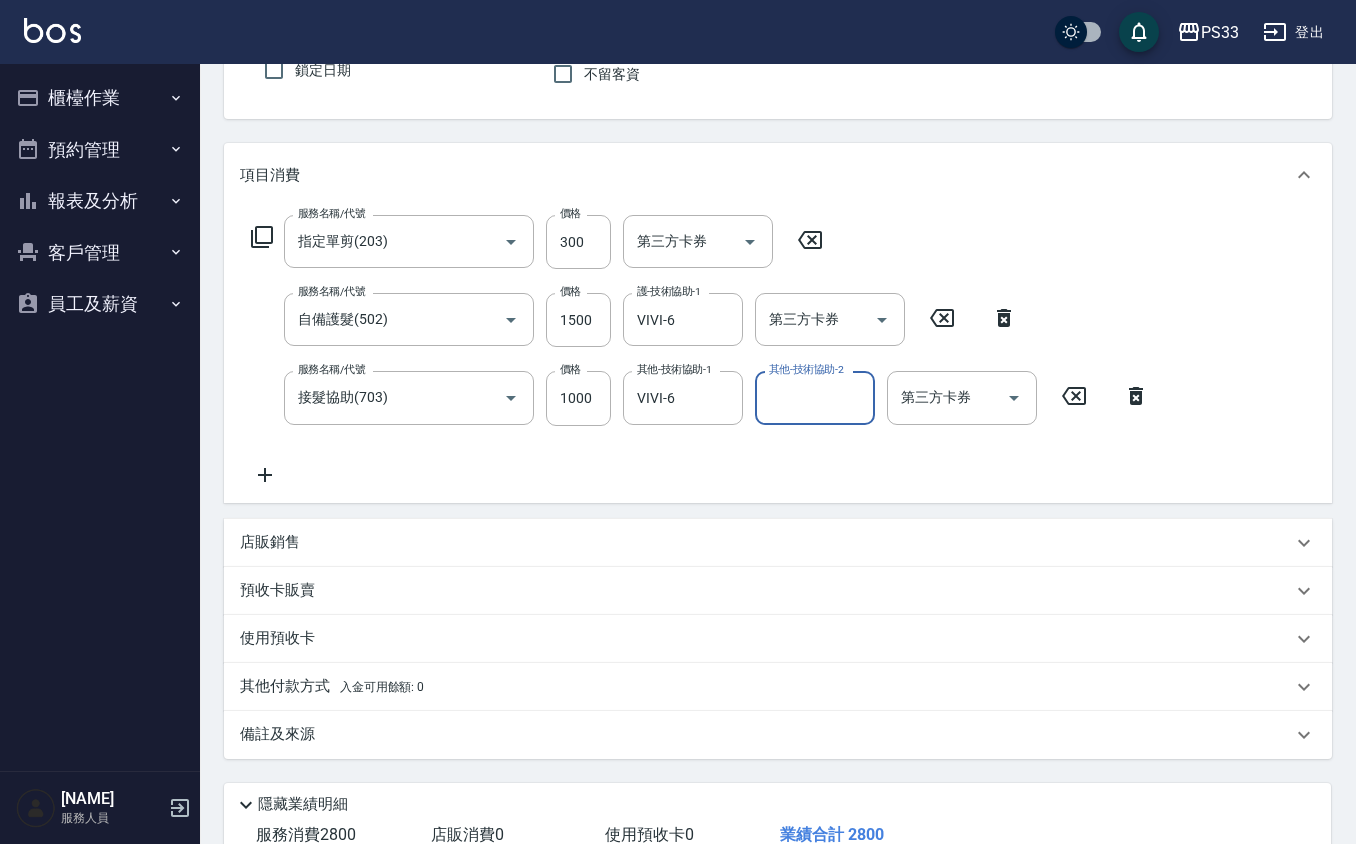 scroll, scrollTop: 0, scrollLeft: 0, axis: both 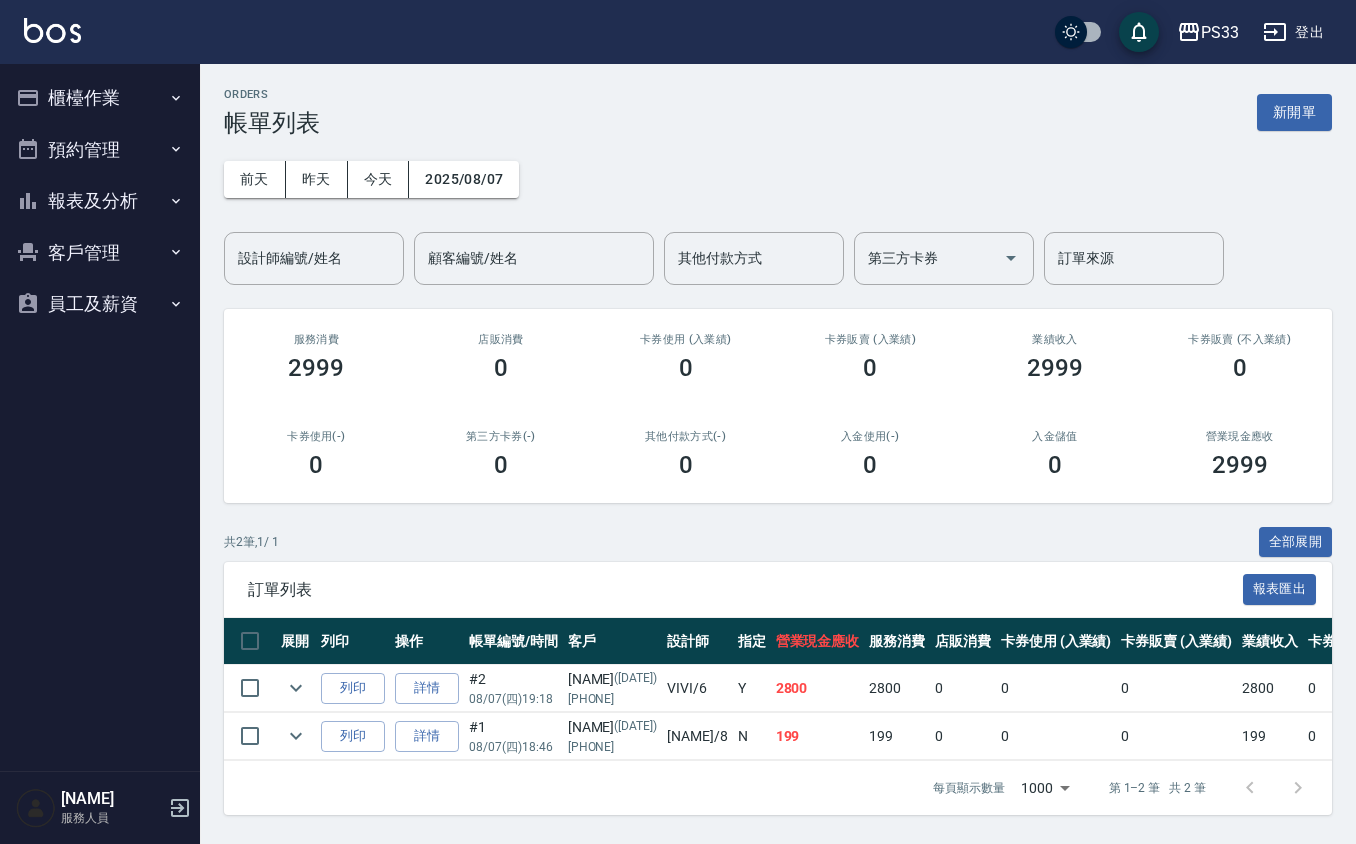 click 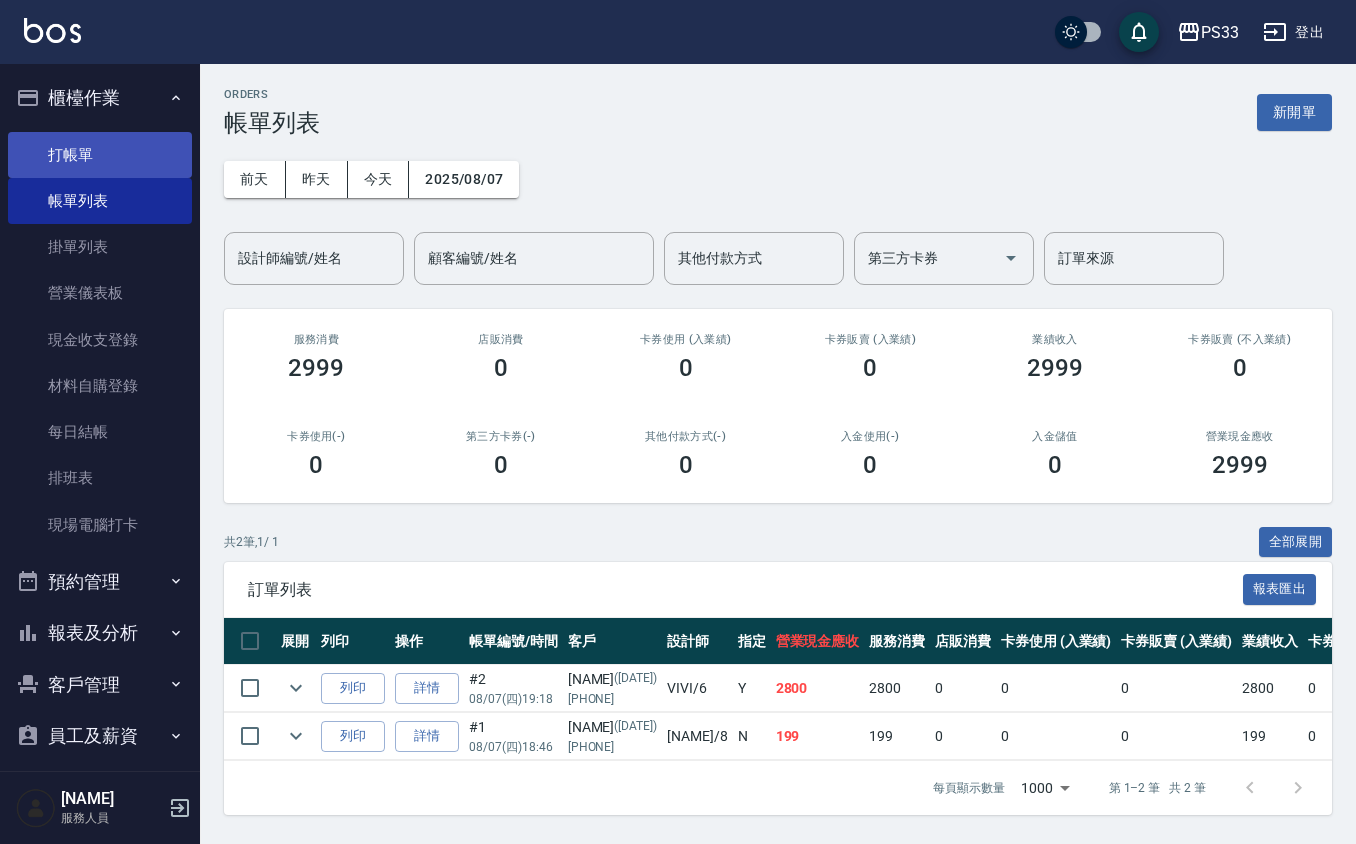 click on "打帳單" at bounding box center [100, 155] 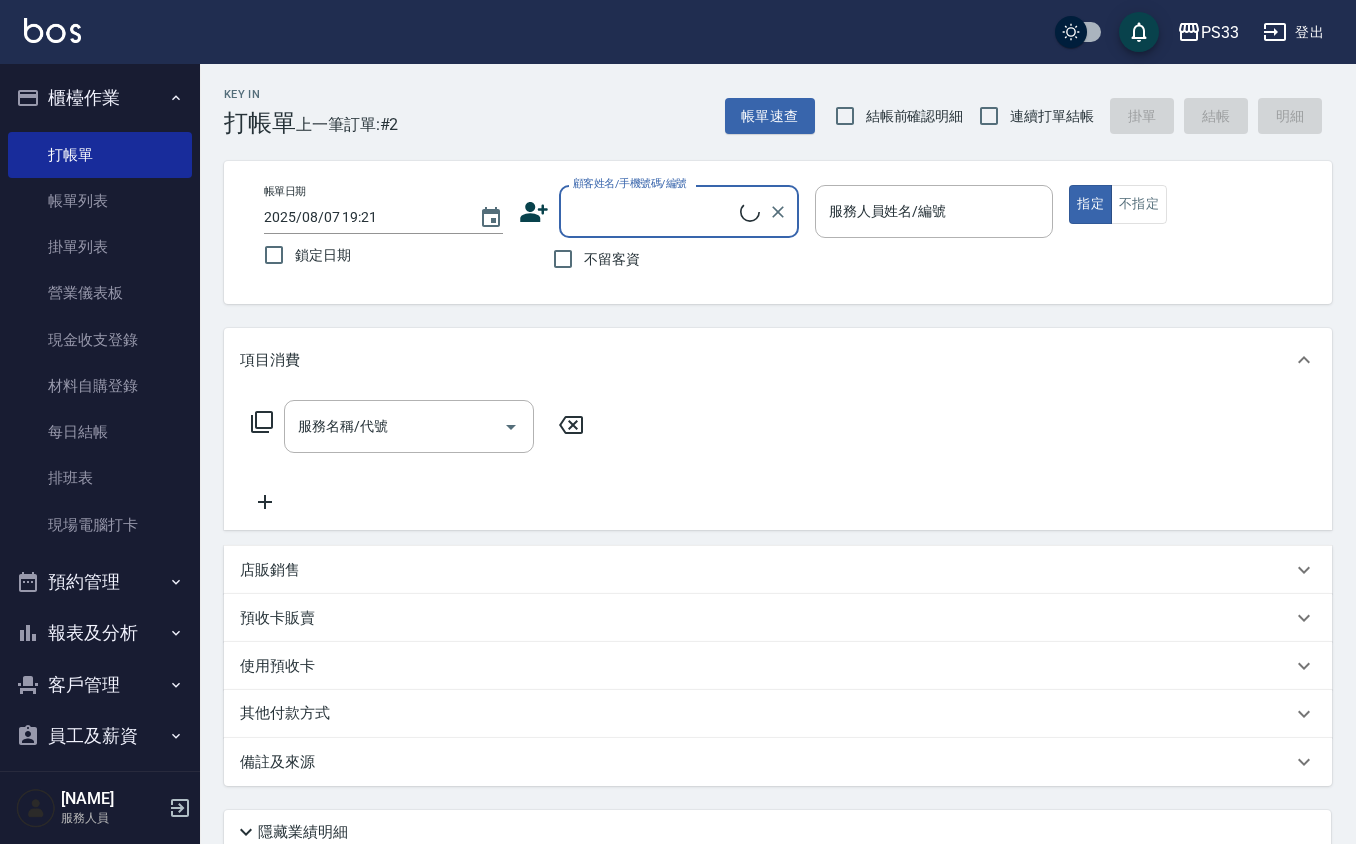 click on "連續打單結帳" at bounding box center [1031, 116] 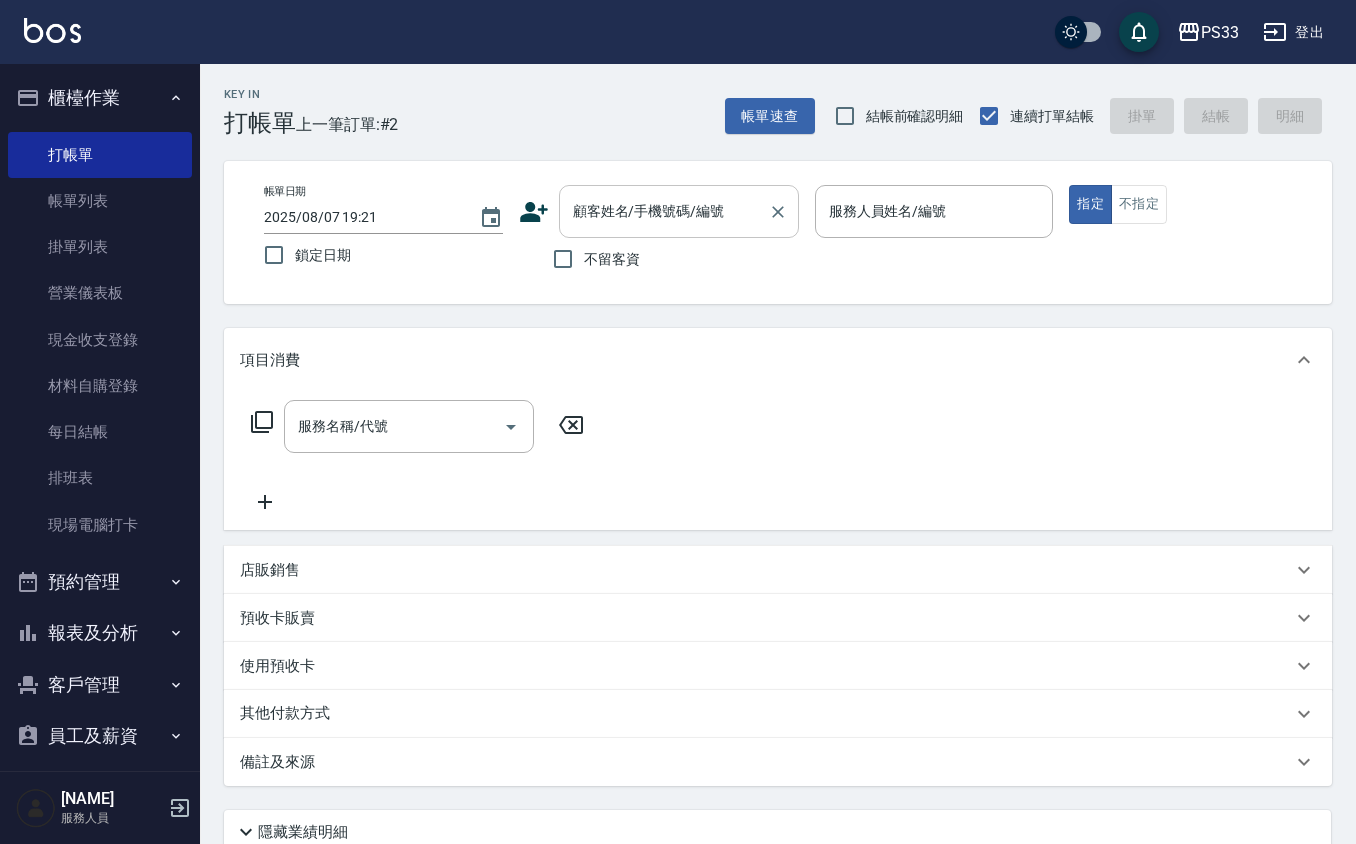 click on "顧客姓名/手機號碼/編號" at bounding box center [679, 211] 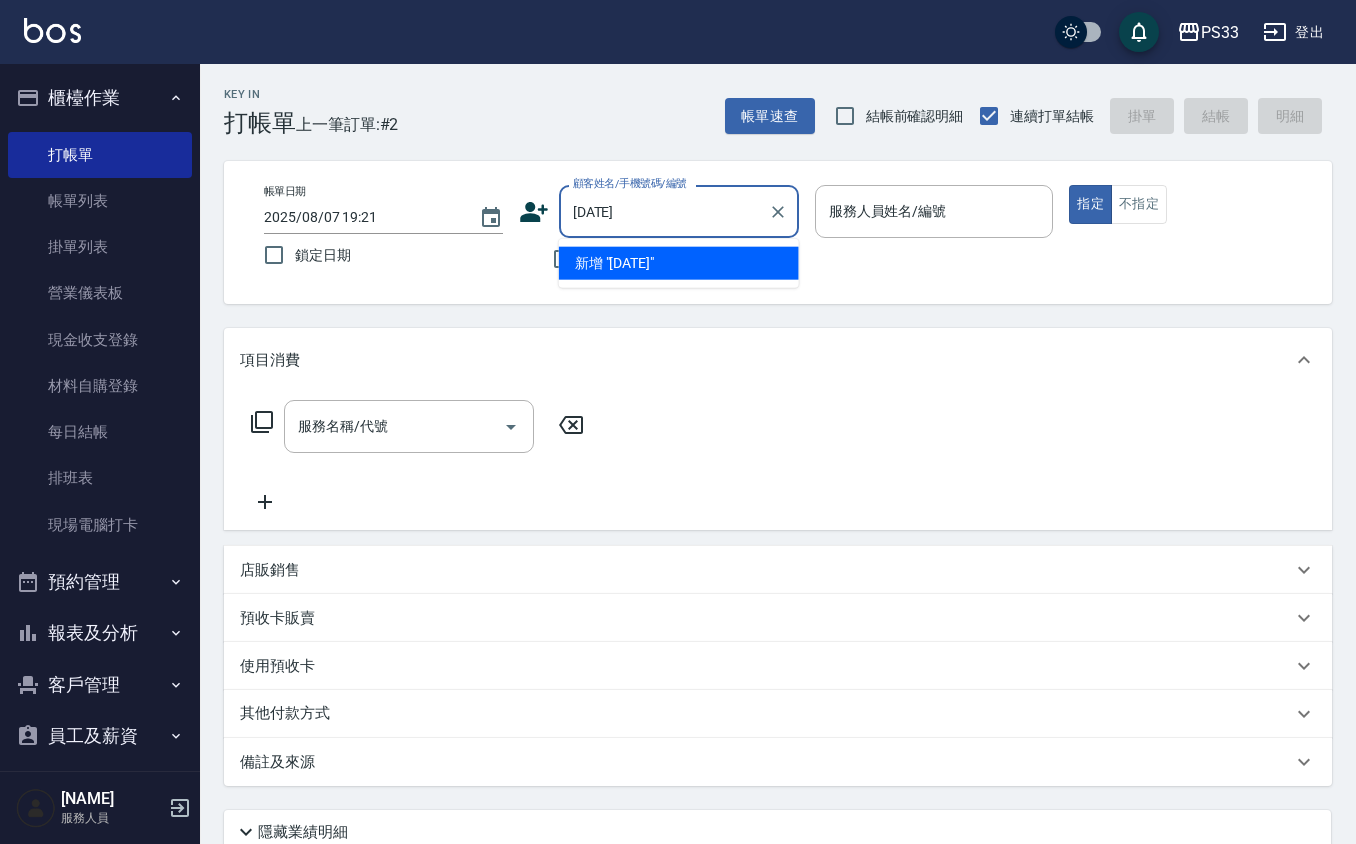 type on "[DATE]" 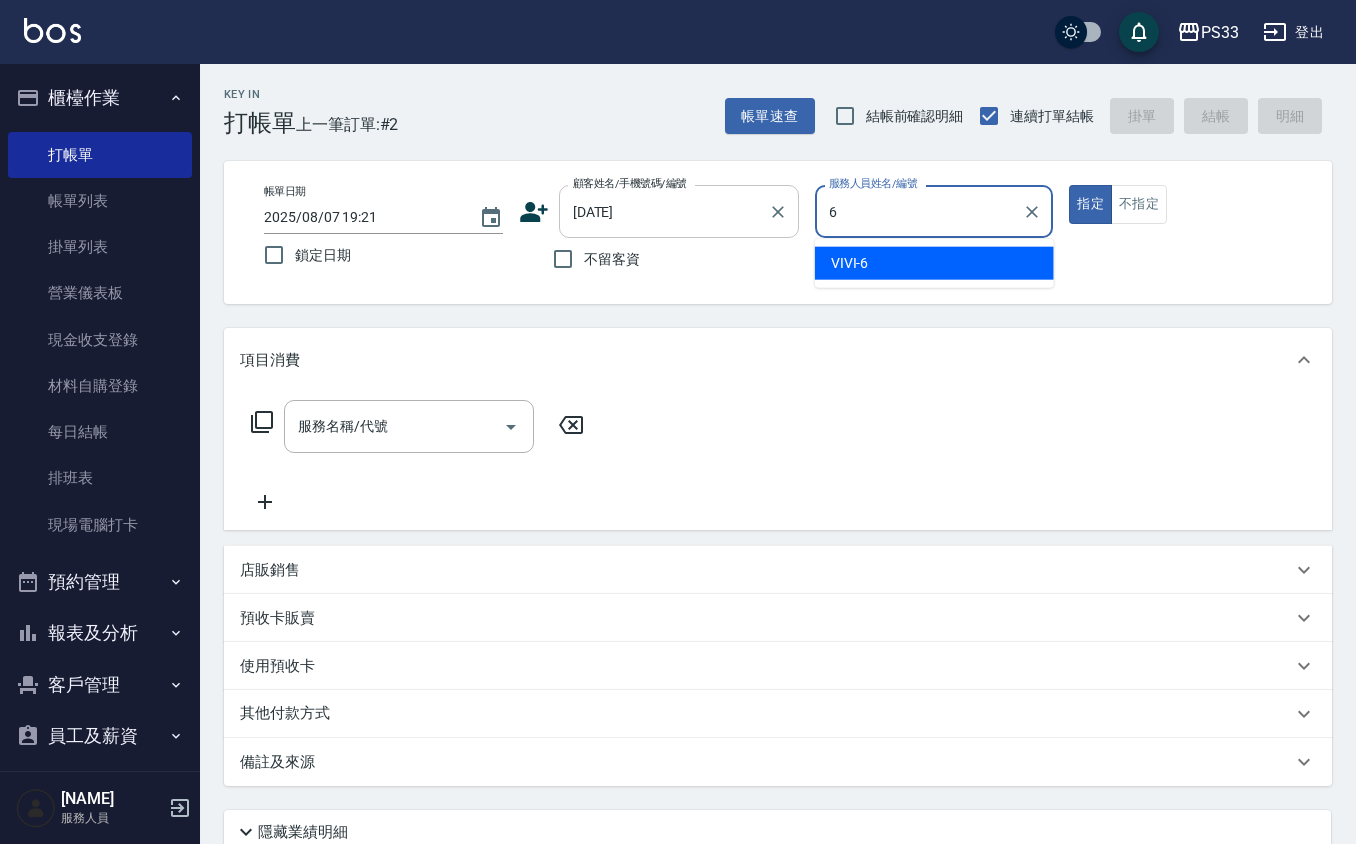 type on "6" 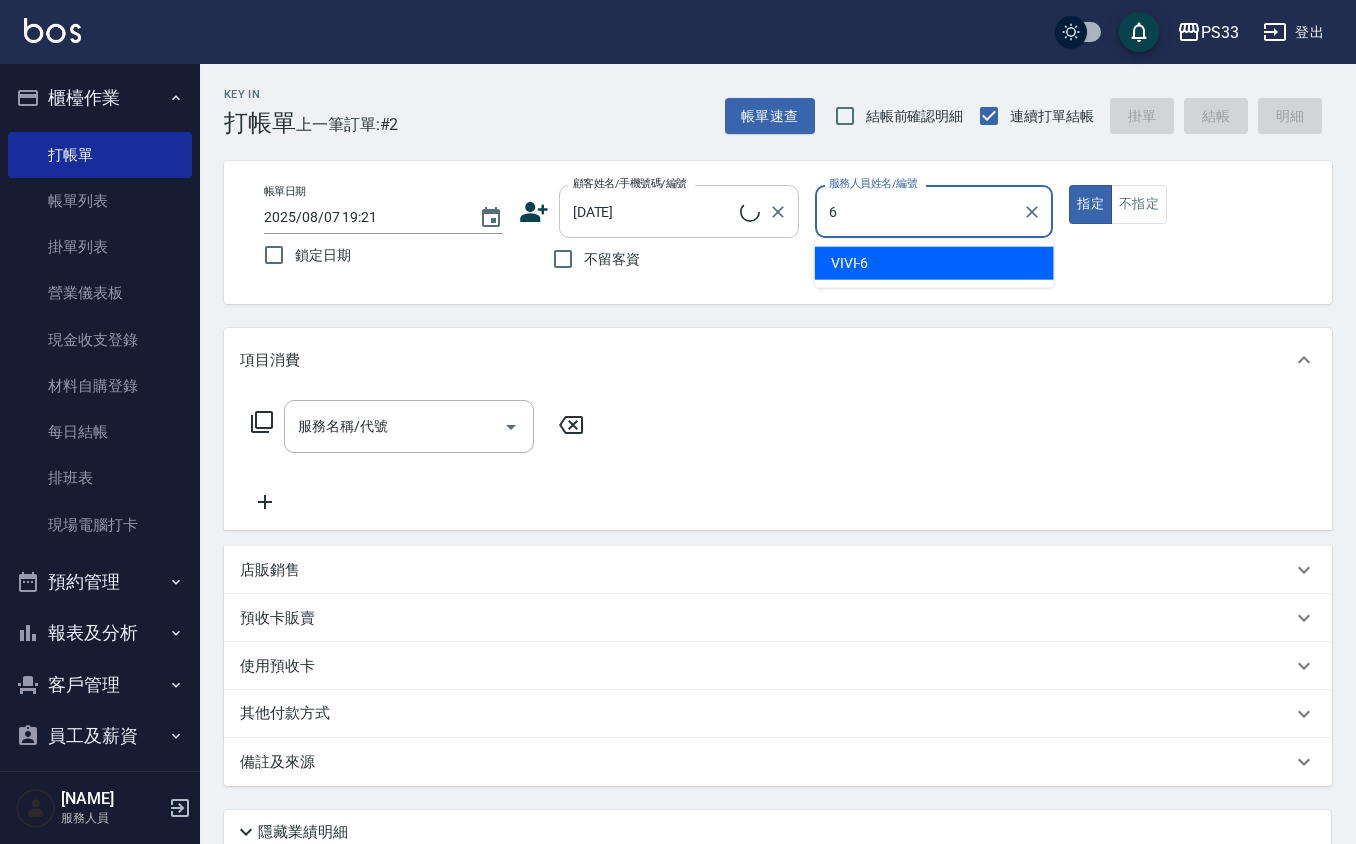 type on "[NAME]/[PHONE]/[DATE]" 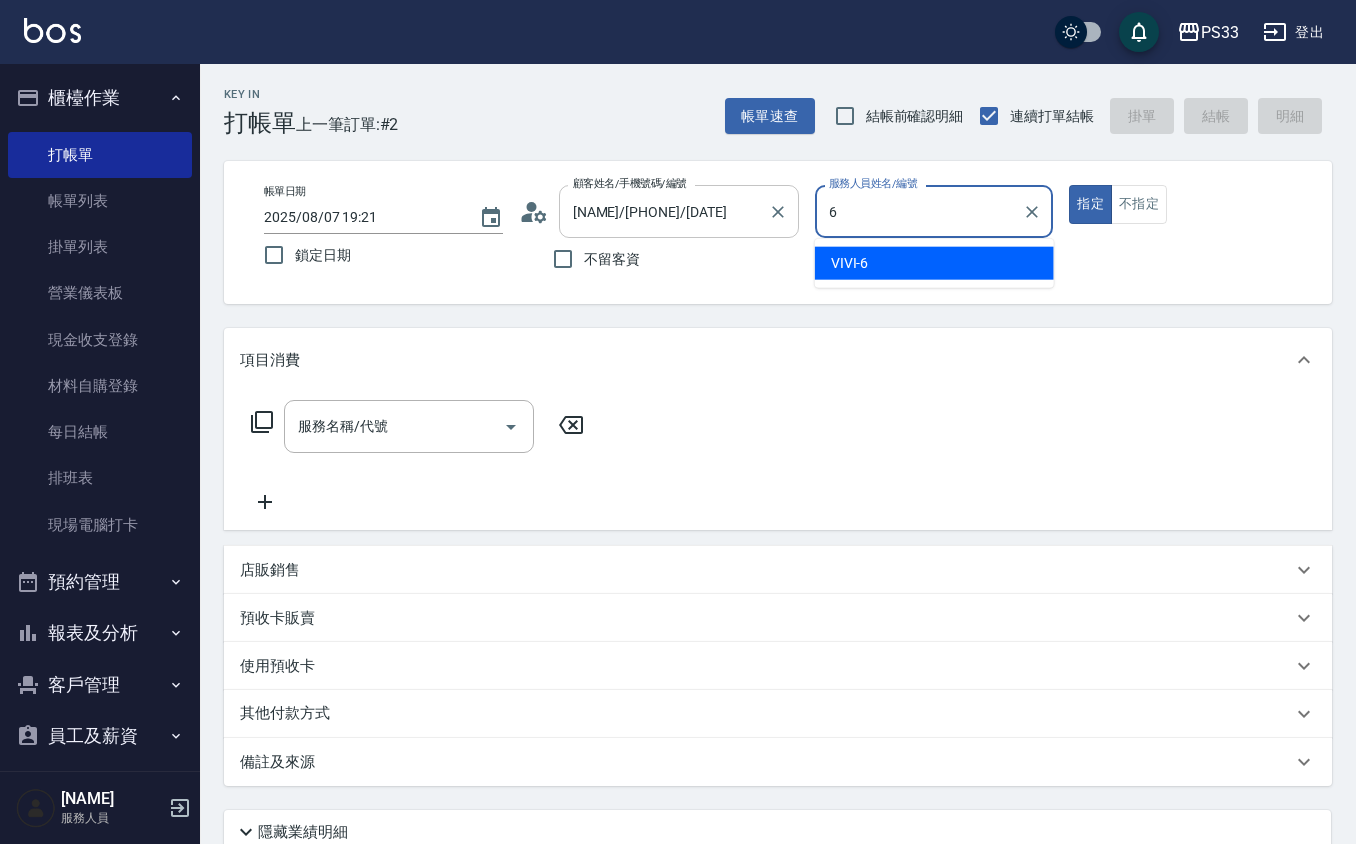 type on "VIVI-6" 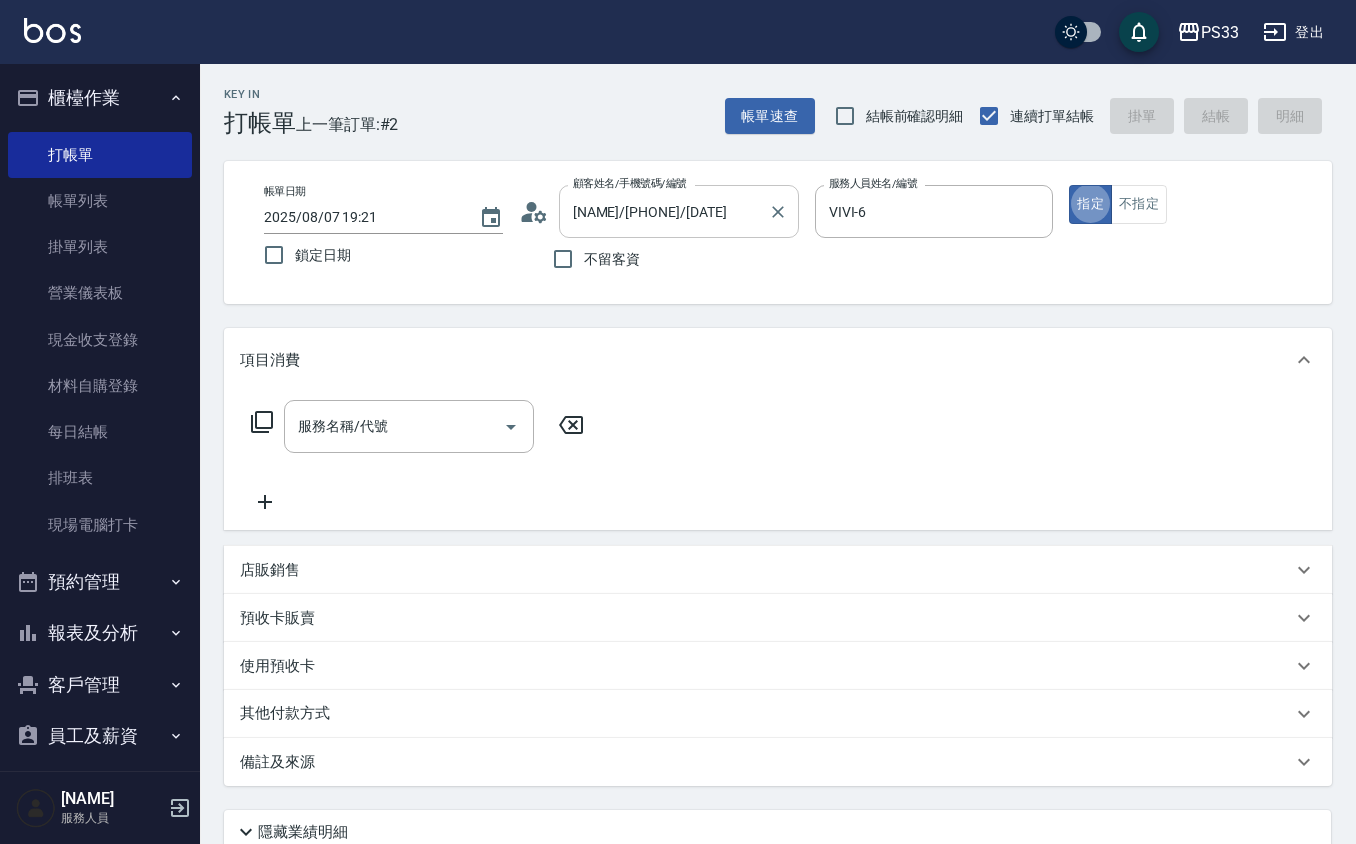 type on "true" 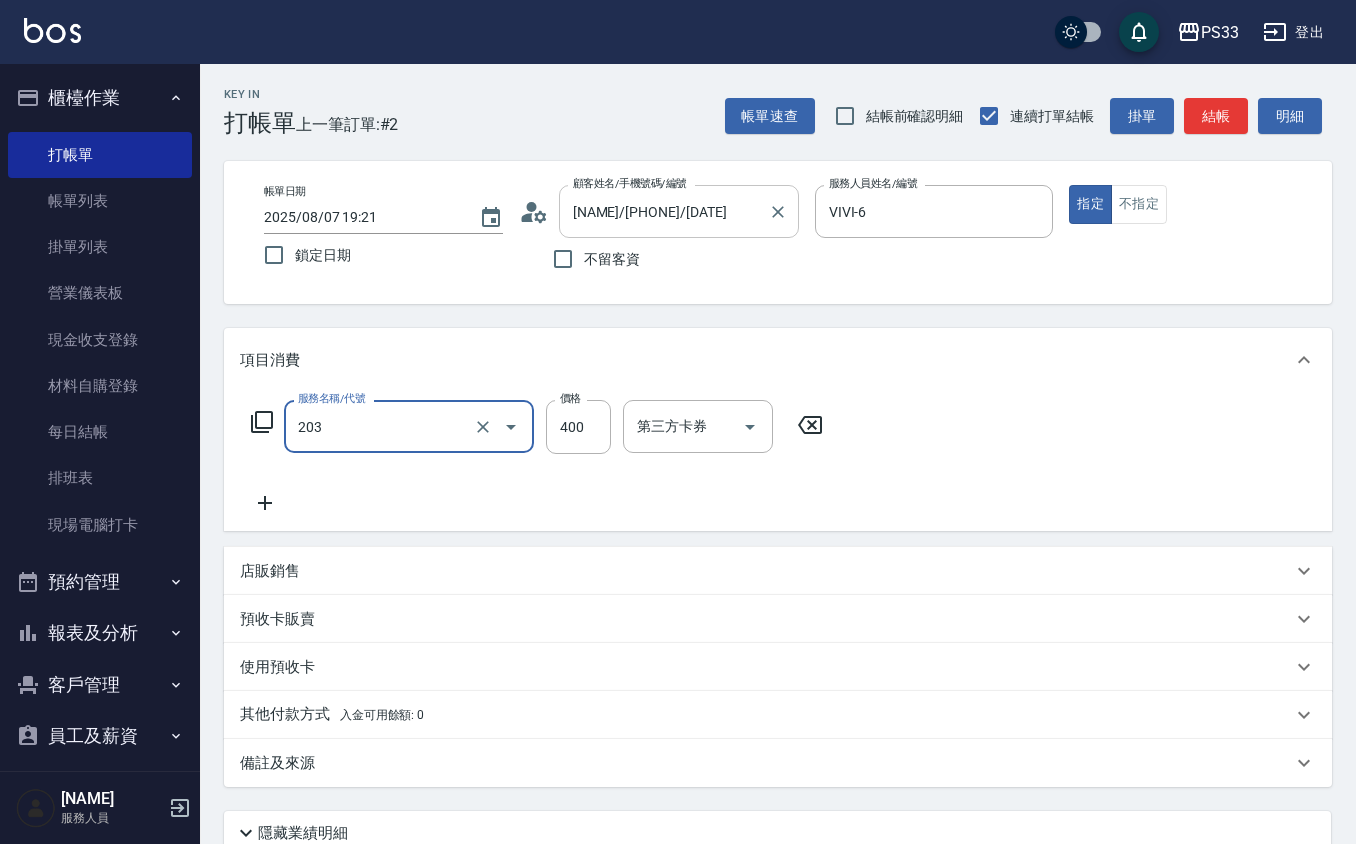 type on "指定單剪(203)" 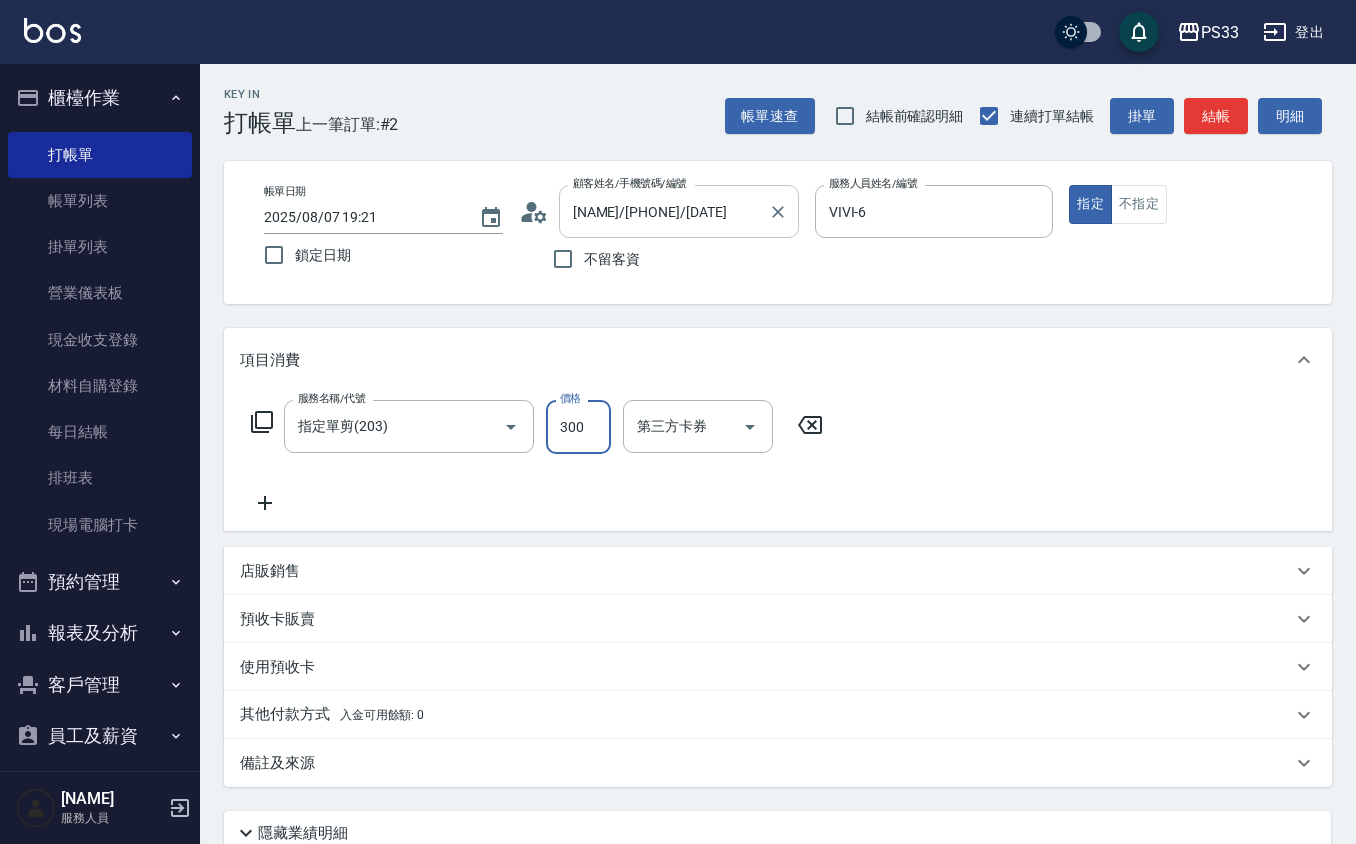 type on "300" 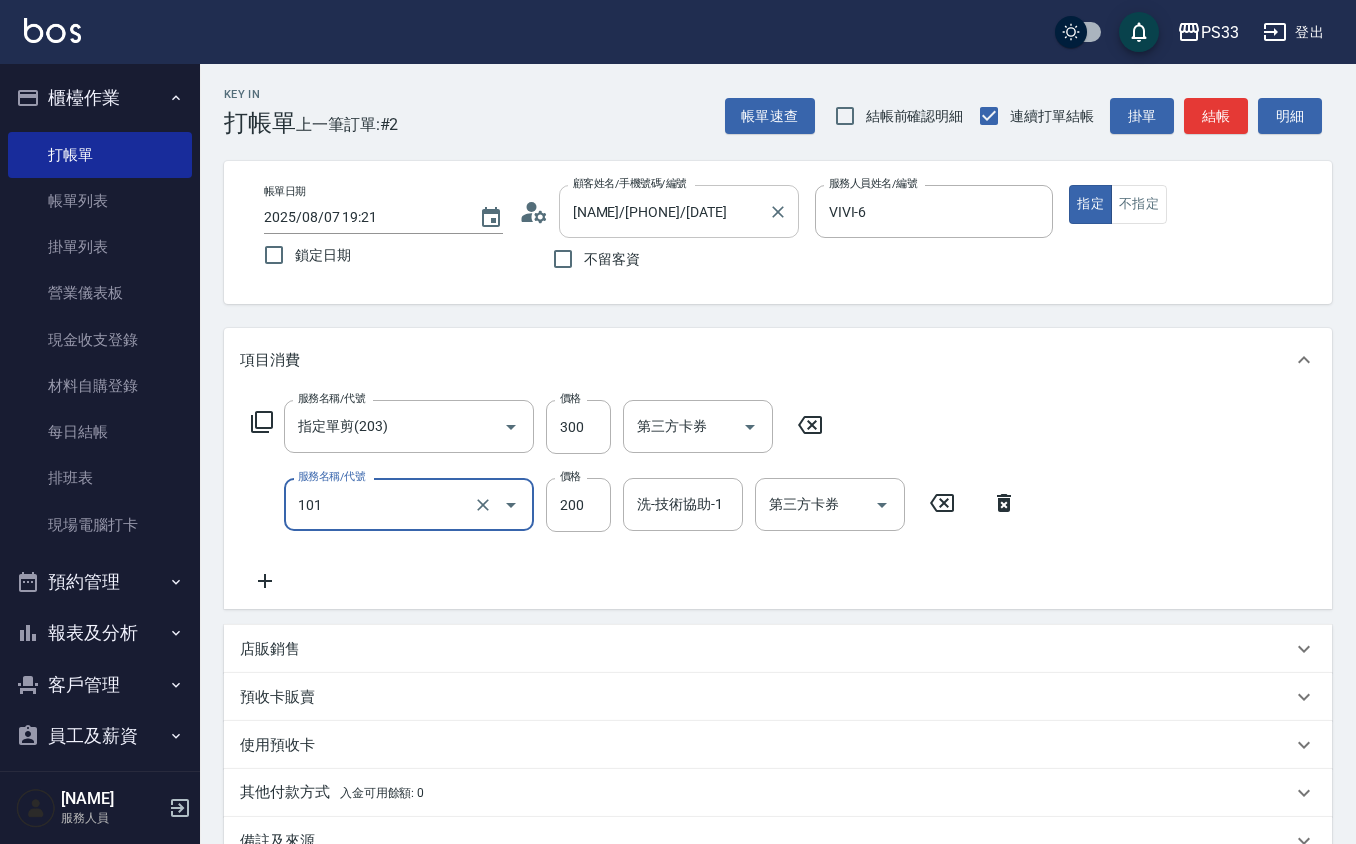 type on "洗髮(101)" 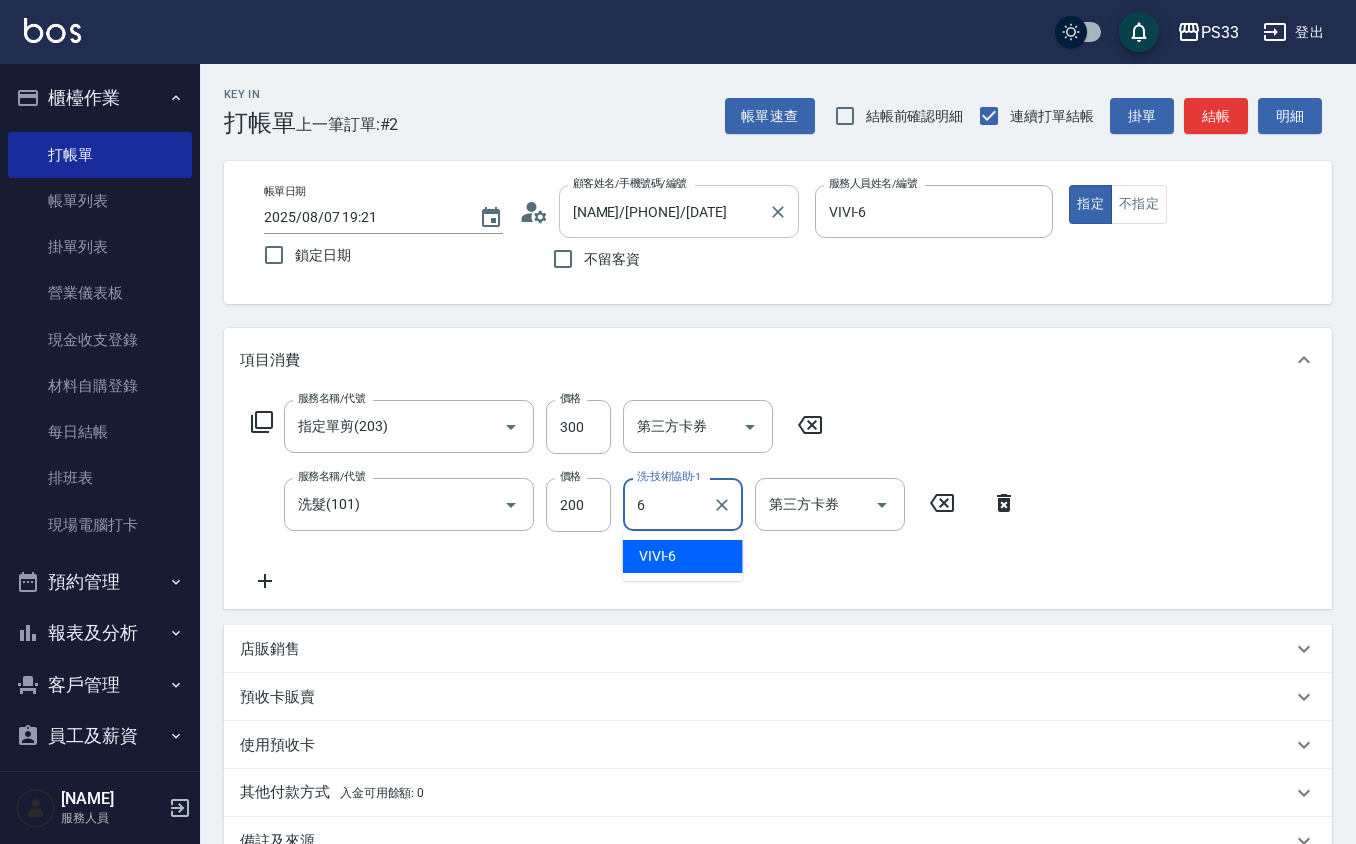 type on "VIVI-6" 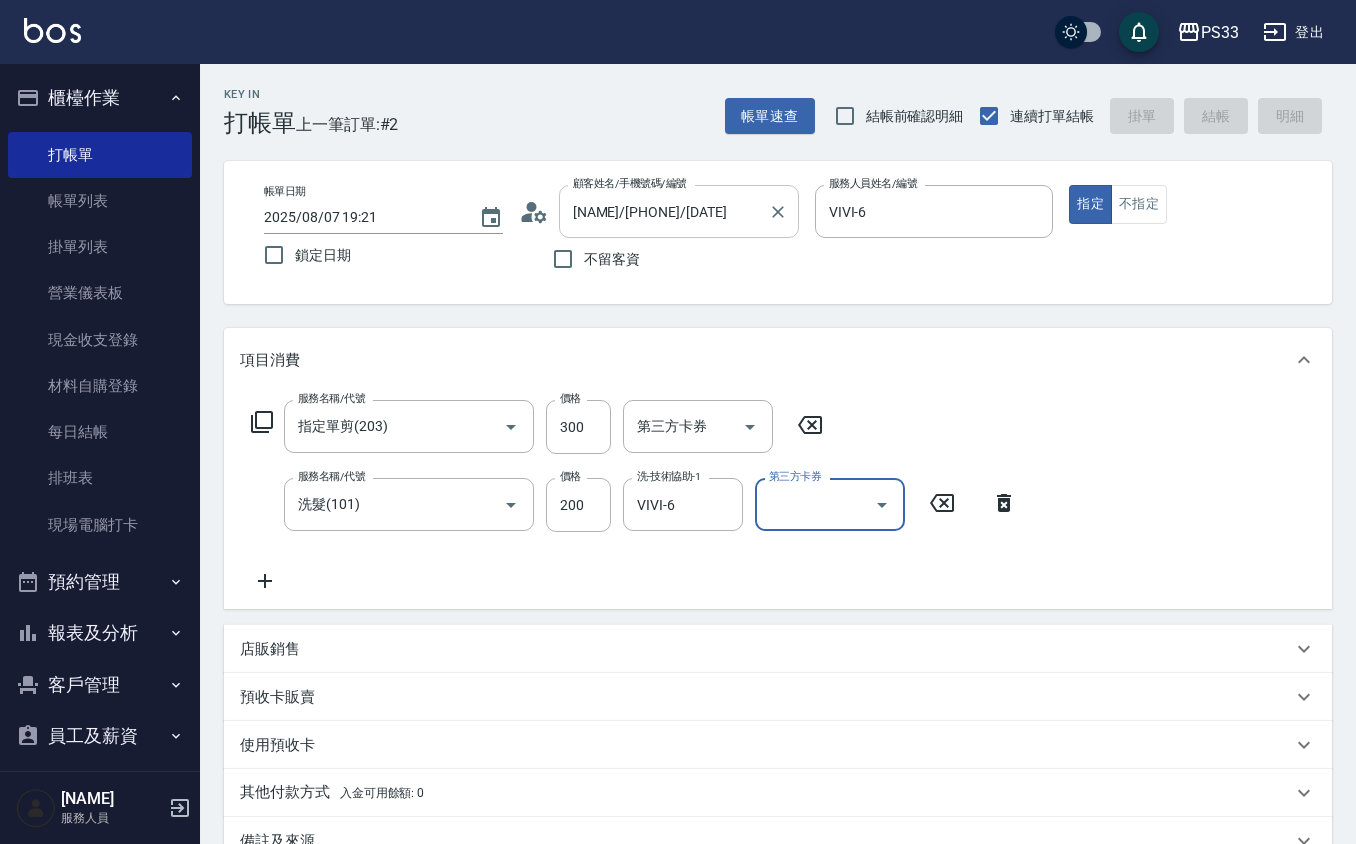 type 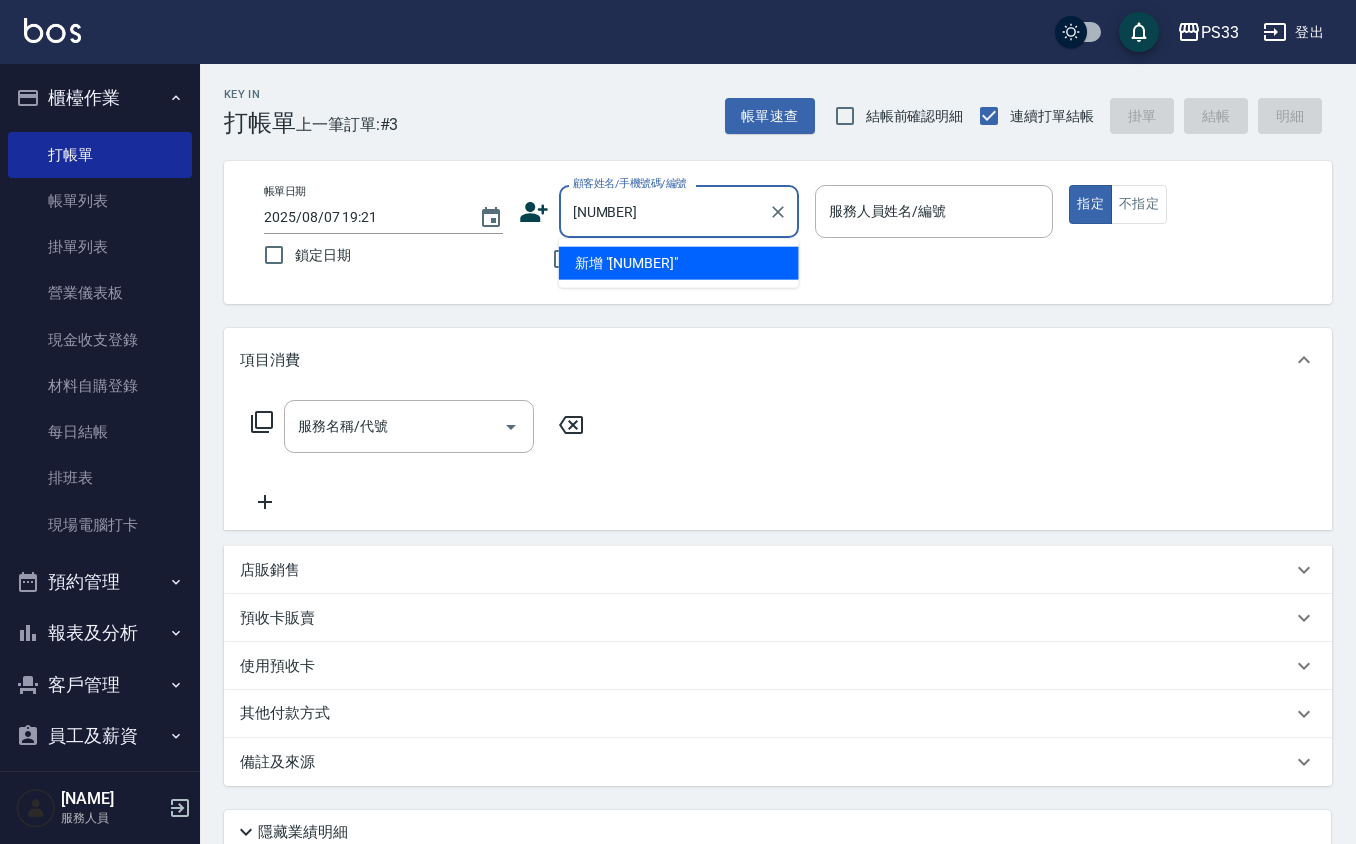 type on "[NUMBER]" 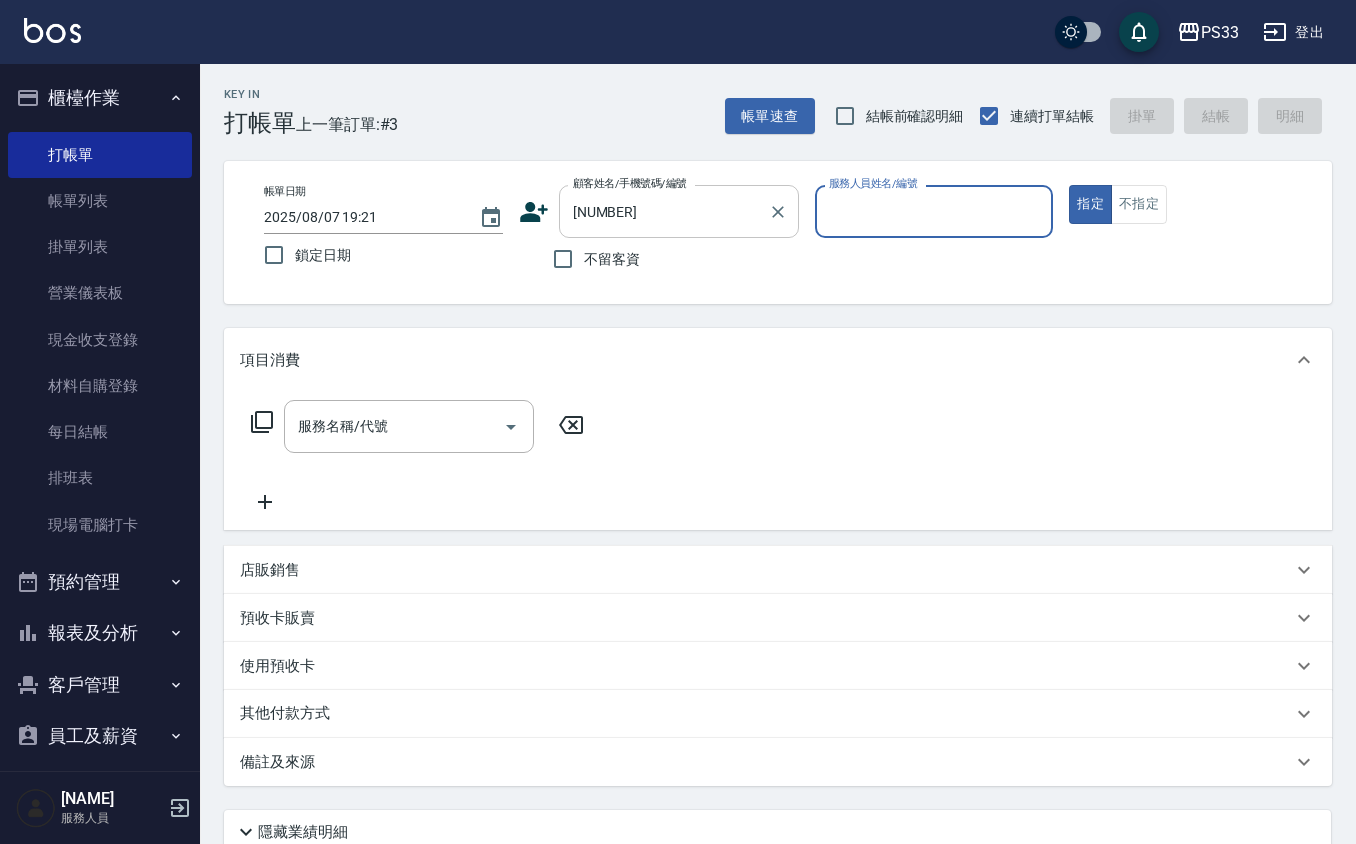 type on "6" 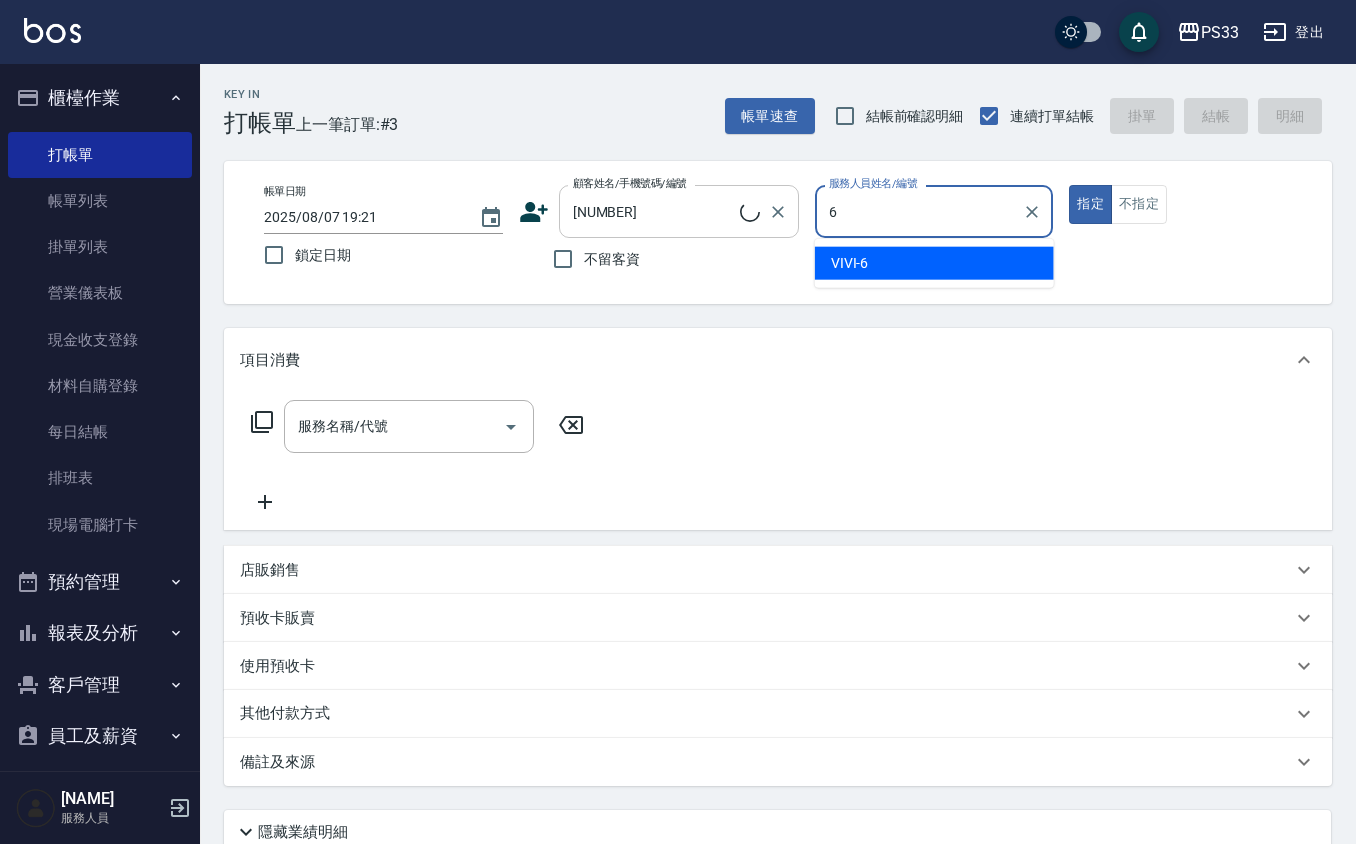 type on "[NAME]/[PHONE]/[DATE]" 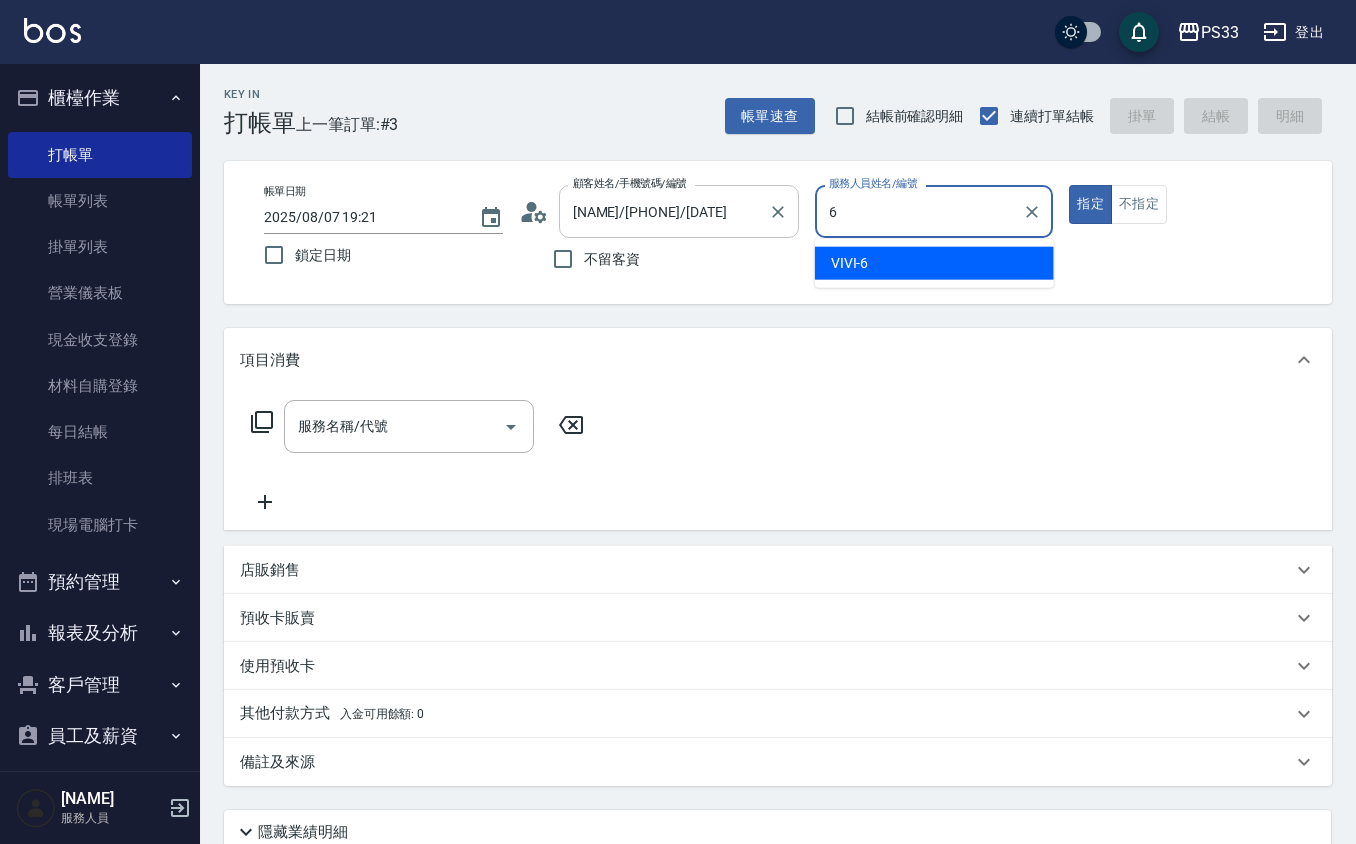 type on "VIVI-6" 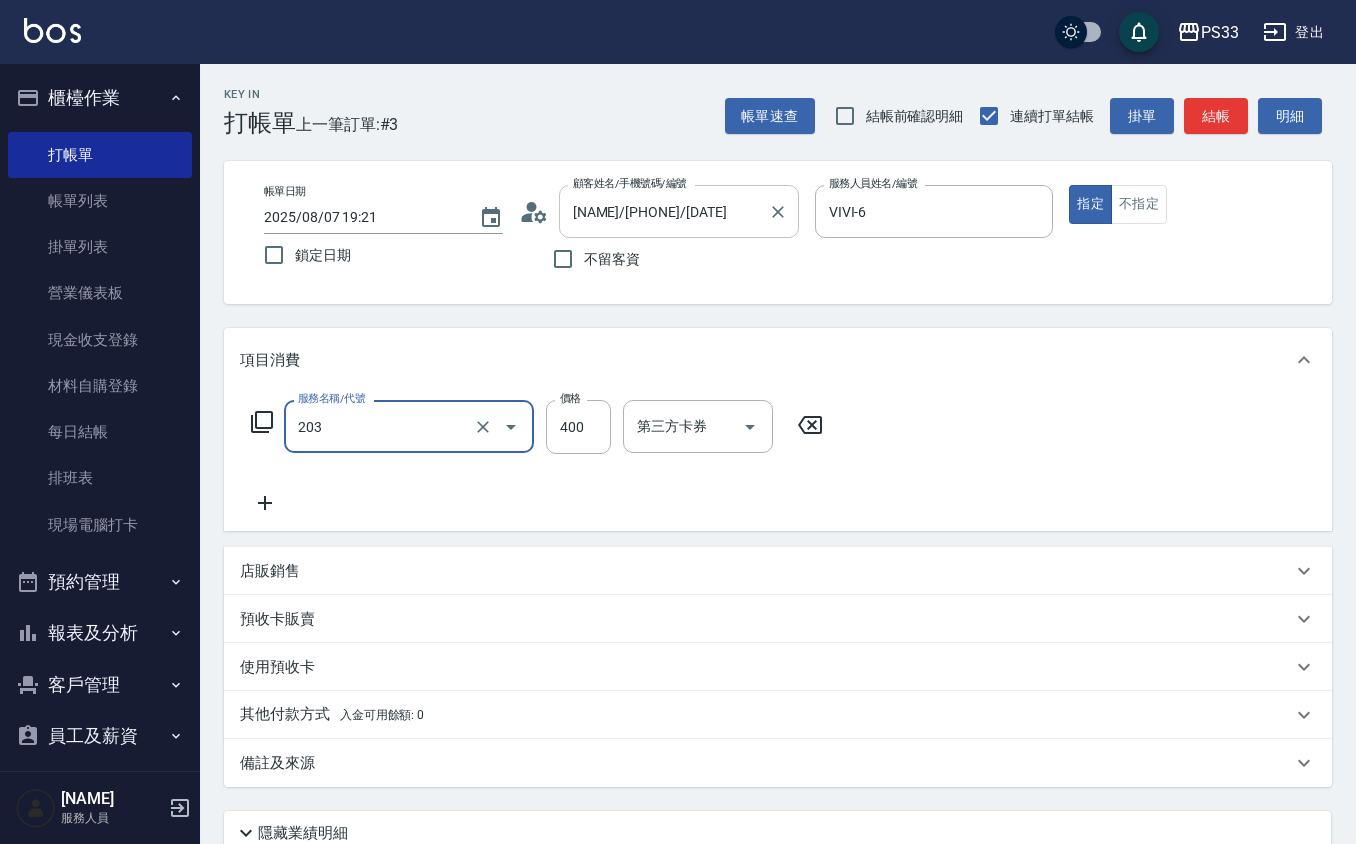 type on "指定單剪(203)" 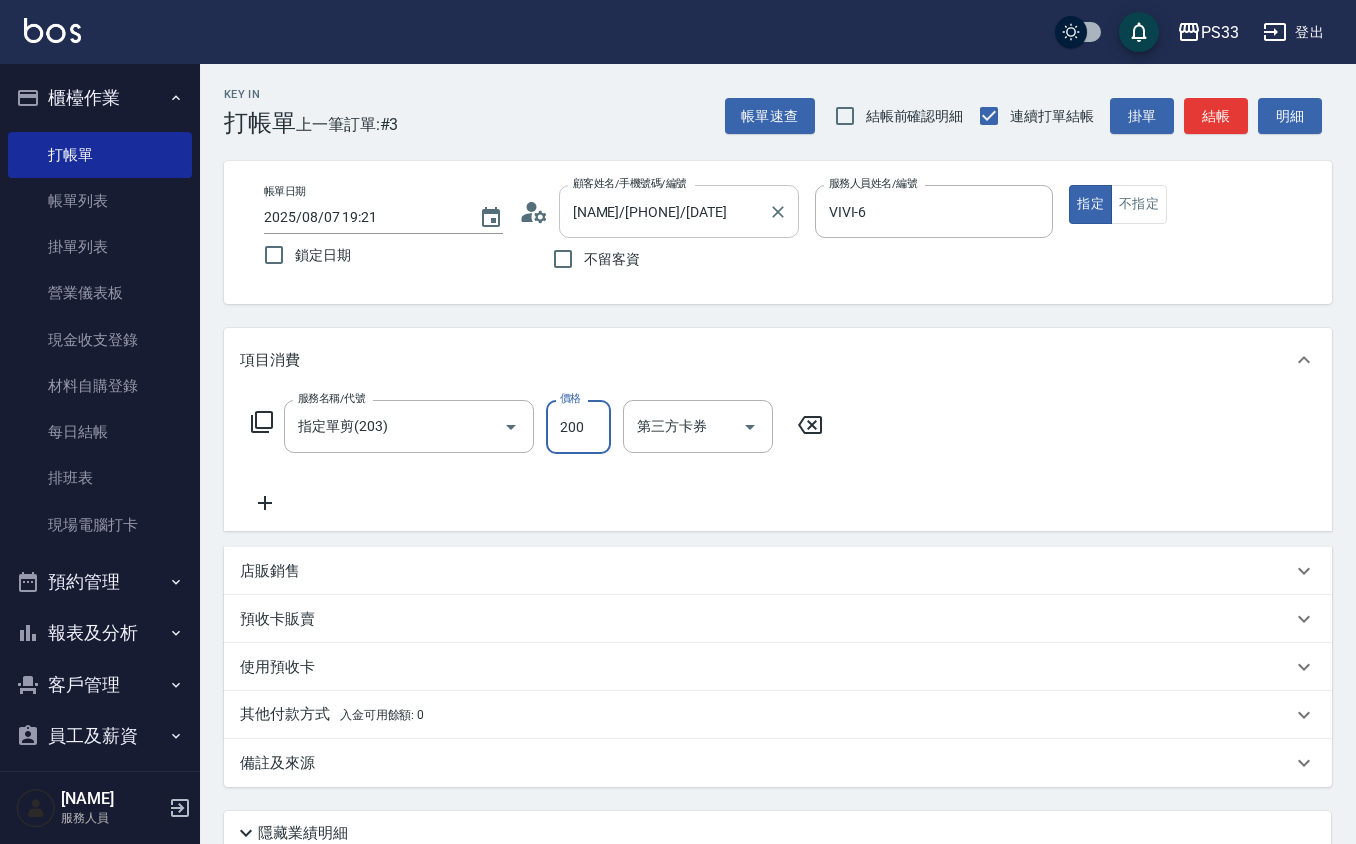 type on "200" 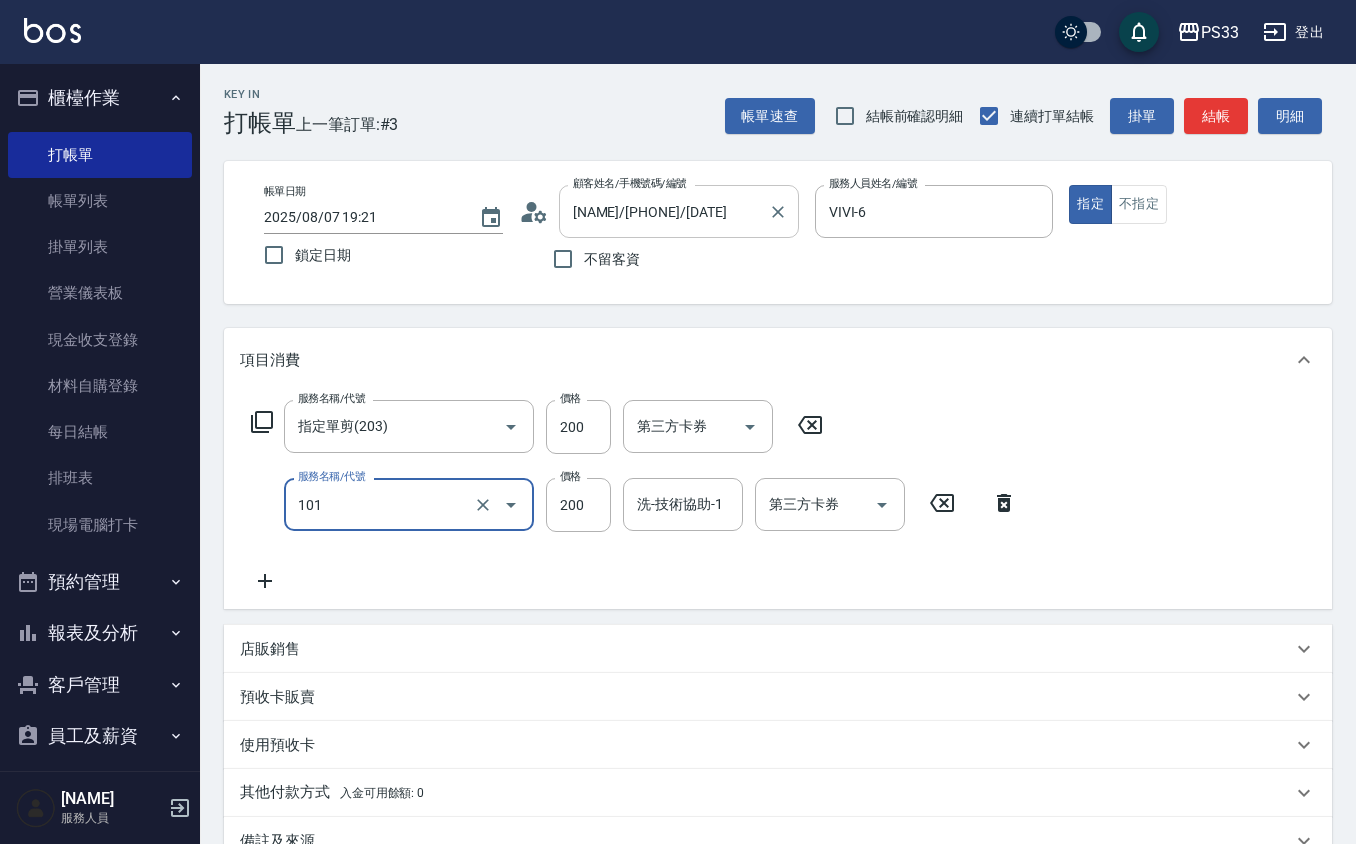 type on "洗髮(101)" 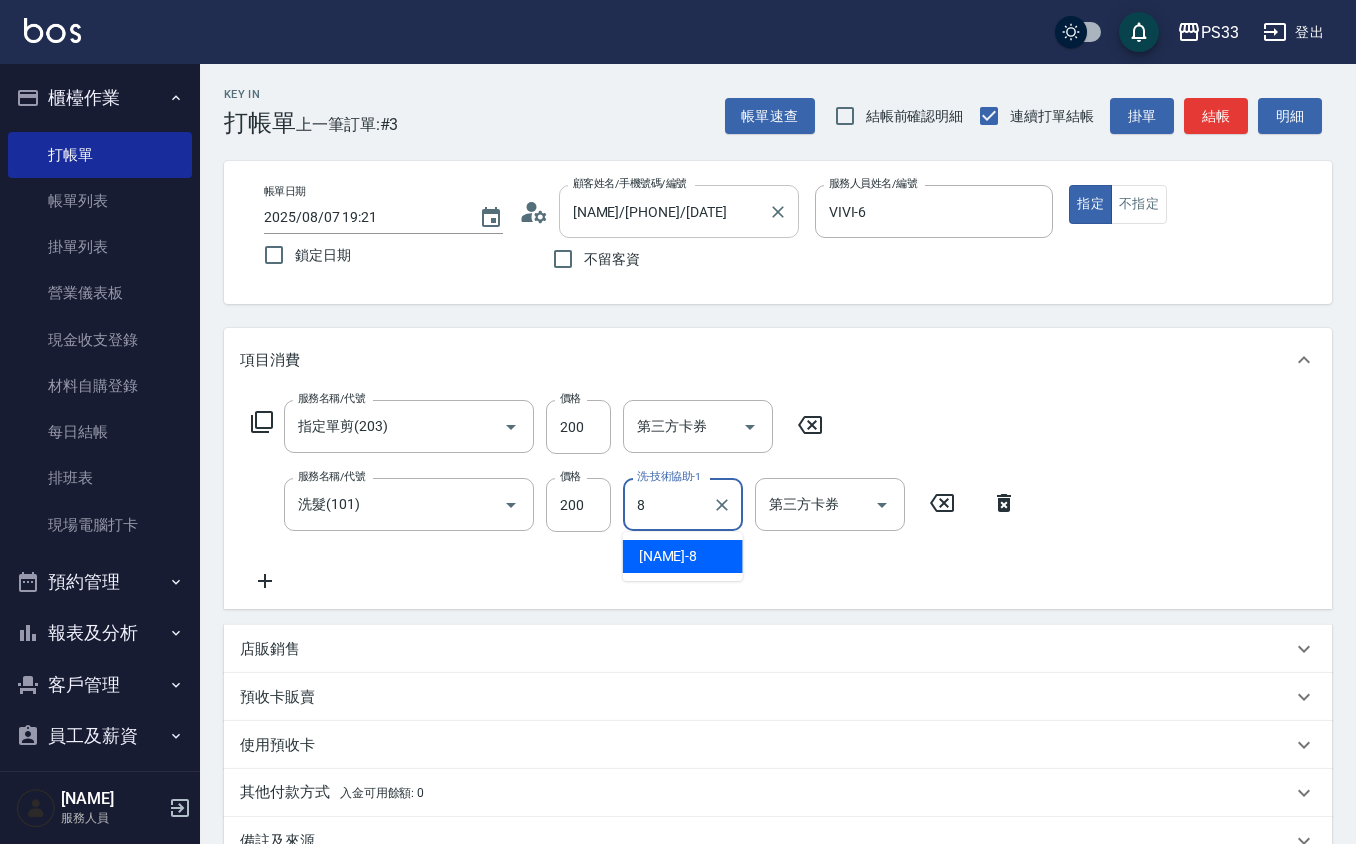 type on "[NAME]-8" 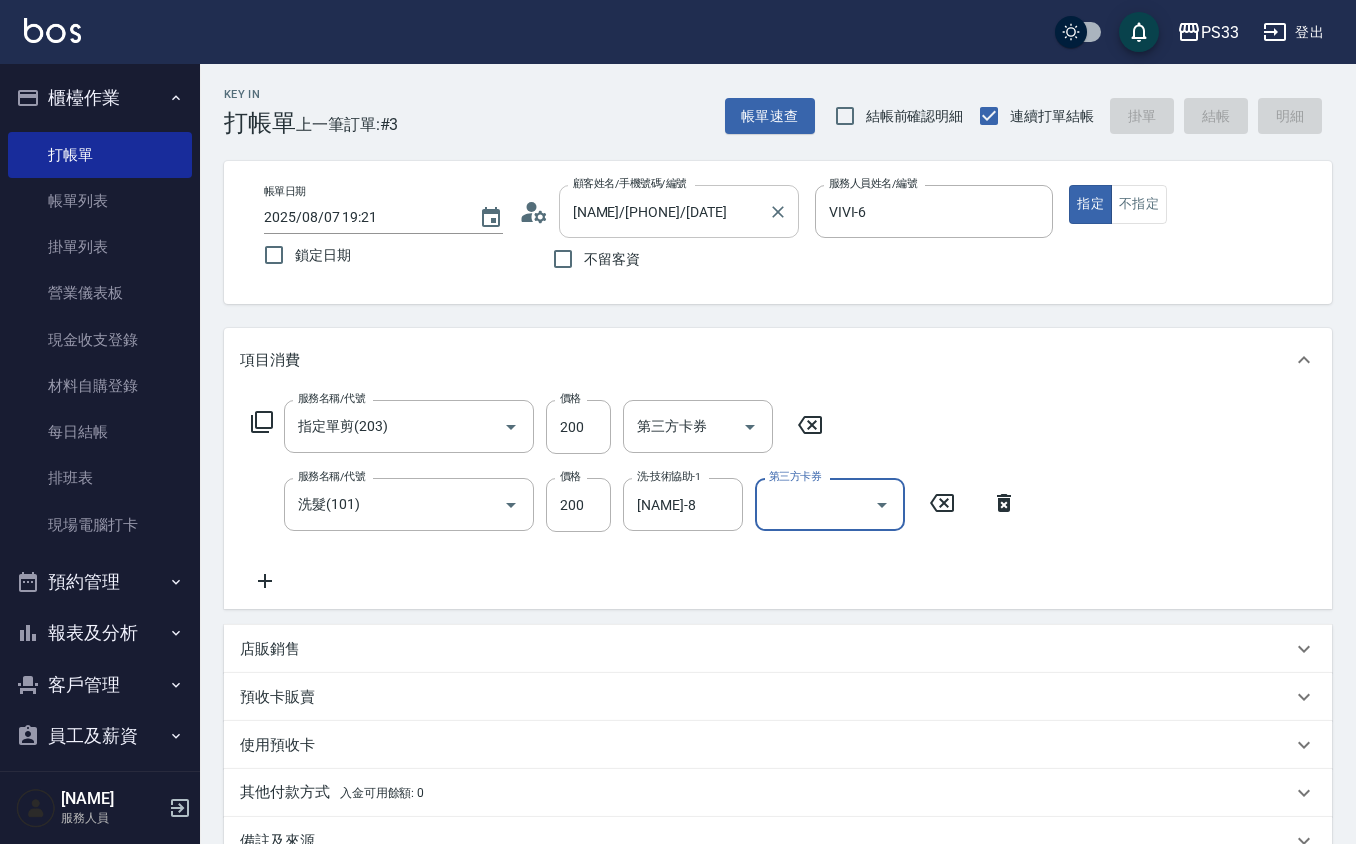 type 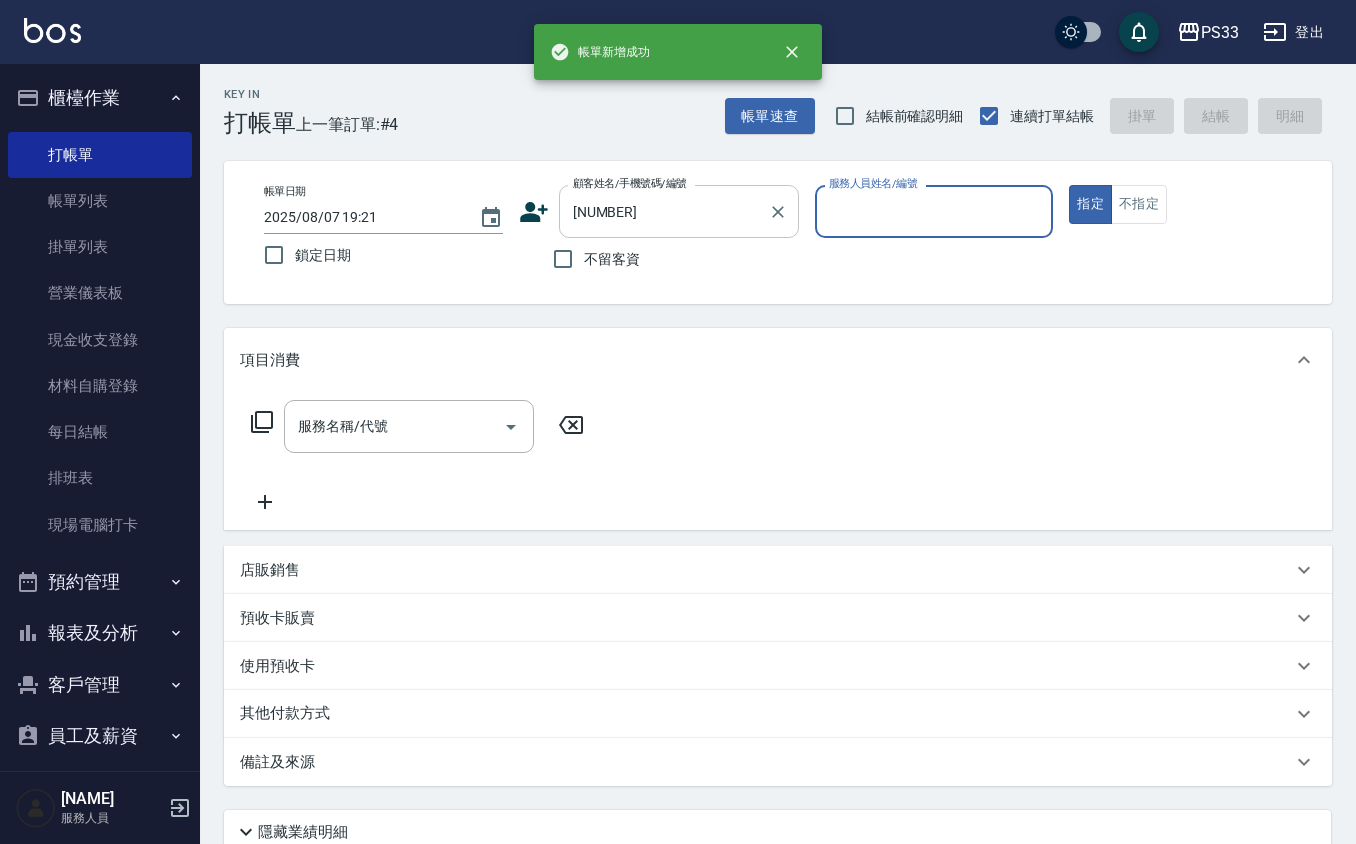 click on "指定" at bounding box center (1090, 204) 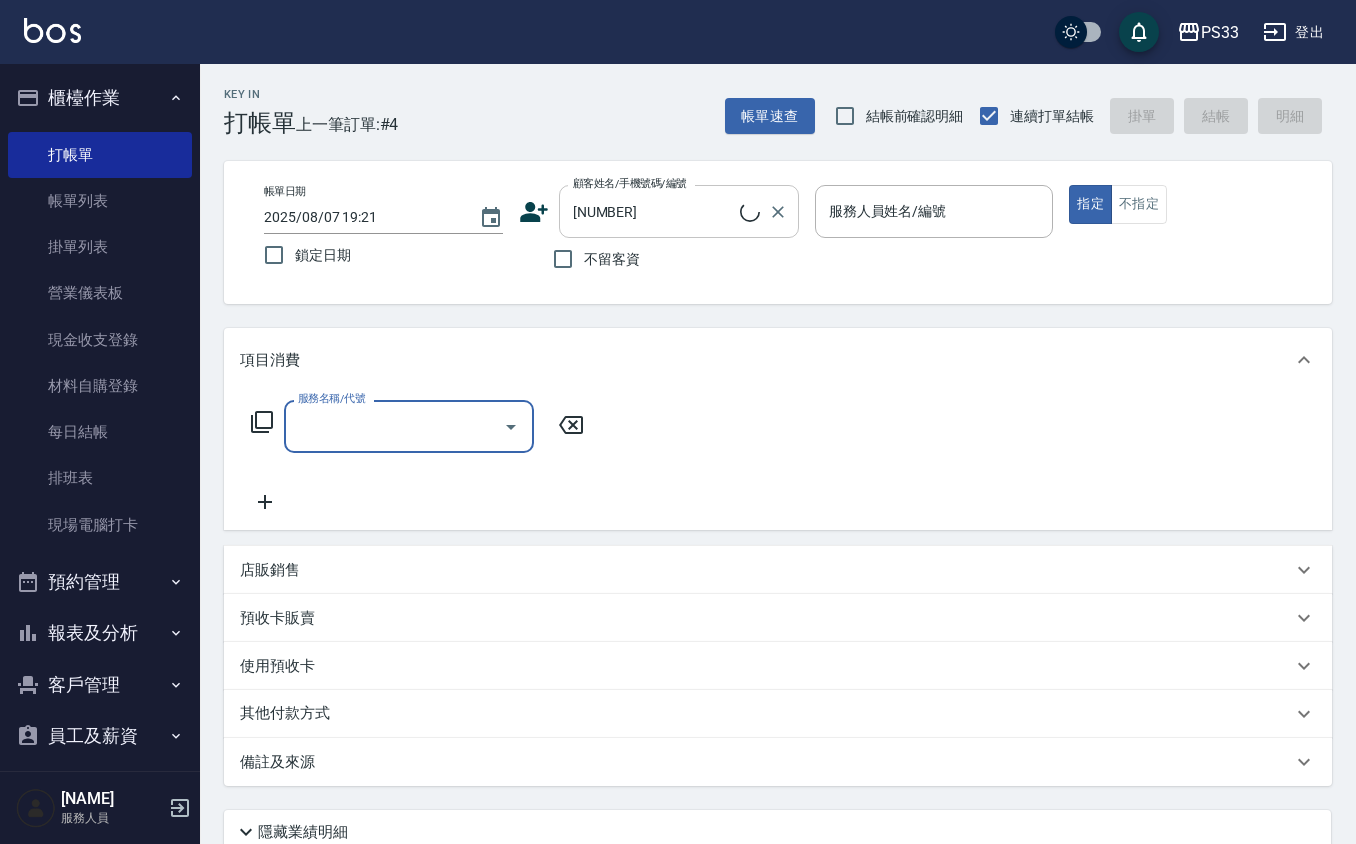type on "[NAME]/[PHONE]/[DATE]" 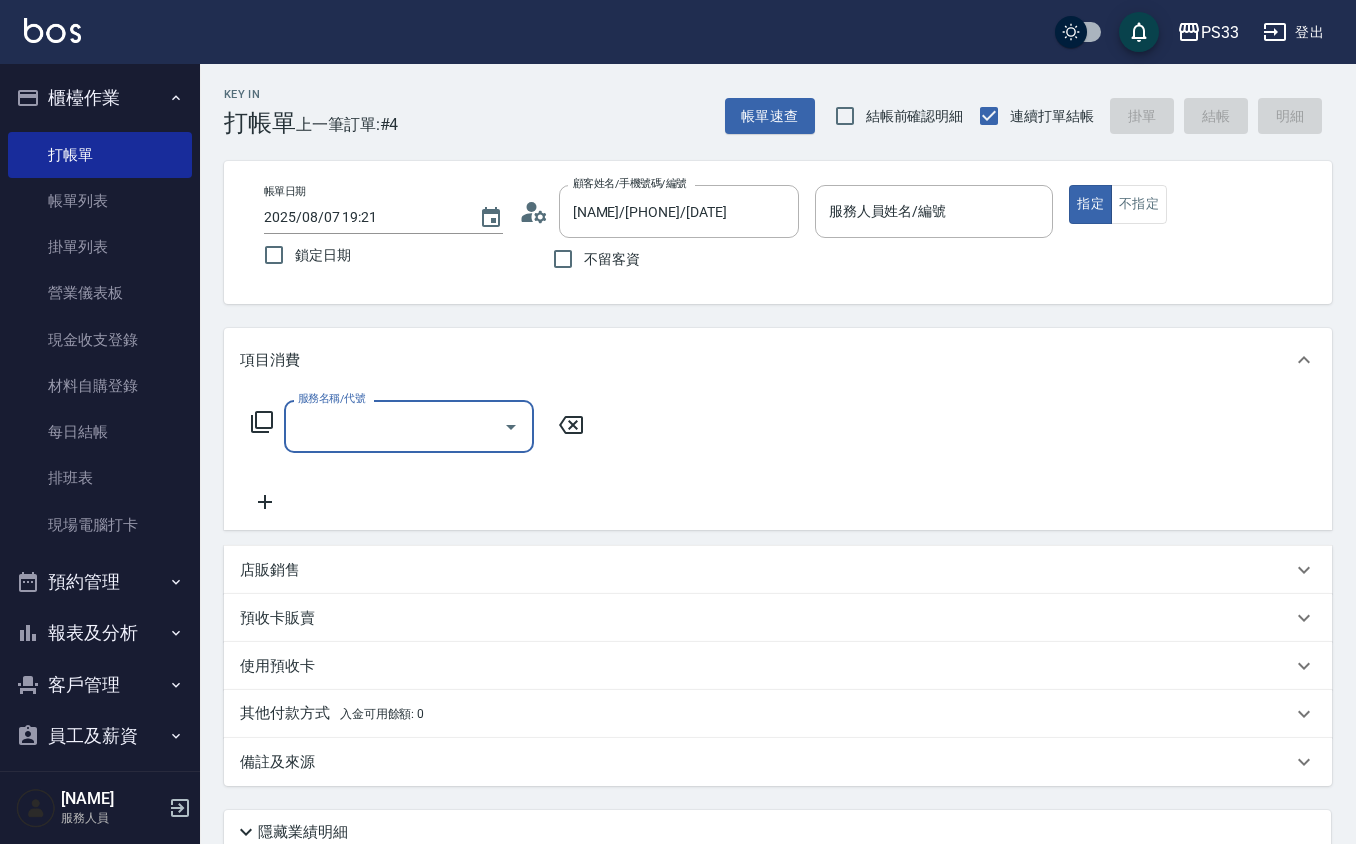 click at bounding box center (934, 248) 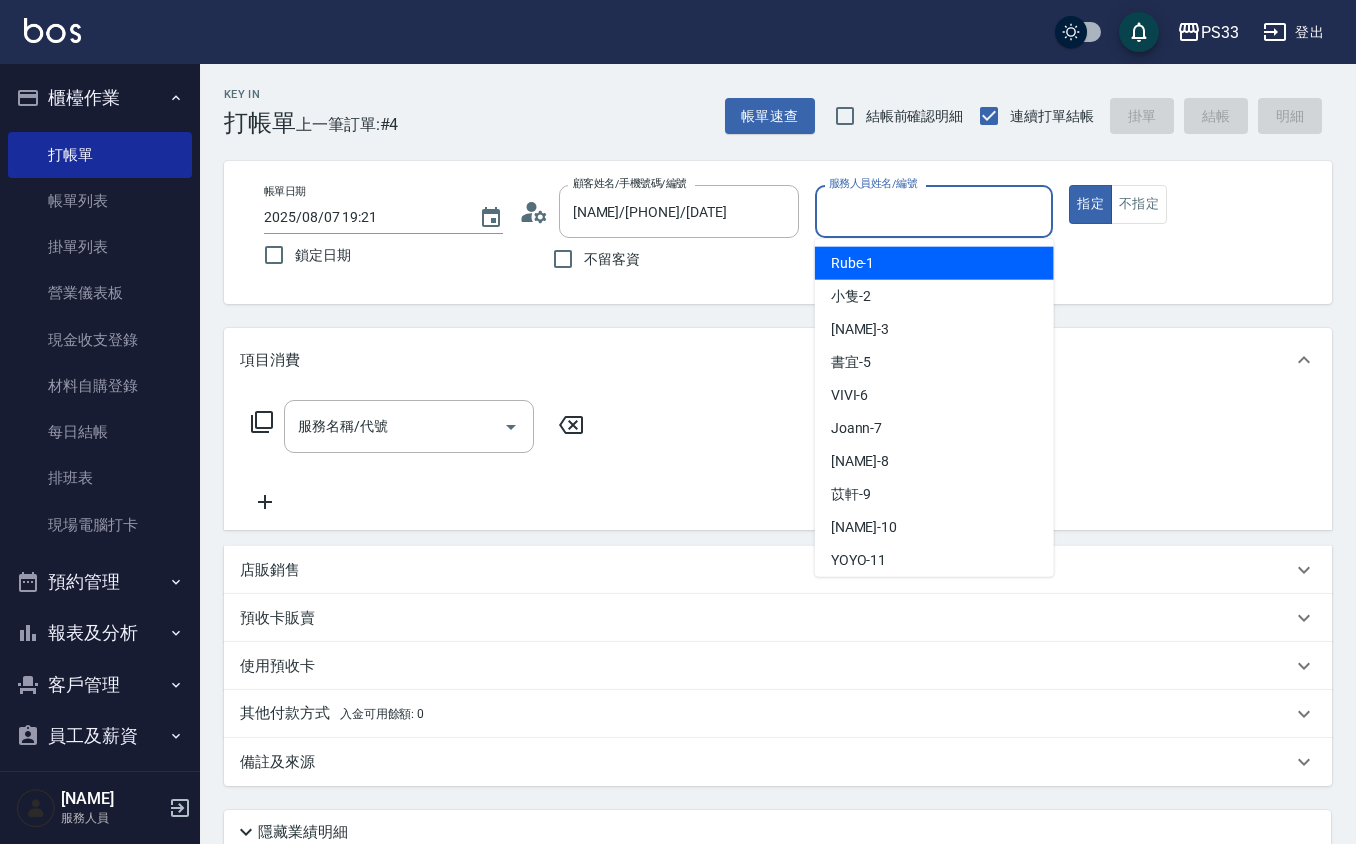 click on "服務人員姓名/編號" at bounding box center [934, 211] 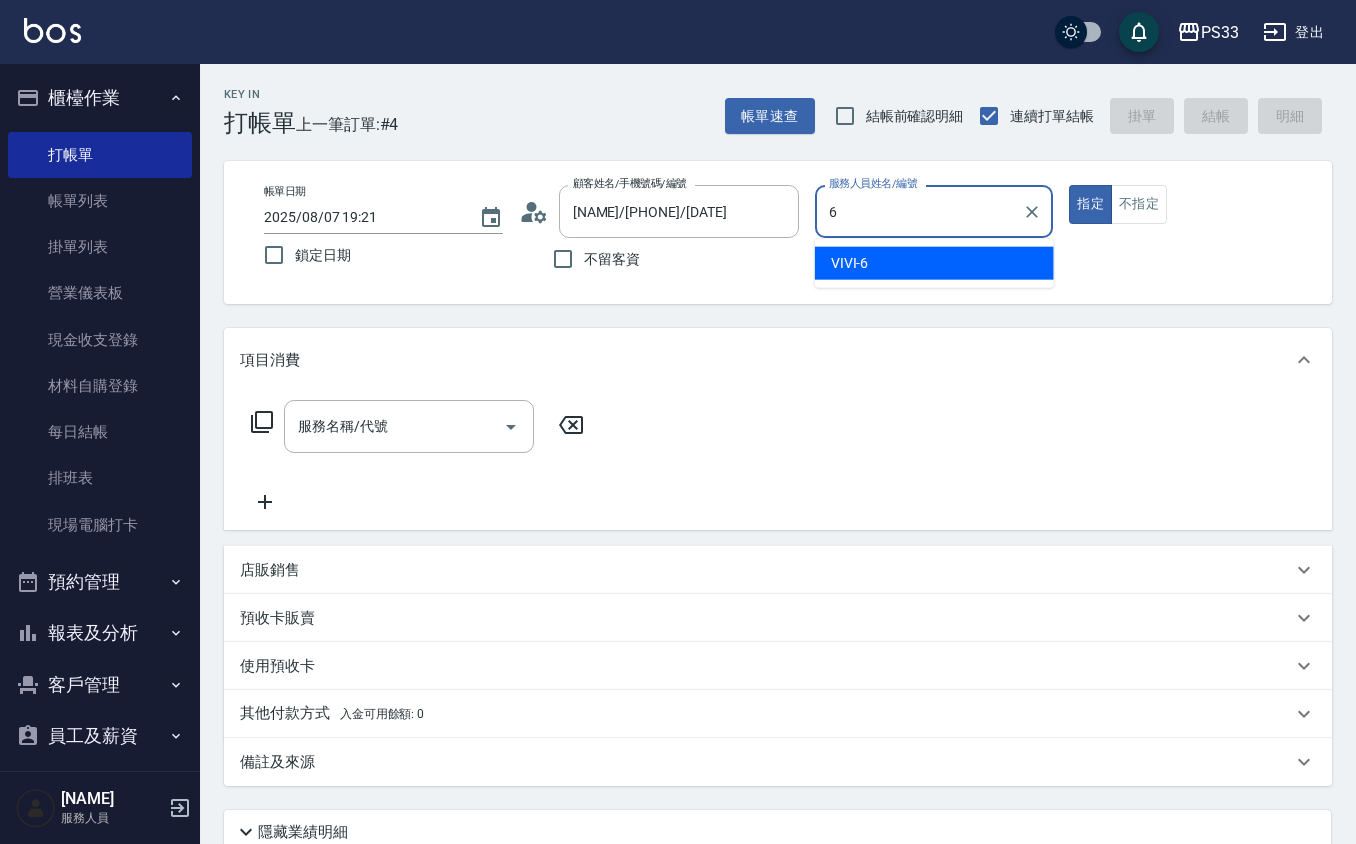 type on "VIVI-6" 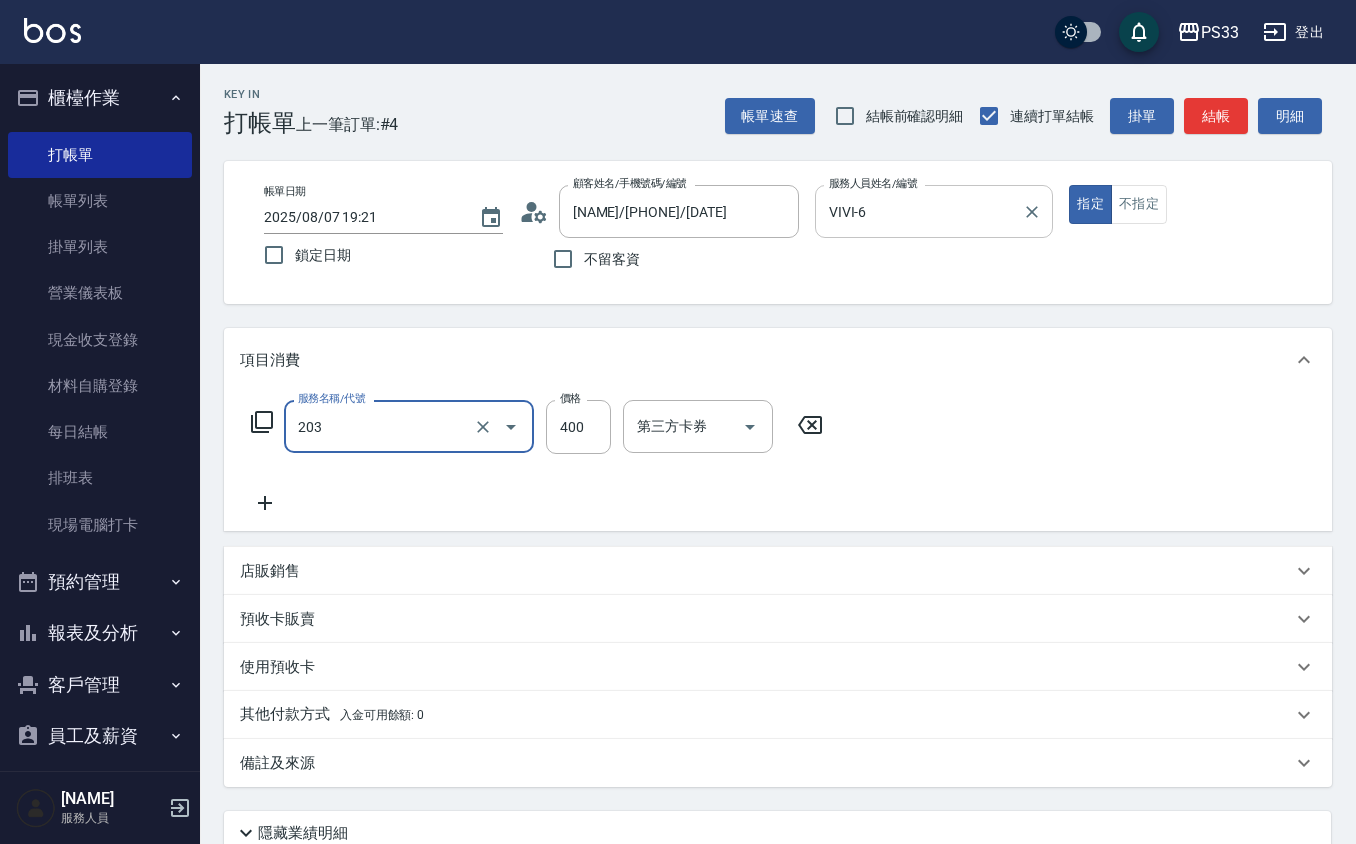 type on "指定單剪(203)" 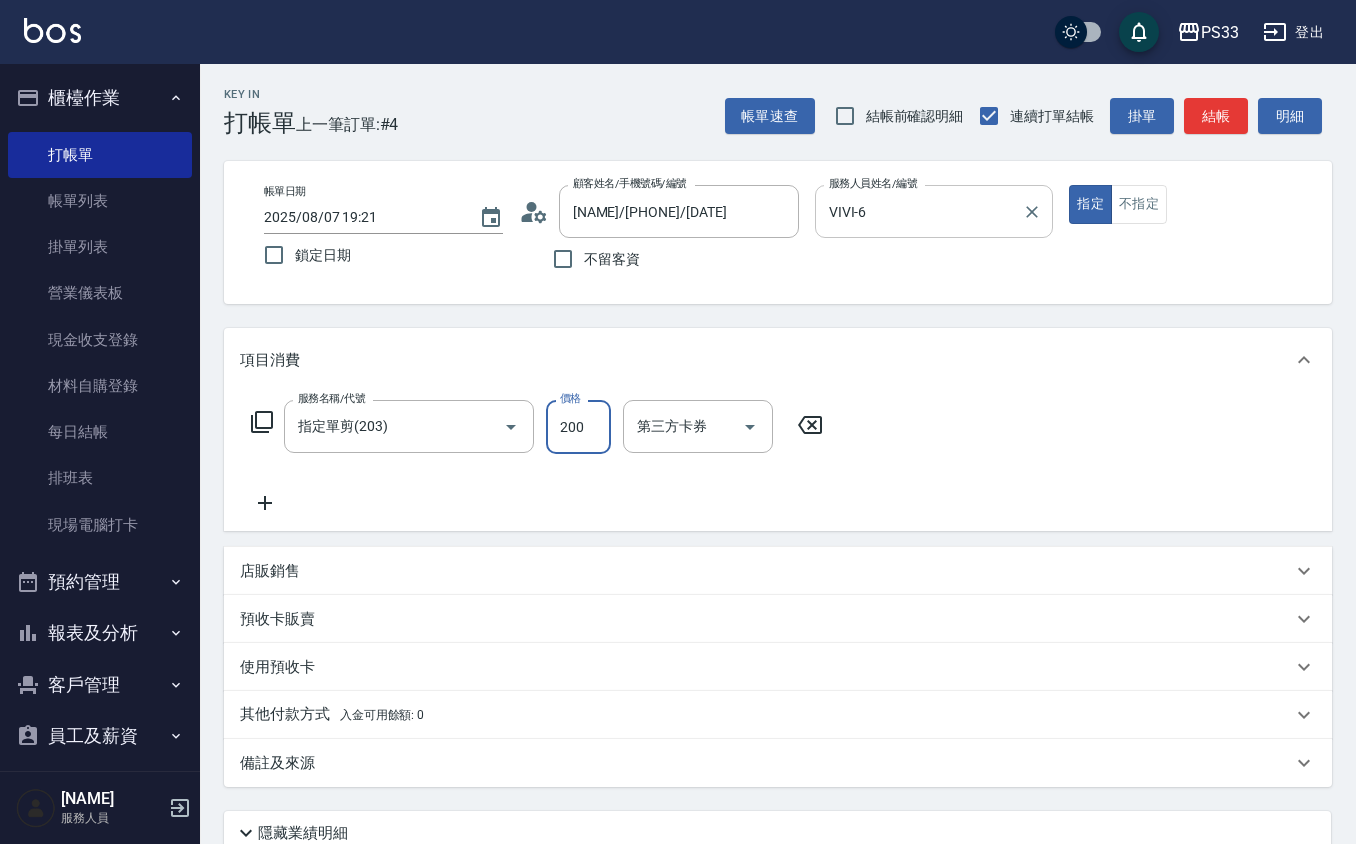 type on "200" 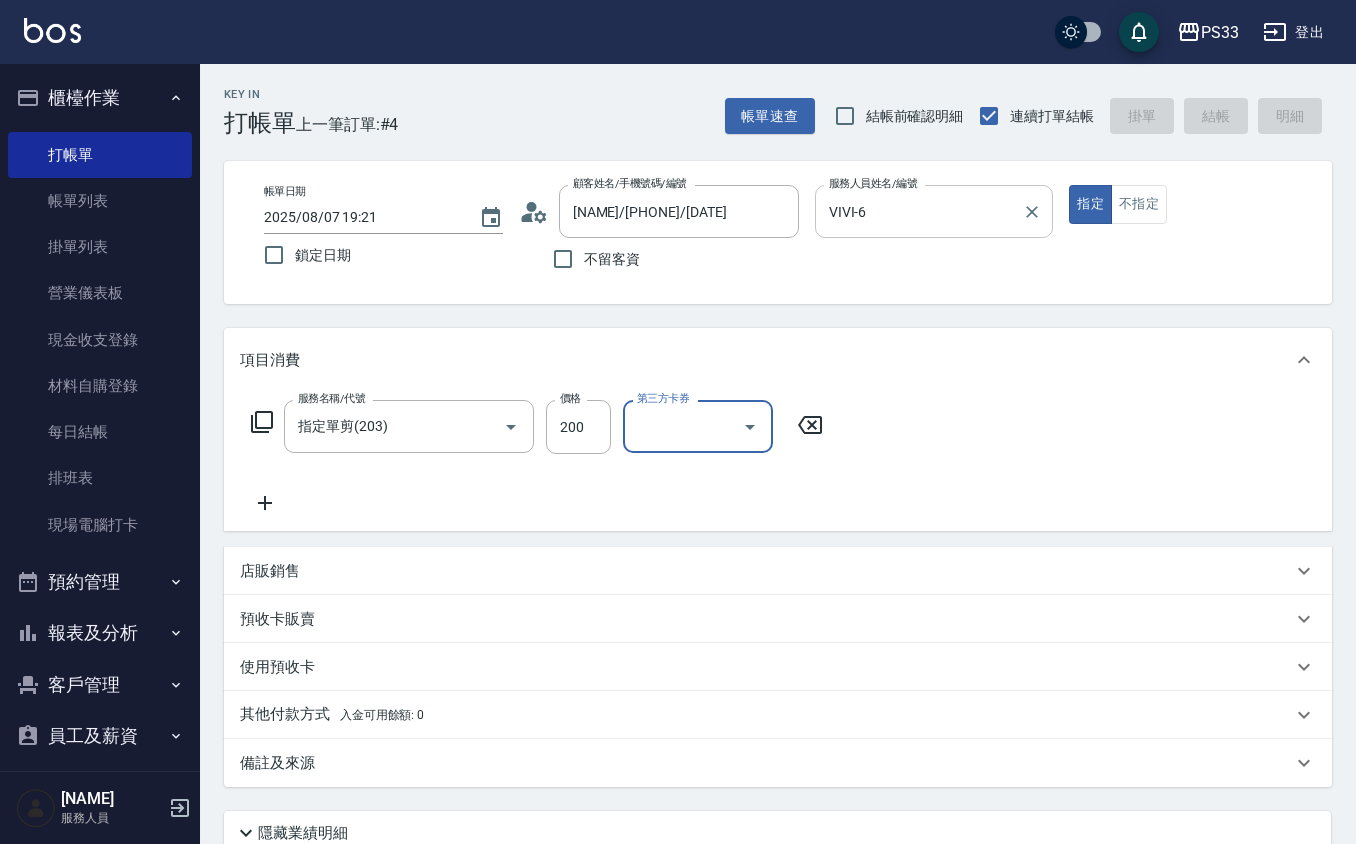 type 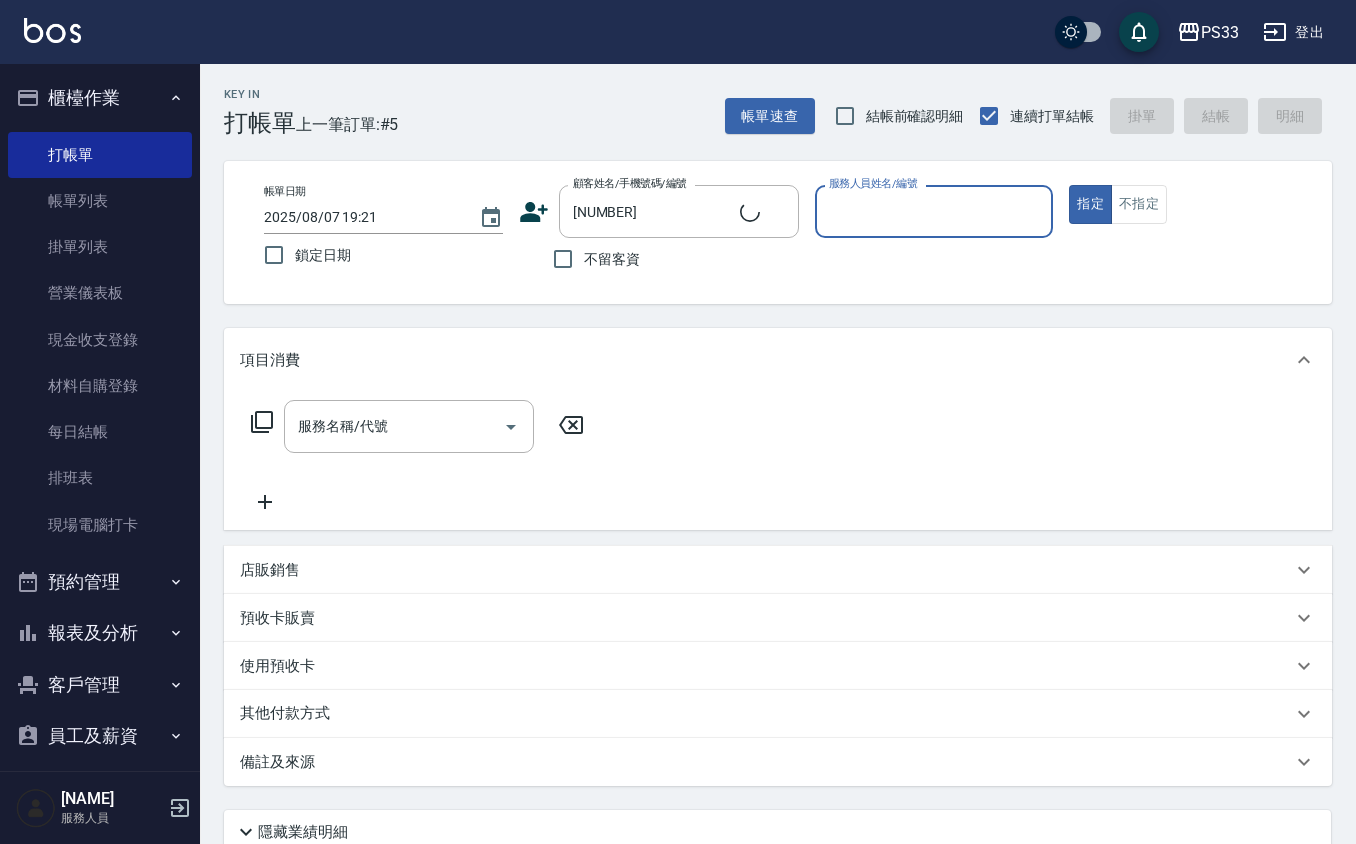 type on "[NAME]/[PHONE]/[NUMBER]" 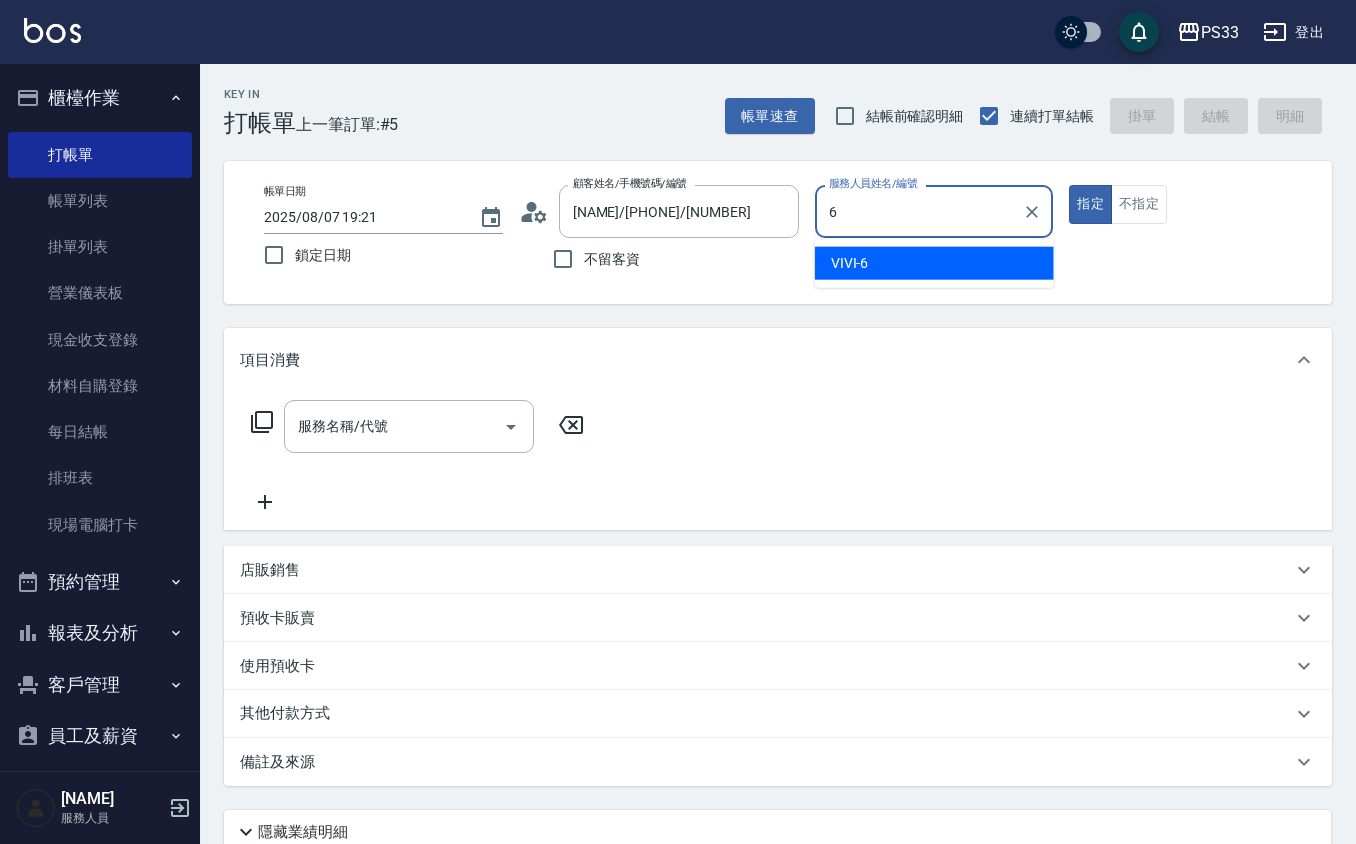 type on "VIVI-6" 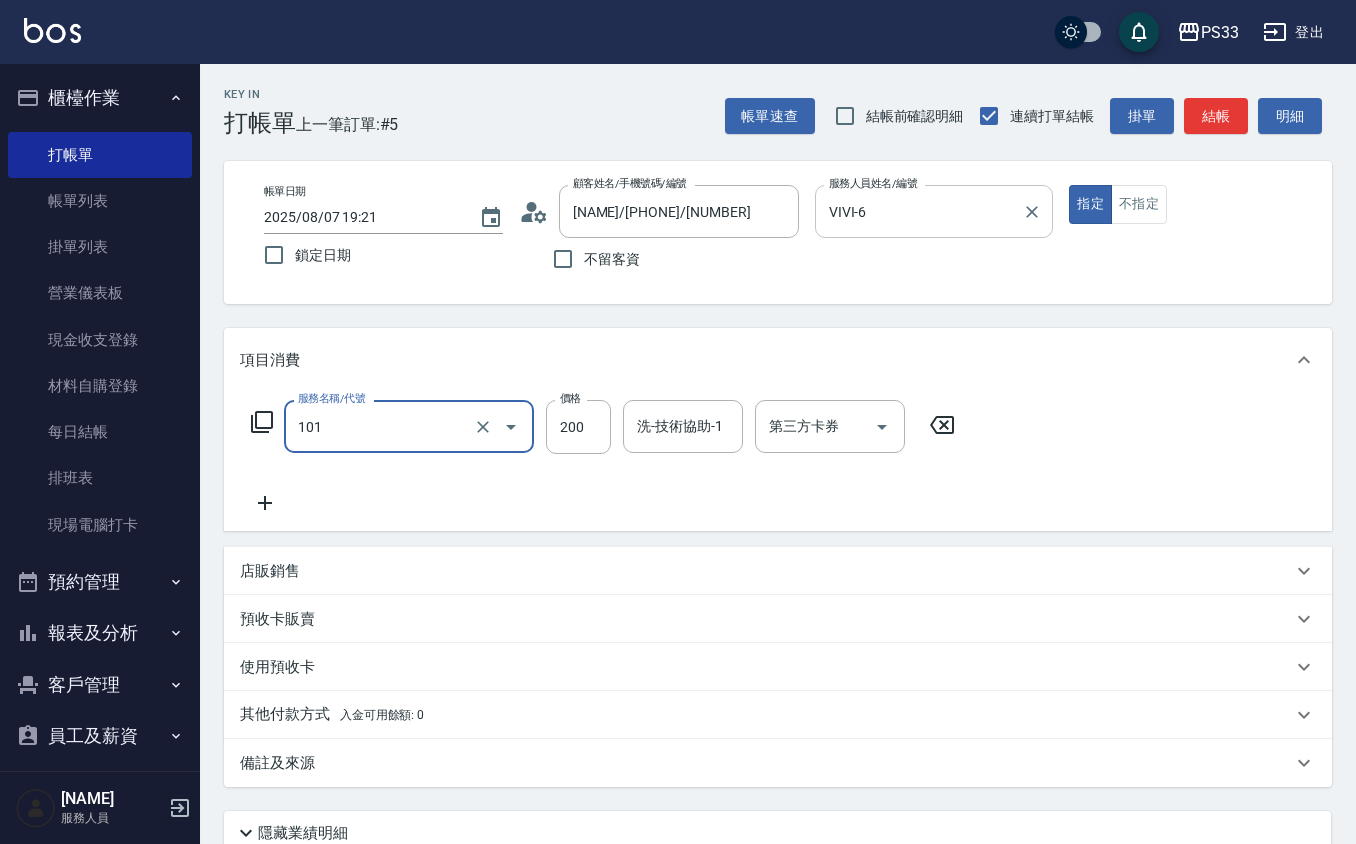 type on "洗髮(101)" 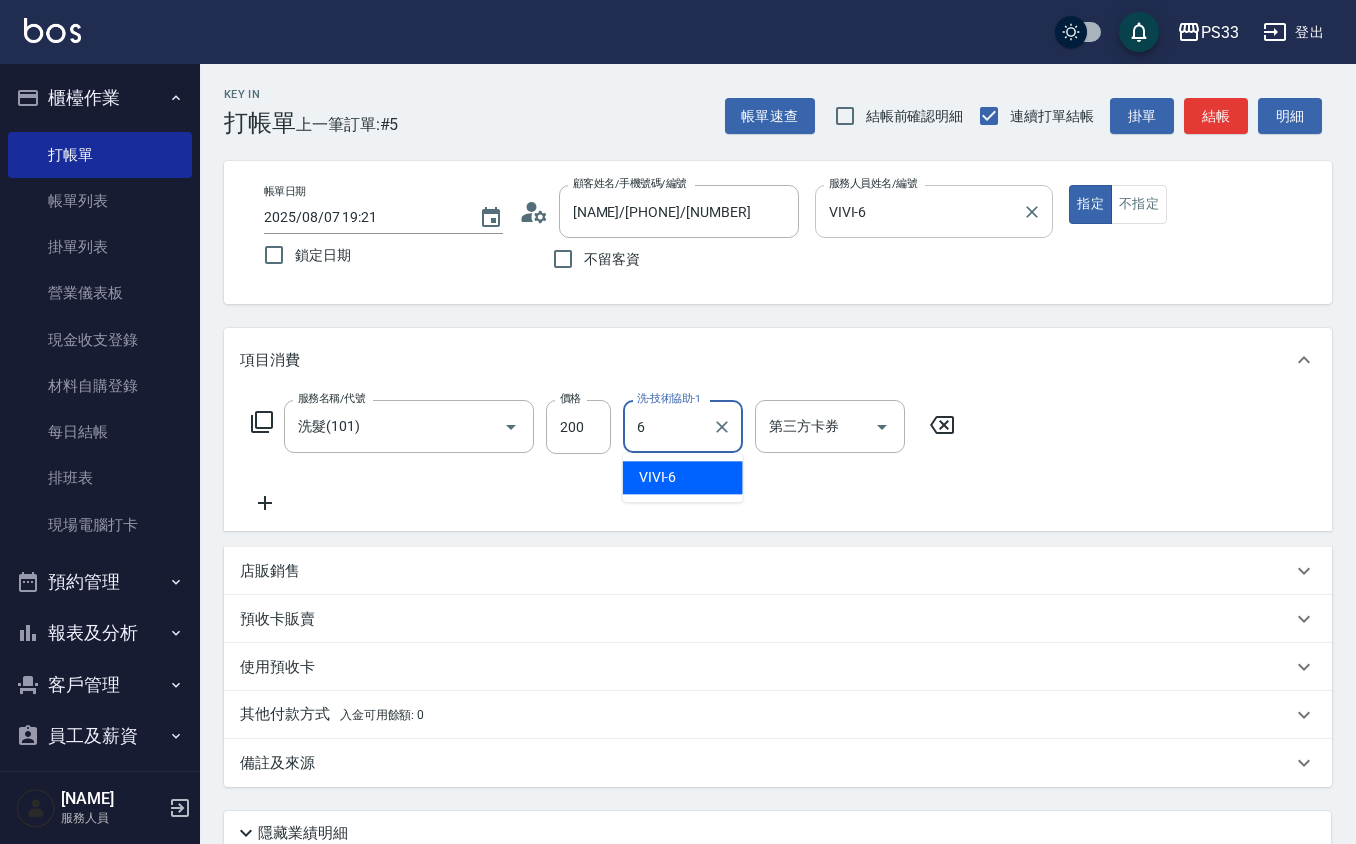 type on "VIVI-6" 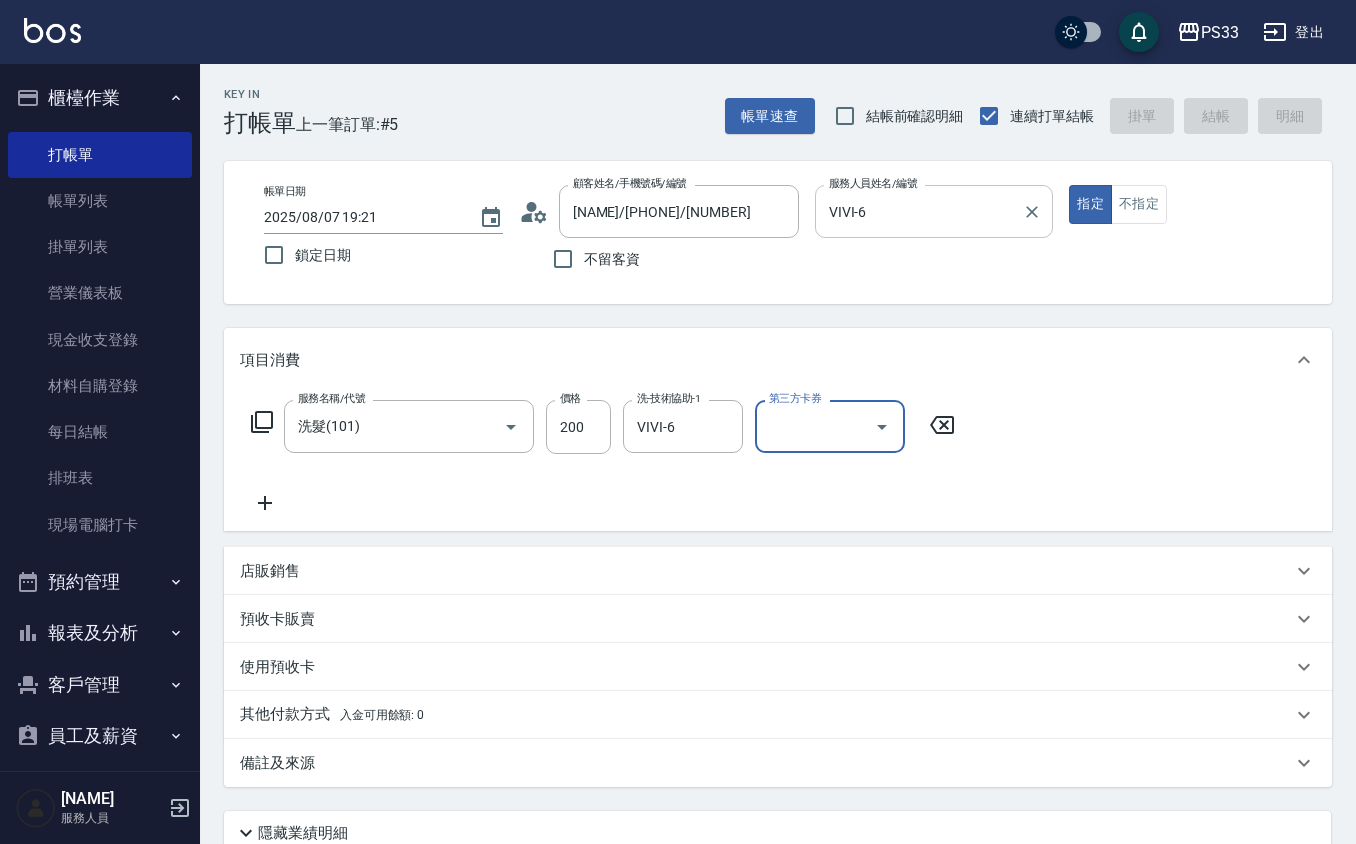 type 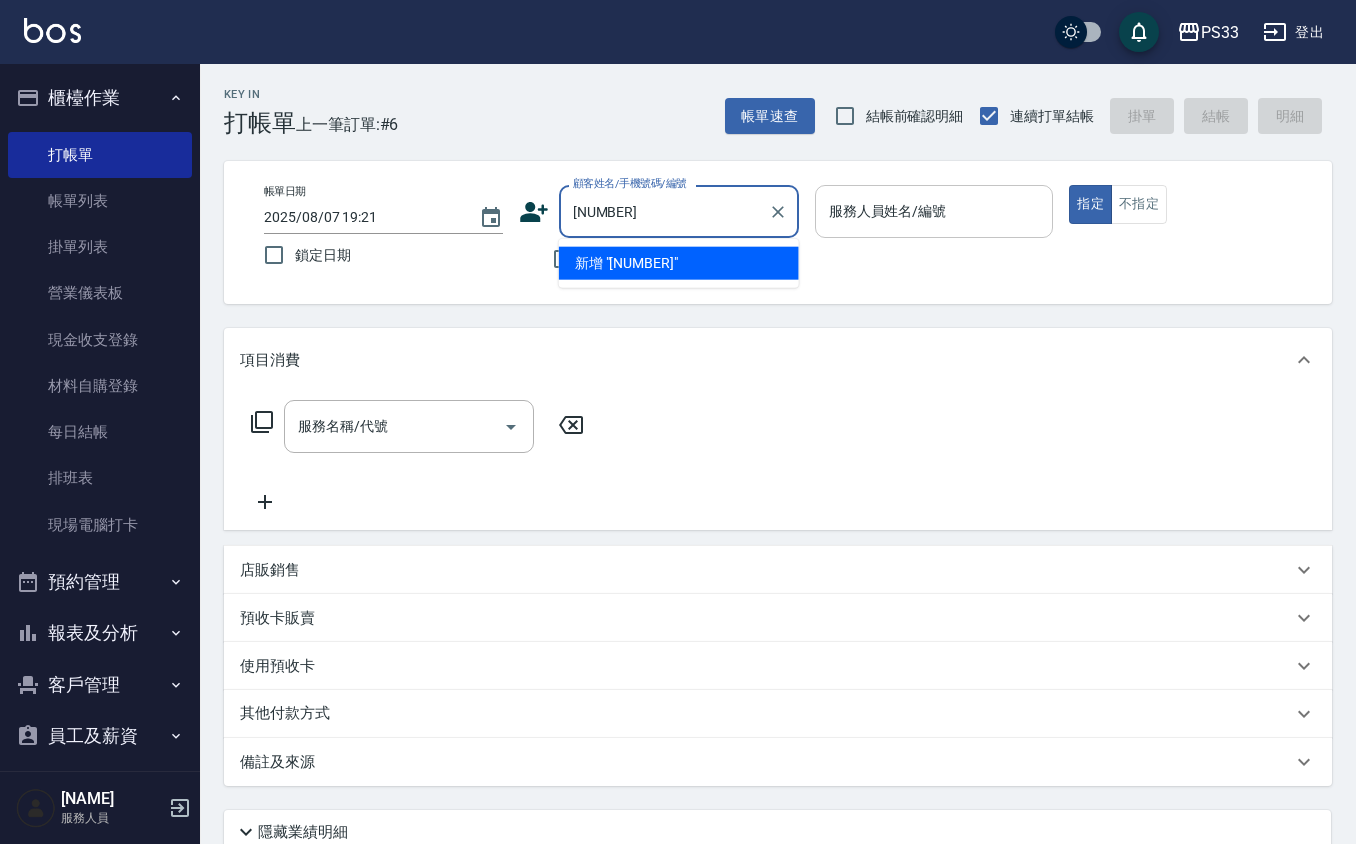 type on "[NUMBER]" 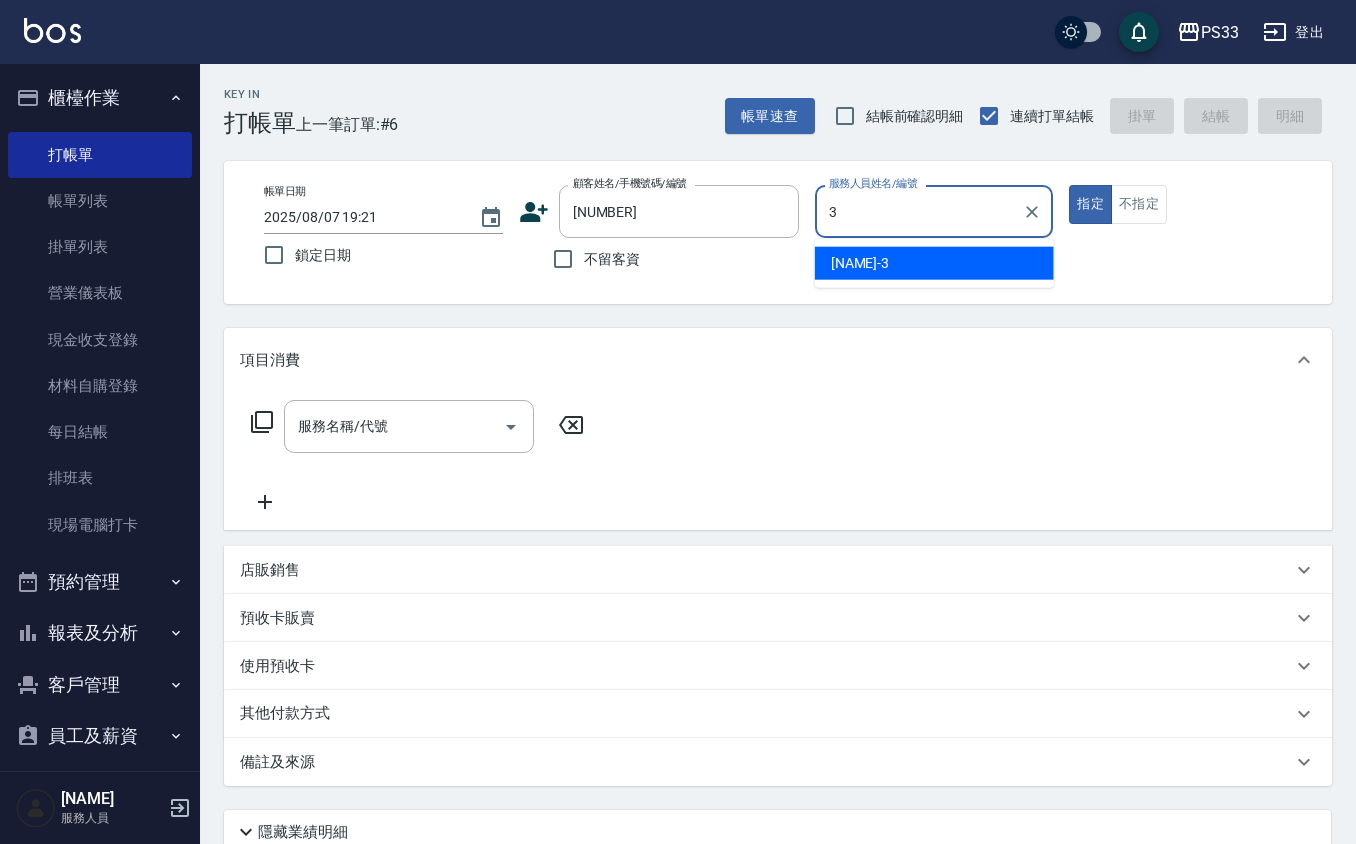type on "[NAME]-3" 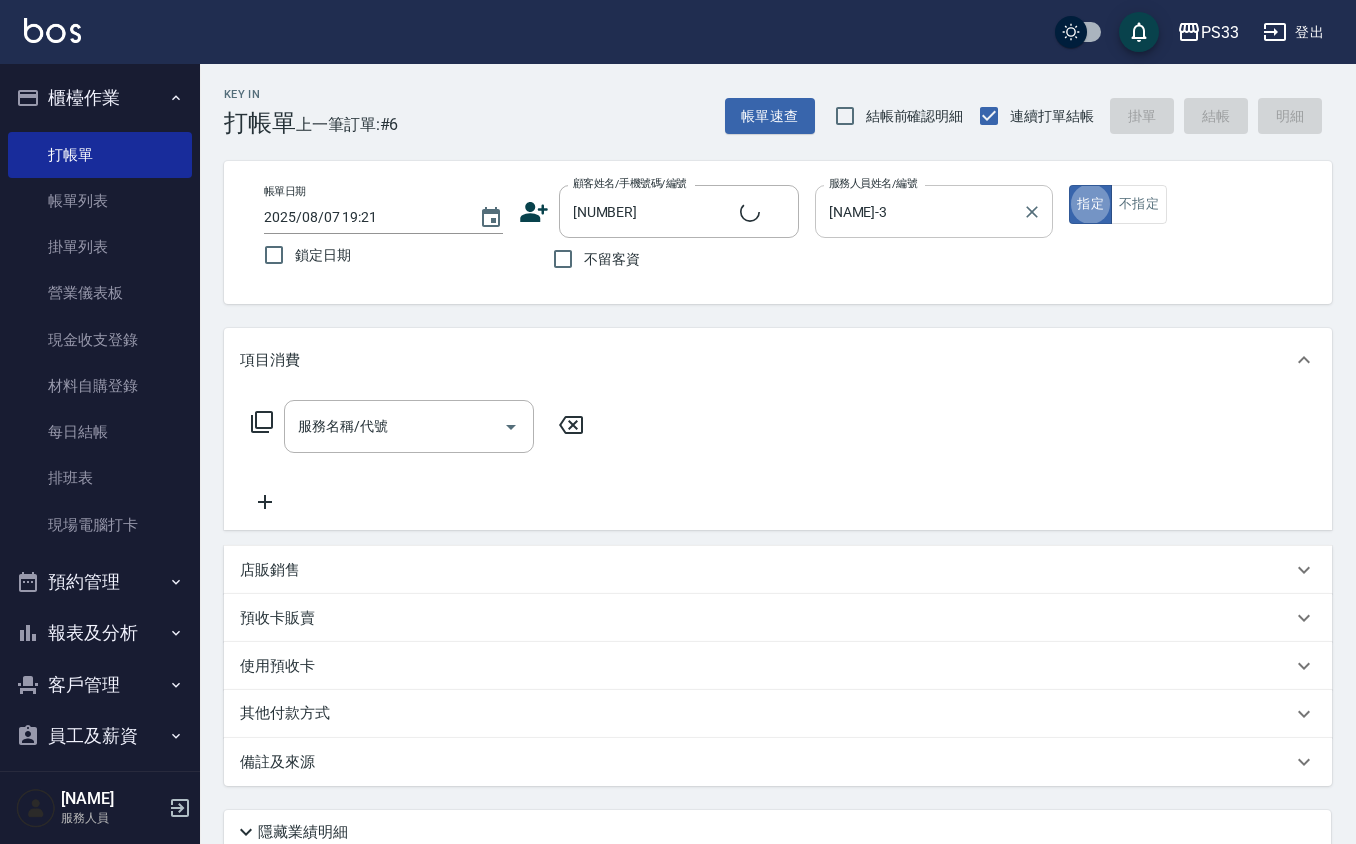 type on "[NAME]/[PHONE]/[NUMBER]" 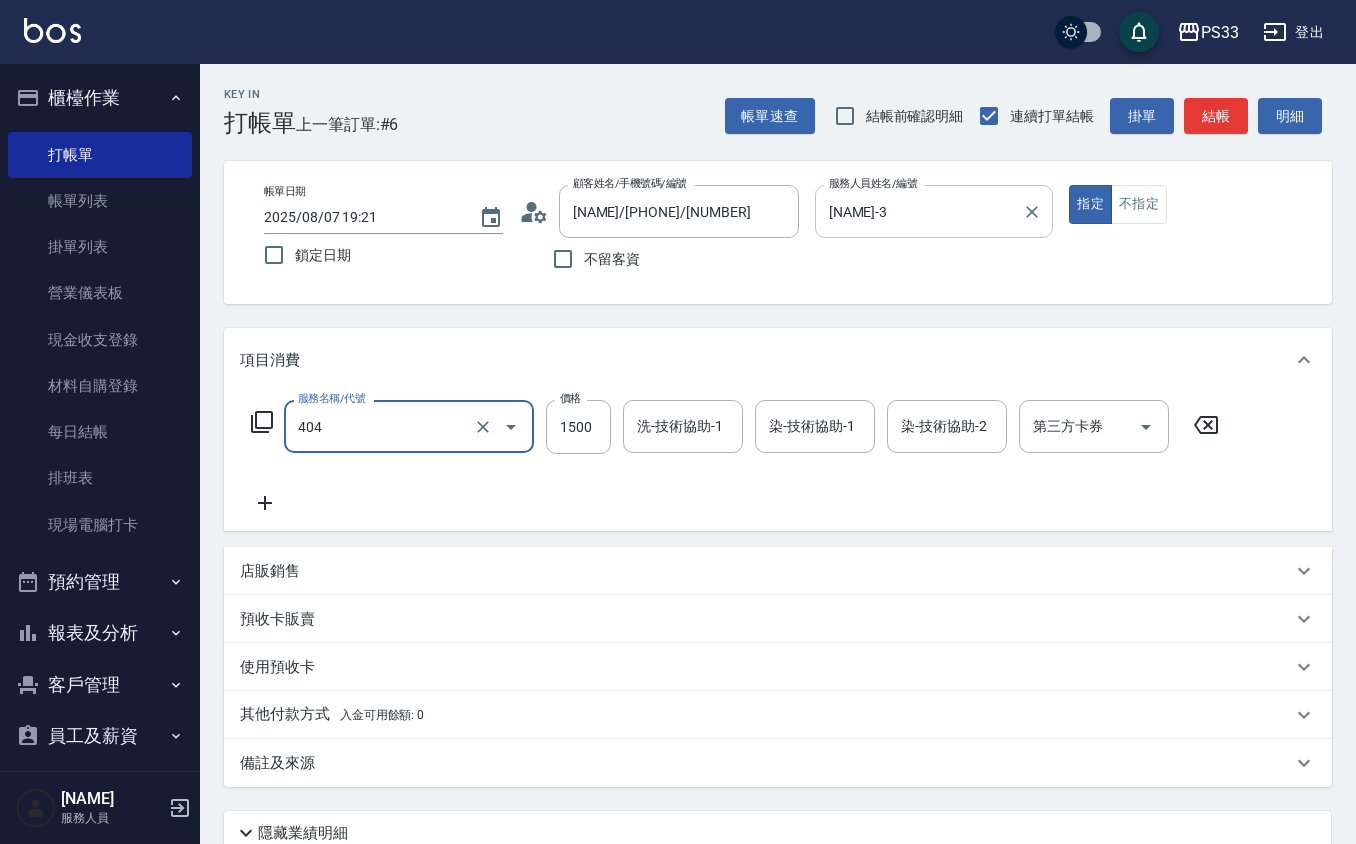 type on "設計染髮(404)" 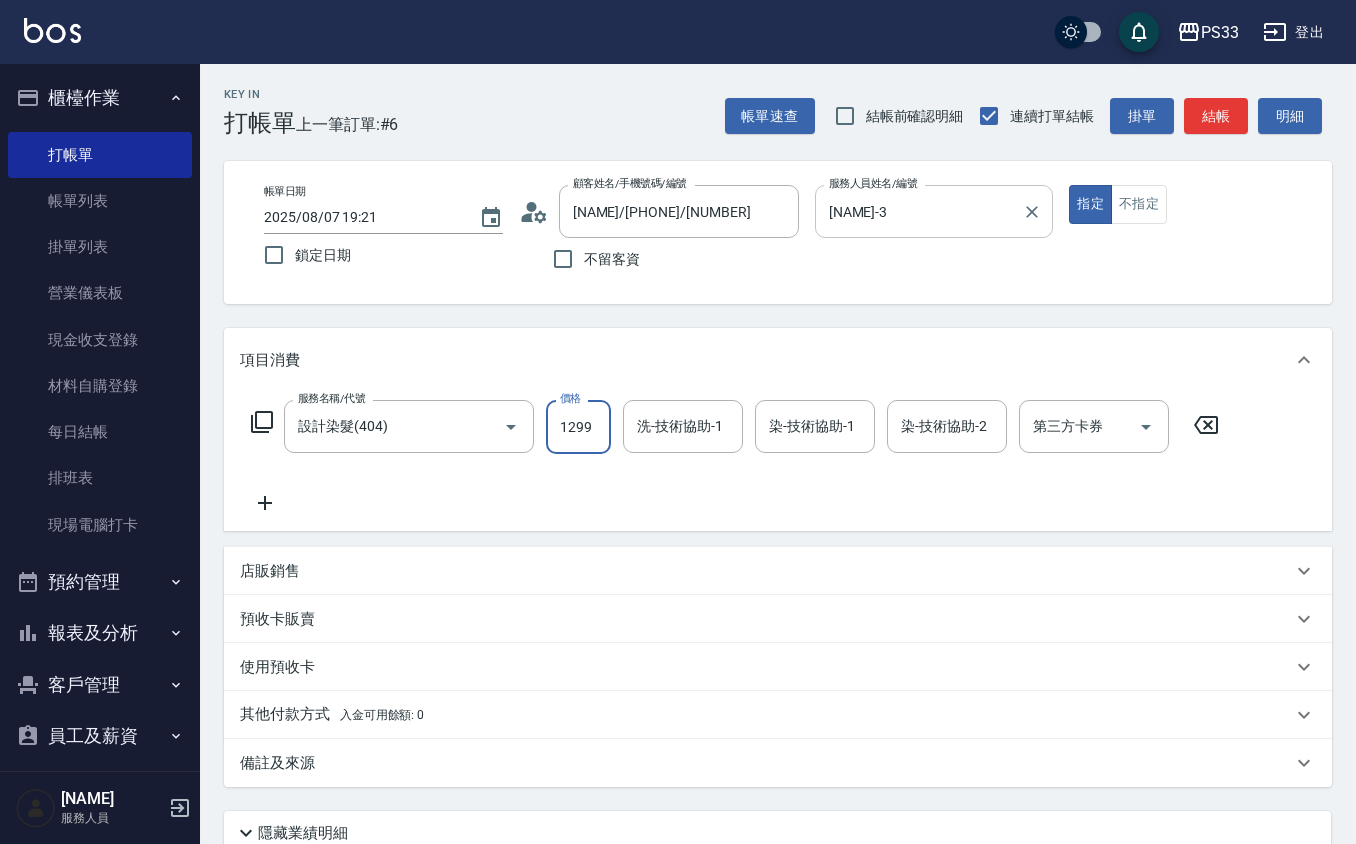 type on "1299" 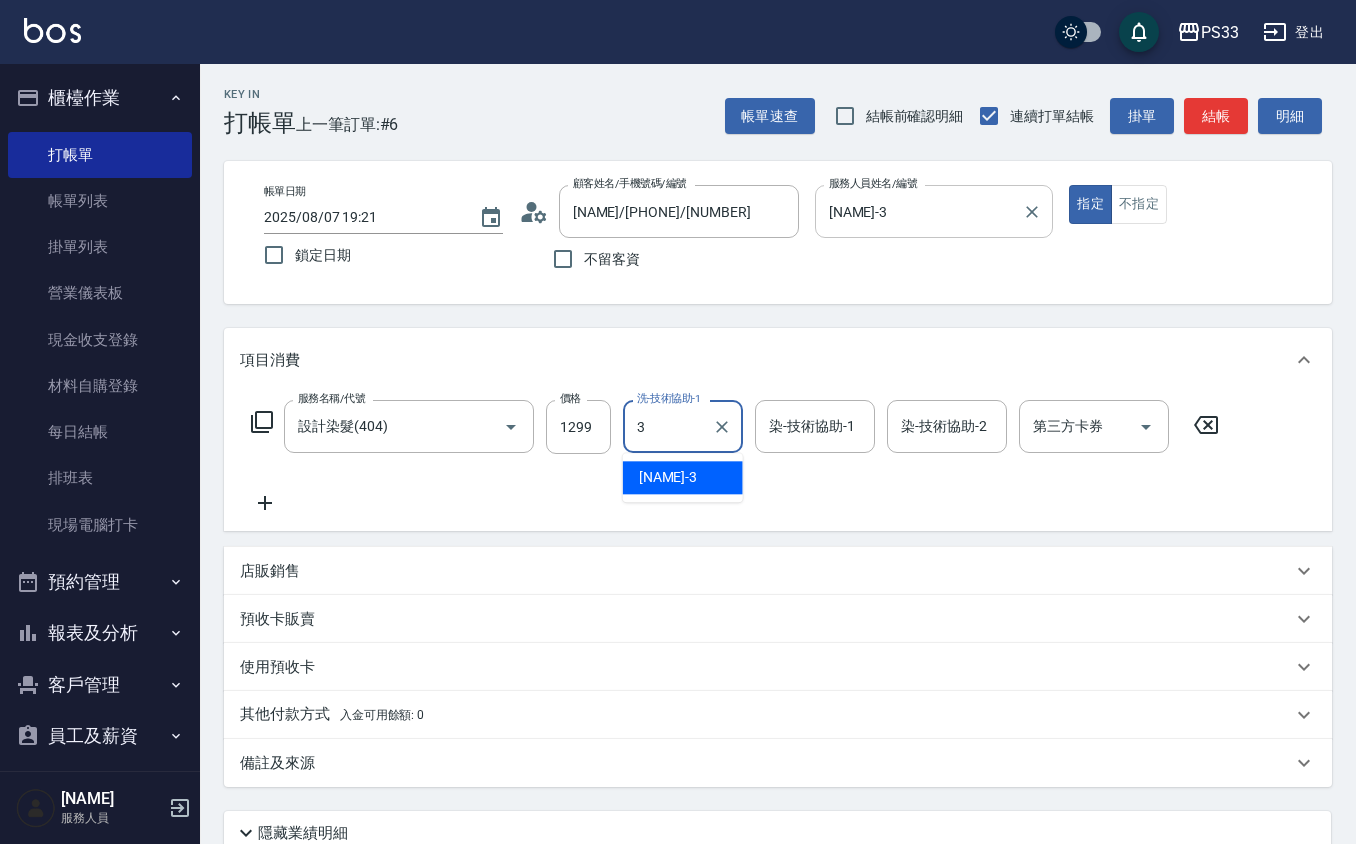 type on "[NAME]-3" 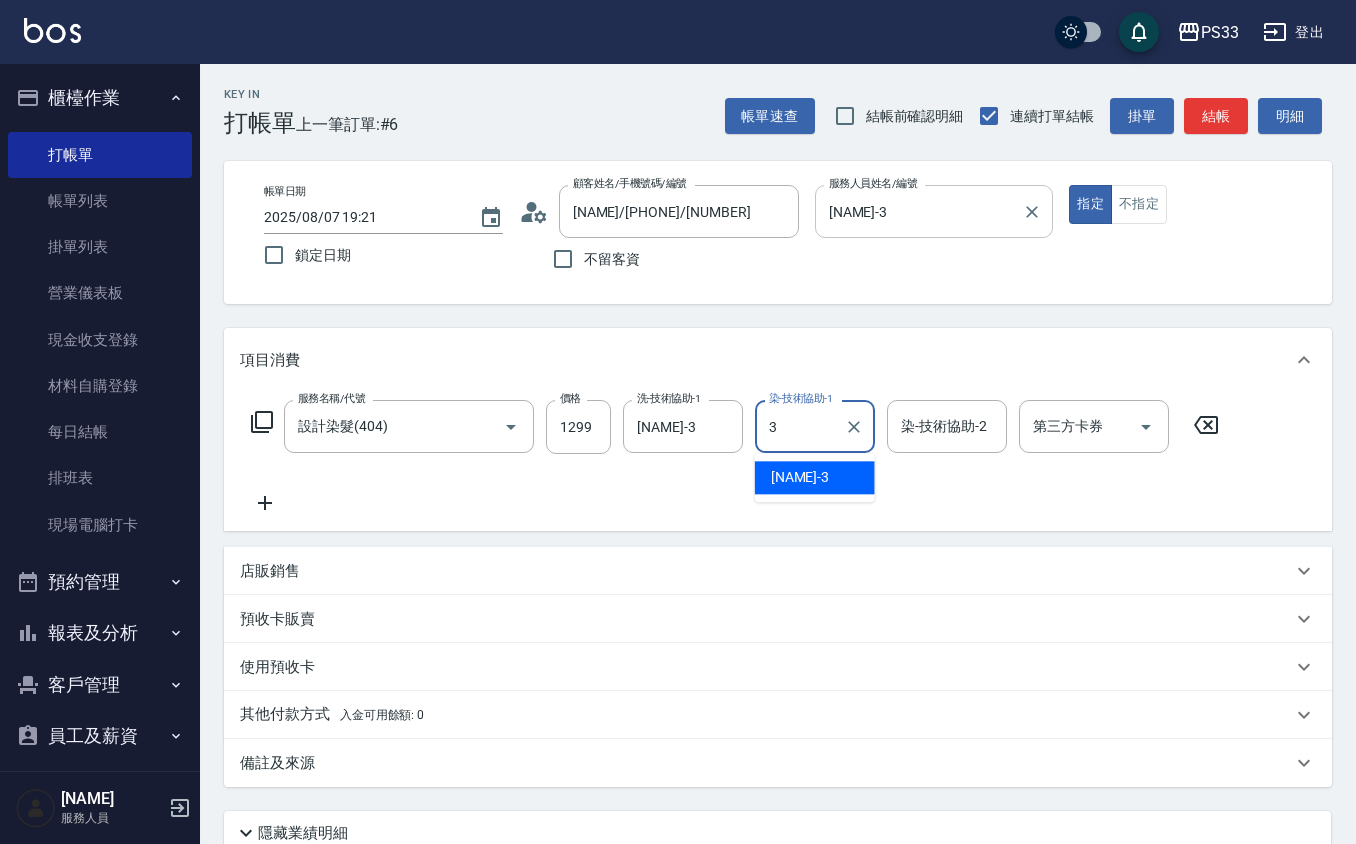 type on "[NAME]-3" 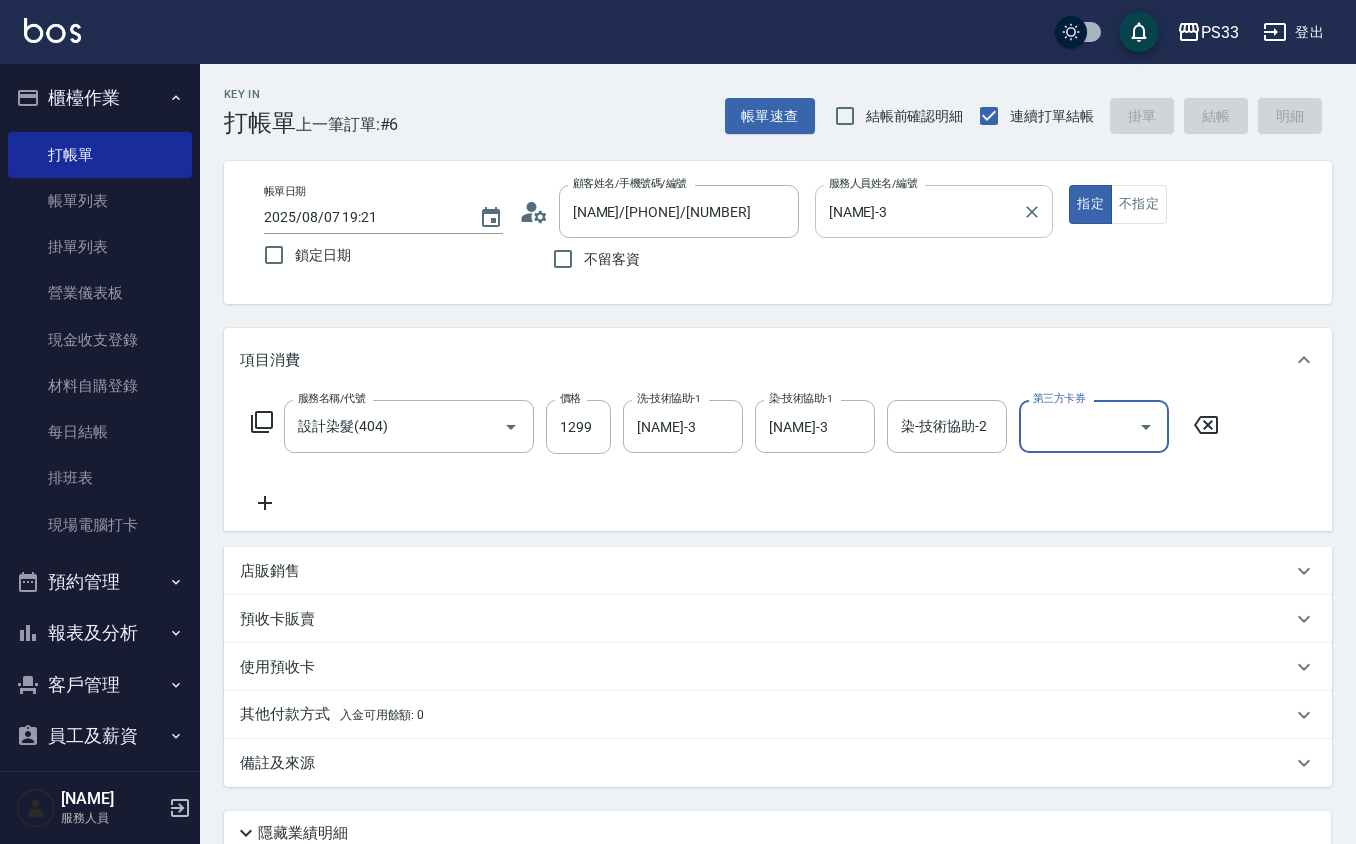 type on "2025/08/07 19:22" 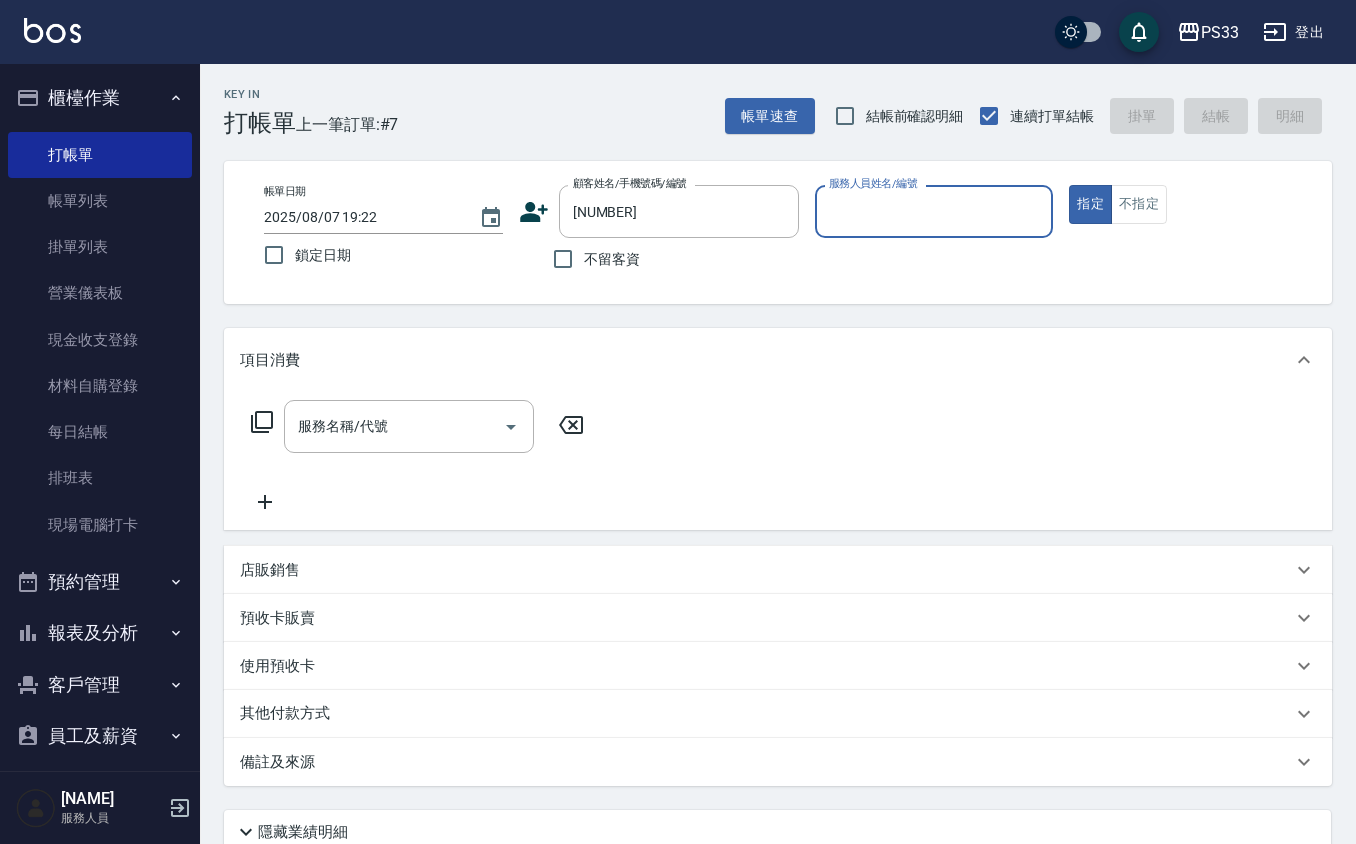 type on "[NAME]/[PHONE]/[DATE]" 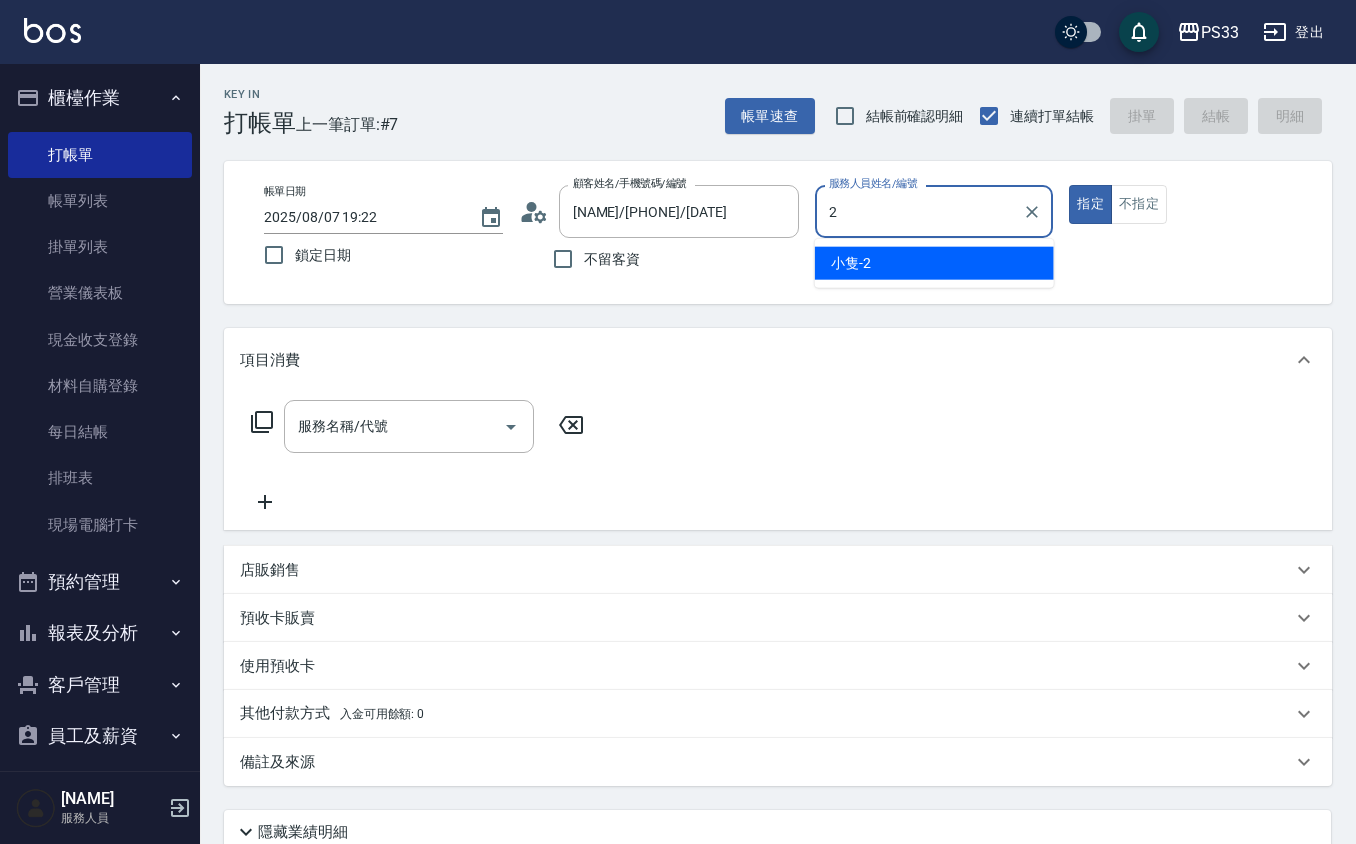 type on "小隻-2" 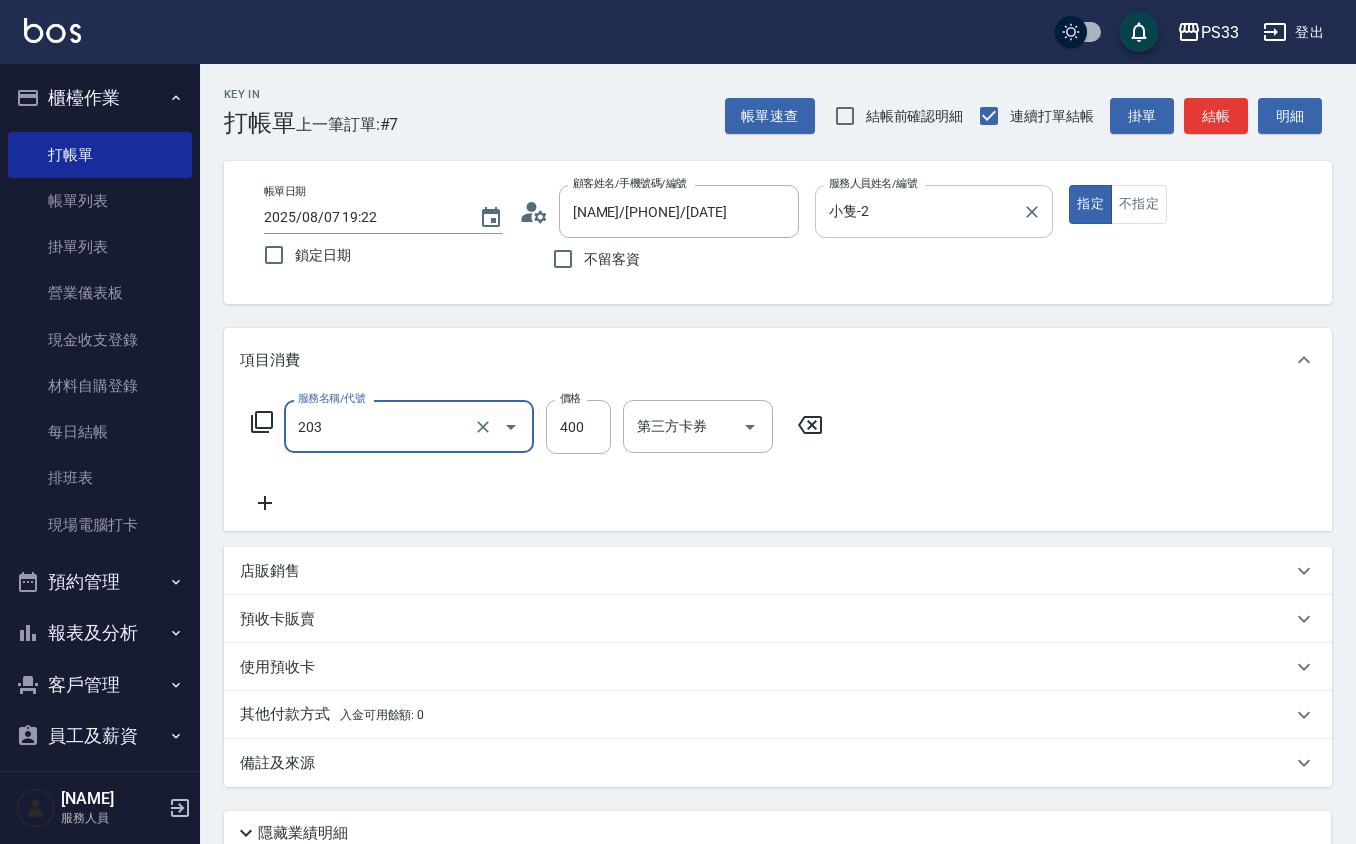 type on "指定單剪(203)" 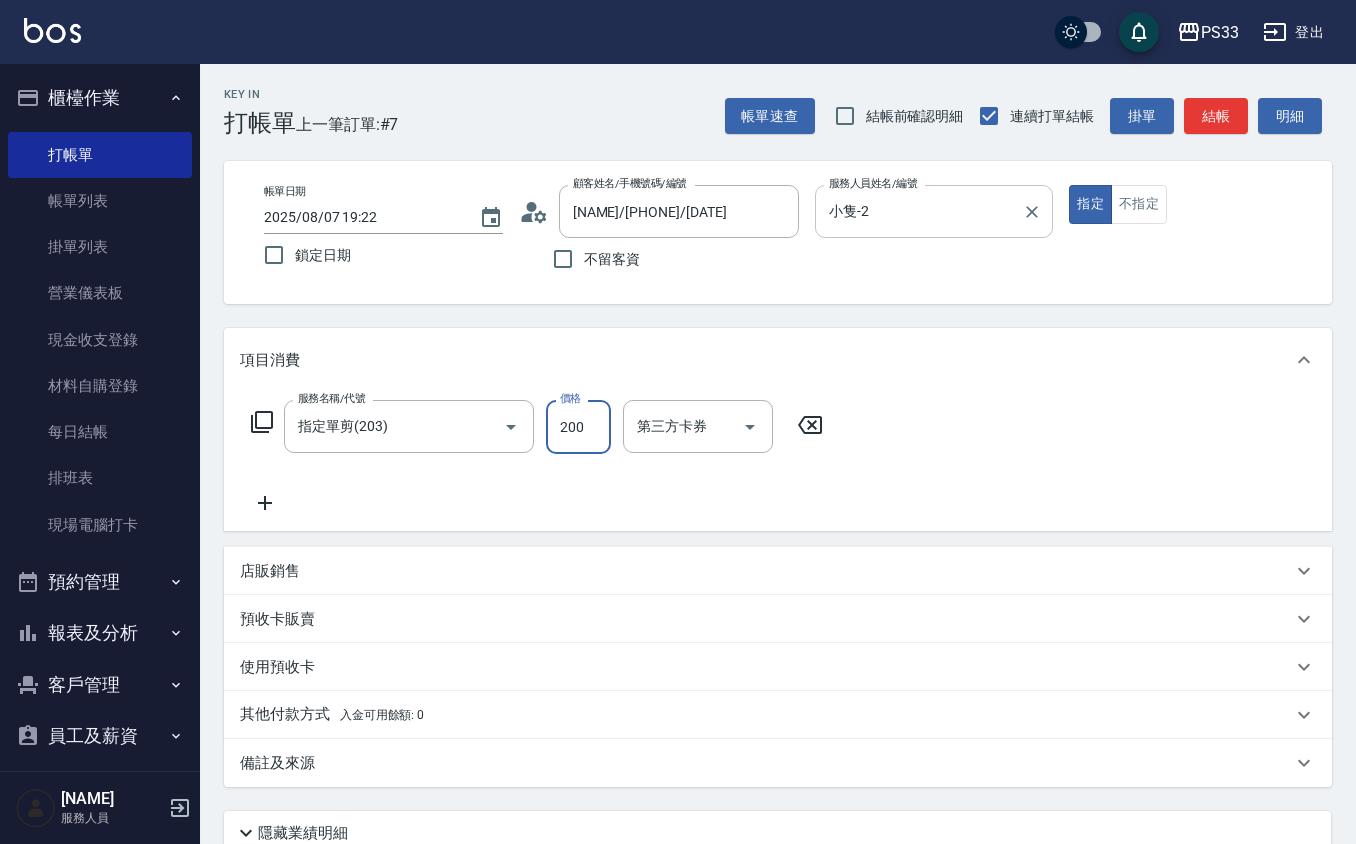 type on "200" 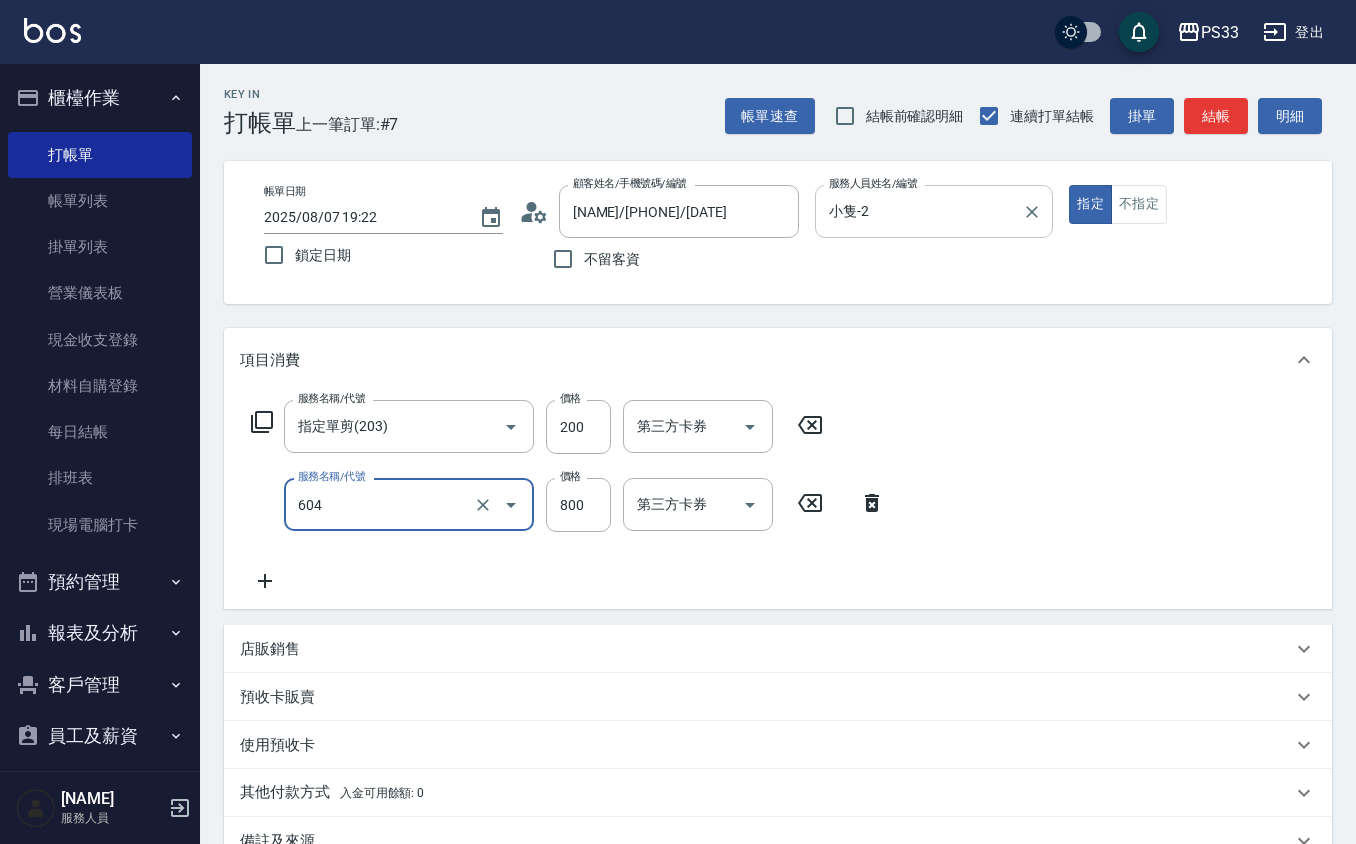 type on "髮原素頭皮保健護理洗髮(604)" 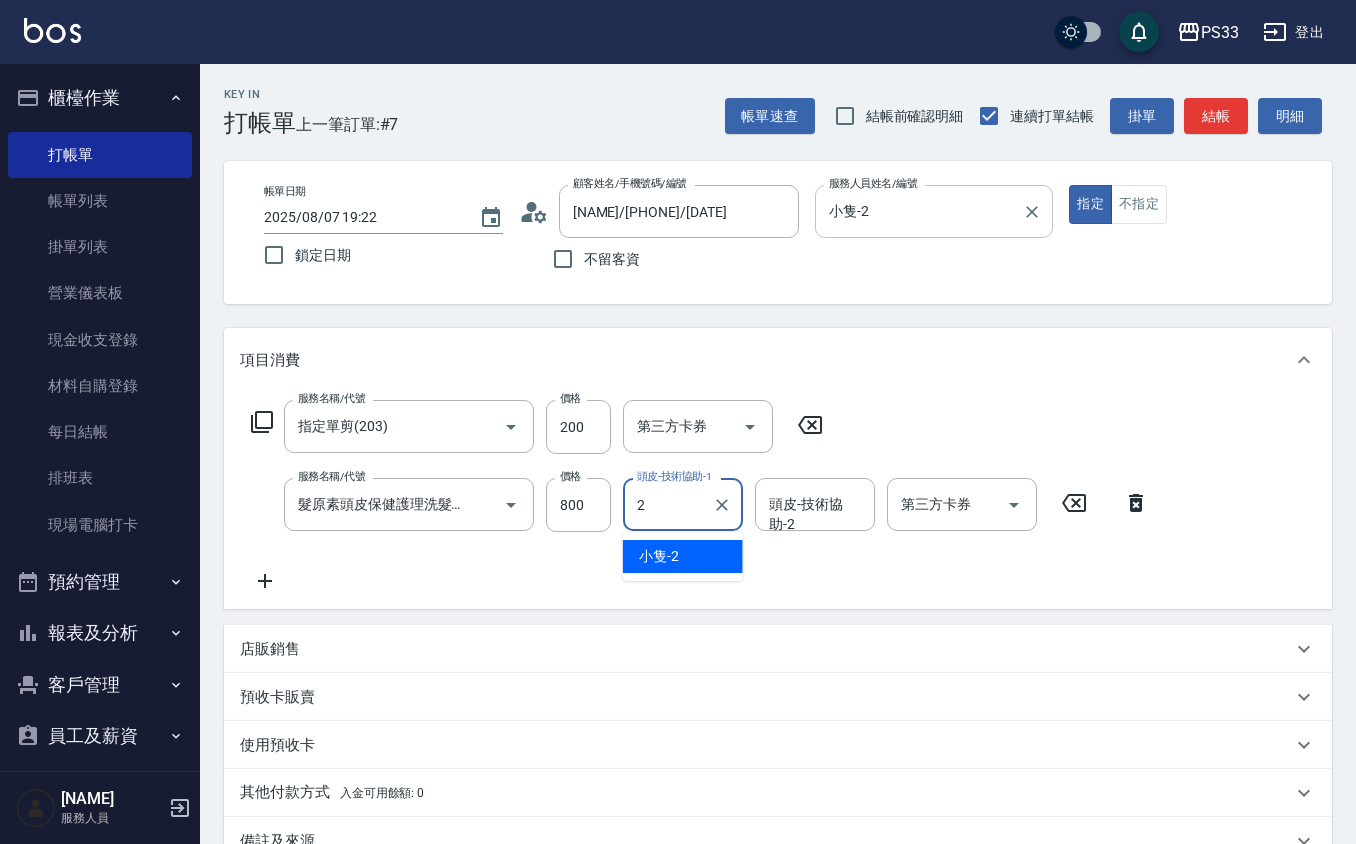 type on "小隻-2" 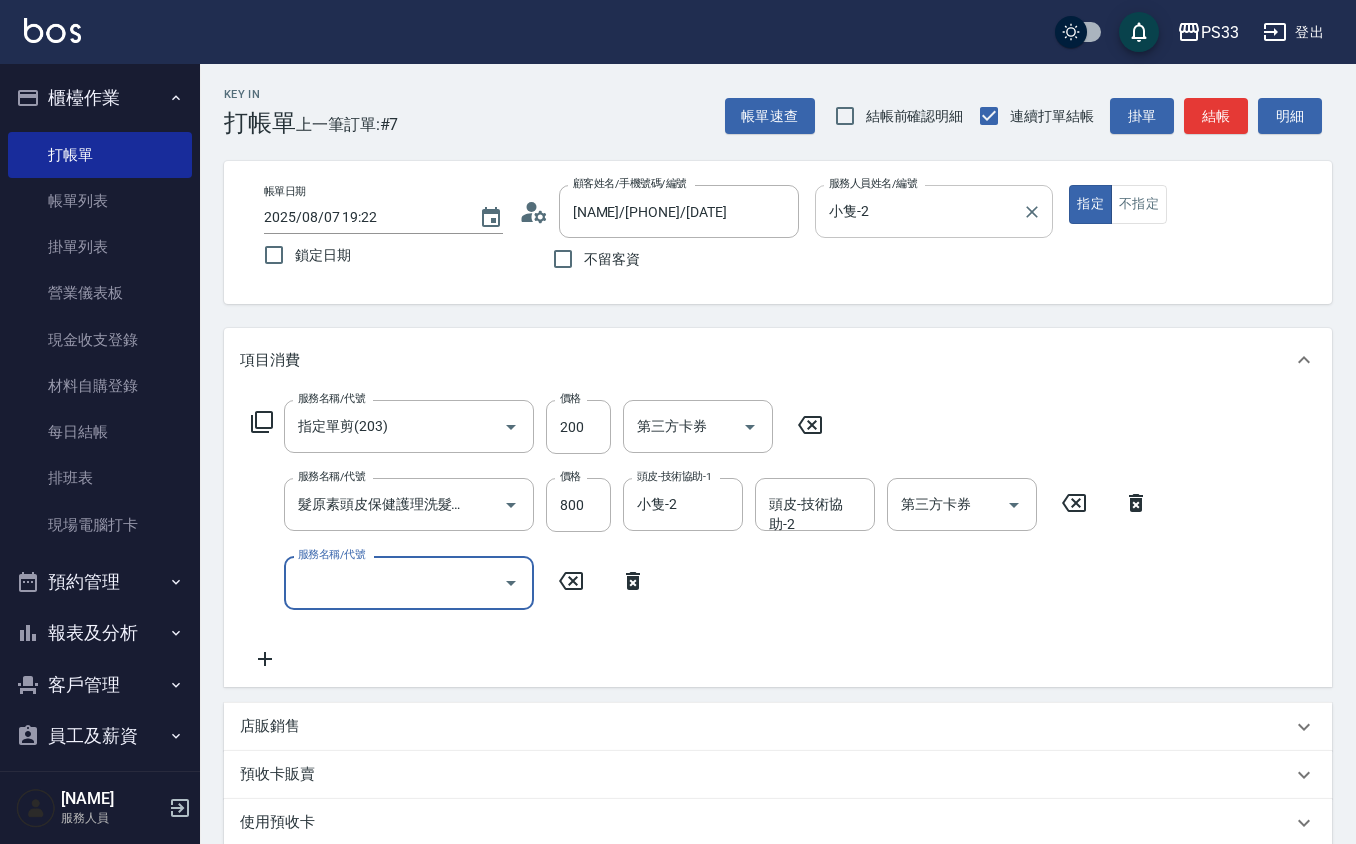 scroll, scrollTop: 0, scrollLeft: 0, axis: both 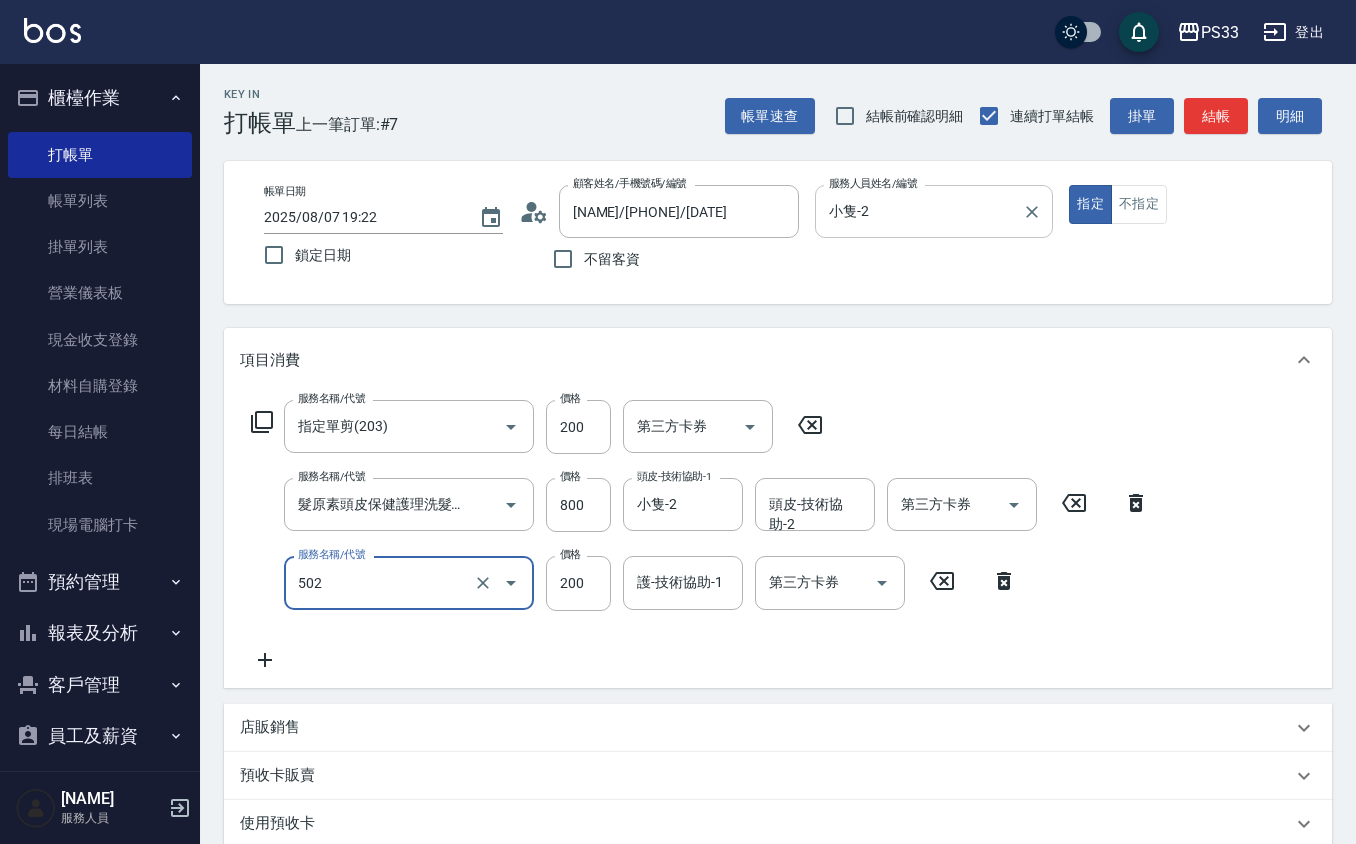 type on "自備護髮(502)" 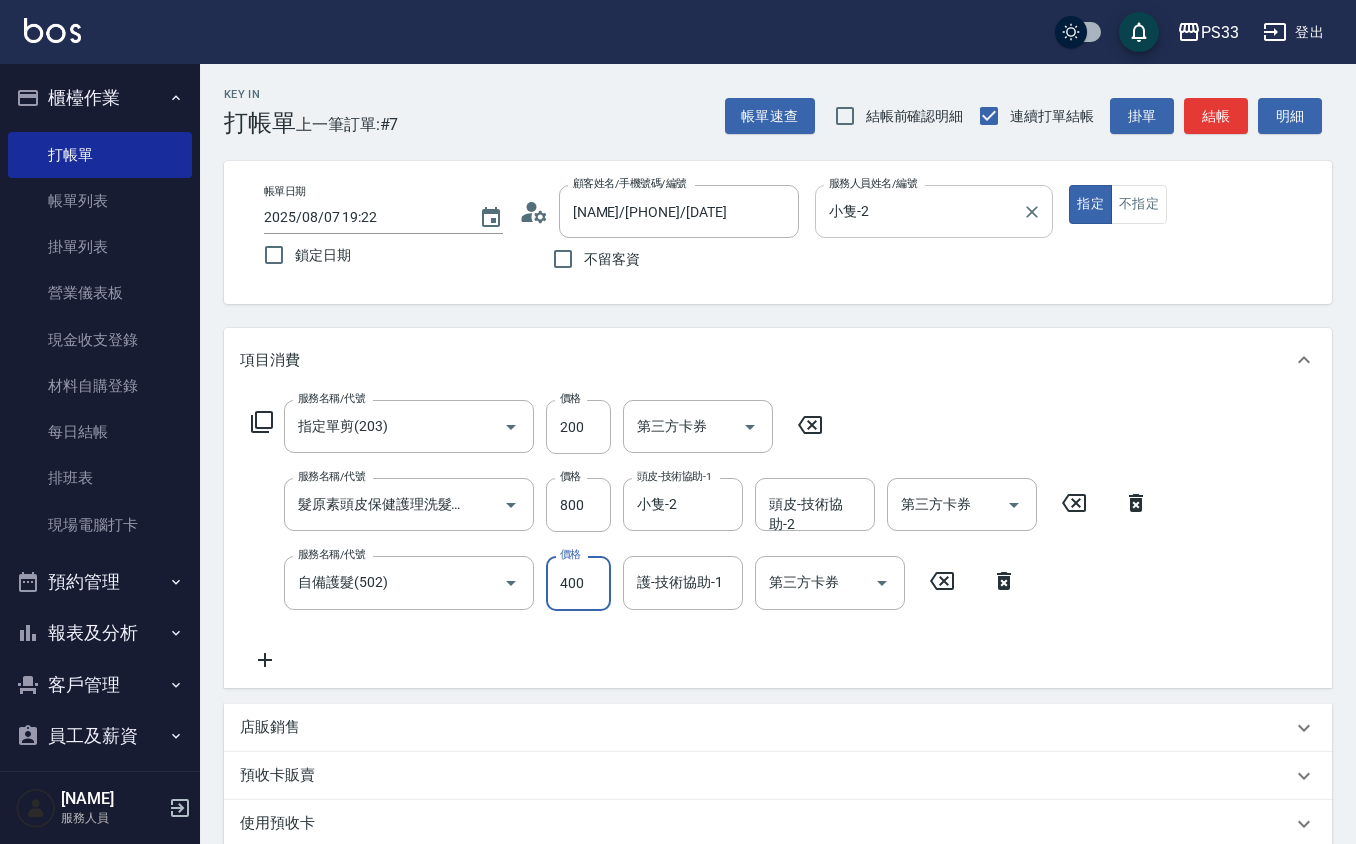 type on "400" 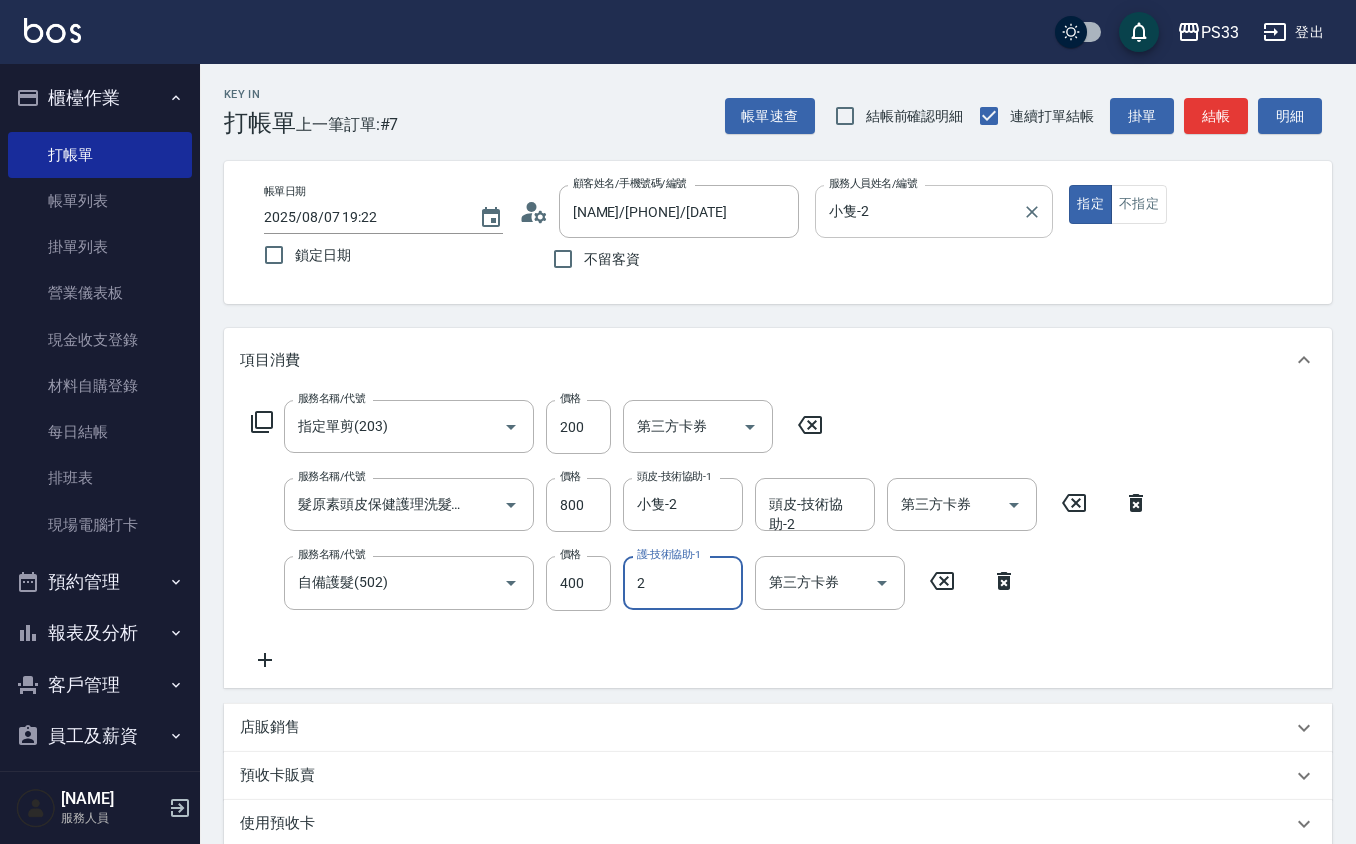 type on "小隻-2" 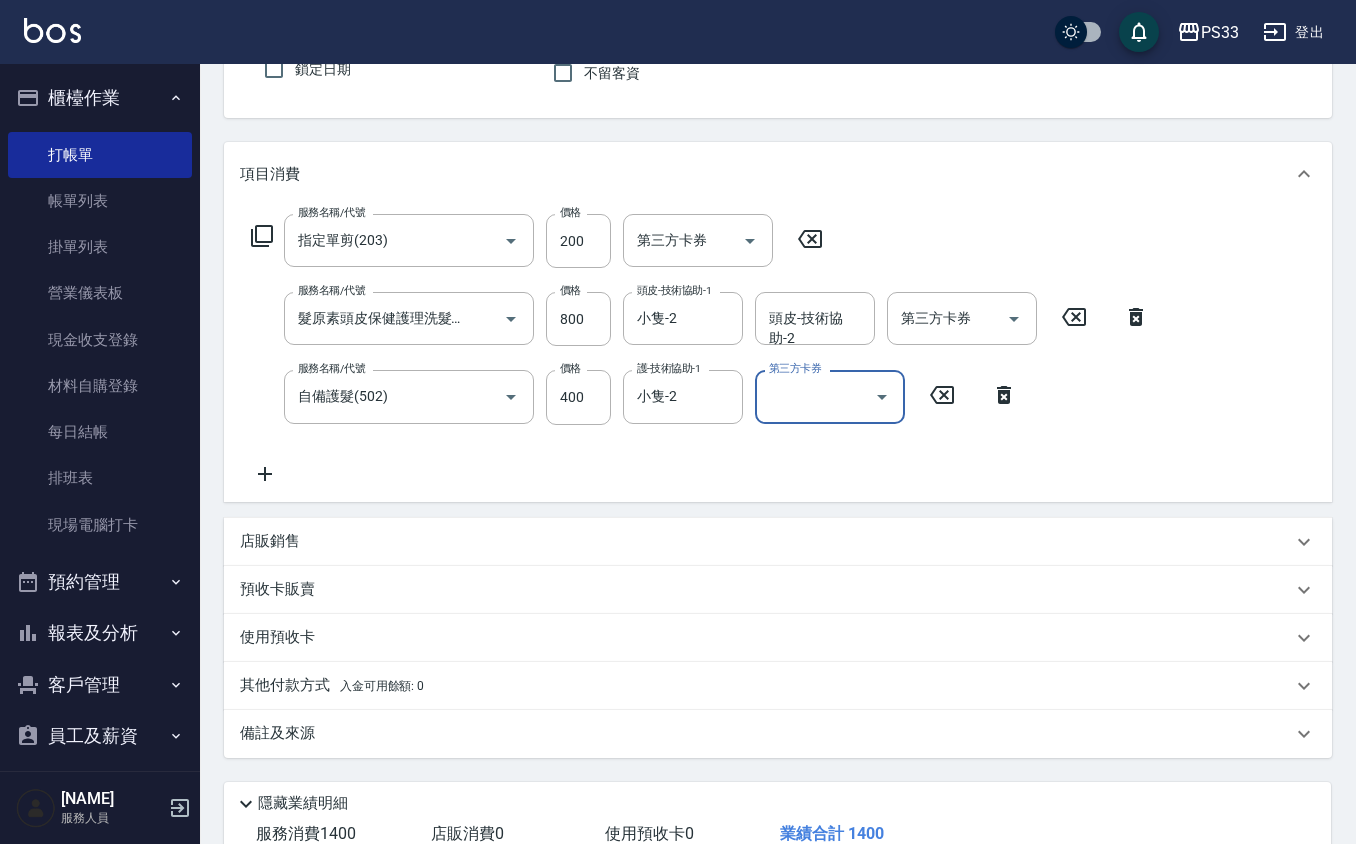 scroll, scrollTop: 0, scrollLeft: 0, axis: both 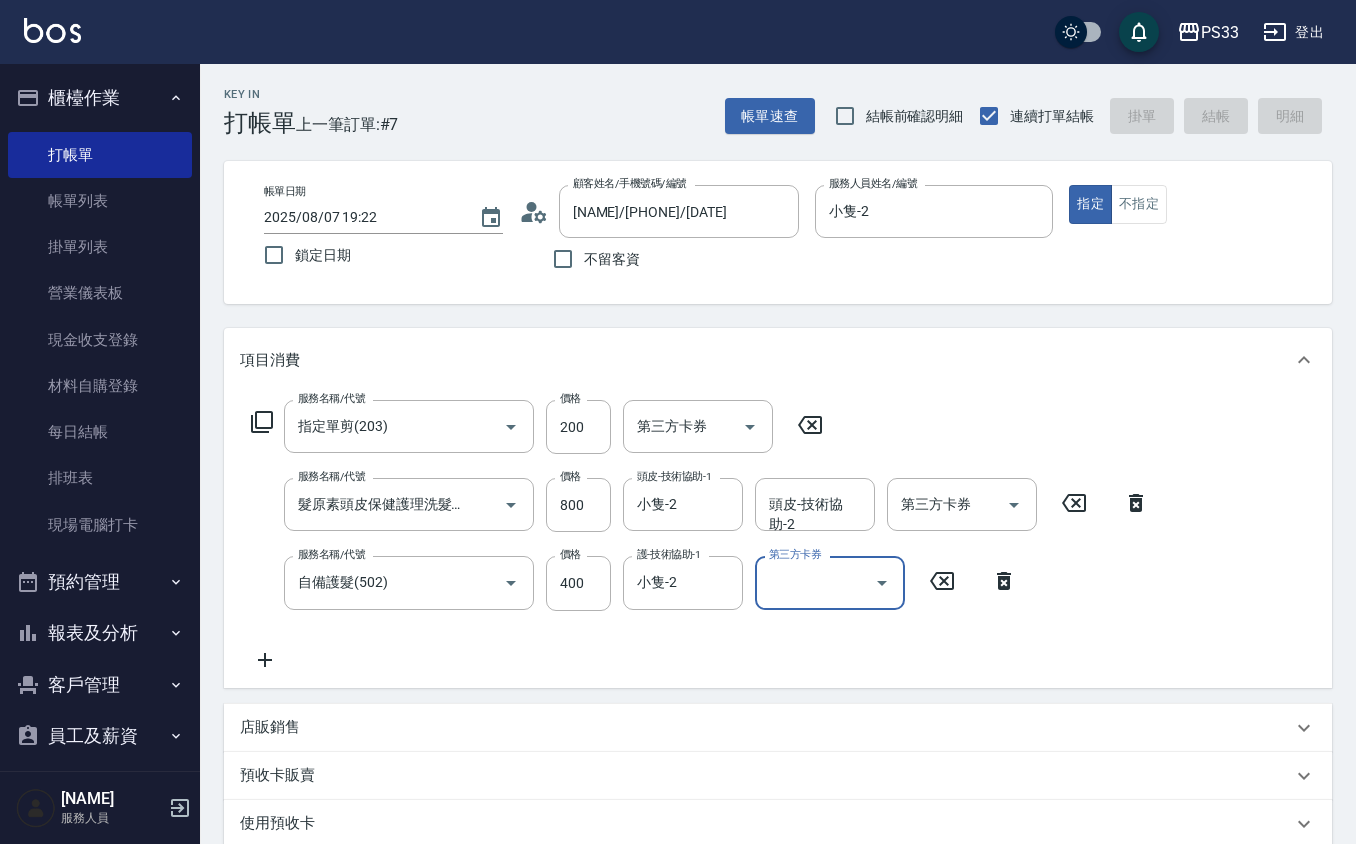 type 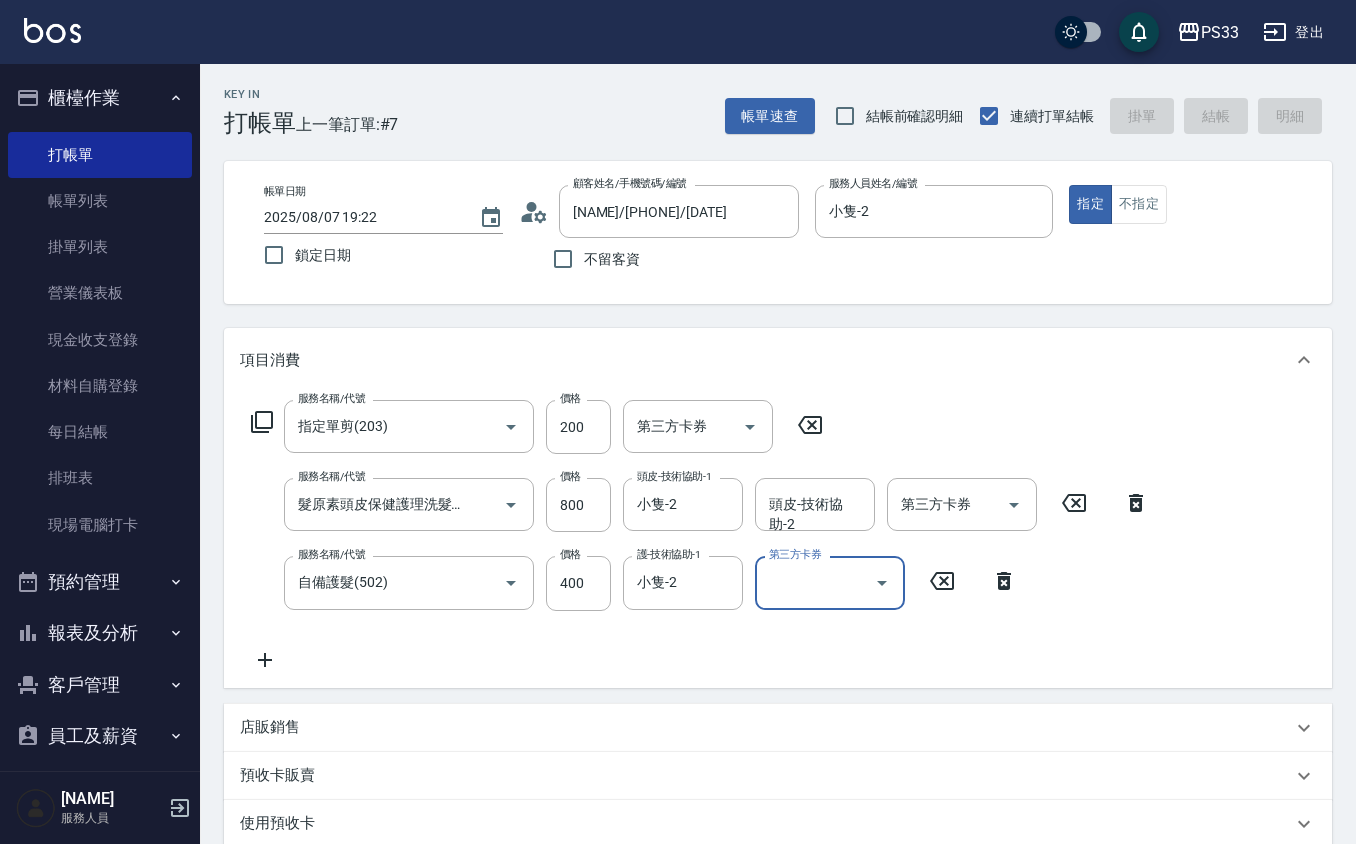 type 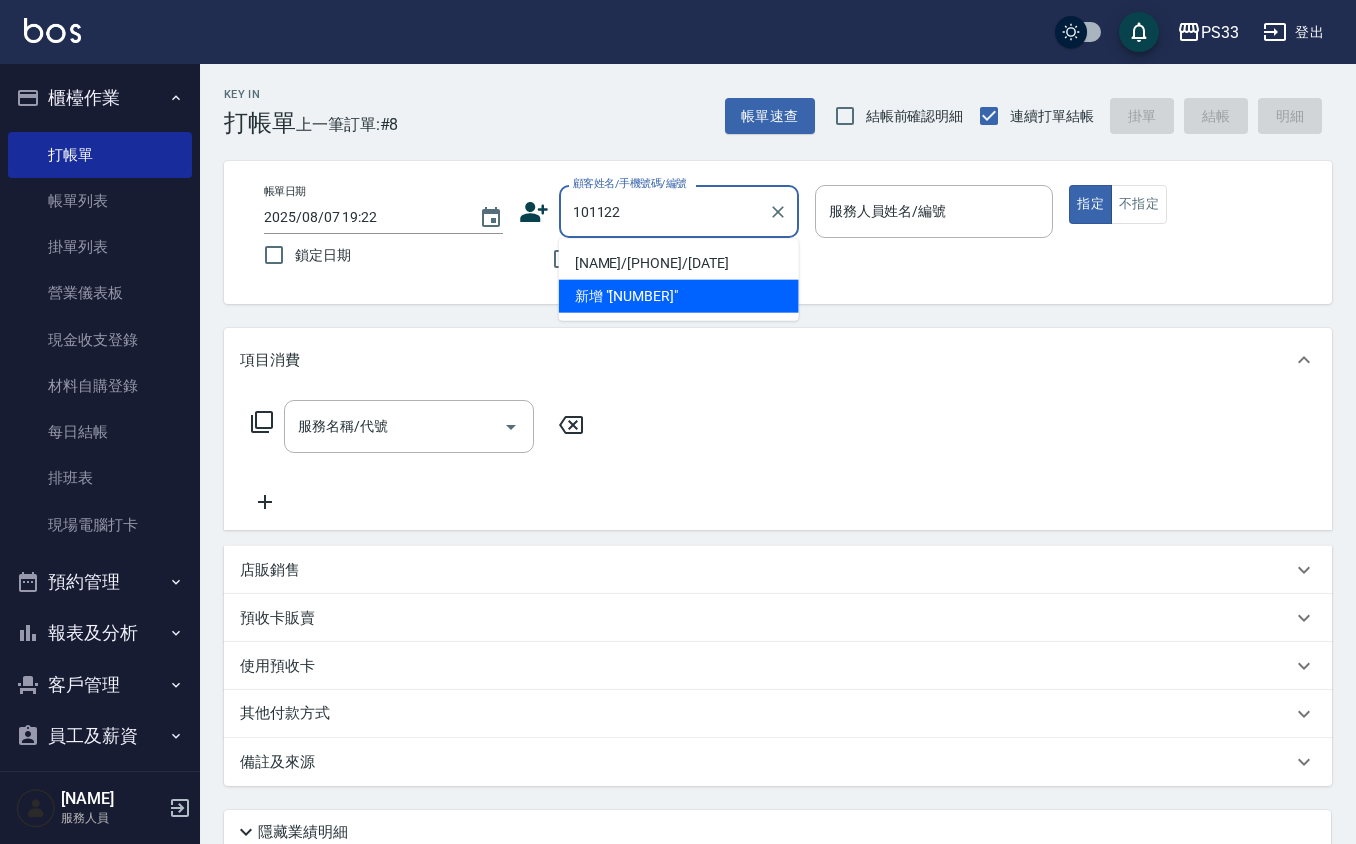 type on "[NAME]/[PHONE]/[DATE]" 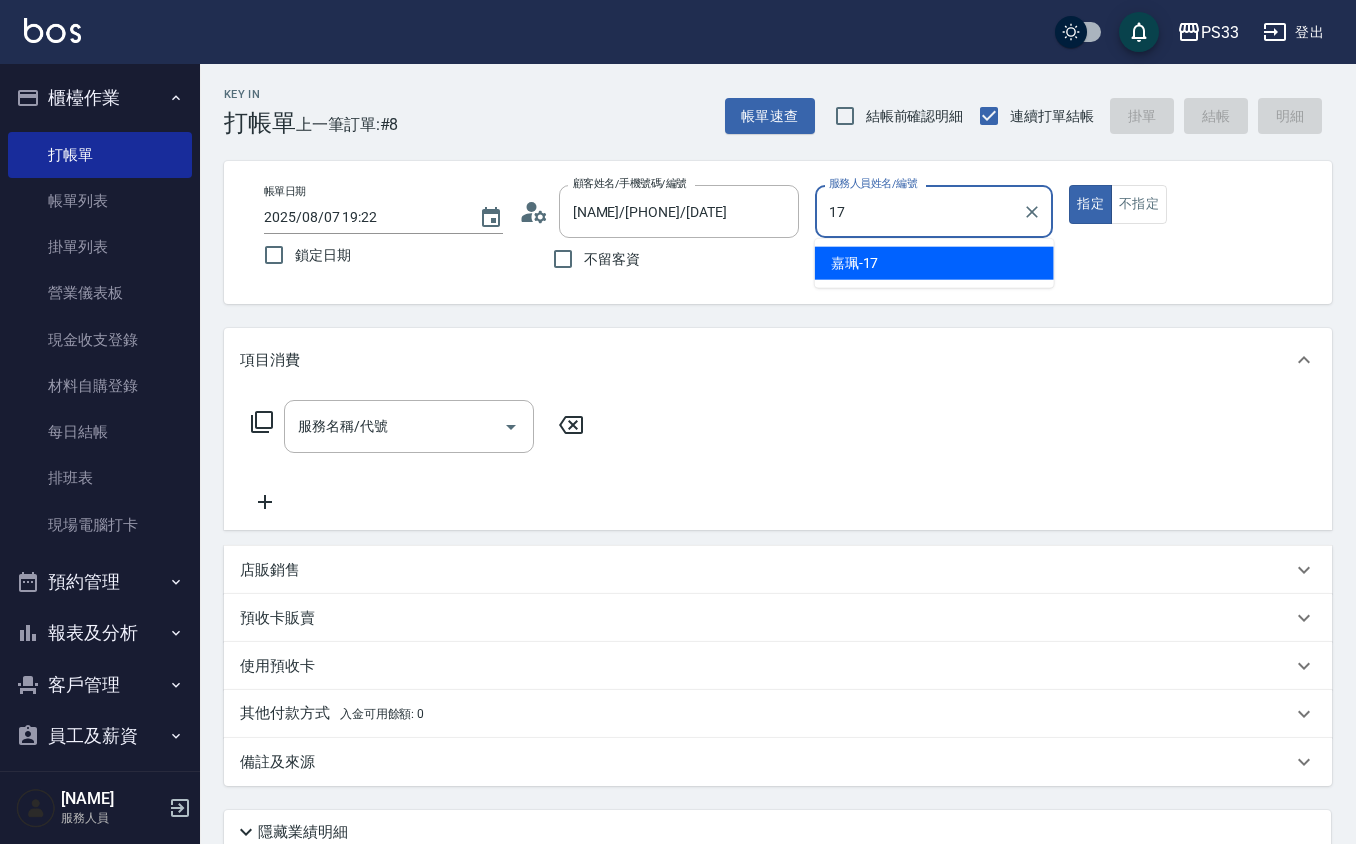 type on "嘉珮-17" 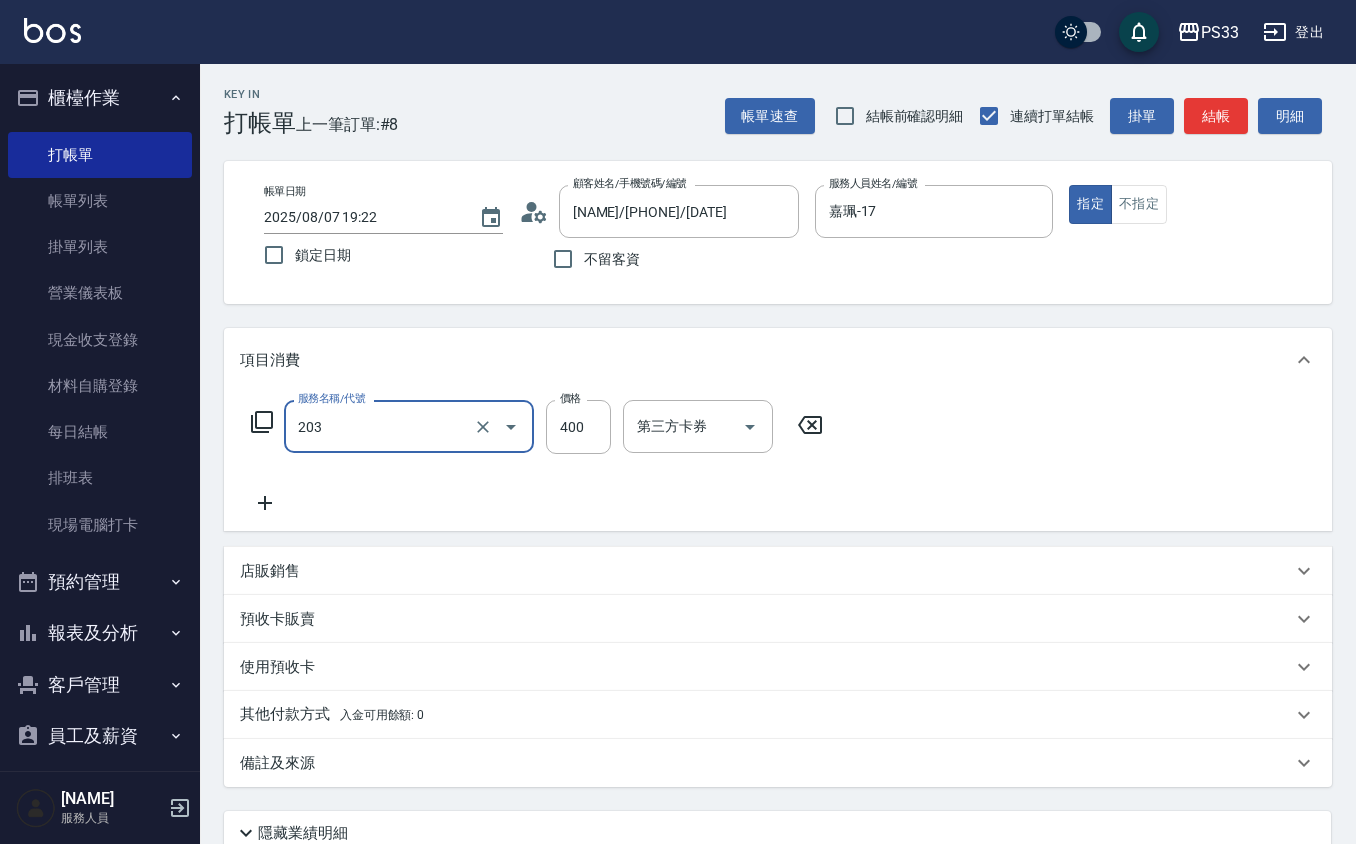 type on "指定單剪(203)" 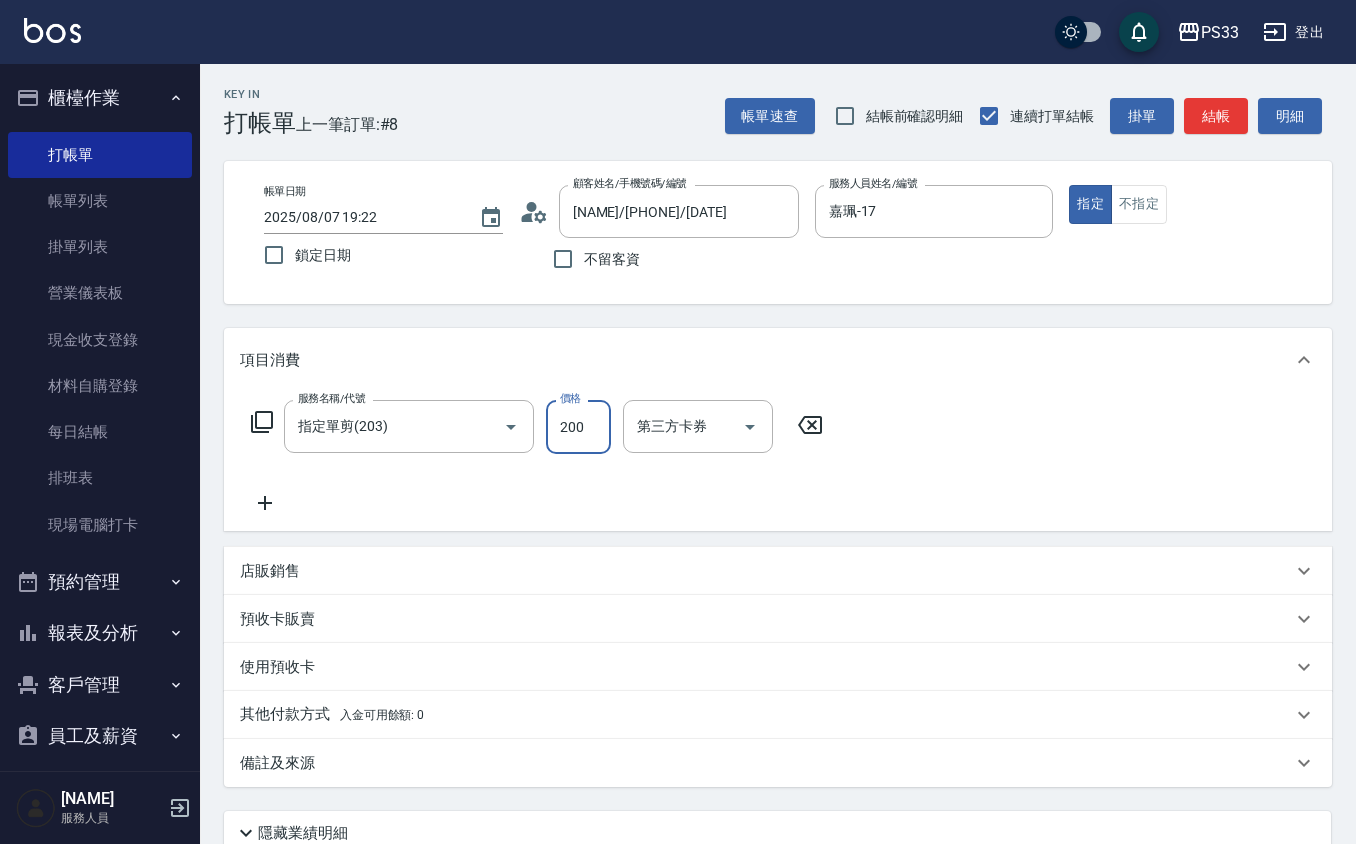 type on "200" 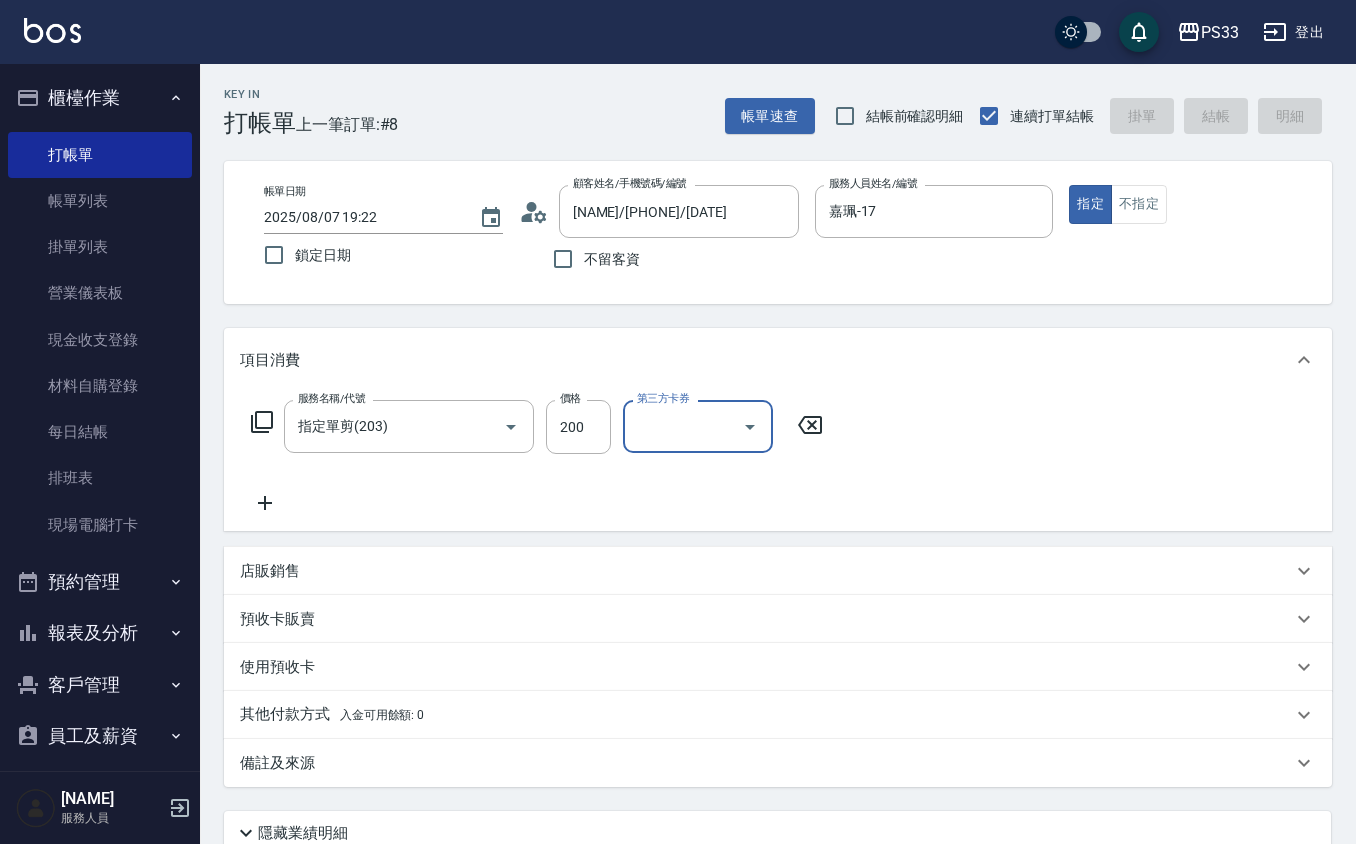 type 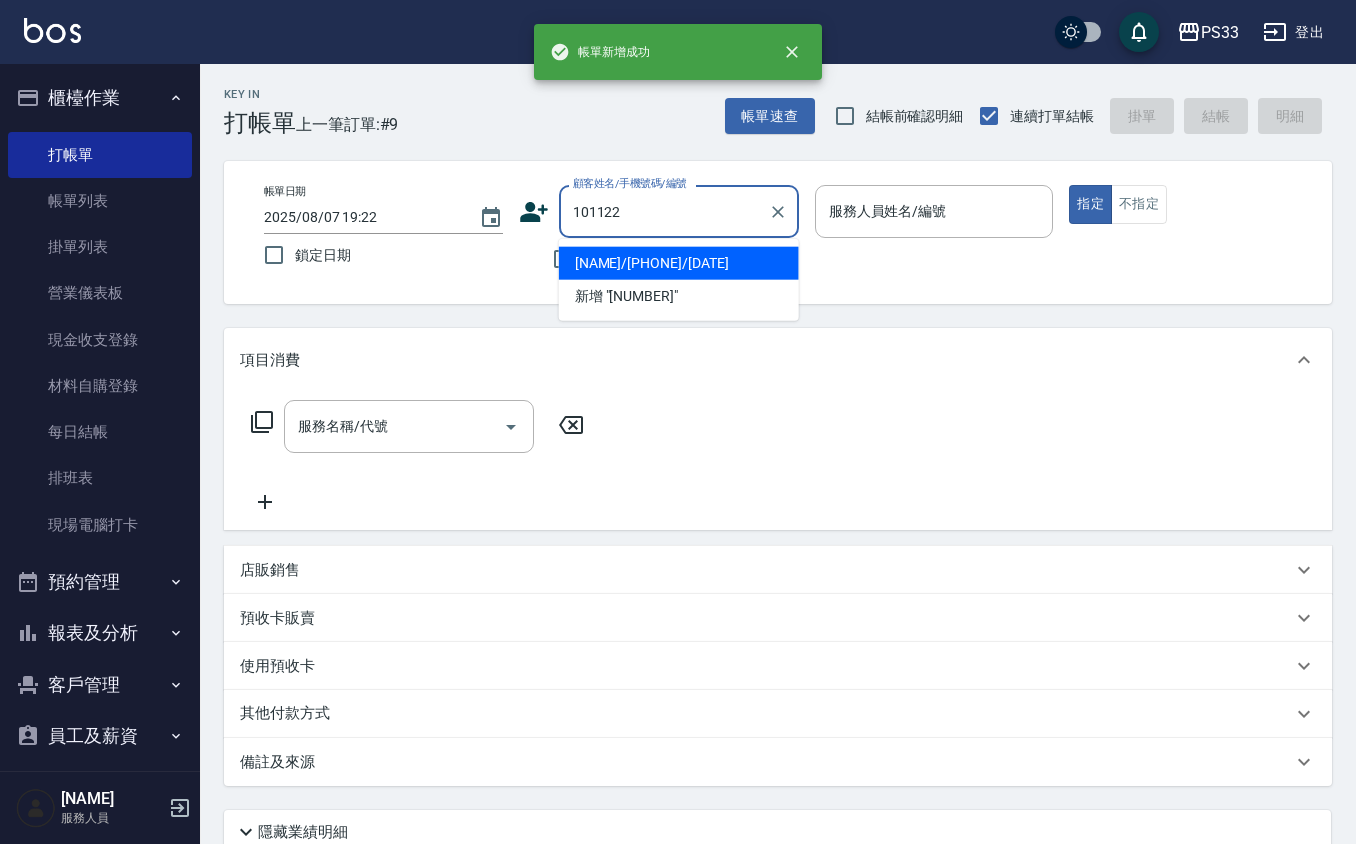 type on "[NAME]/[PHONE]/[DATE]" 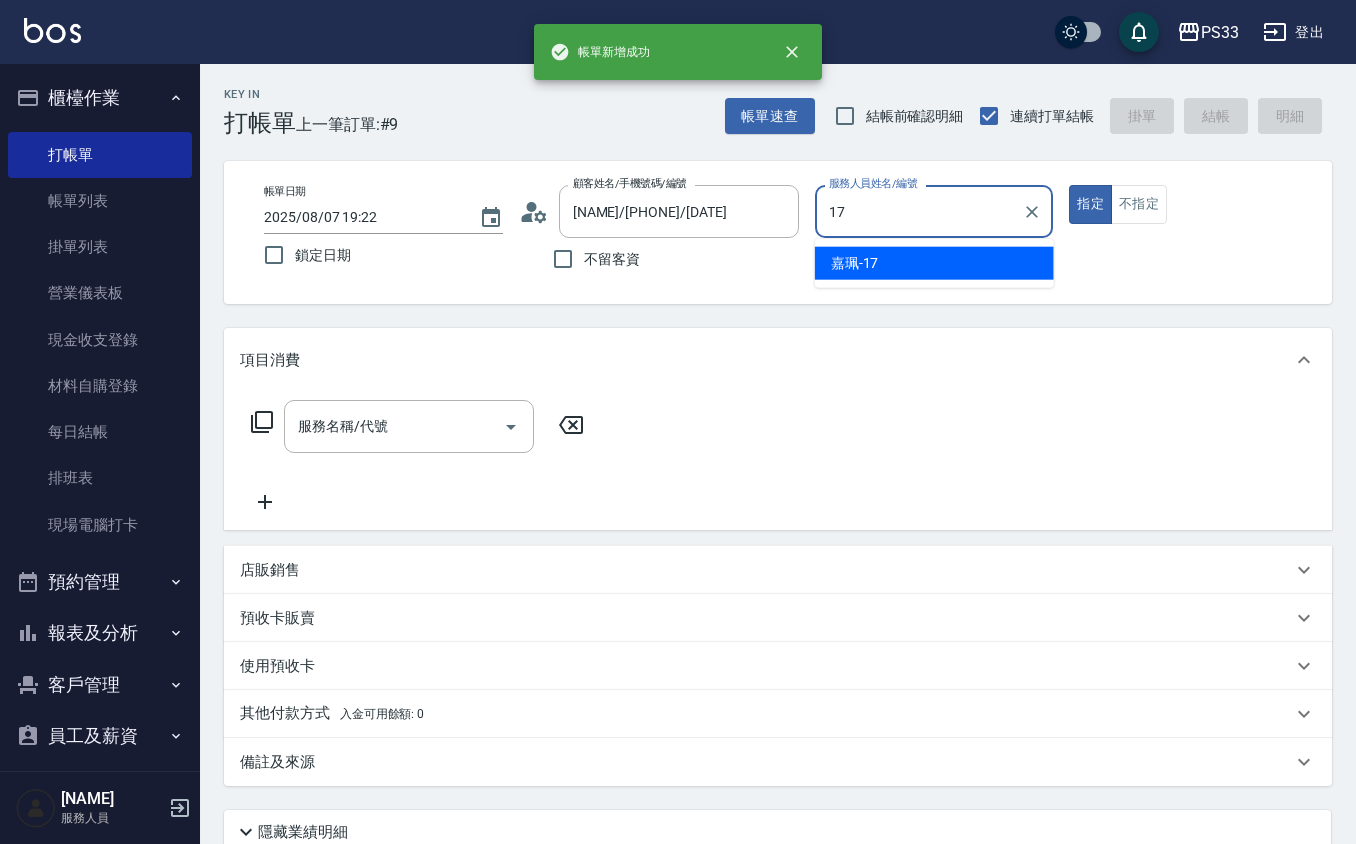 type on "嘉珮-17" 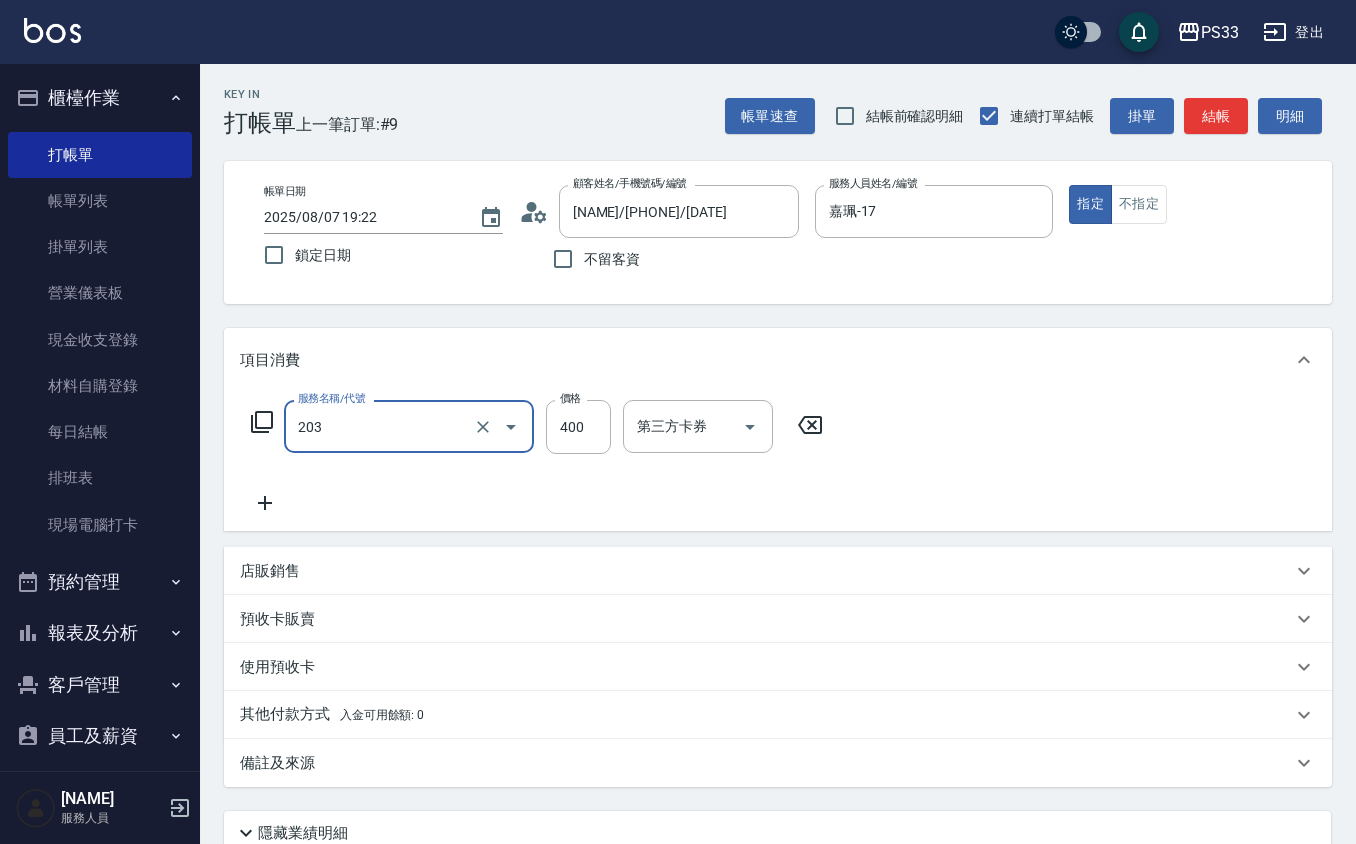 type on "指定單剪(203)" 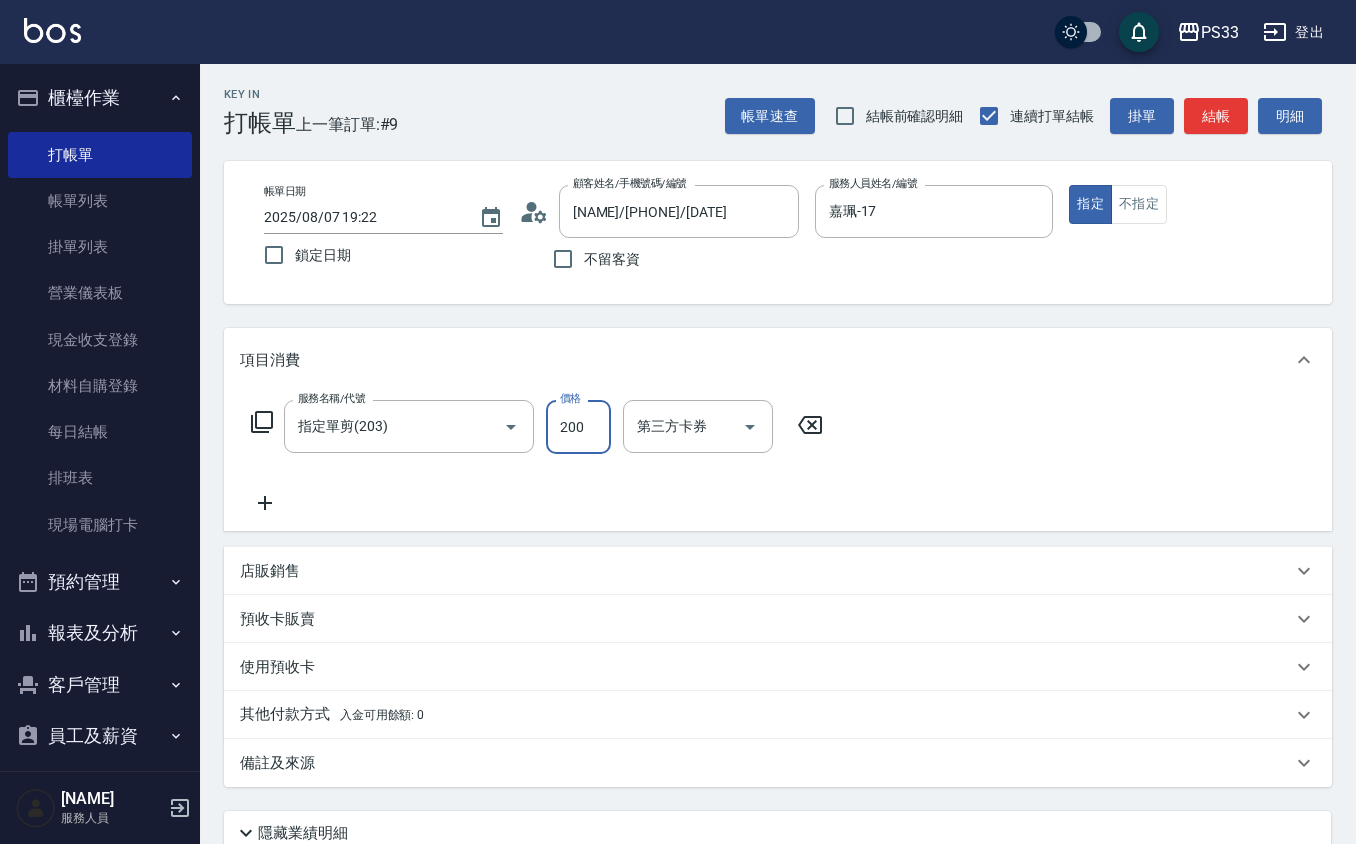 type on "200" 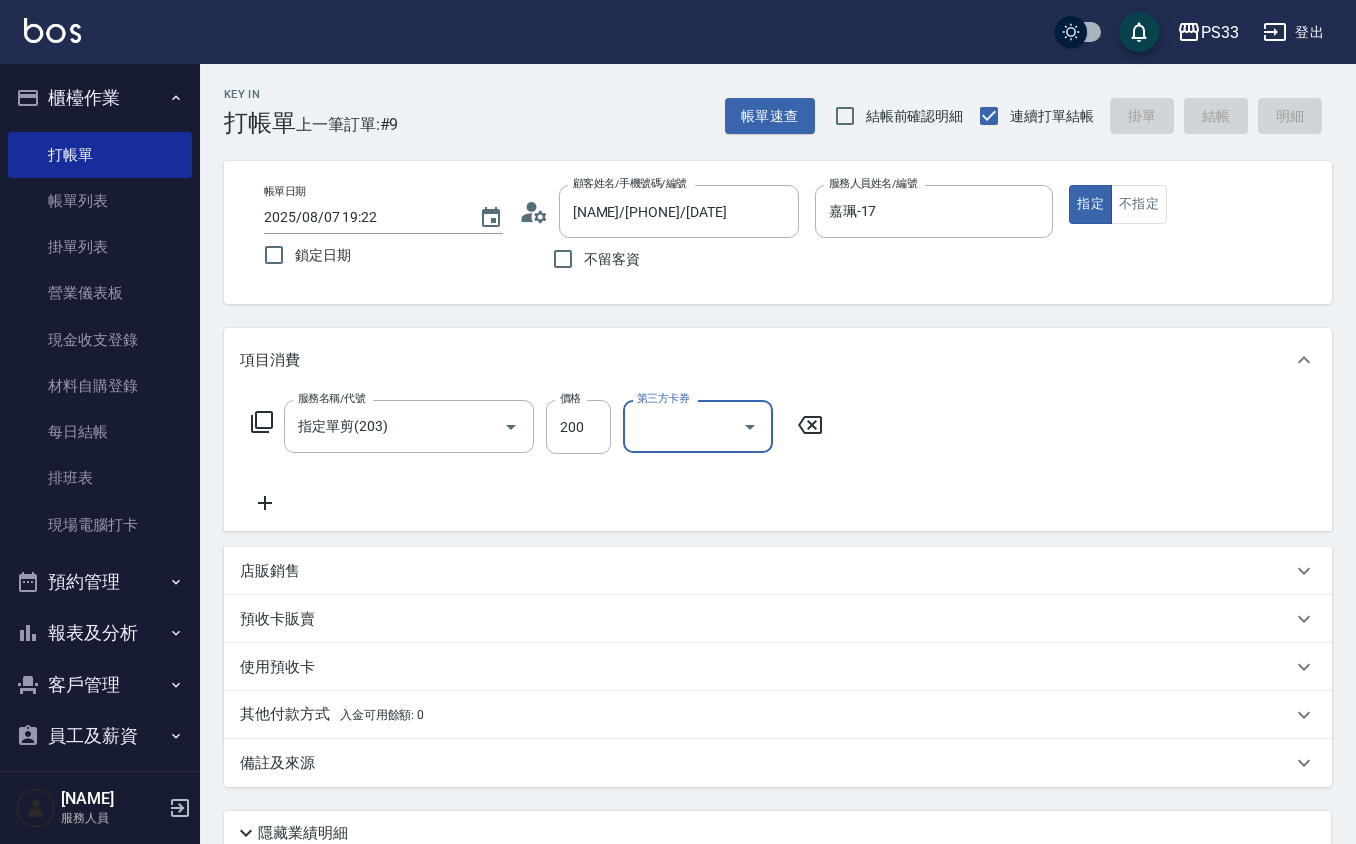 type 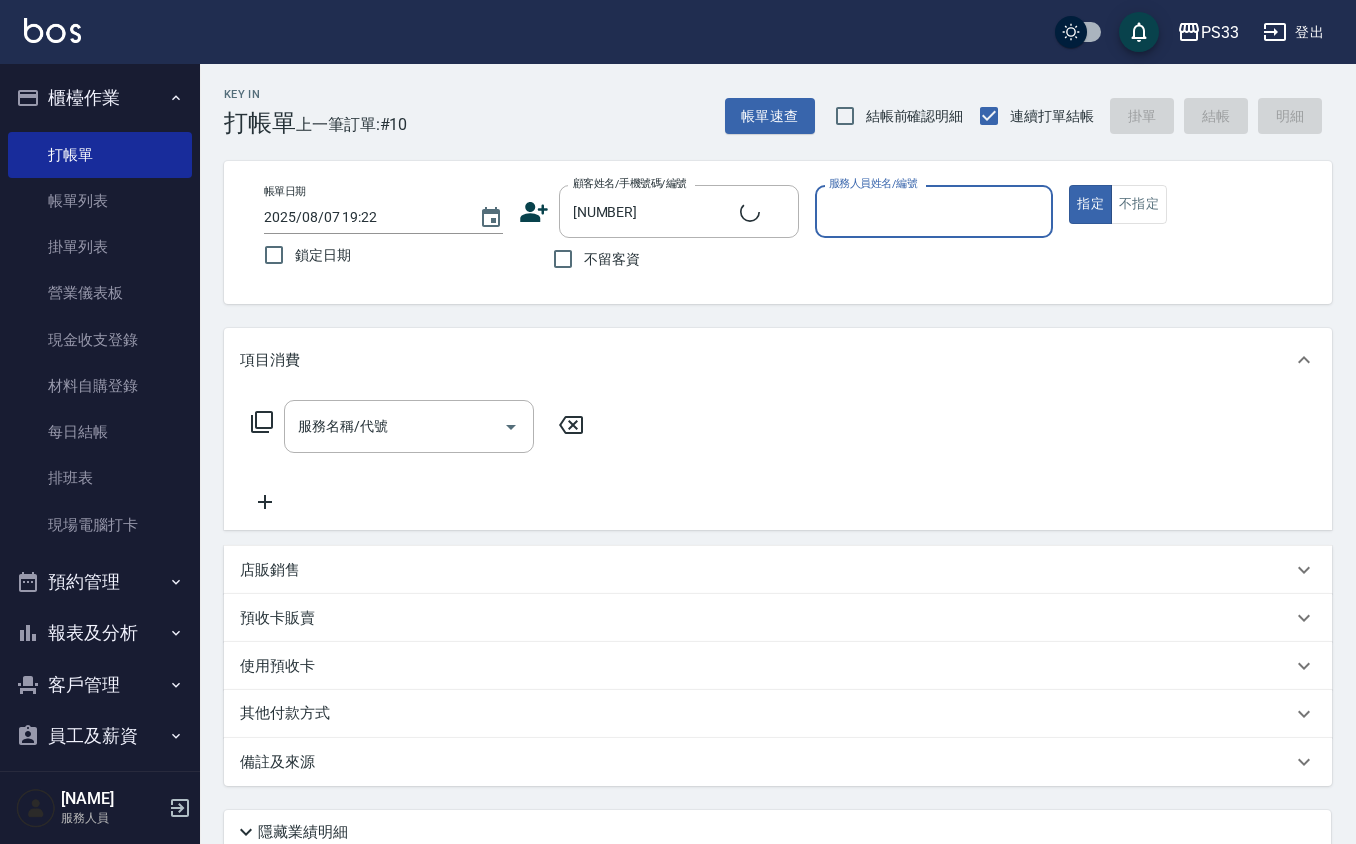 type on "[NAME]/[PHONE]/[DATE]" 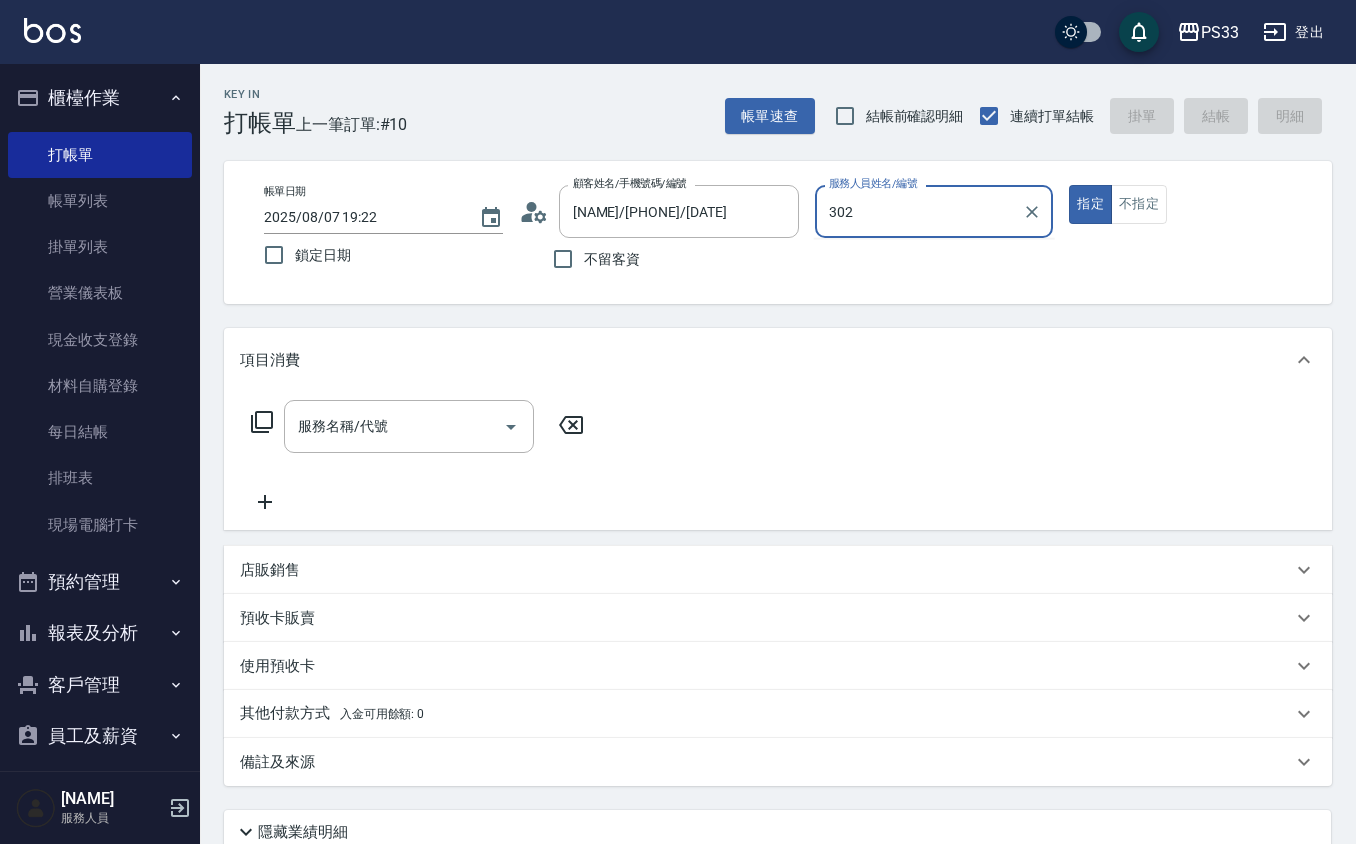 type on "302" 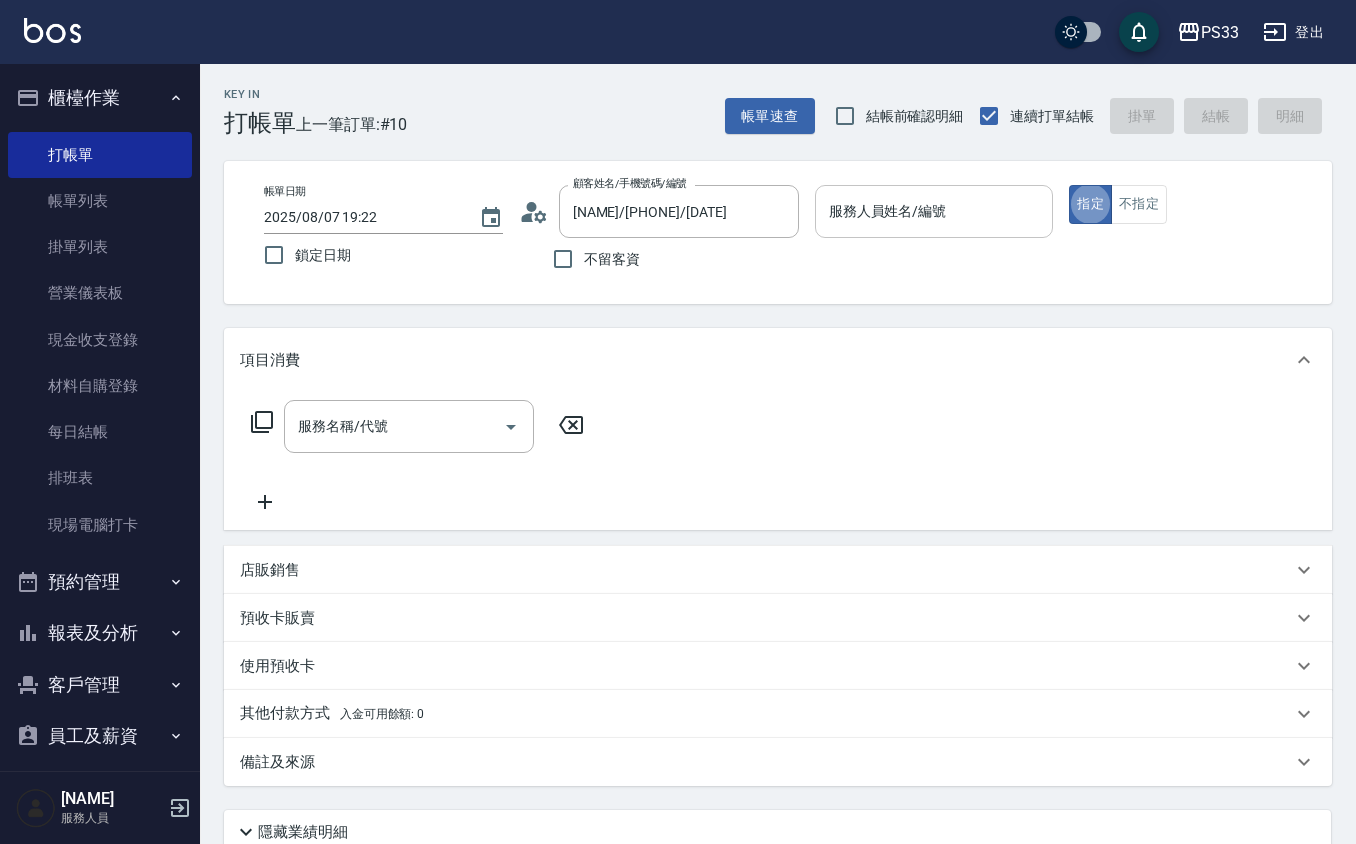 drag, startPoint x: 930, startPoint y: 184, endPoint x: 936, endPoint y: 234, distance: 50.358715 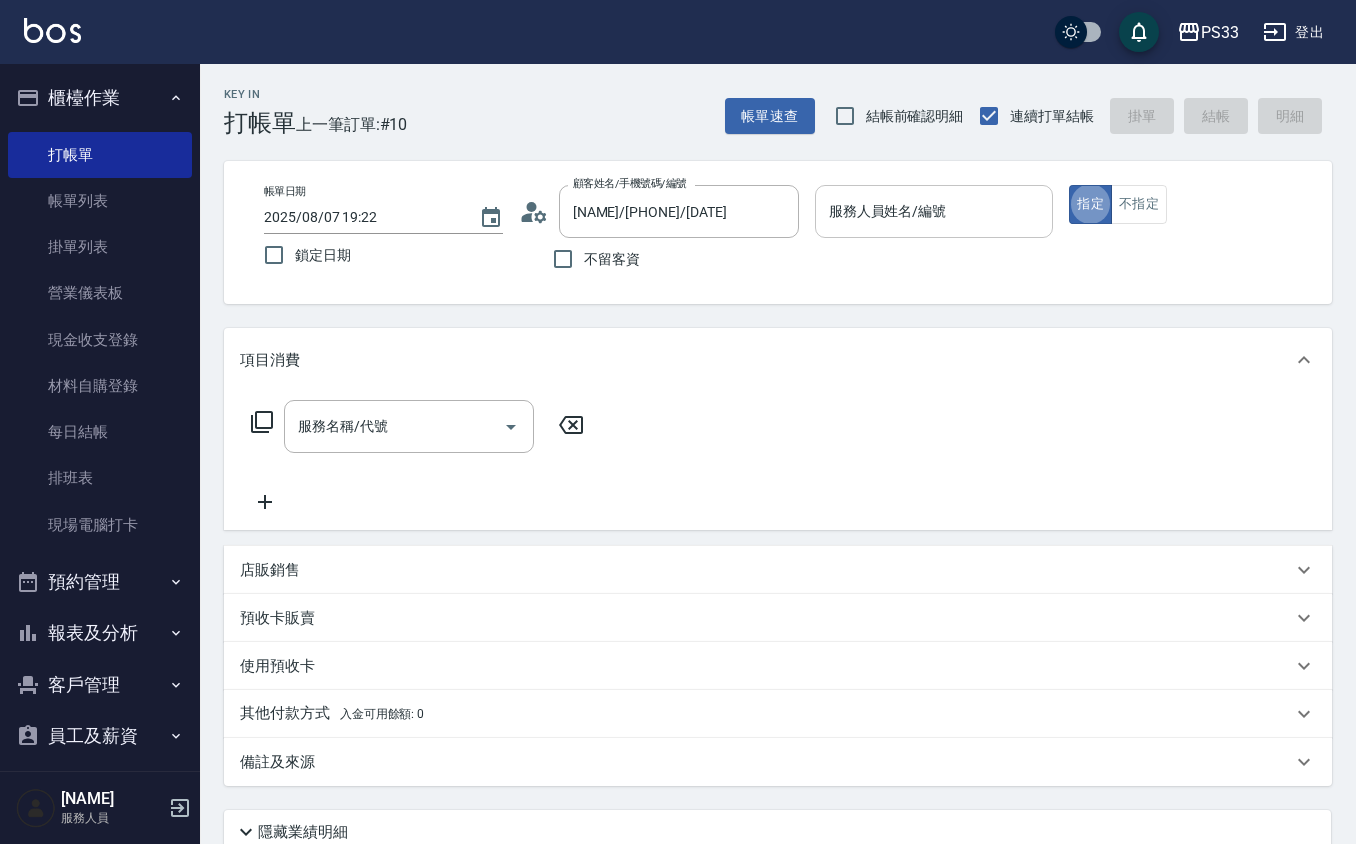 click on "服務人員姓名/編號" at bounding box center [934, 211] 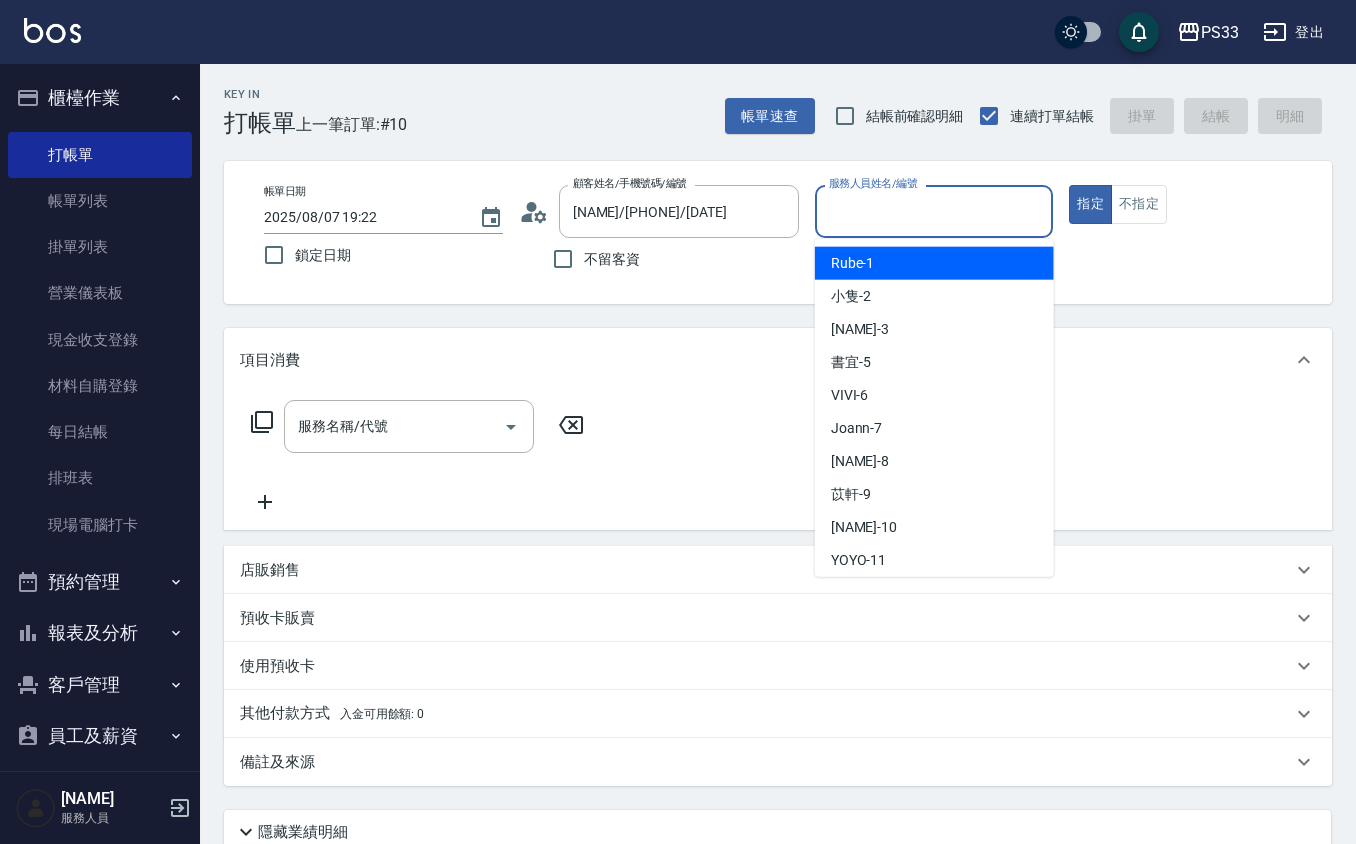 click on "[NAME] -[NUMBER]" at bounding box center (934, 263) 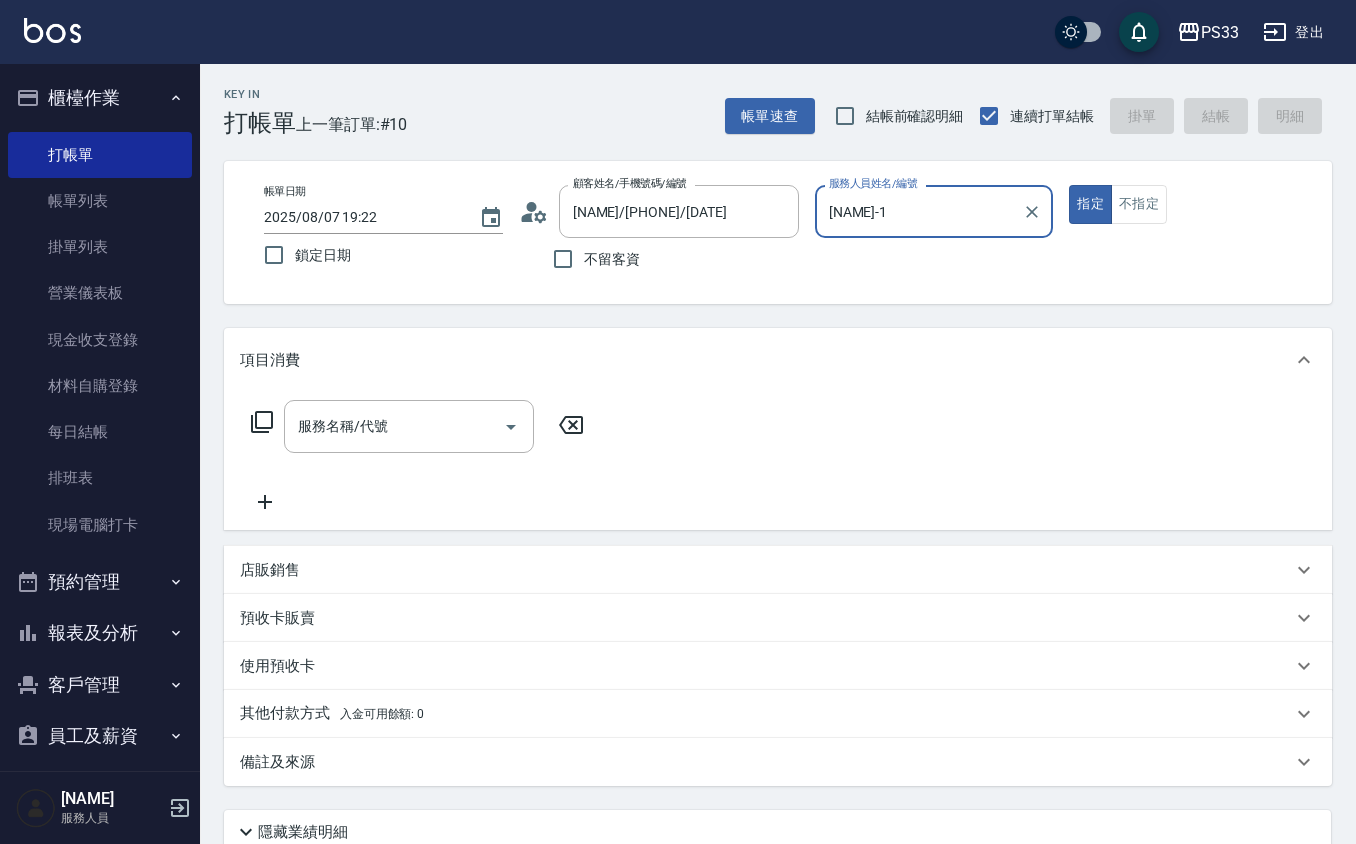 click on "[NAME]-1 服務人員姓名/編號" at bounding box center [934, 211] 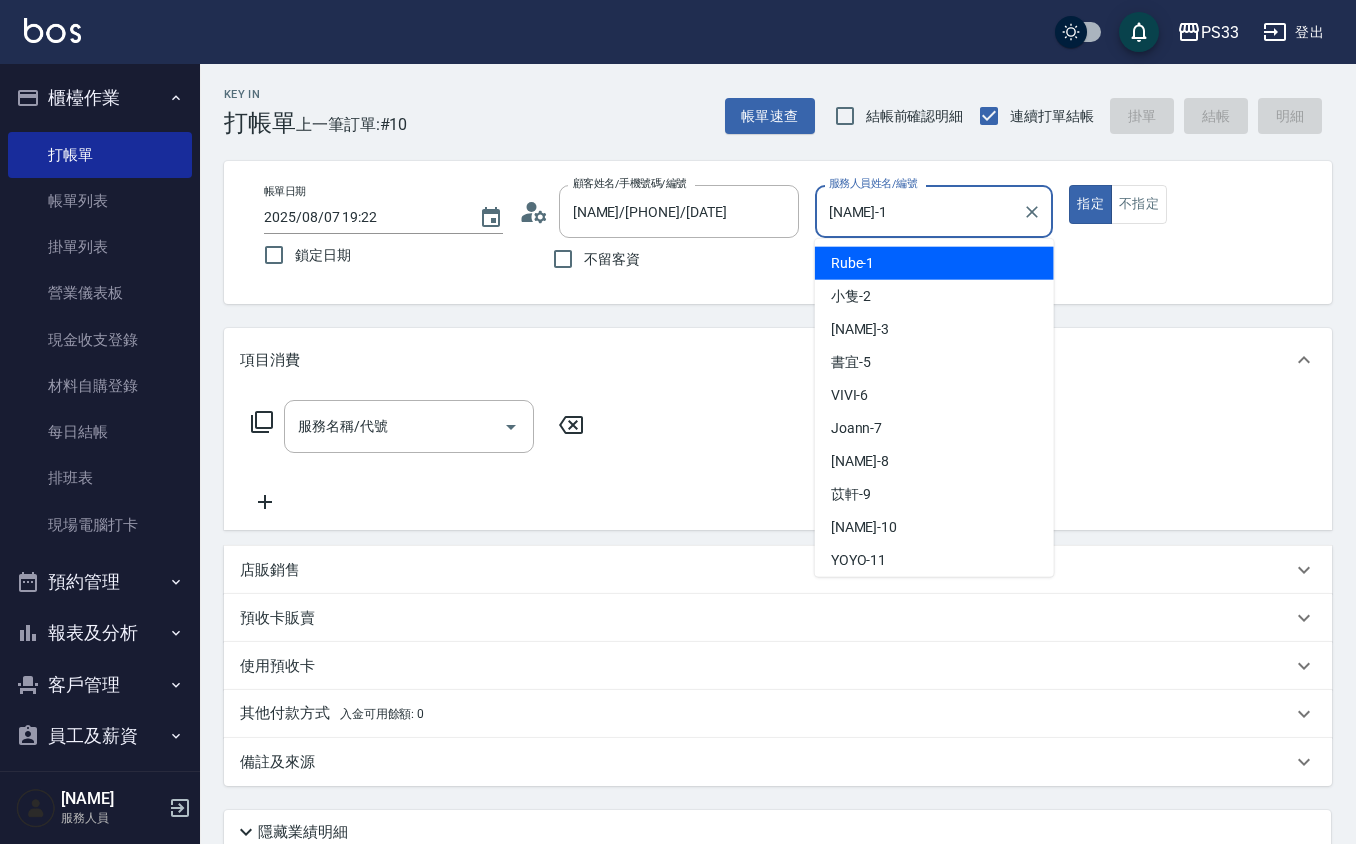 click on "[NAME]-1" at bounding box center [919, 211] 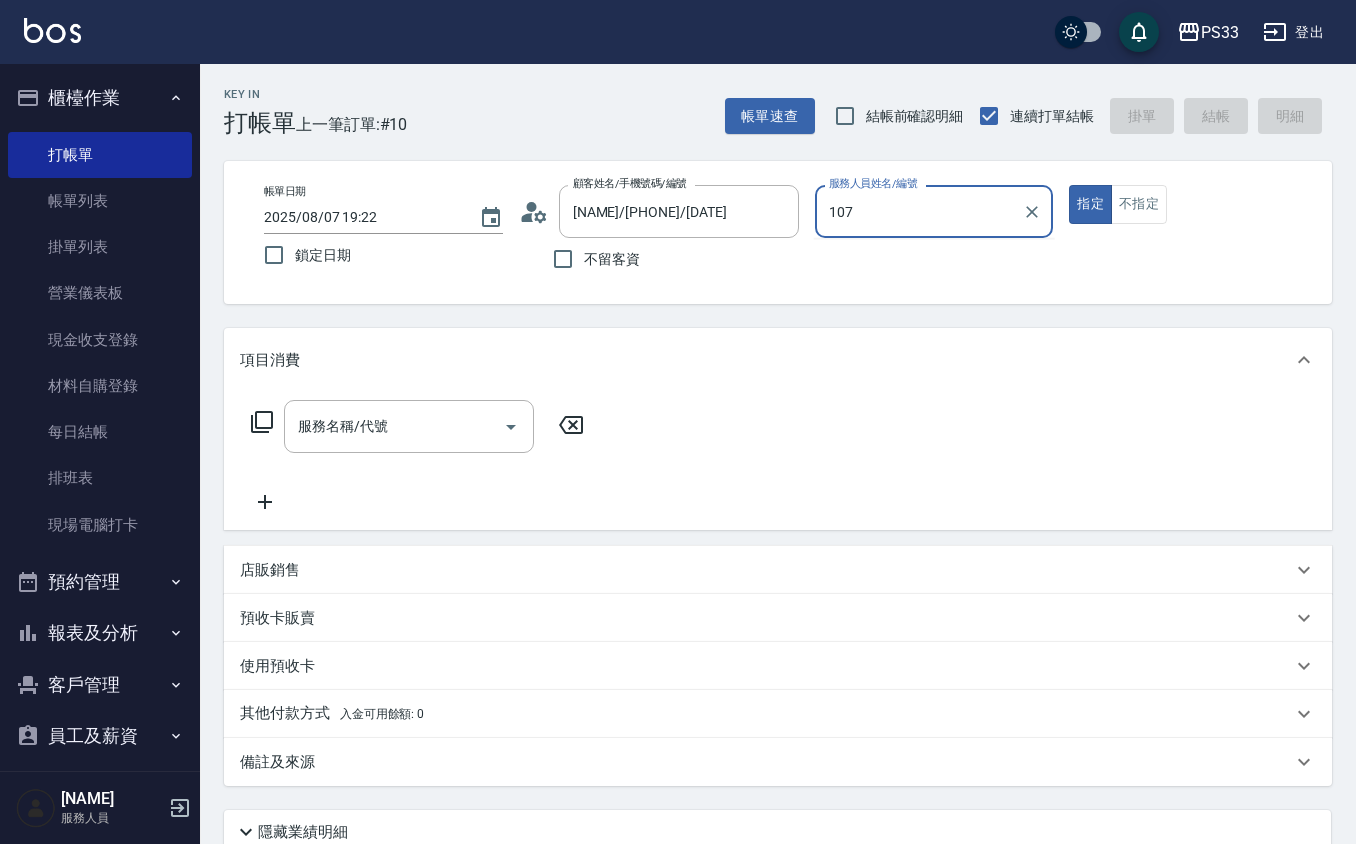 click on "指定" at bounding box center [1090, 204] 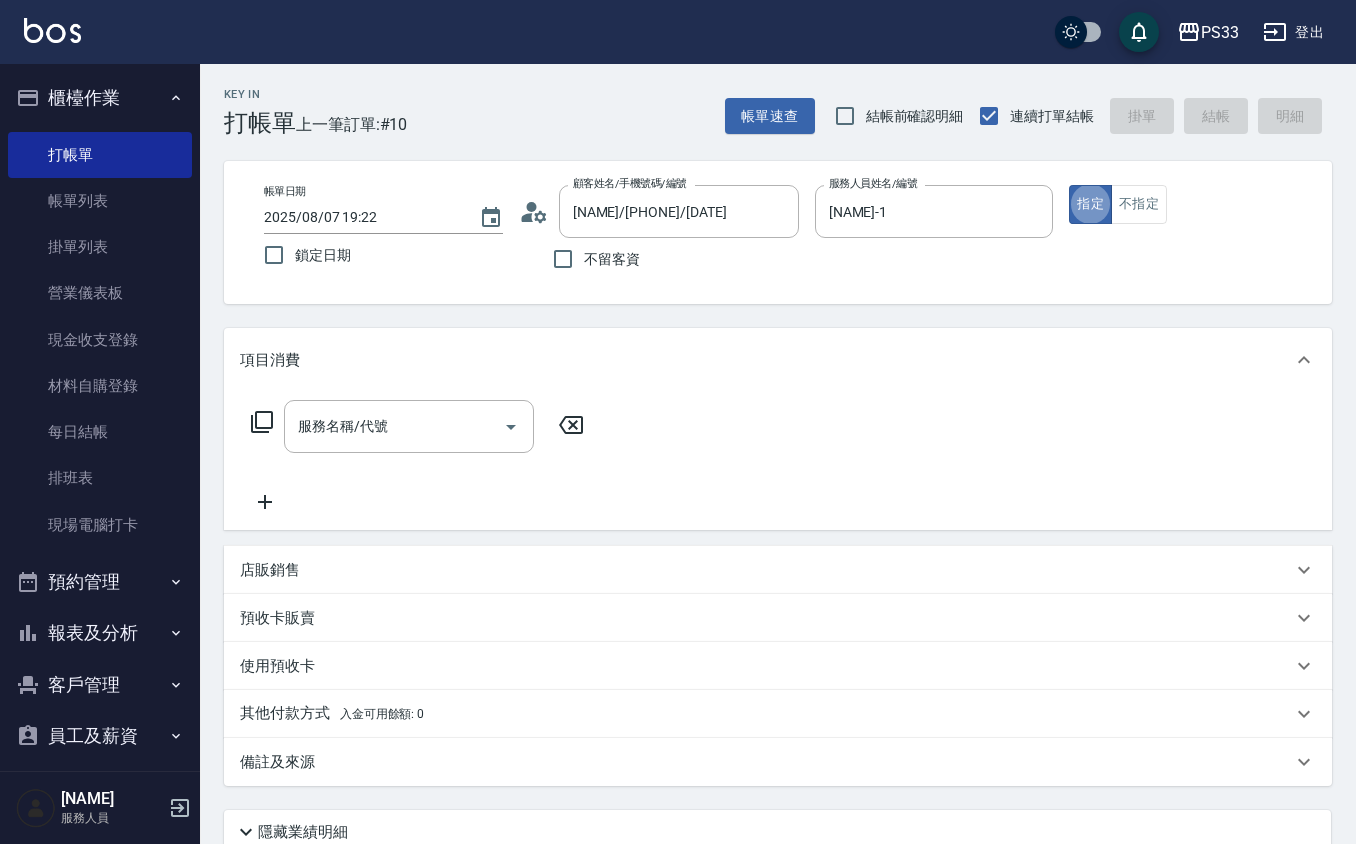 click on "Key In 打帳單 上一筆訂單:#10 帳單速查 結帳前確認明細 連續打單結帳 掛單 結帳 明細 帳單日期 [DATE] [TIME] 鎖定日期 顧客姓名/手機號碼/編號 [NAME]/[PHONE]/[DATE] 顧客姓名/手機號碼/編號 不留客資 服務人員姓名/編號 [NAME] 服務人員姓名/編號 指定 不指定 項目消費 服務名稱/代號 服務名稱/代號 店販銷售 服務人員姓名/編號 服務人員姓名/編號 商品代號/名稱 商品代號/名稱 預收卡販賣 卡券名稱/代號 卡券名稱/代號 使用預收卡 卡券代號/名稱 卡券代號/名稱 其他付款方式 入金可用餘額: 0 其他付款方式 其他付款方式 入金剩餘： 0元 0 ​ 整筆扣入金 0元 異動入金 備註及來源 備註 備註 訂單來源 ​ 訂單來源 隱藏業績明細 服務消費  0 店販消費  0 使用預收卡  0 業績合計   0 預收卡販賣  0 會員卡販賣  0 扣入金  0 現金應收   0 其他付款方式  0 掛單 結帳" at bounding box center [778, 533] 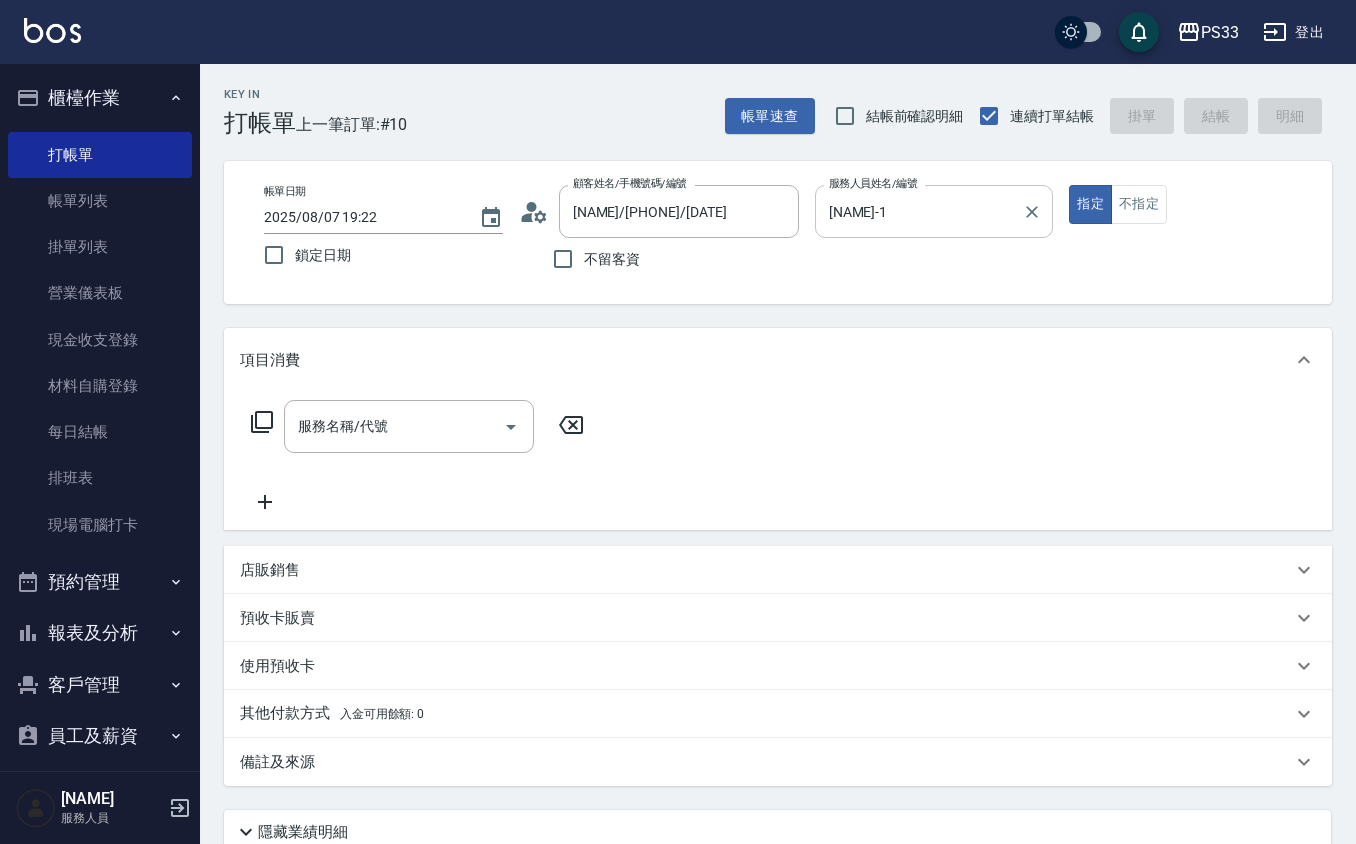 click on "[NAME]-1" at bounding box center [919, 211] 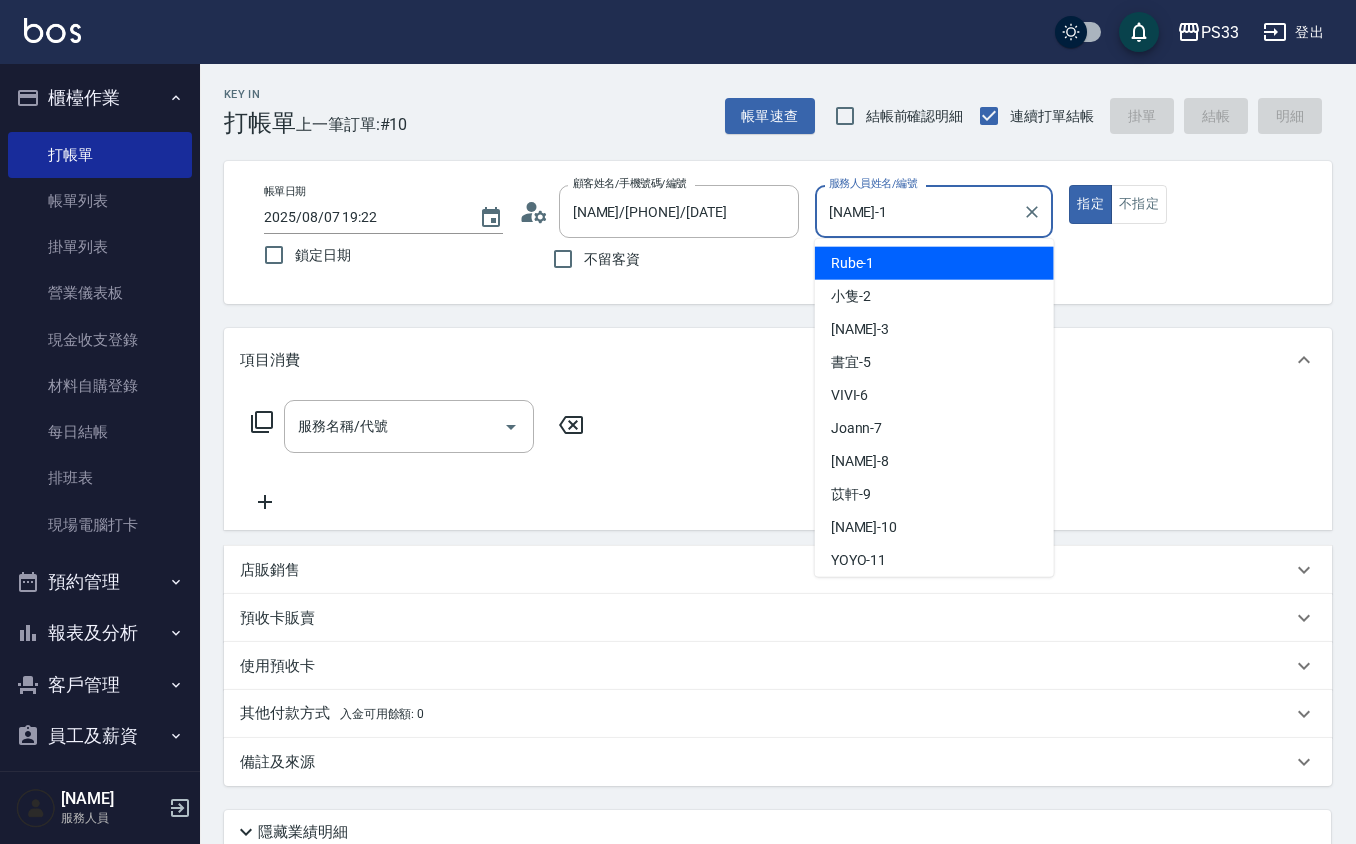 click on "[NAME]-1" at bounding box center [919, 211] 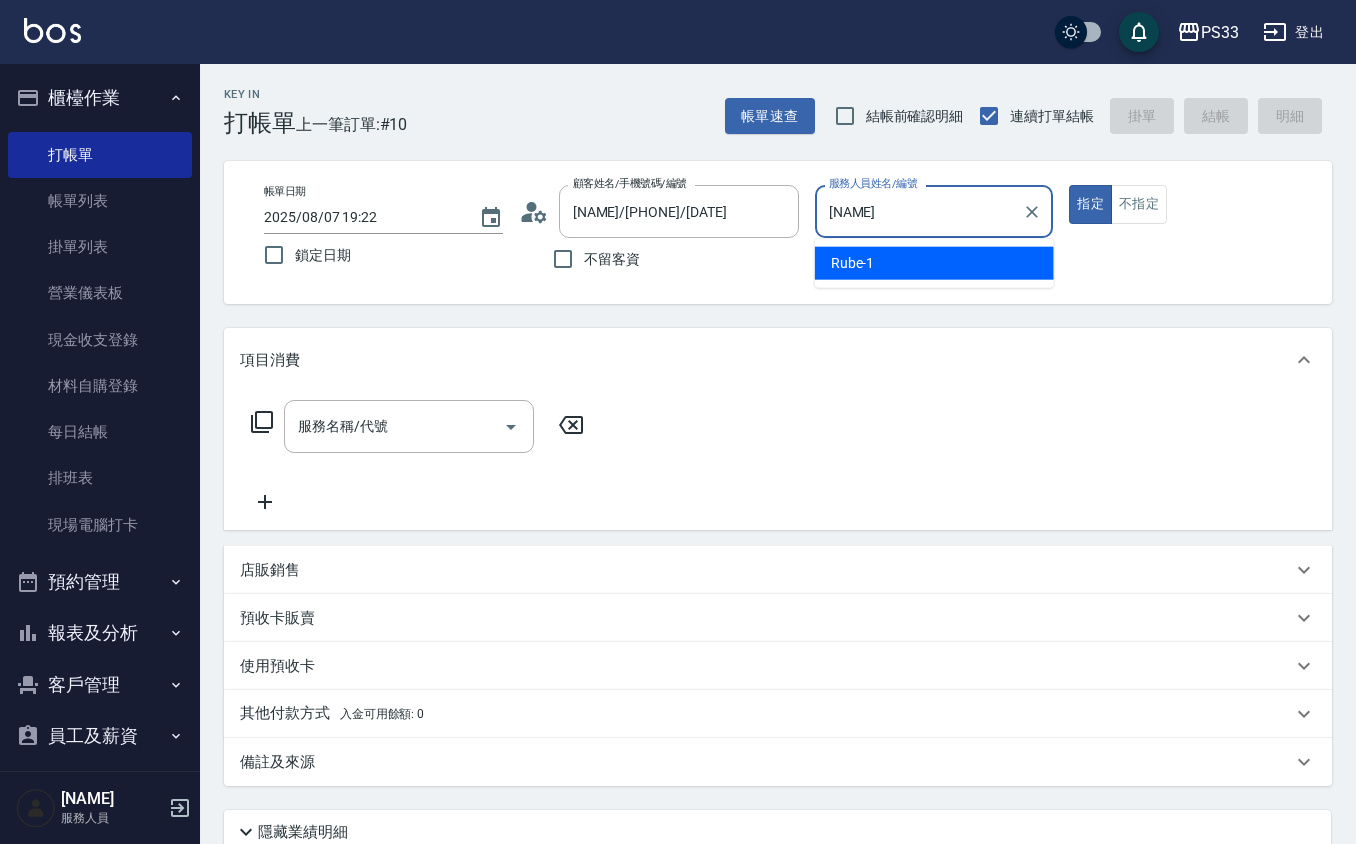 type on "R" 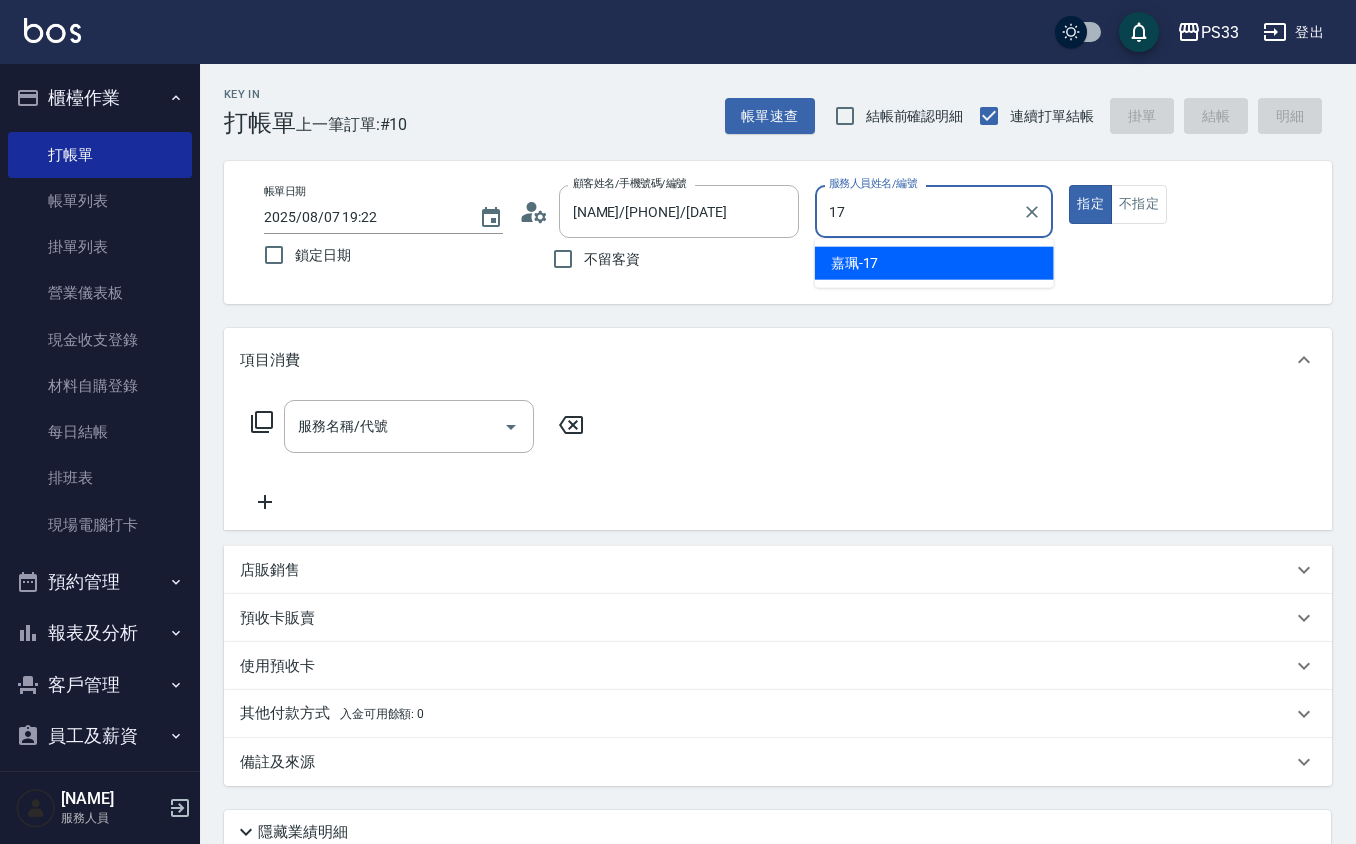 type on "嘉珮-17" 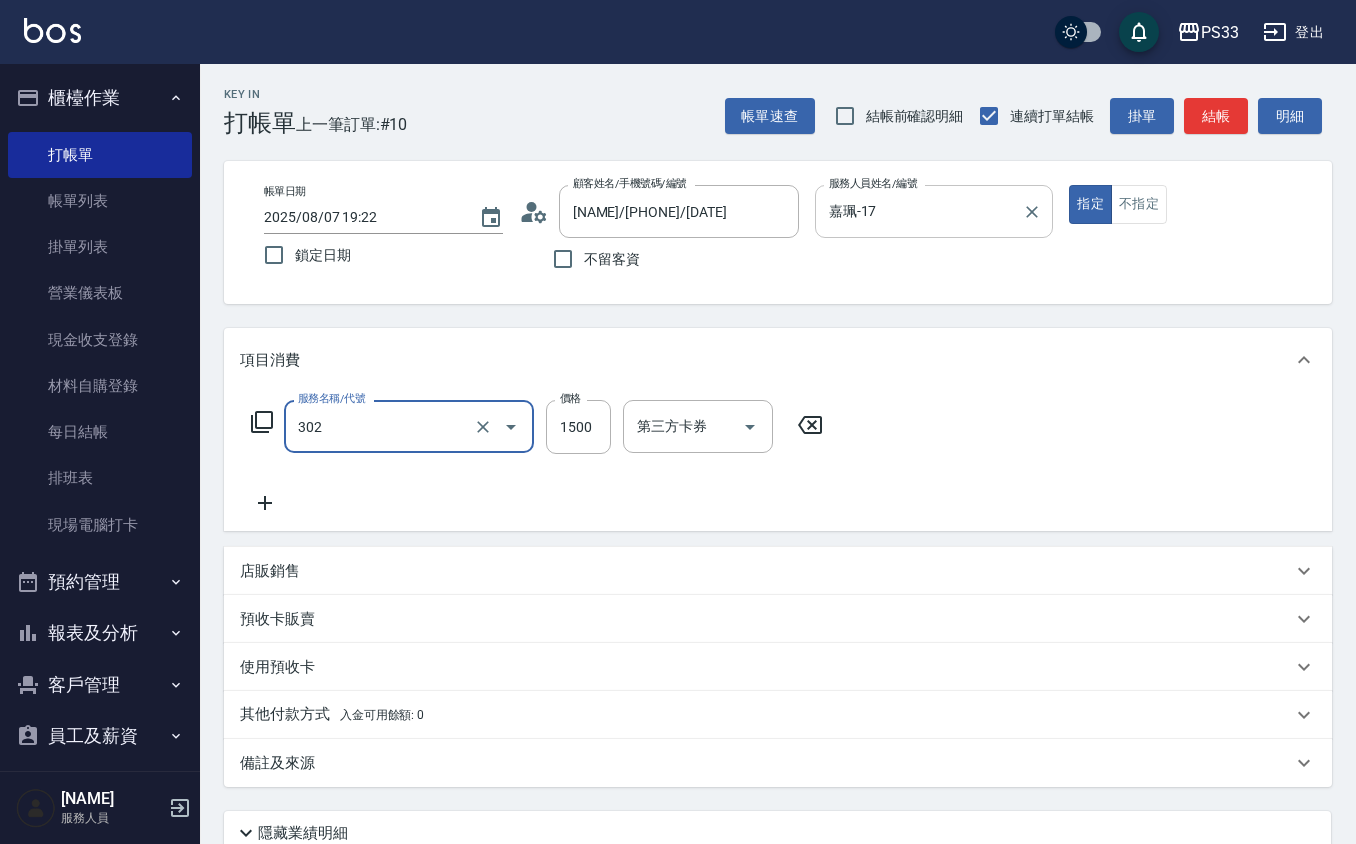 type on "設計燙髮(302)" 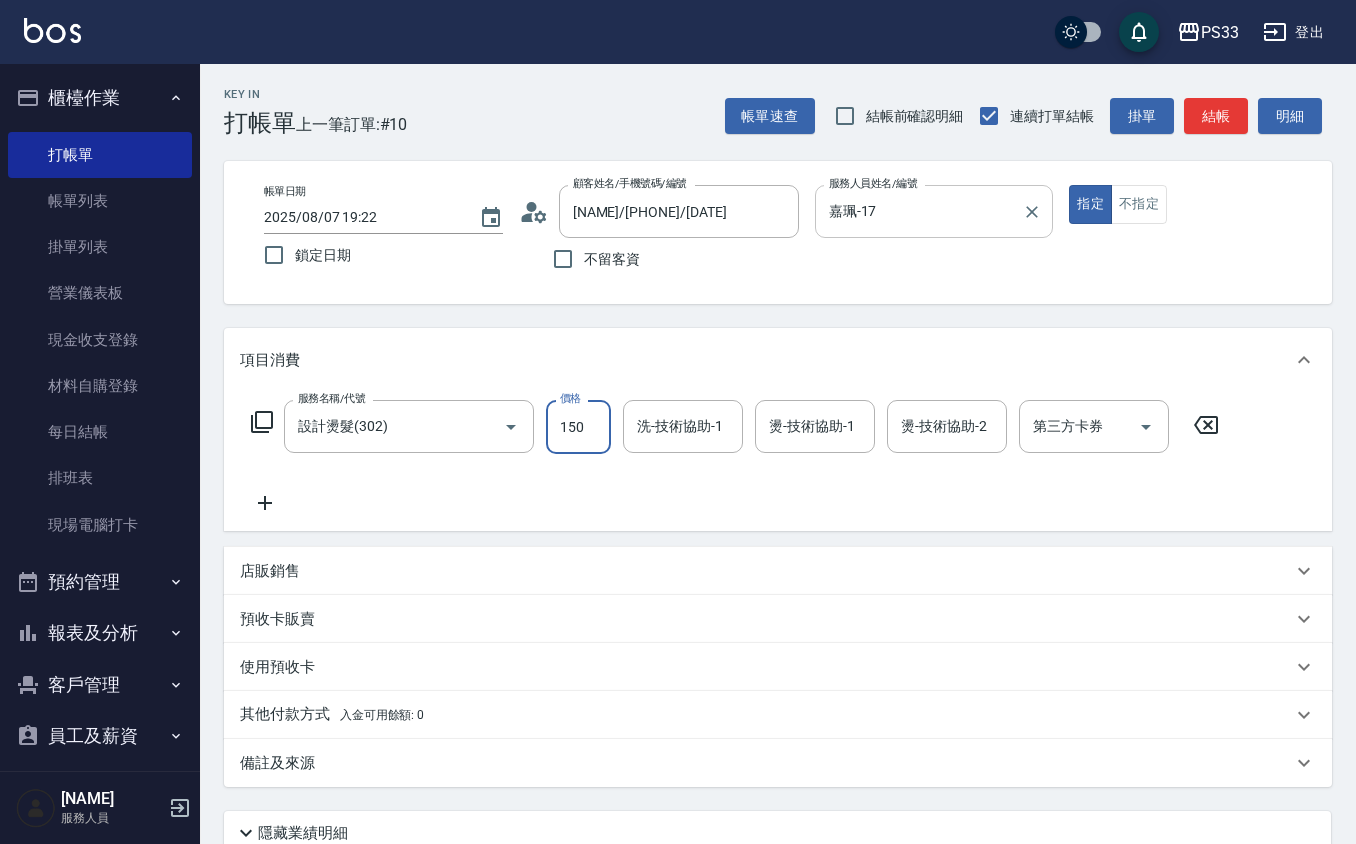 type on "1500" 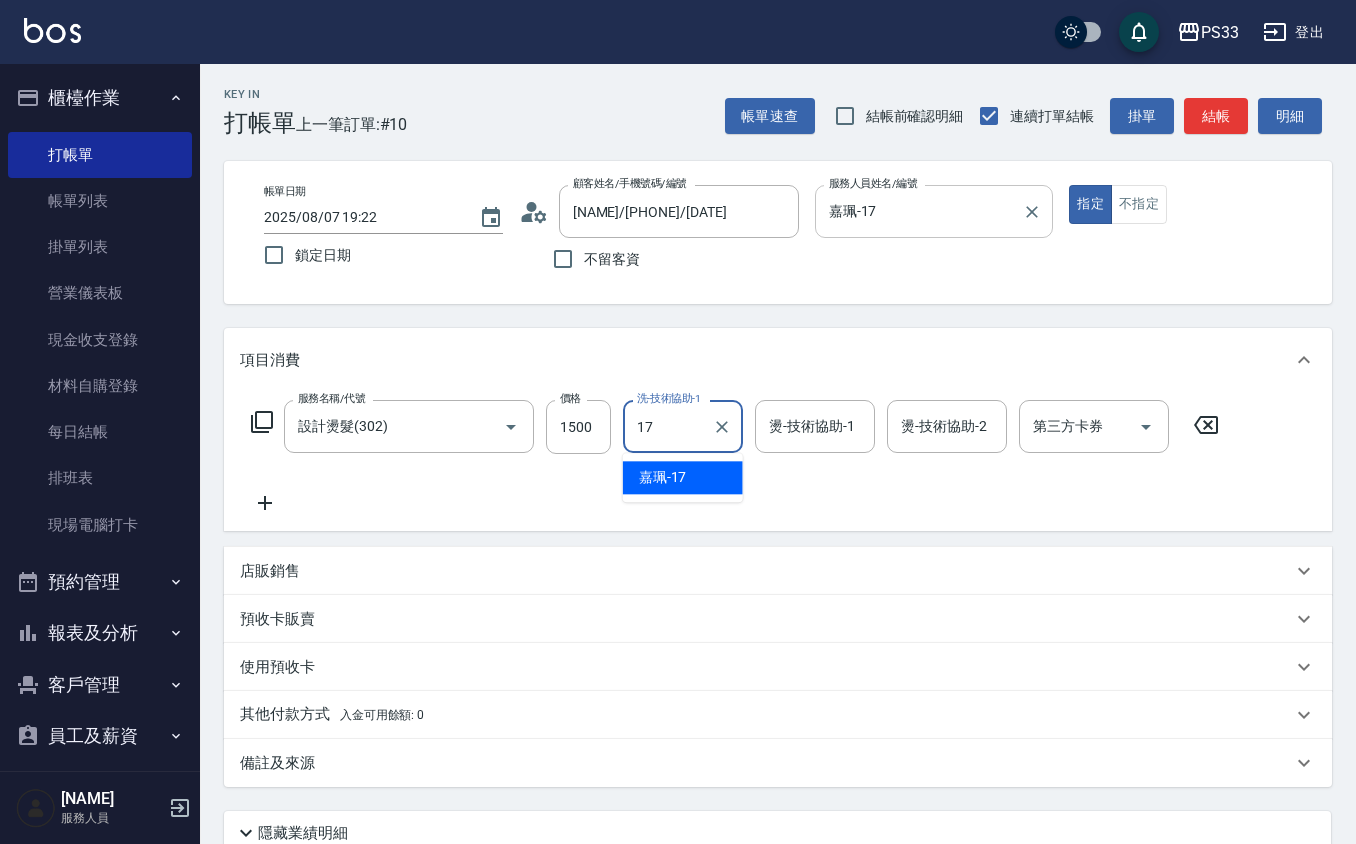 type on "嘉珮-17" 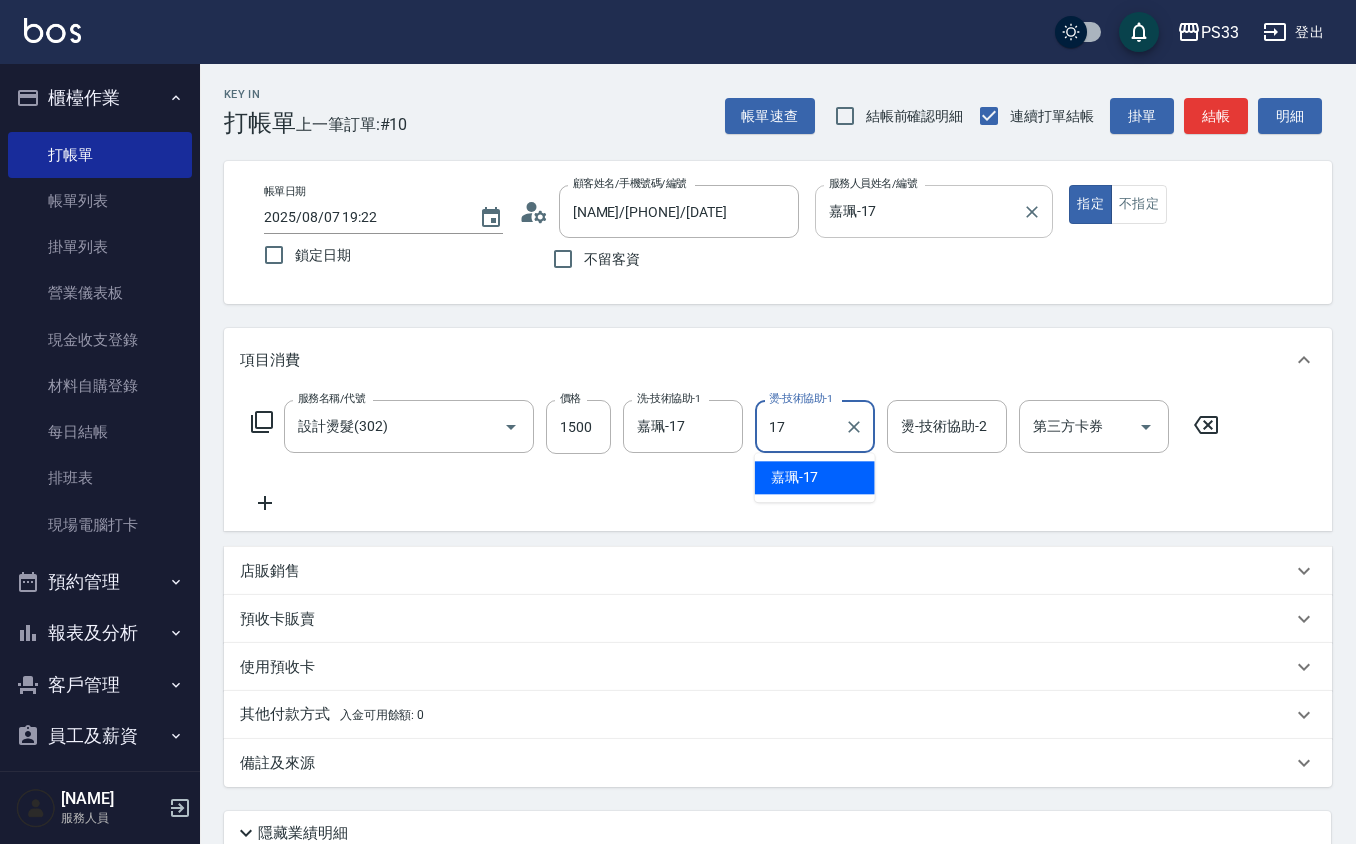 type on "嘉珮-17" 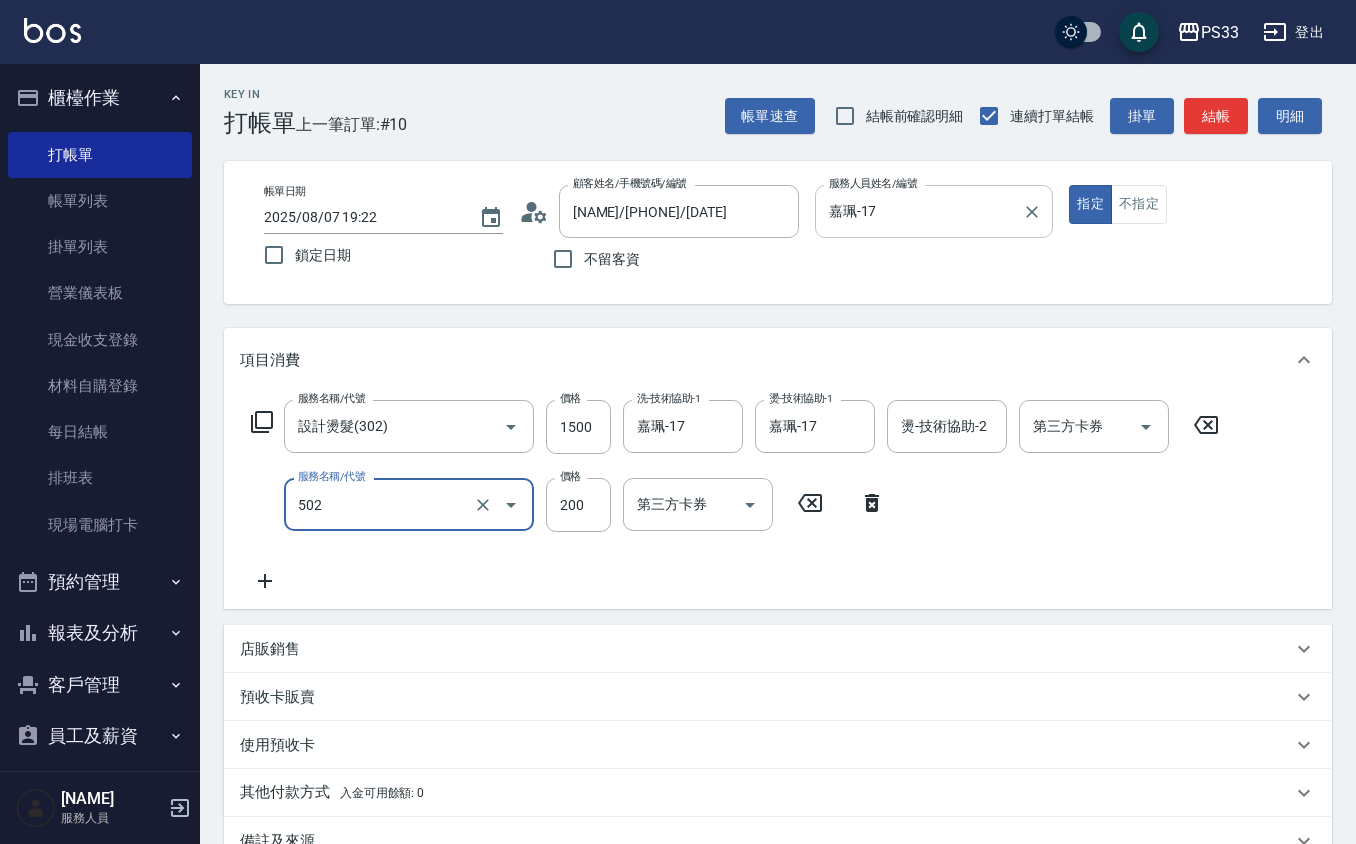 type on "自備護髮(502)" 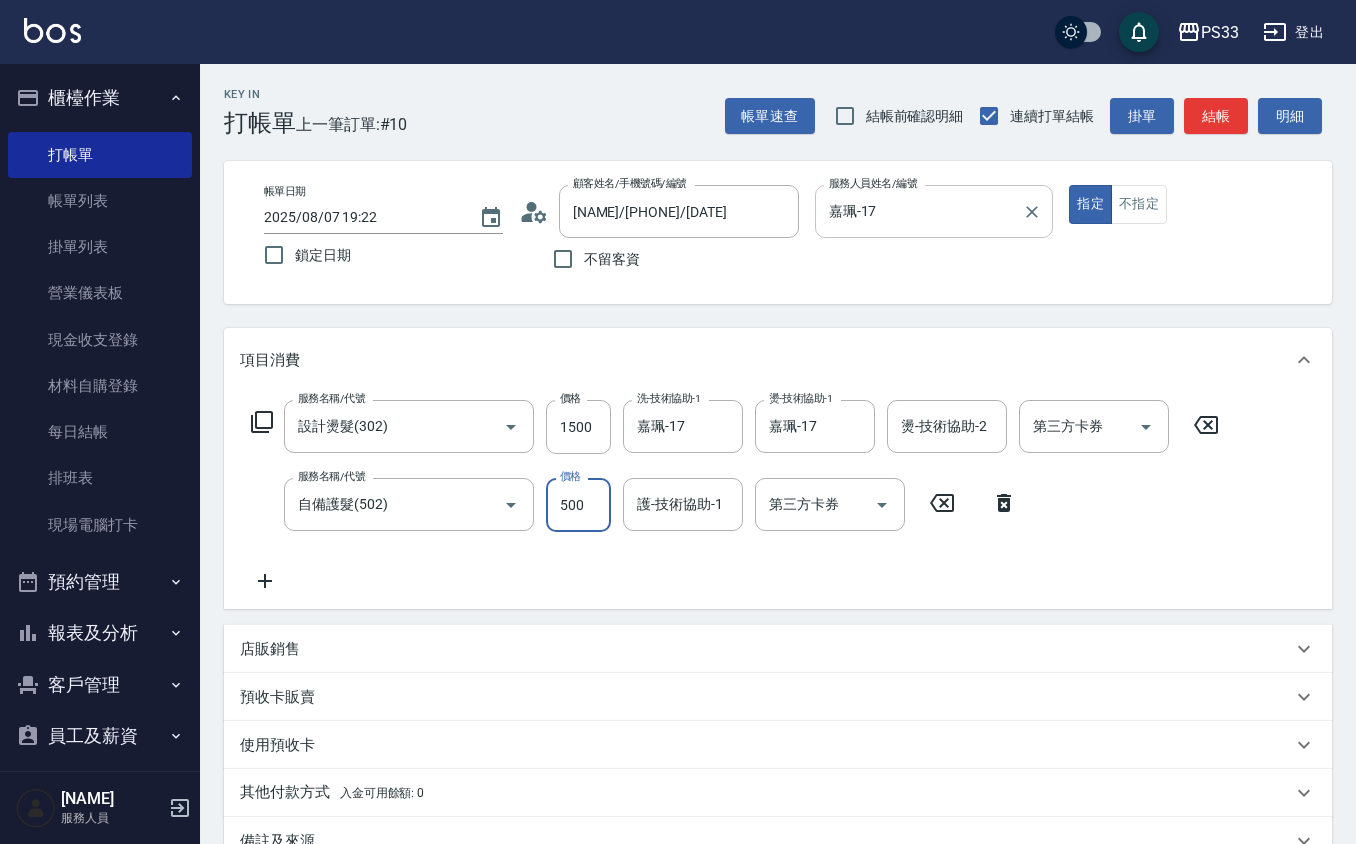 type on "500" 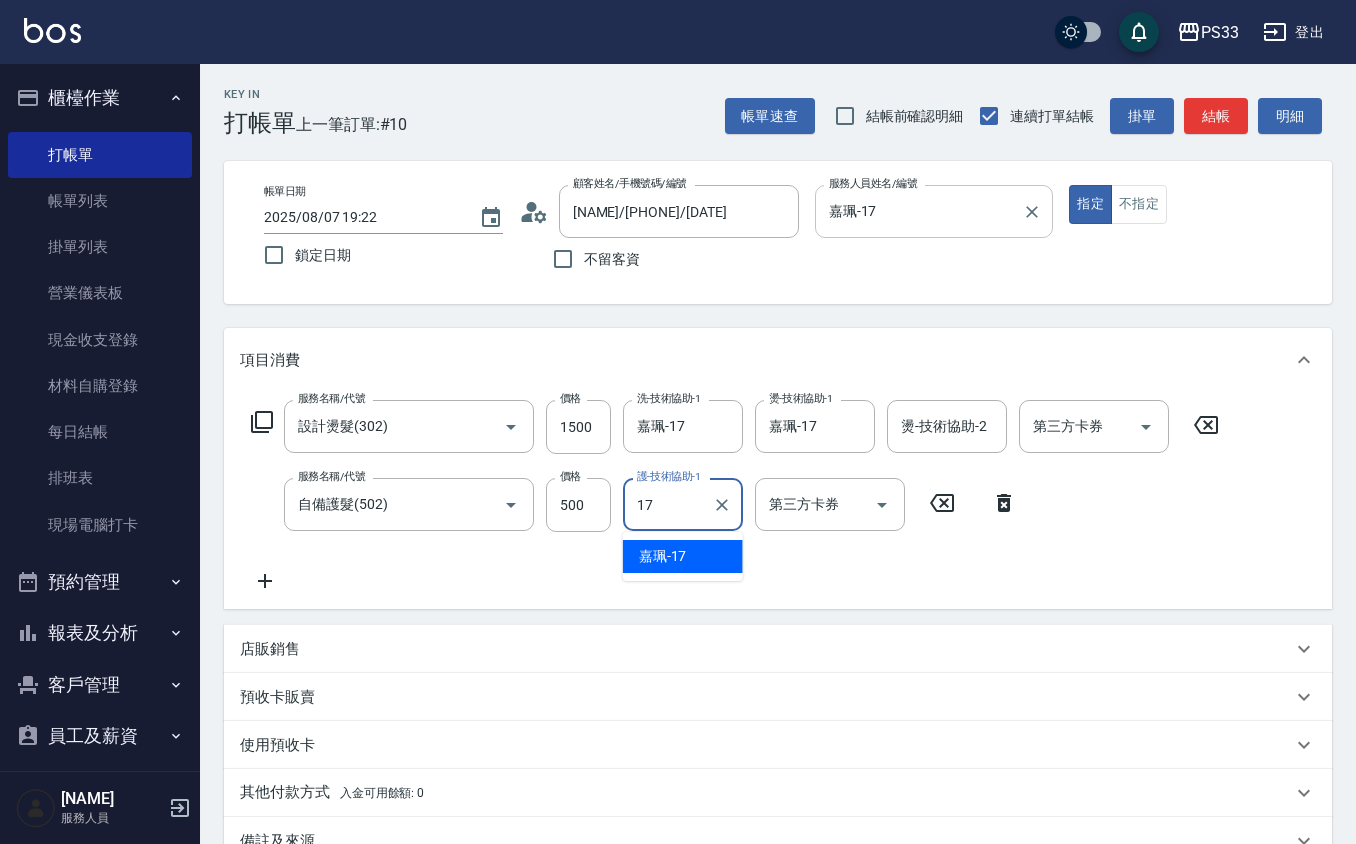 type on "嘉珮-17" 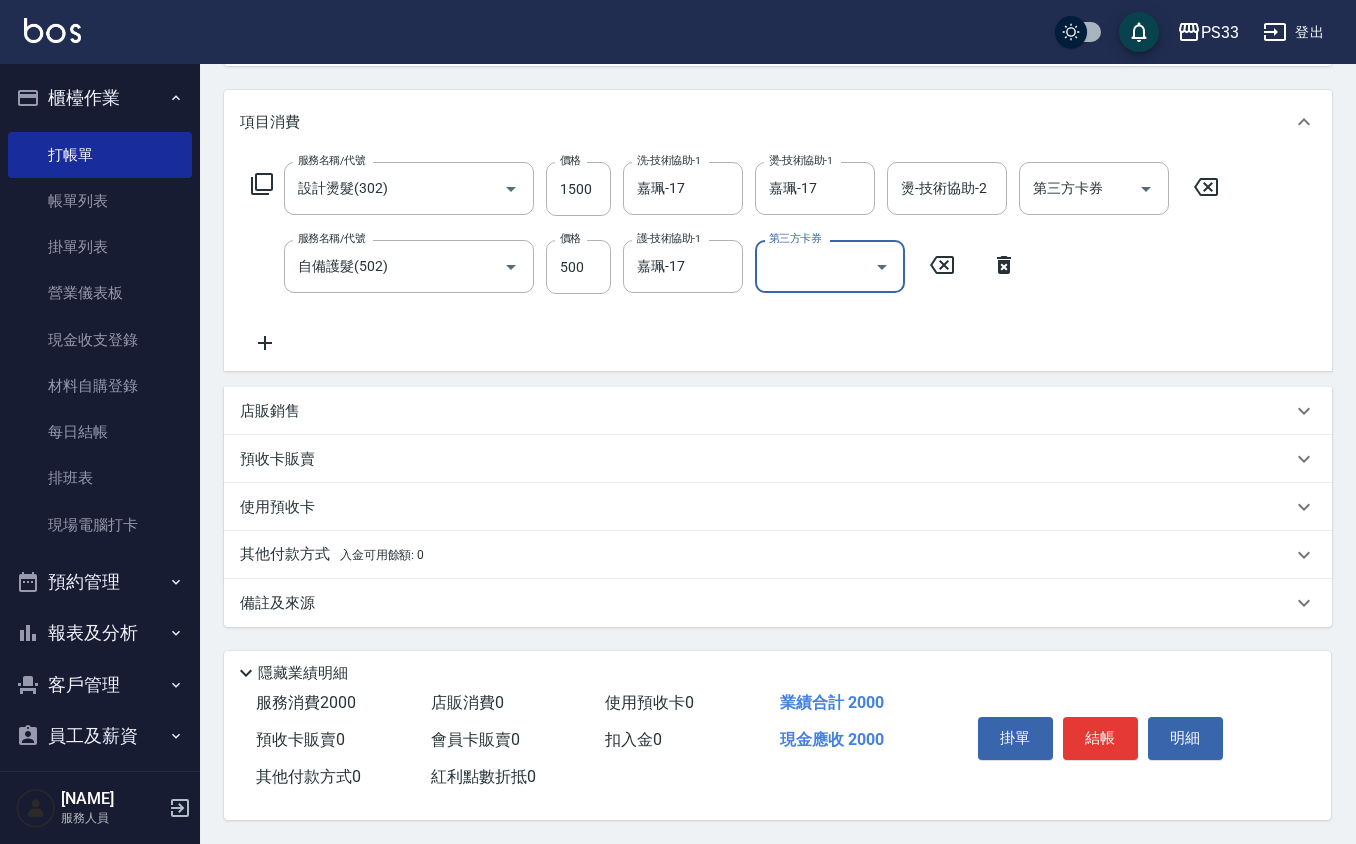 scroll, scrollTop: 0, scrollLeft: 0, axis: both 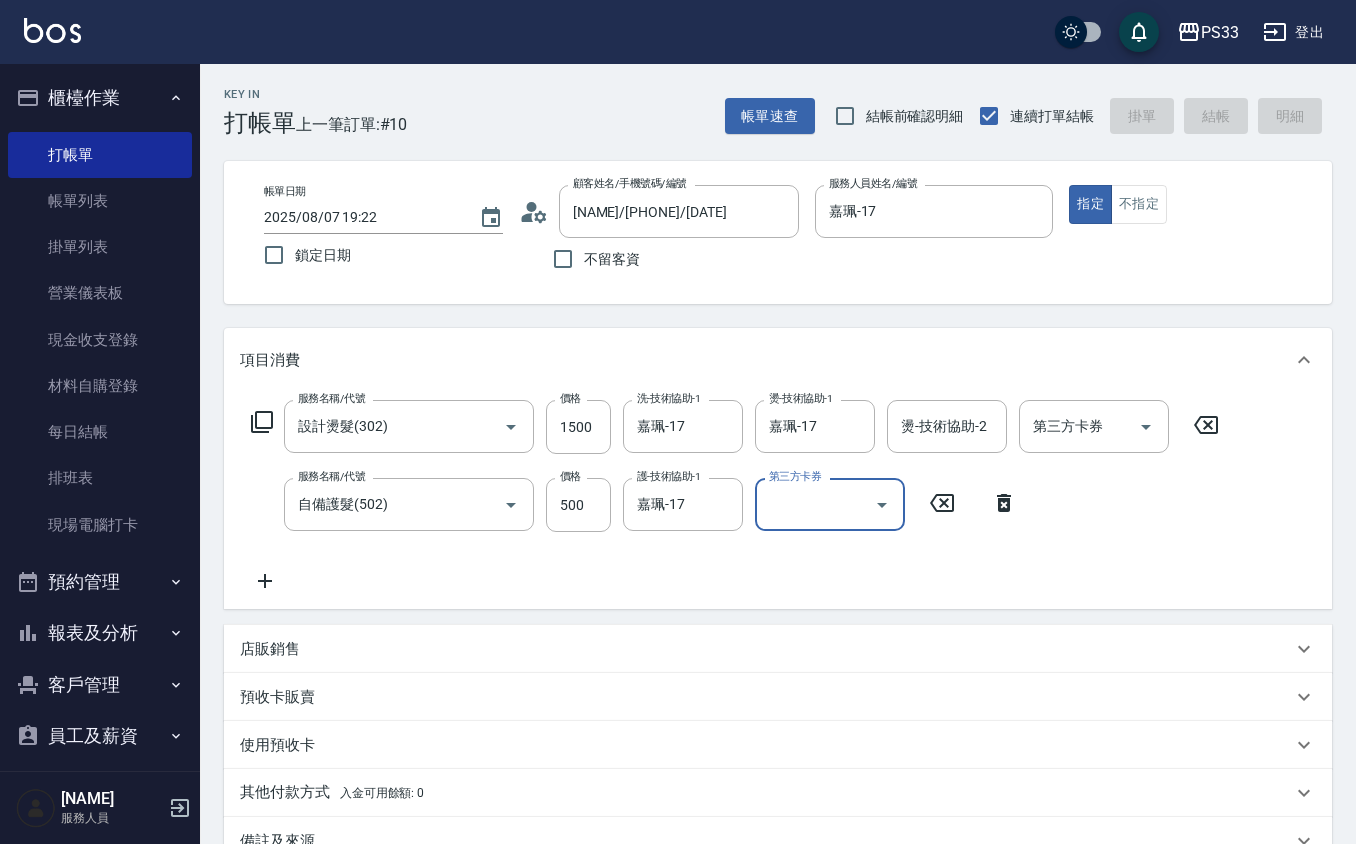 type on "2025/08/07 19:23" 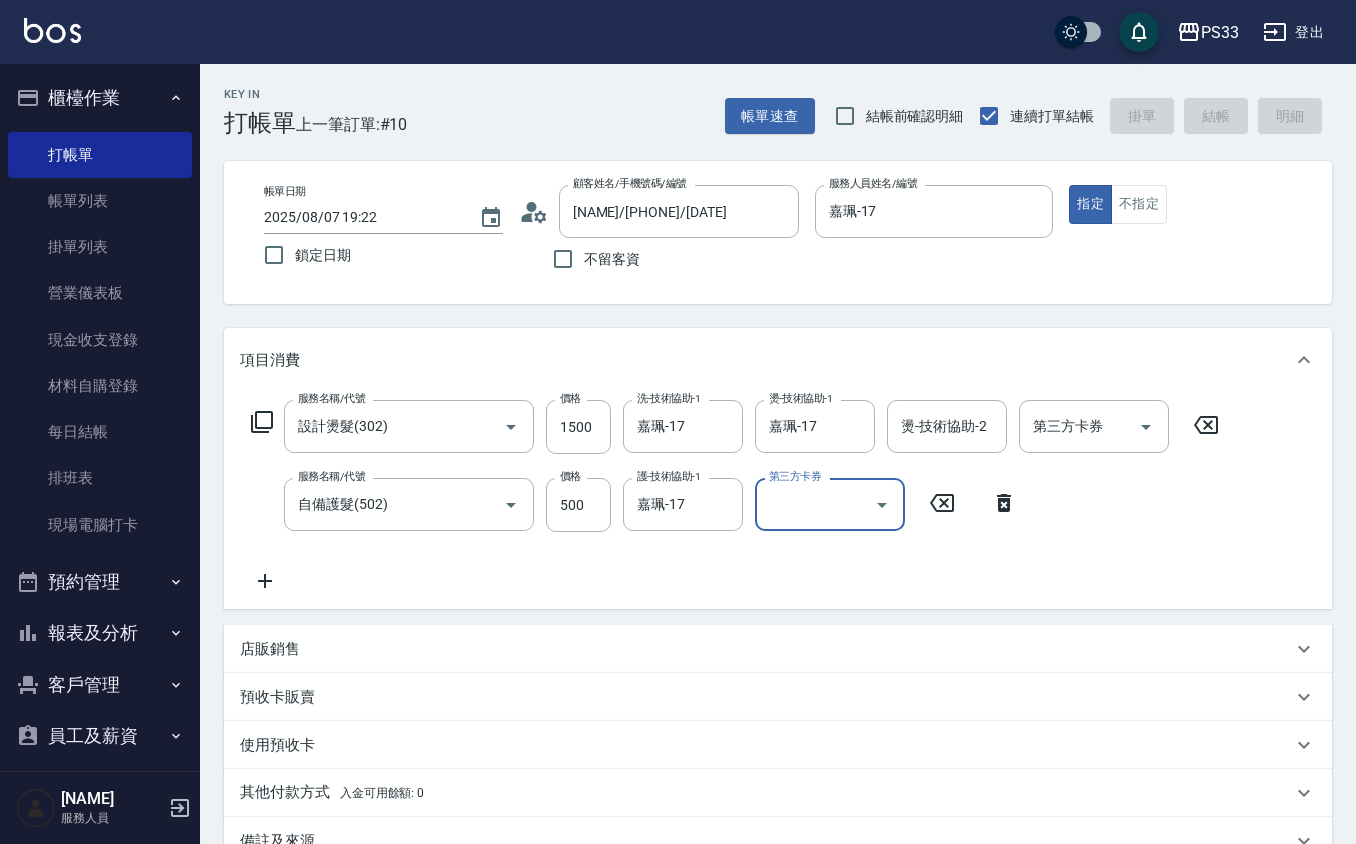 type 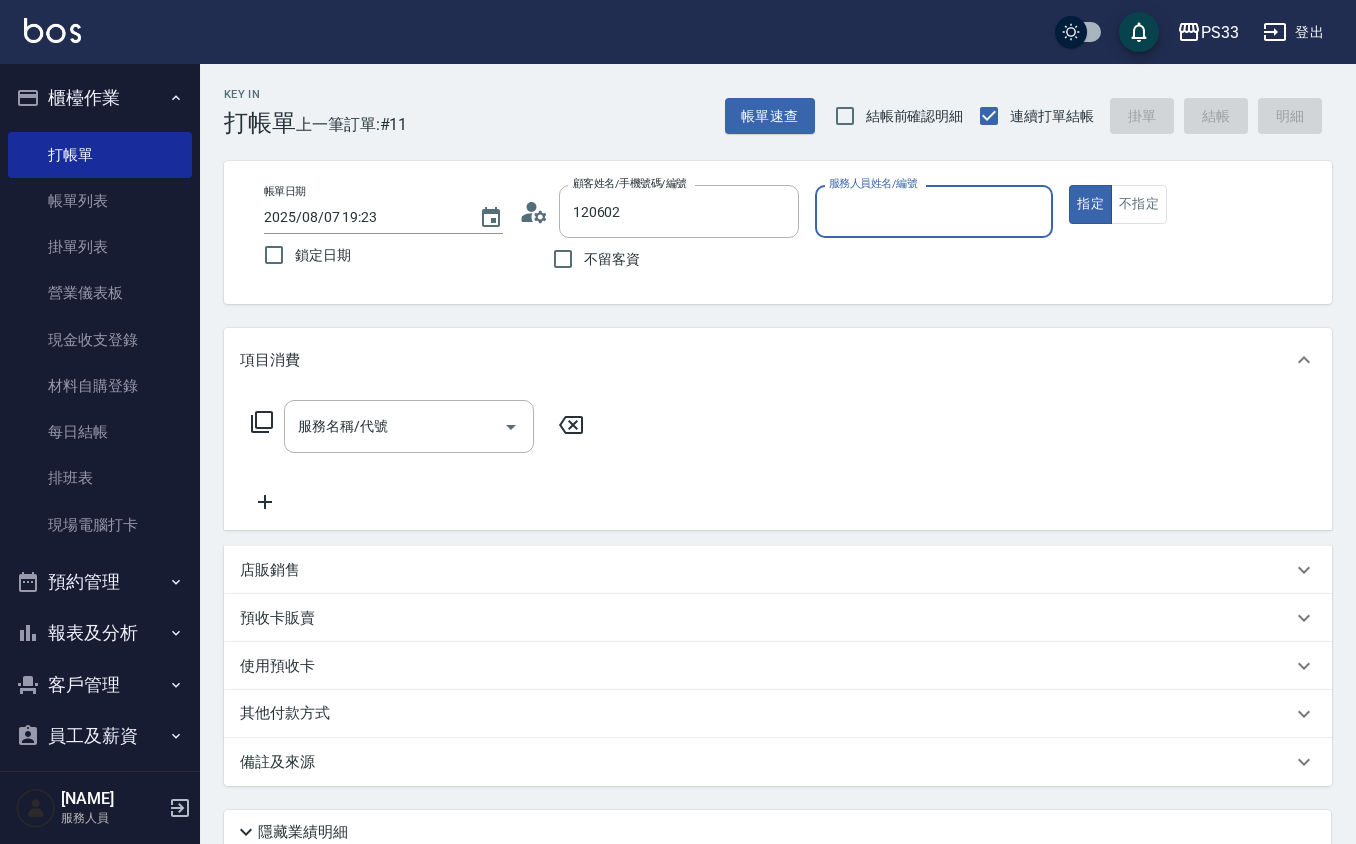 type on "[NAME]/[PHONE]/[DATE]" 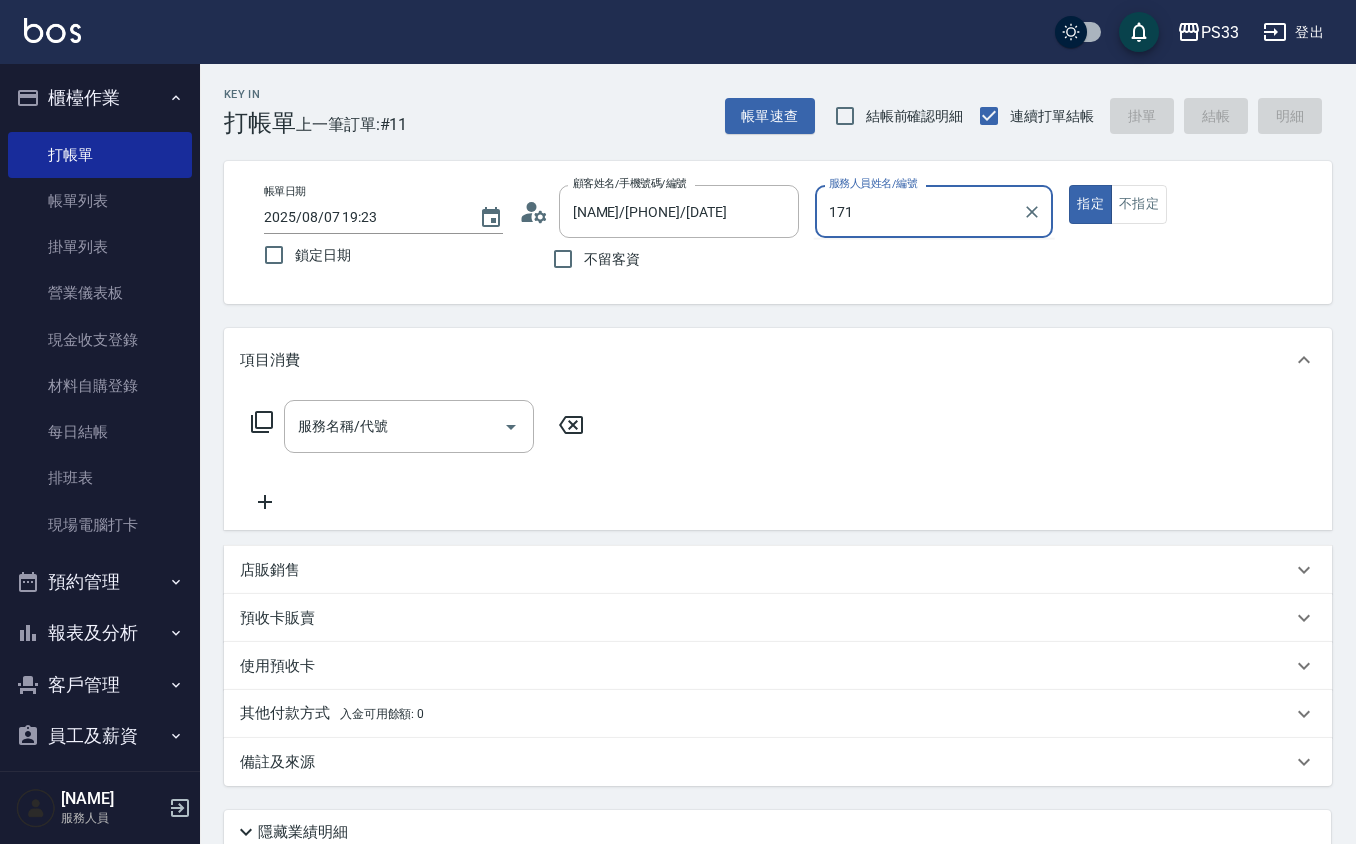 type on "171" 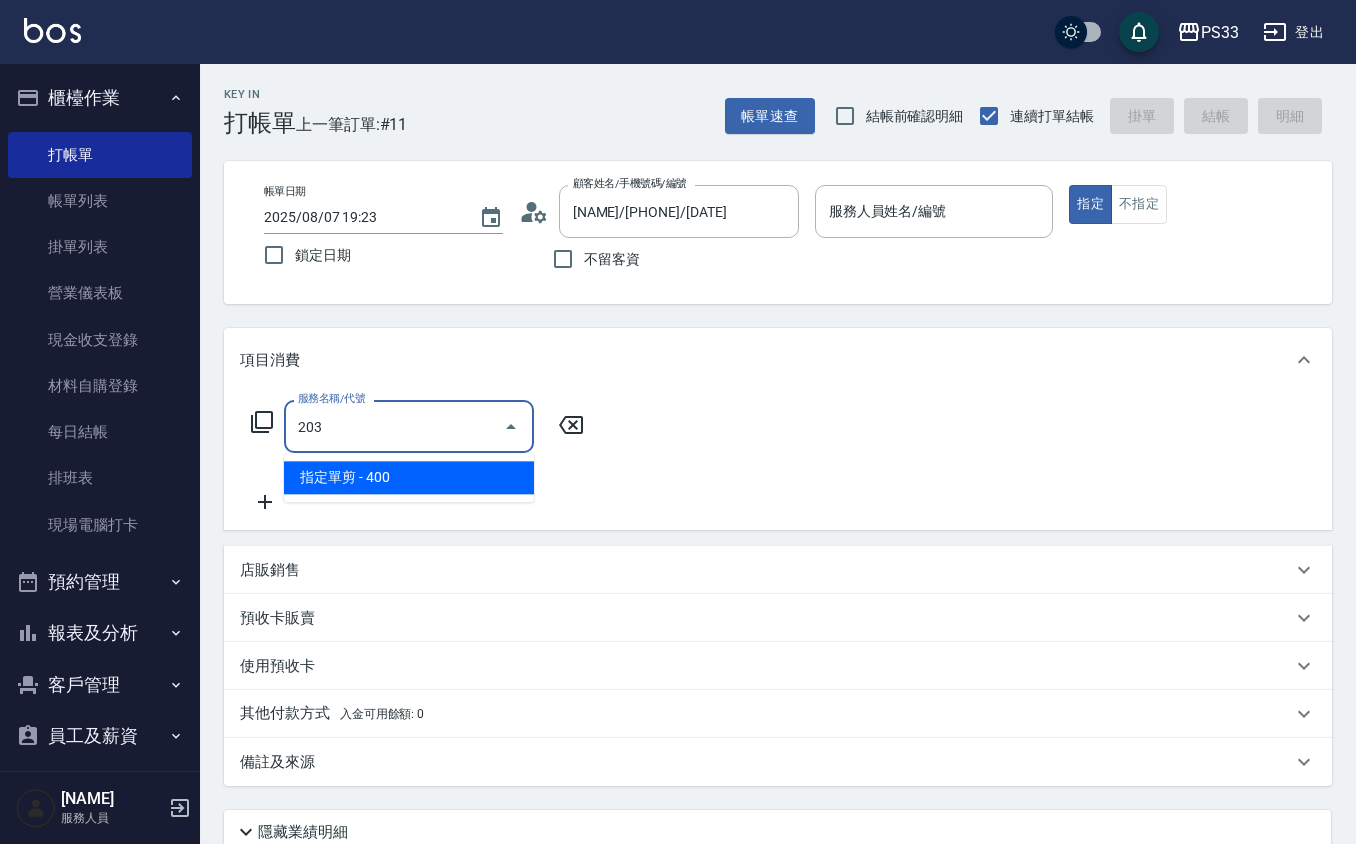 type on "指定單剪(203)" 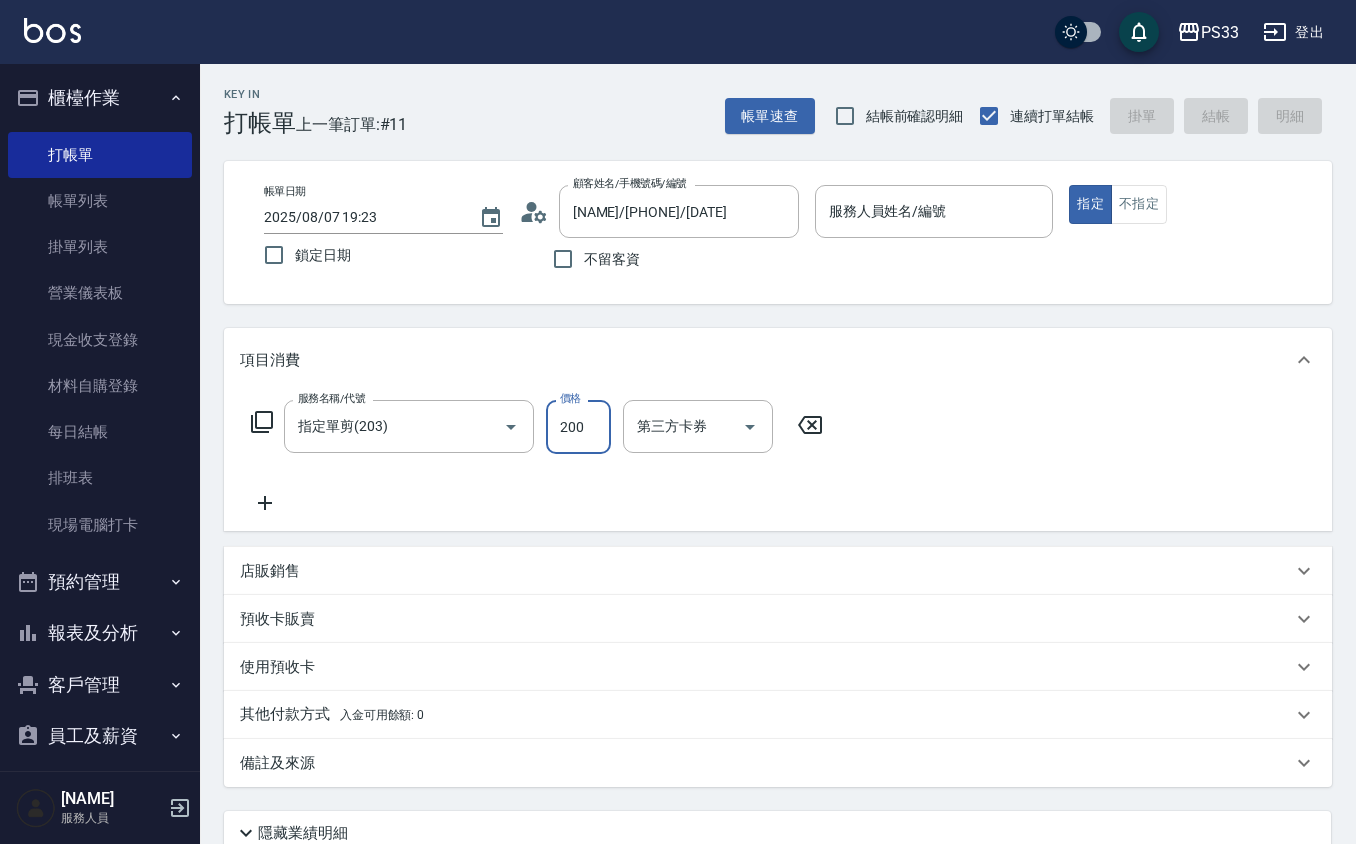 type on "200" 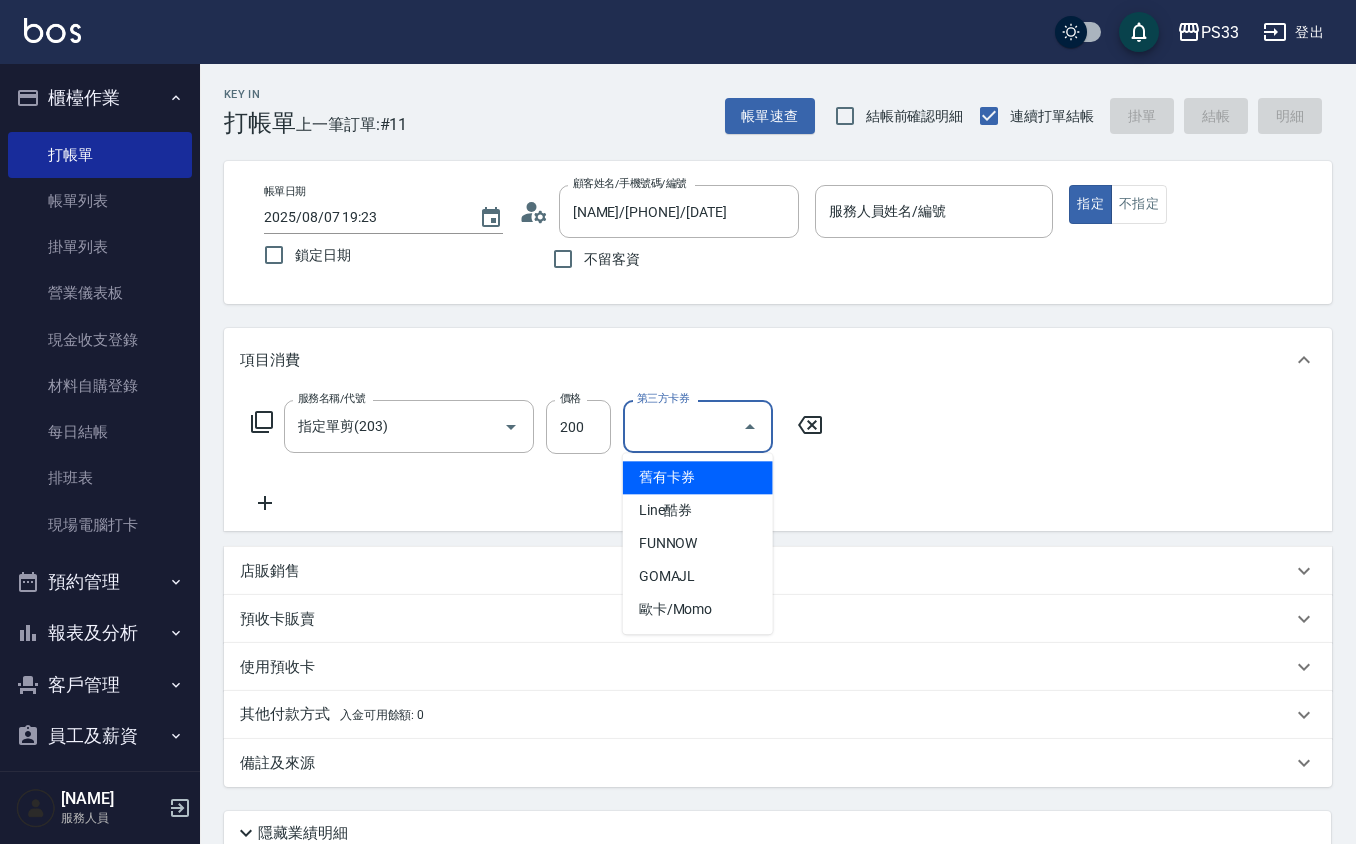 type on "舊有卡券" 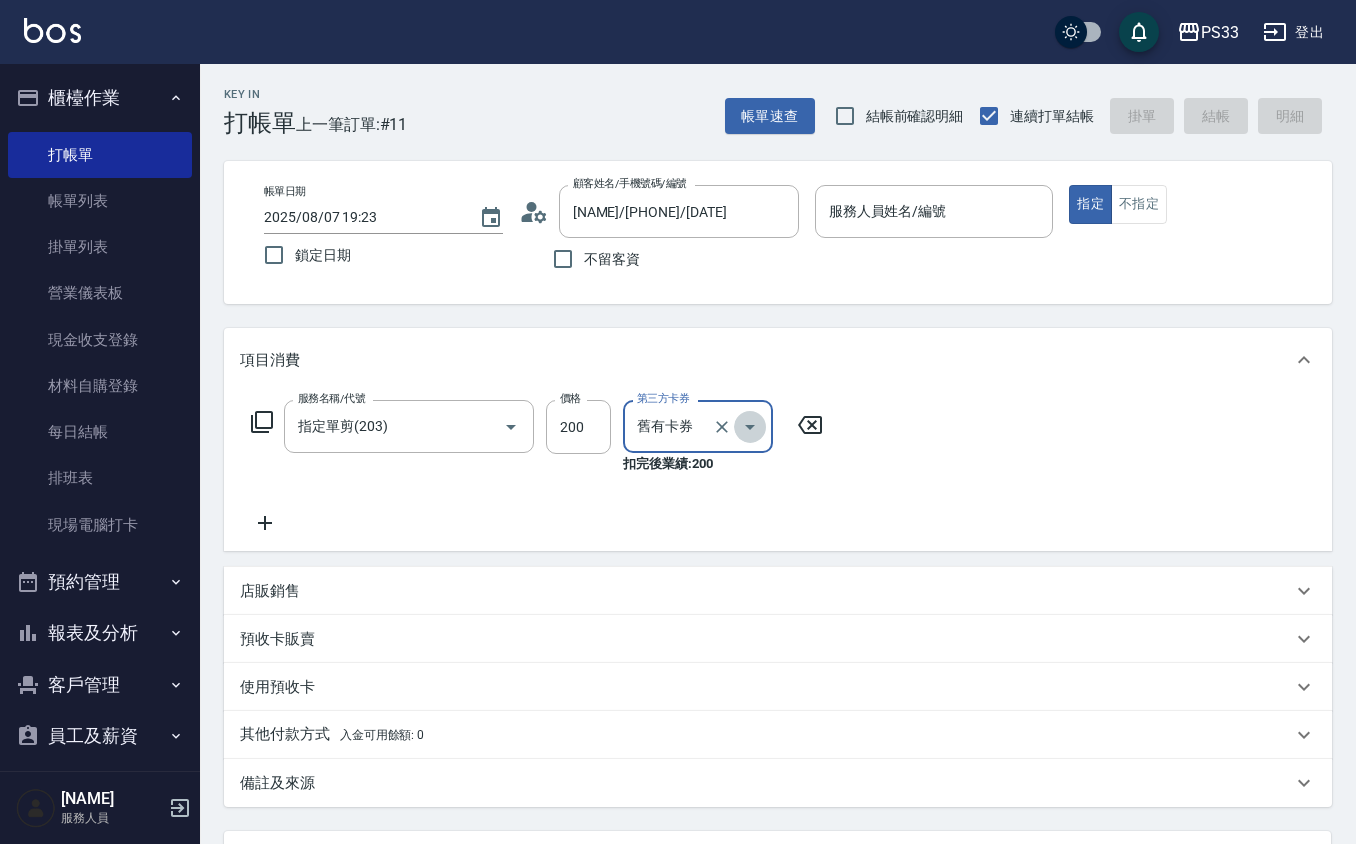 click at bounding box center (750, 427) 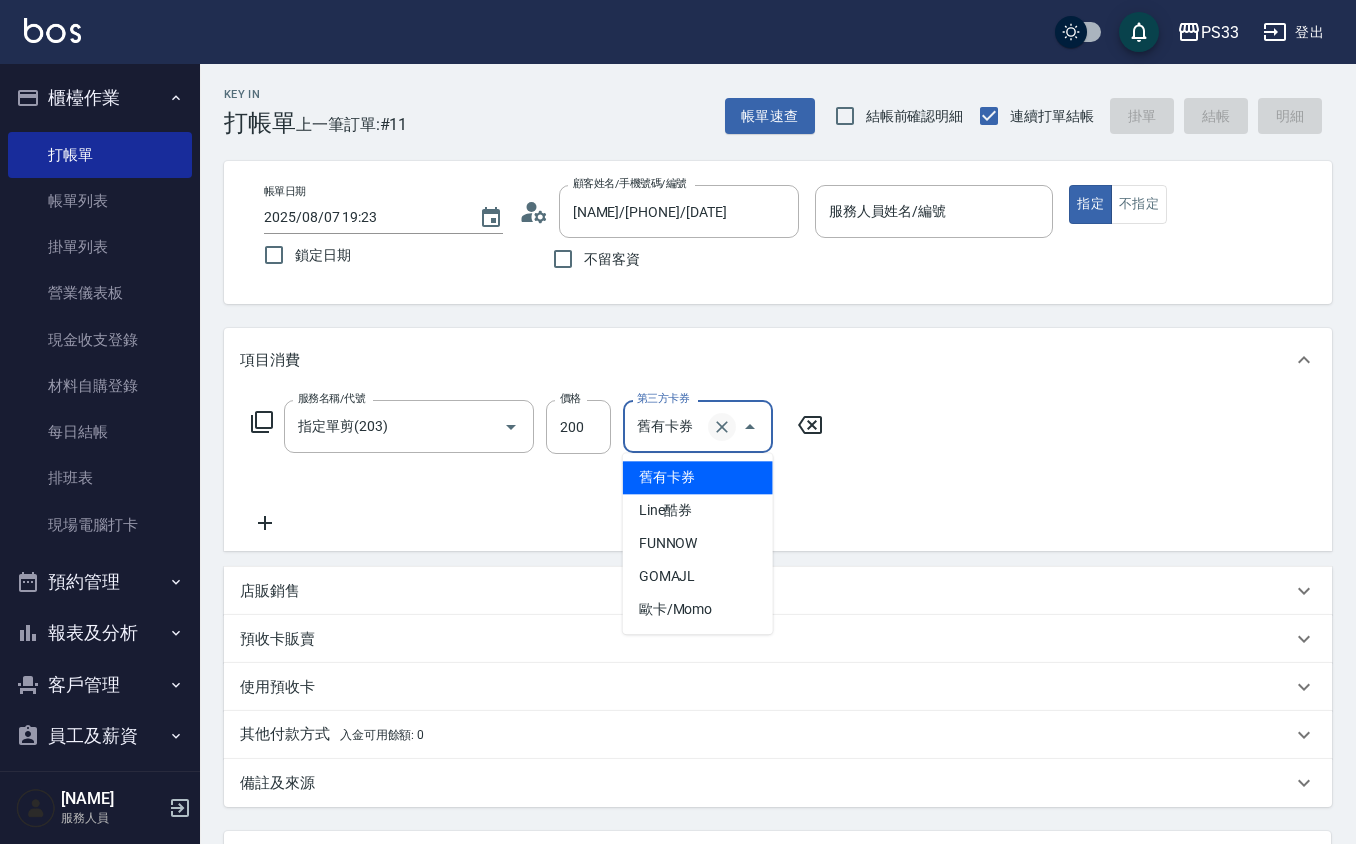 click 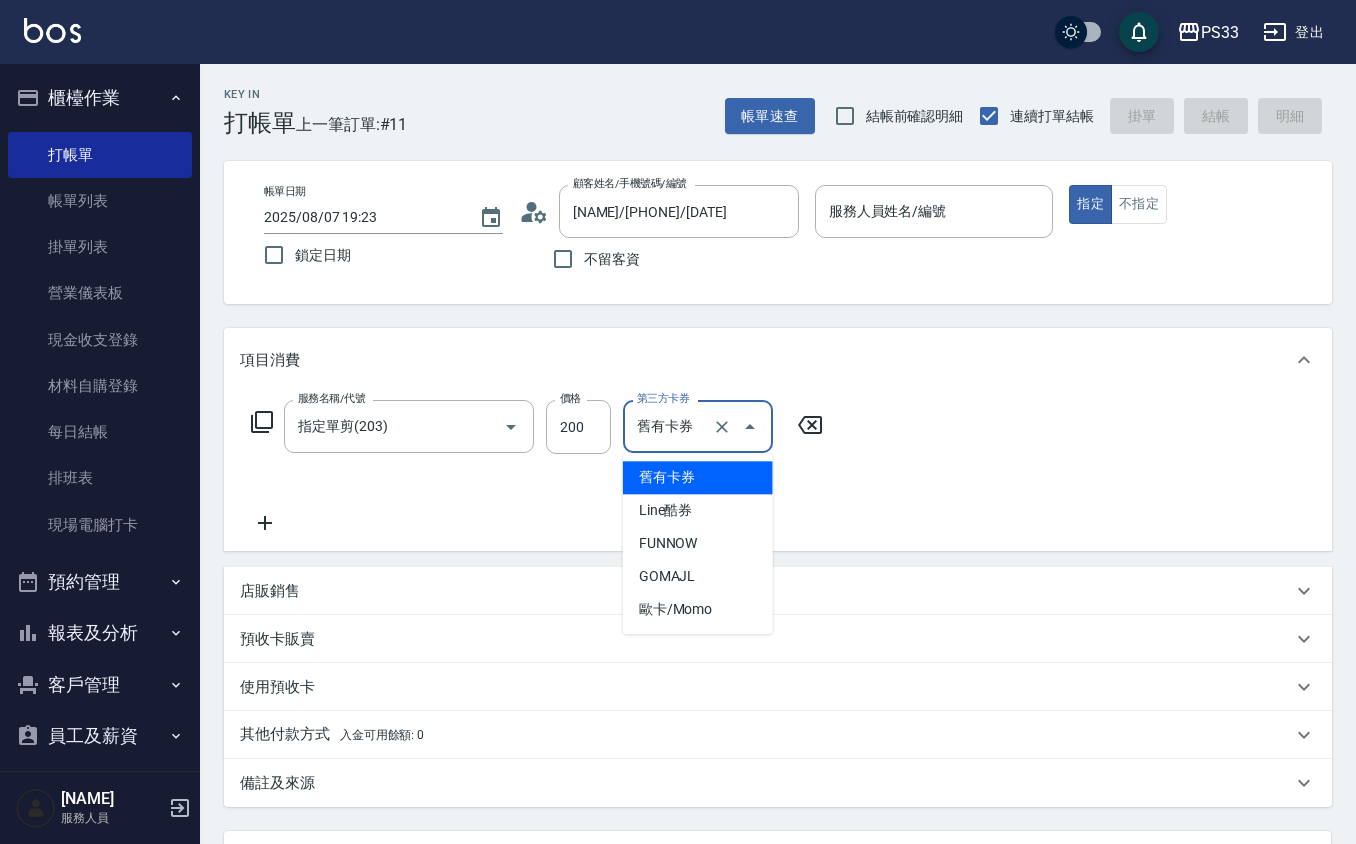 type 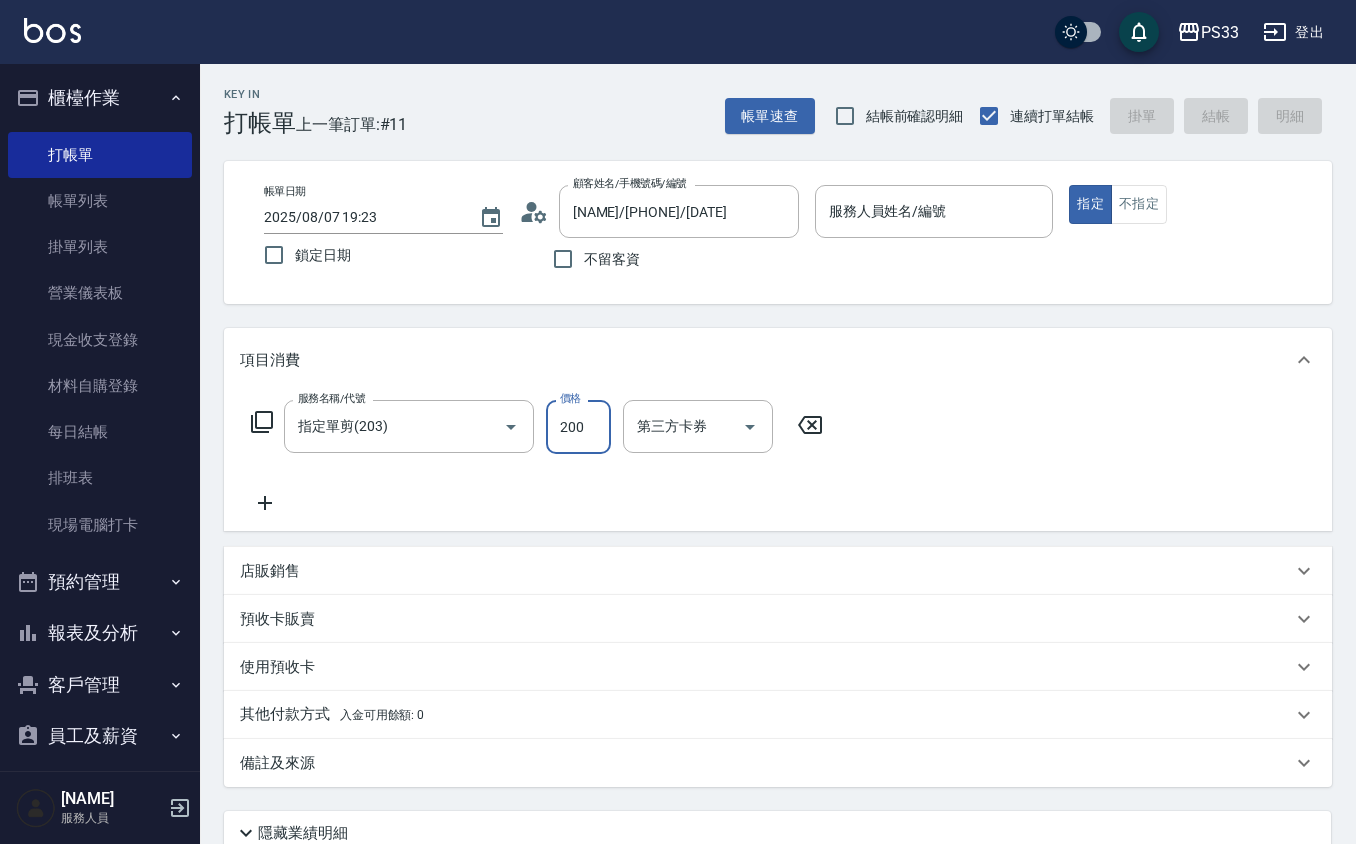 click on "200" at bounding box center (578, 427) 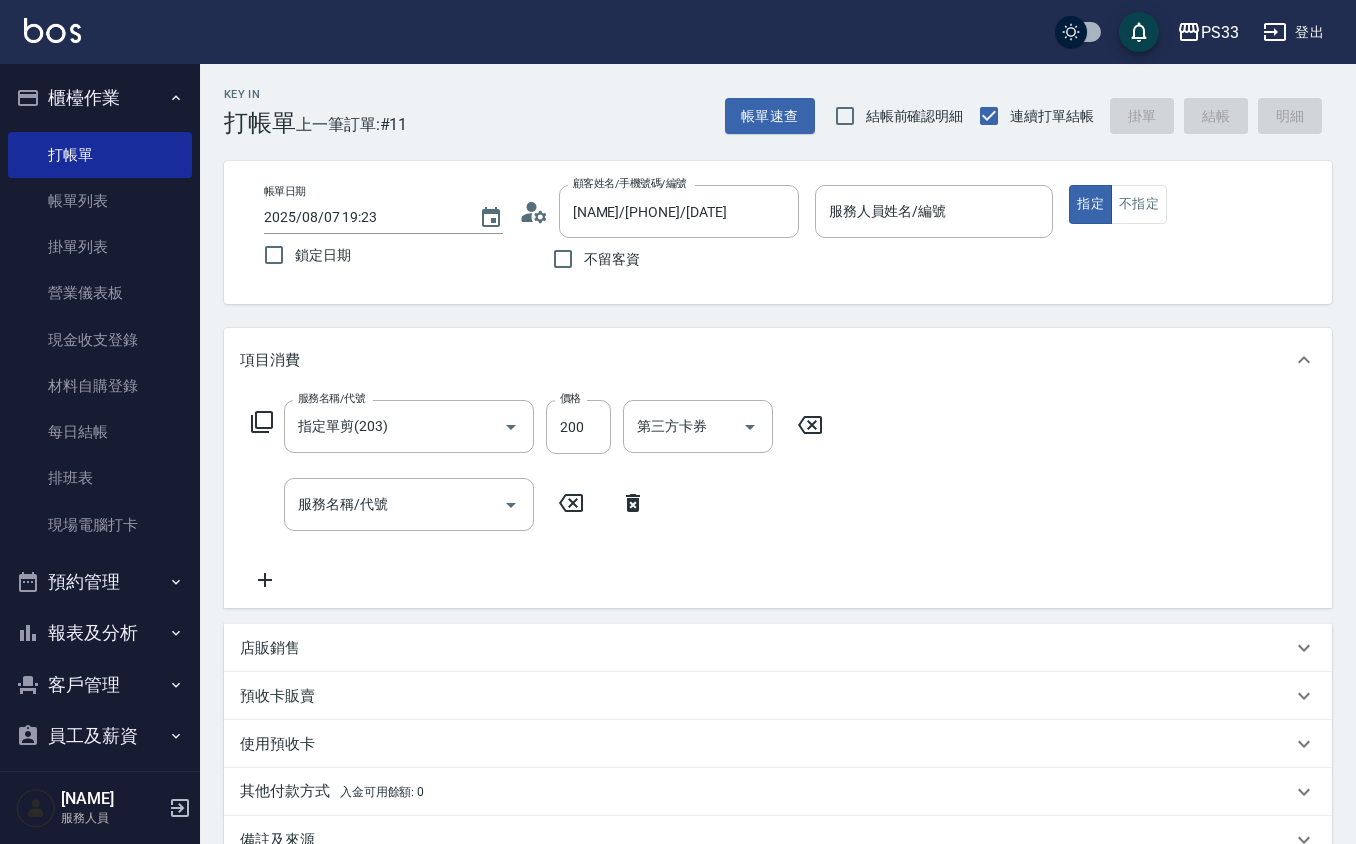 click on "服務名稱/代號 指定單剪(203) 服務名稱/代號 價格 200 價格 第三方卡券 第三方卡券 服務名稱/代號 服務名稱/代號" at bounding box center [778, 500] 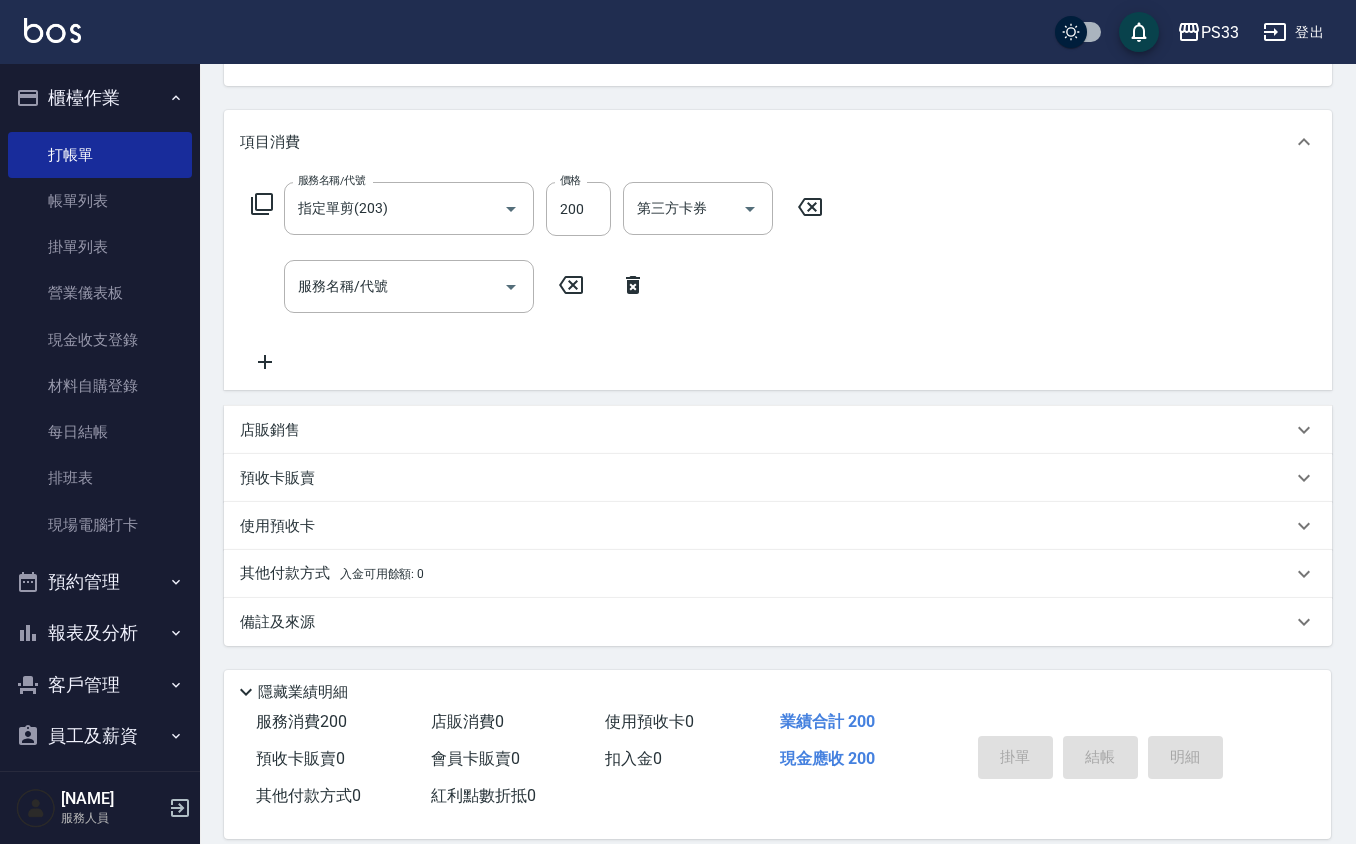 scroll, scrollTop: 0, scrollLeft: 0, axis: both 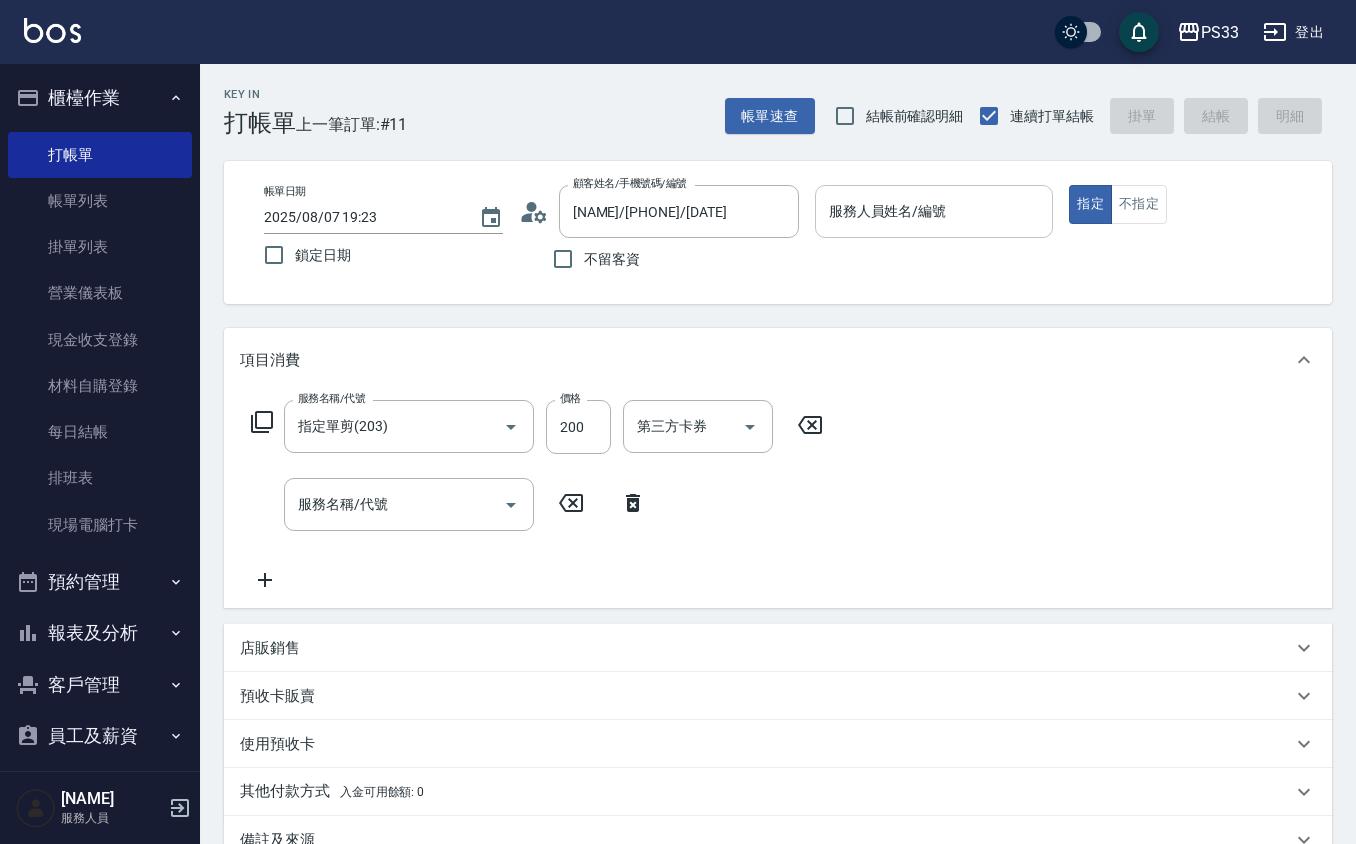 click on "服務人員姓名/編號" at bounding box center (934, 211) 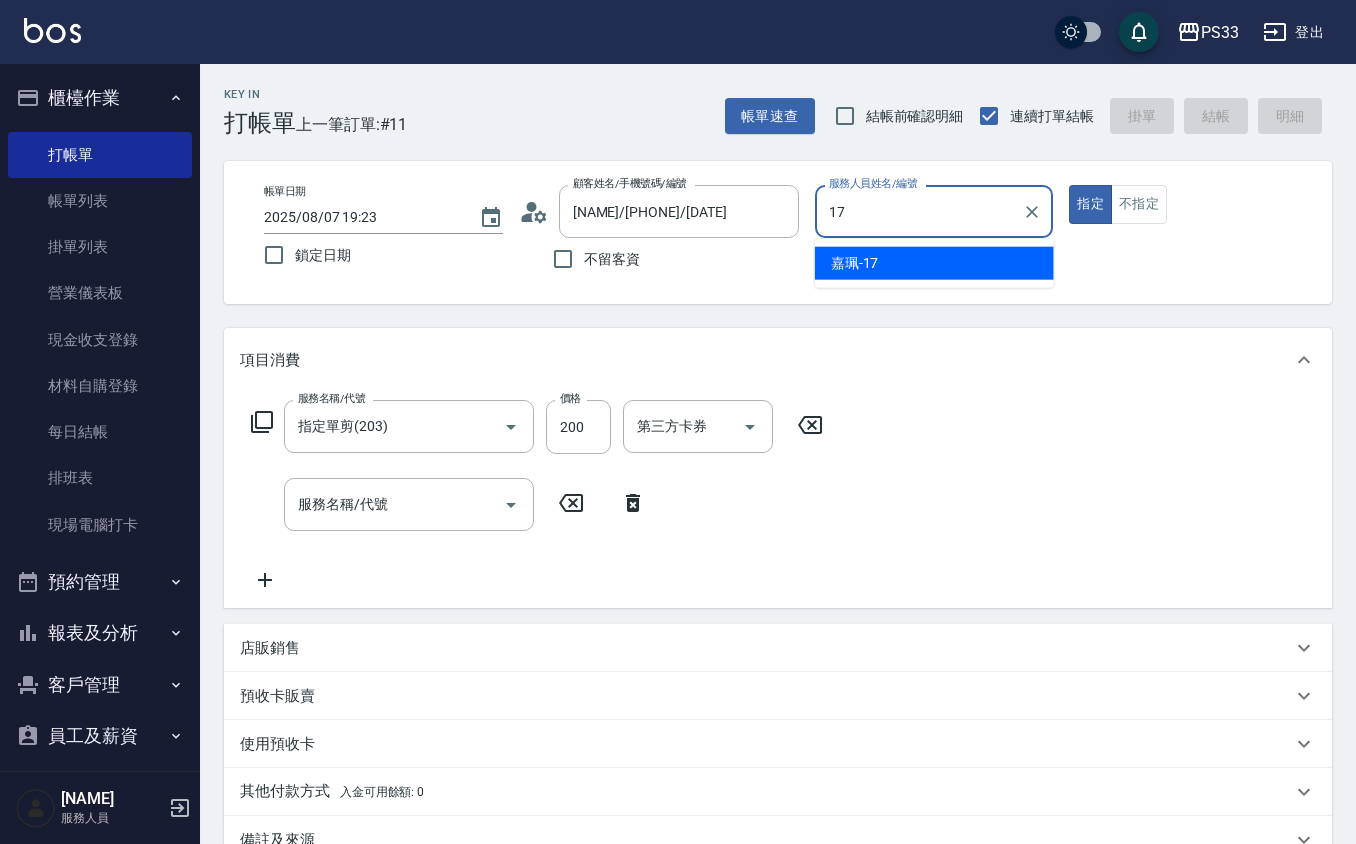 type on "嘉珮-17" 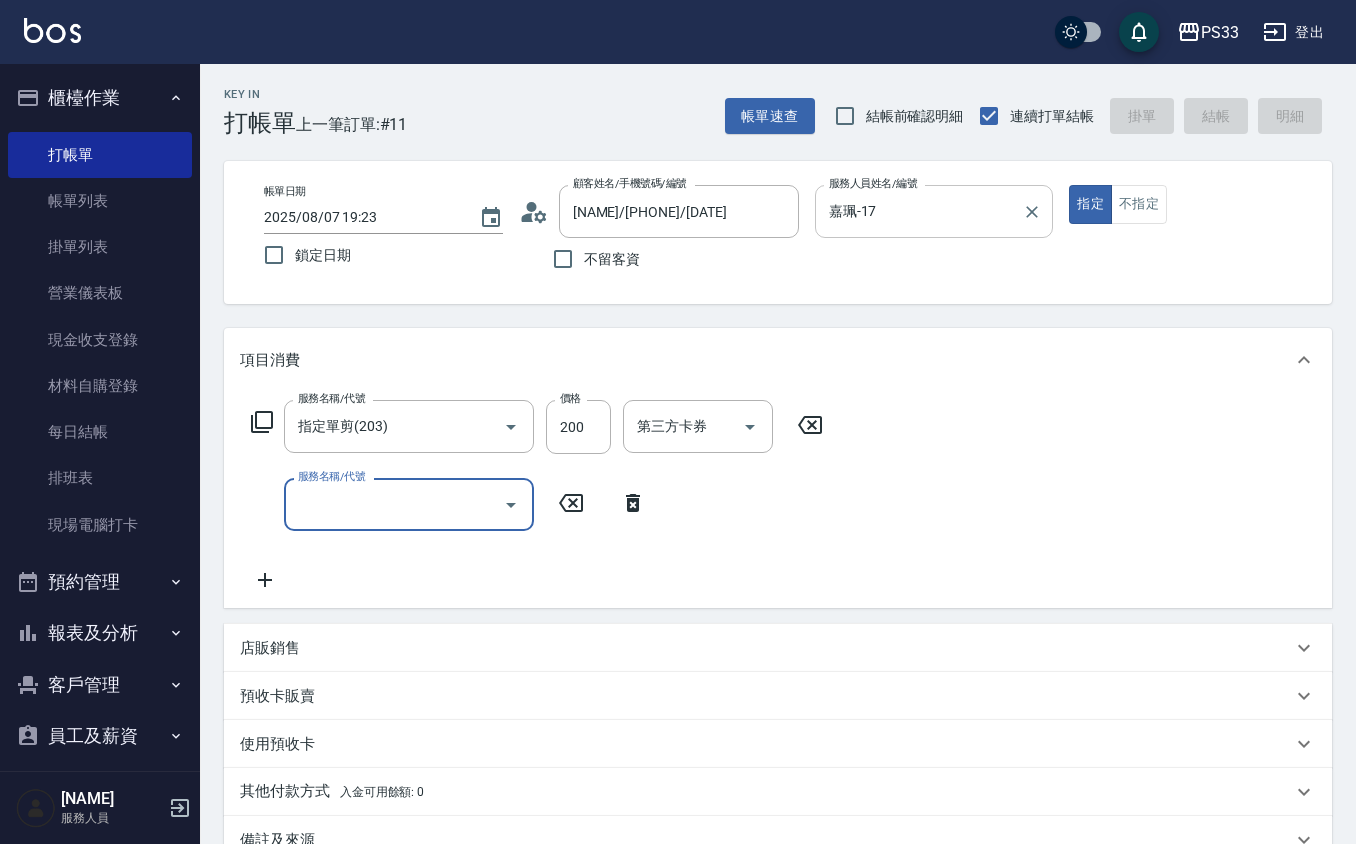 type 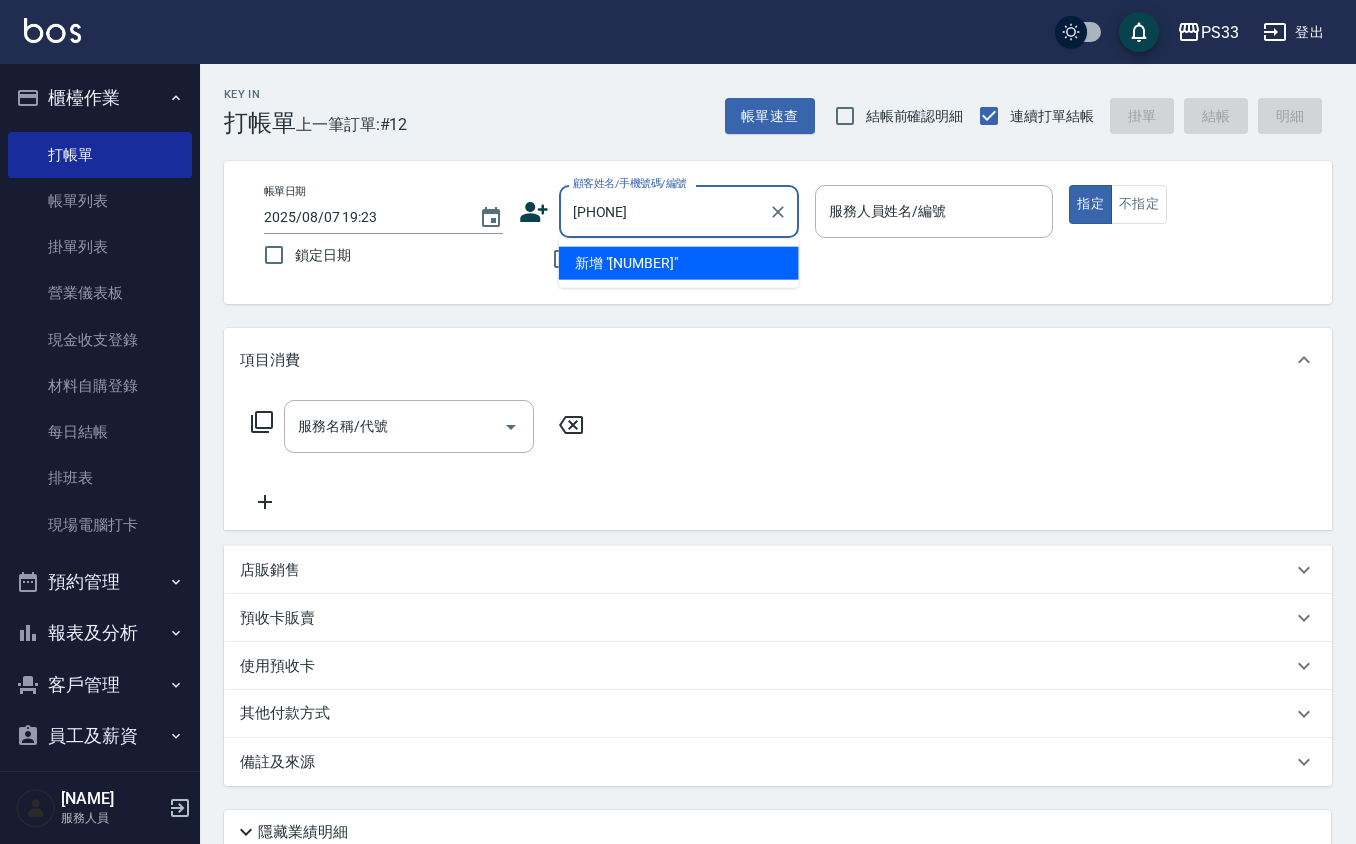 type on "[PHONE]" 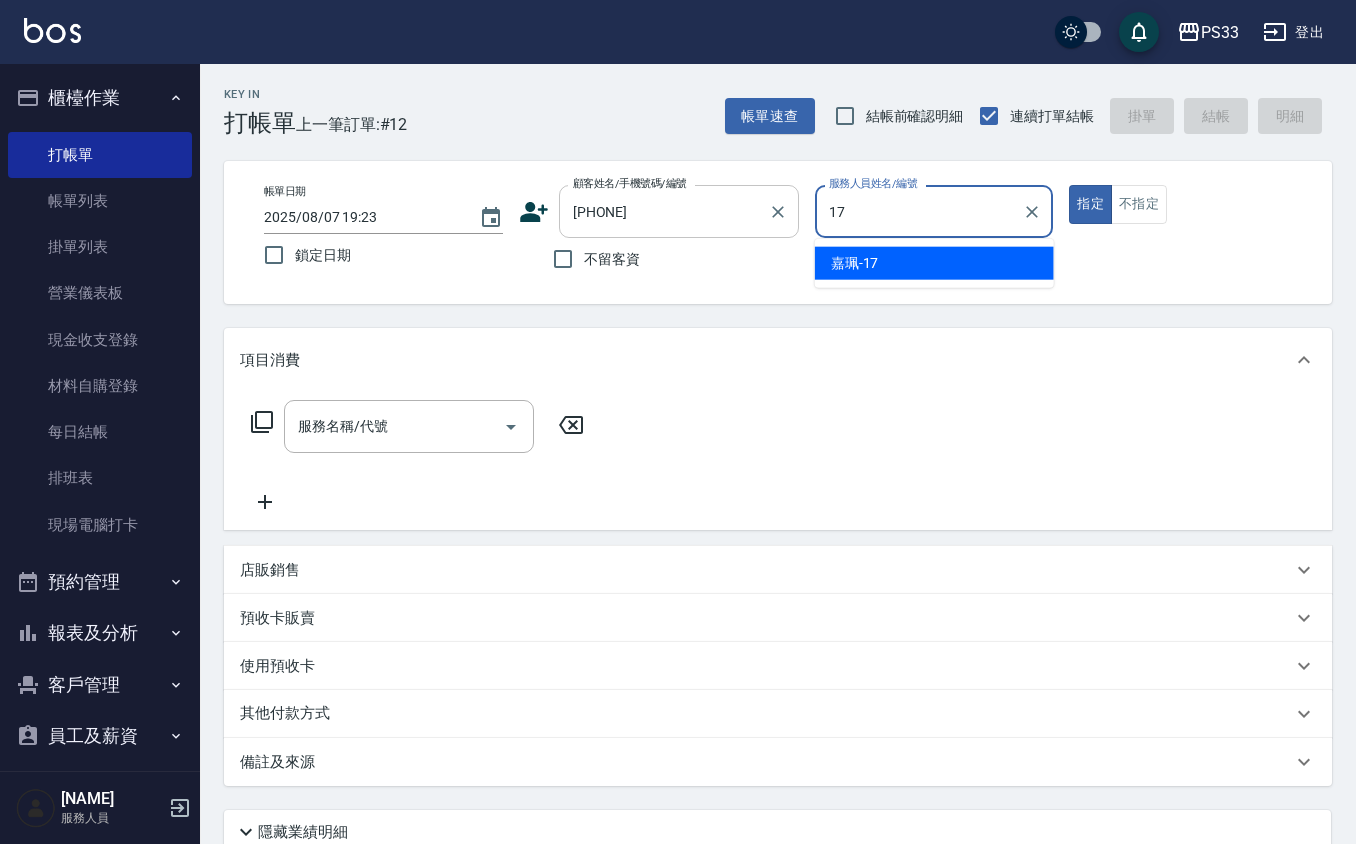 type on "嘉珮-17" 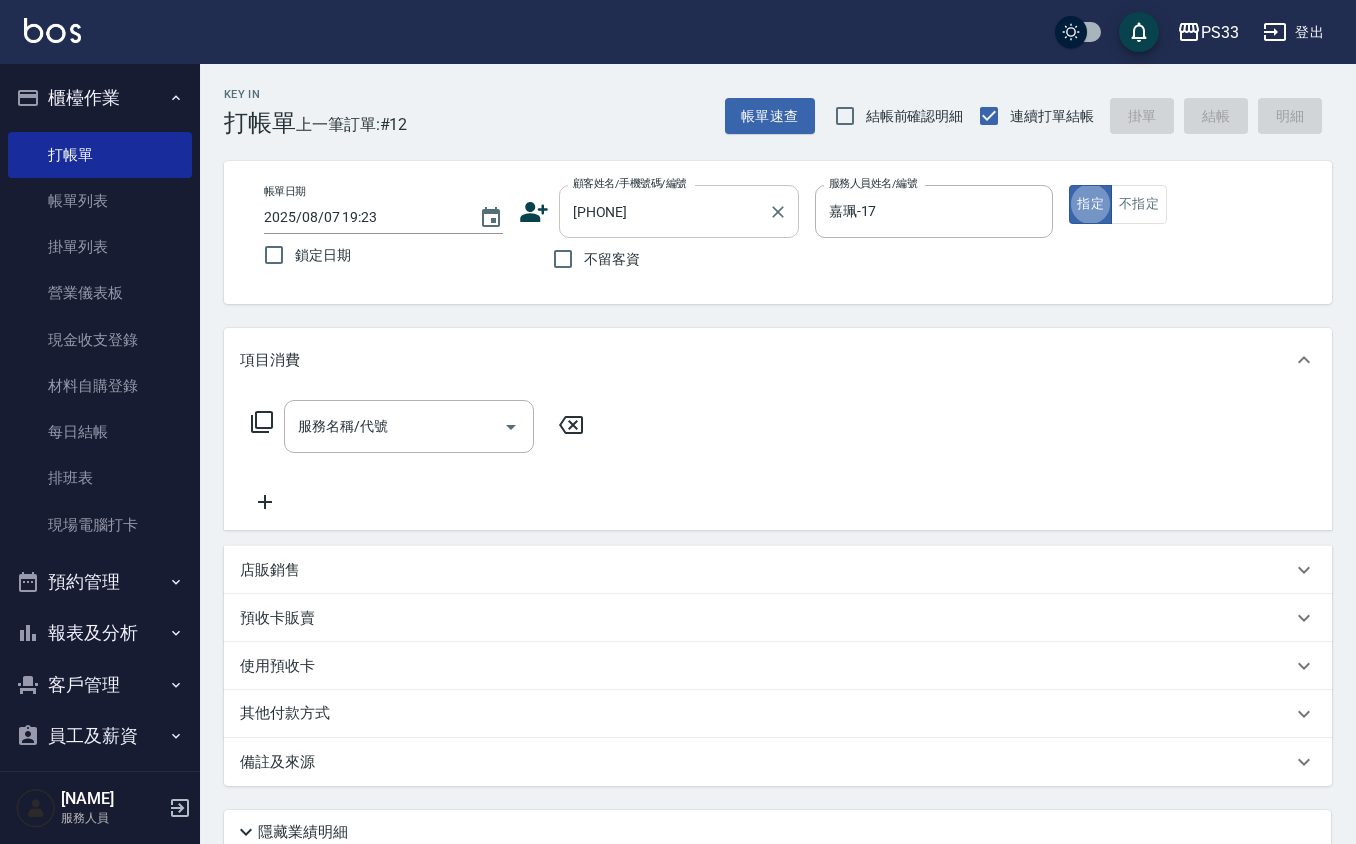 type on "[NAME]/[PHONE]/[PHONE]" 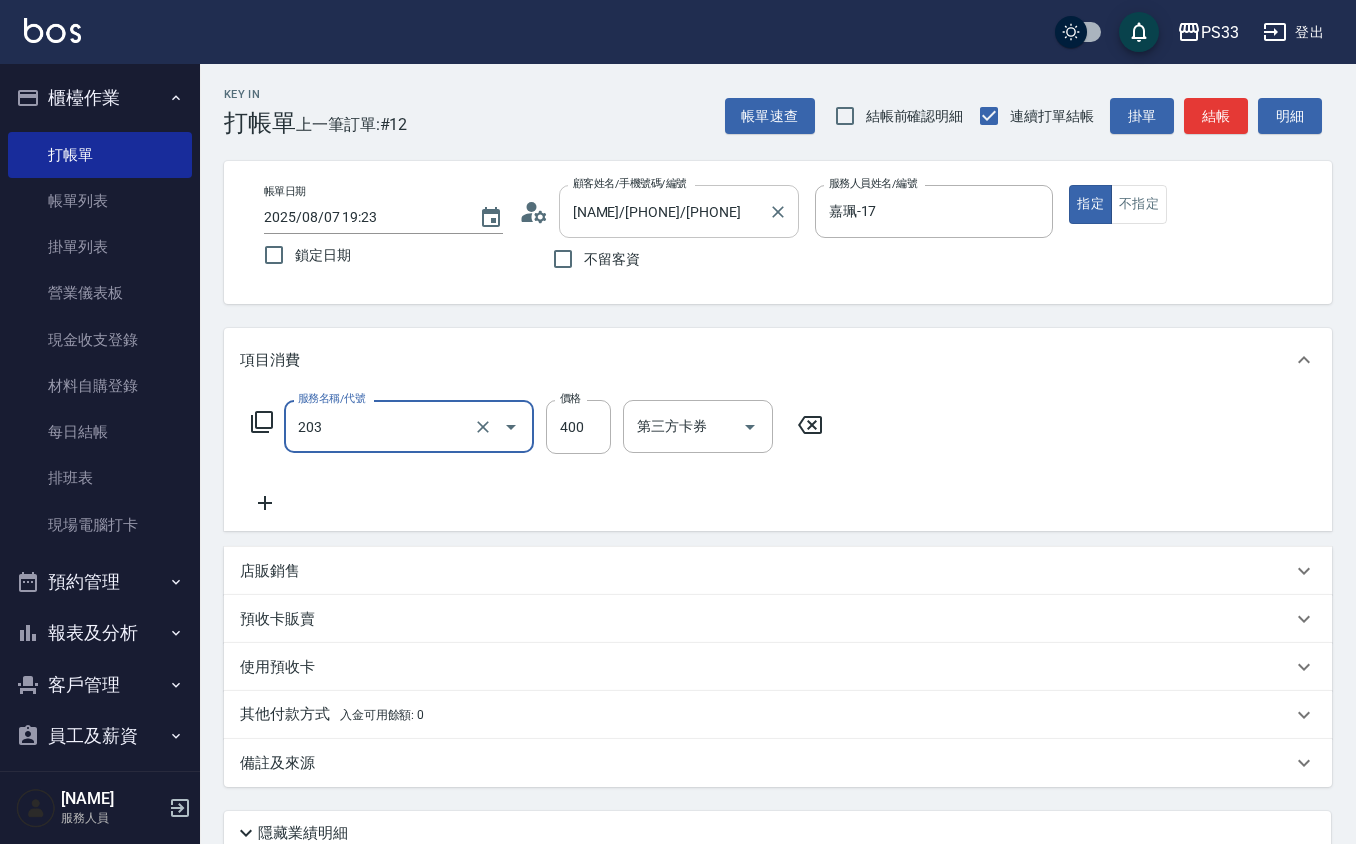 type on "指定單剪(203)" 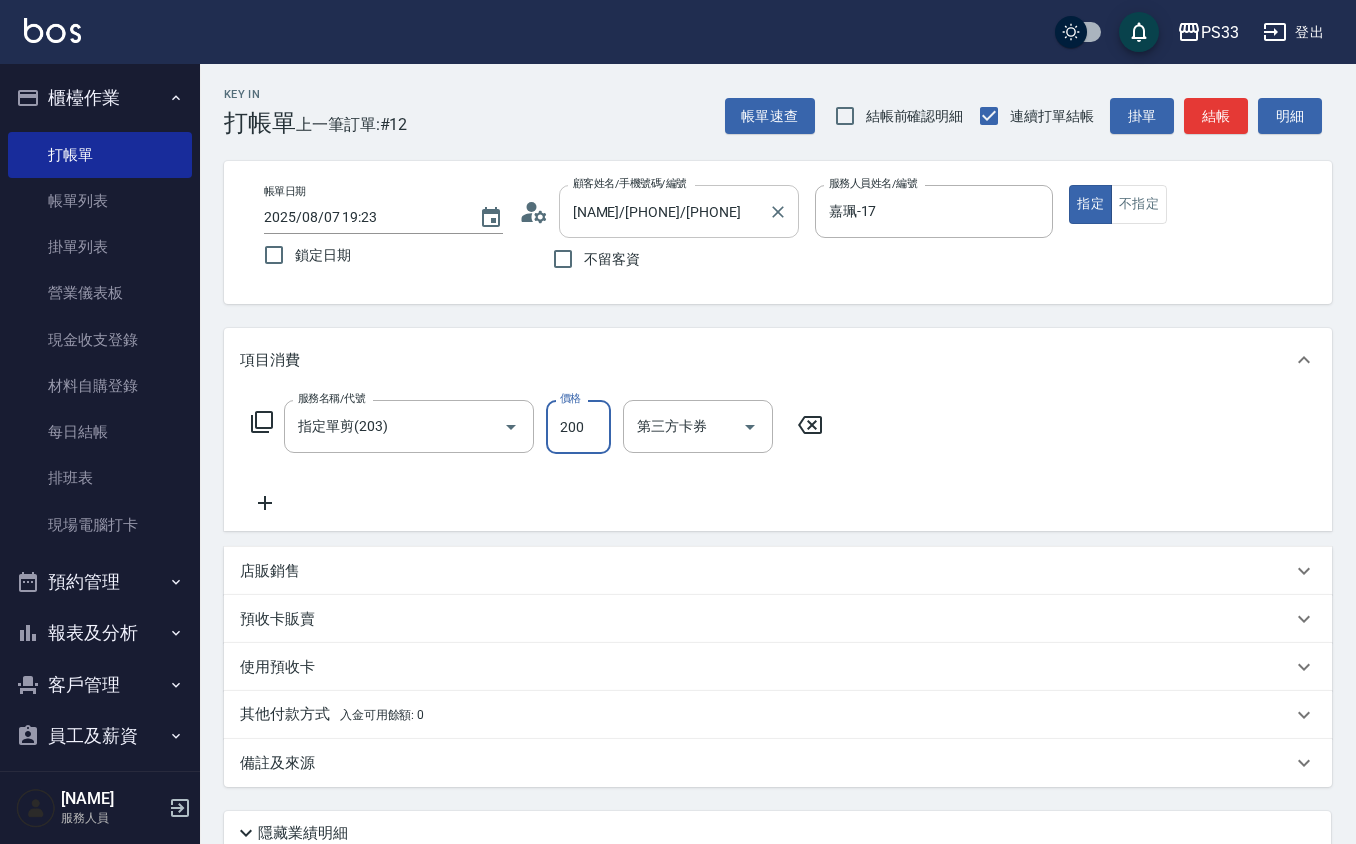 type on "200" 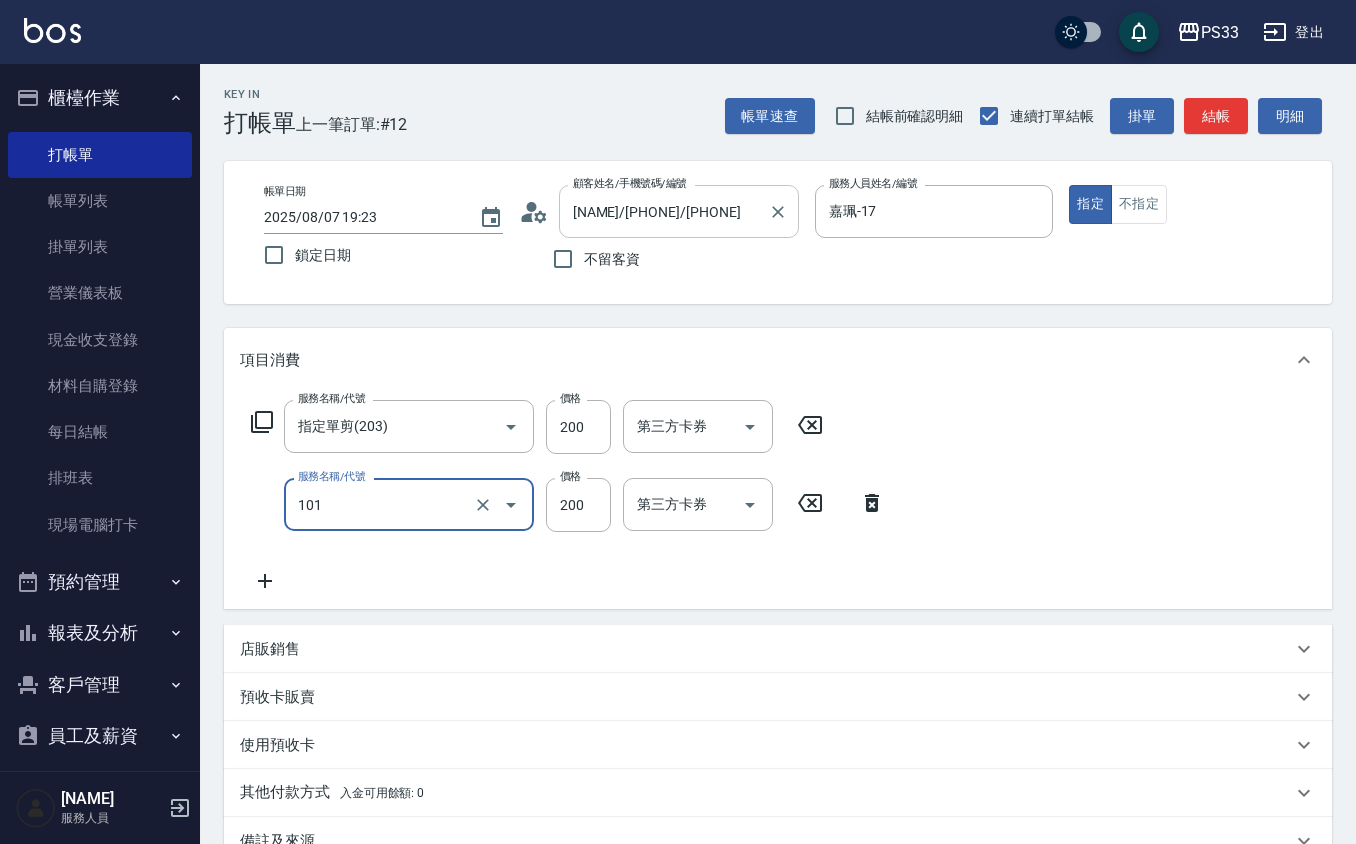 type on "洗髮(101)" 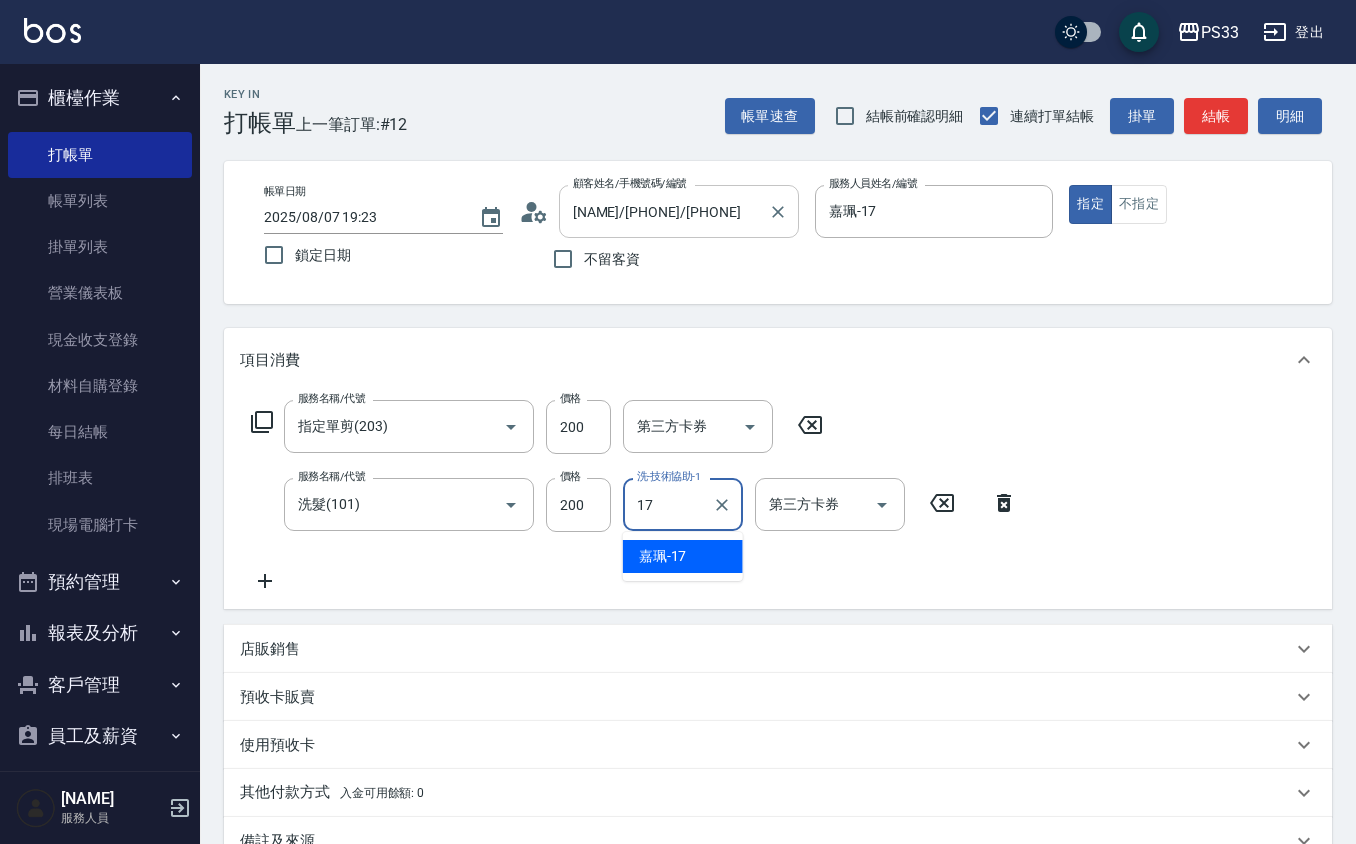 type on "嘉珮-17" 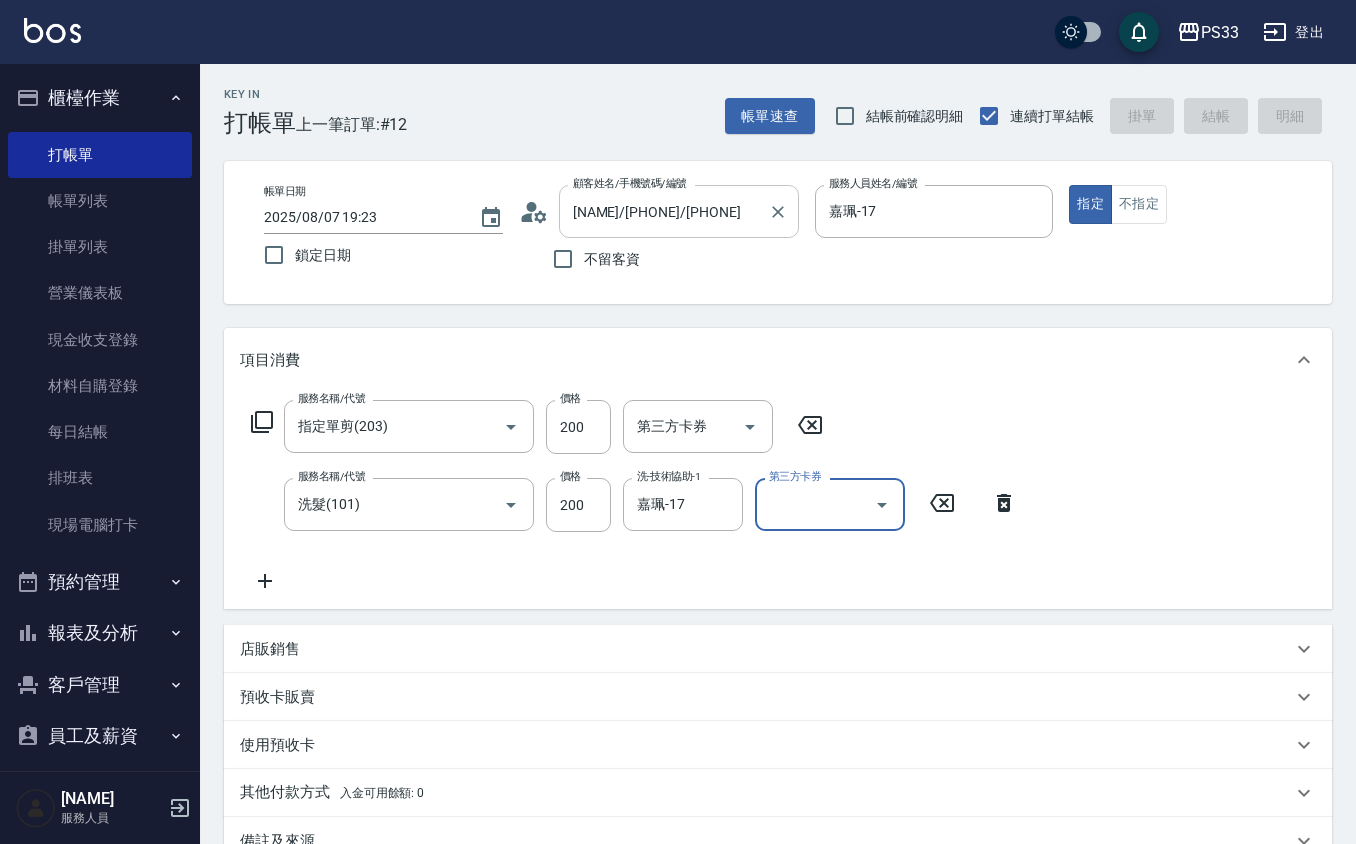 type on "2025/08/07 19:24" 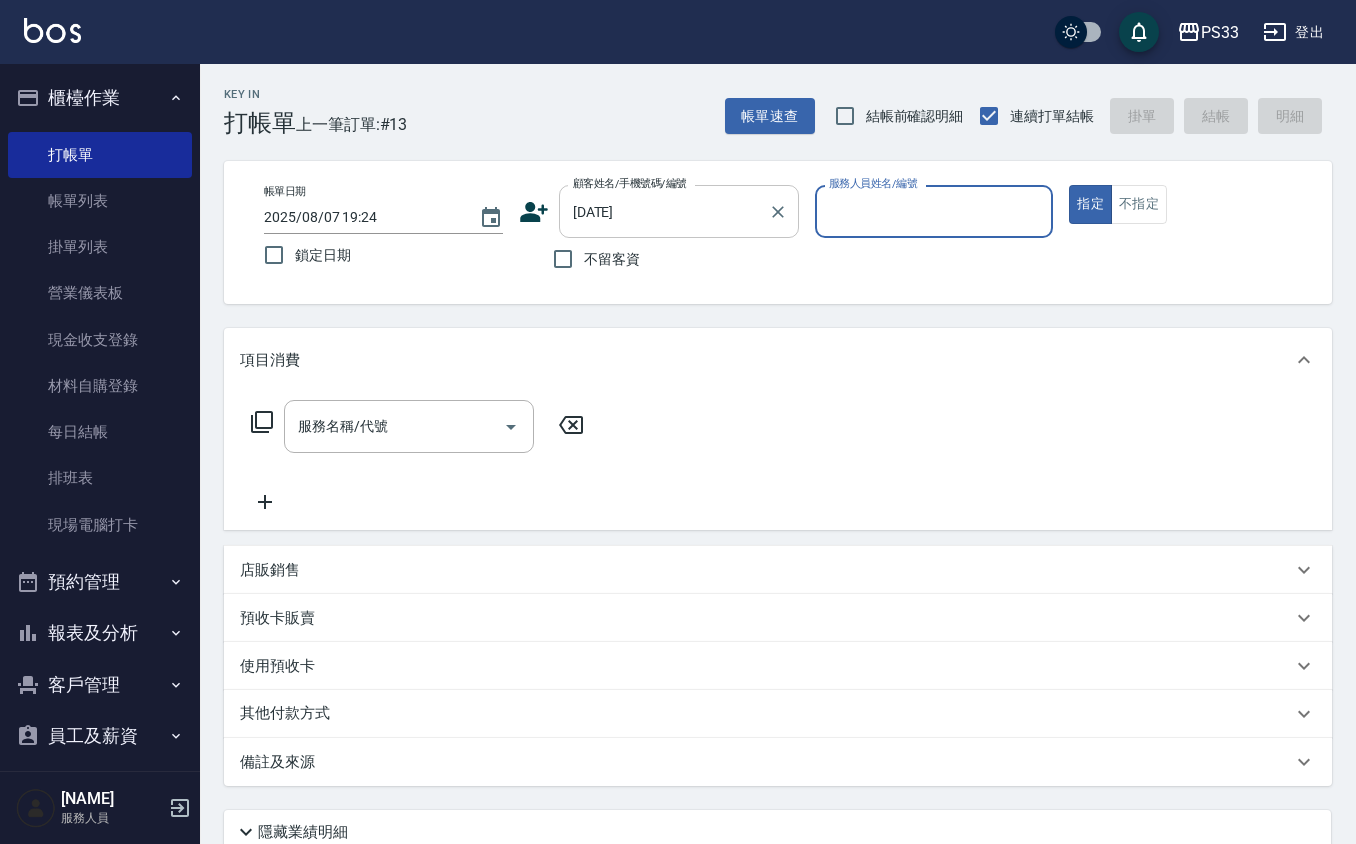 click on "指定" at bounding box center (1090, 204) 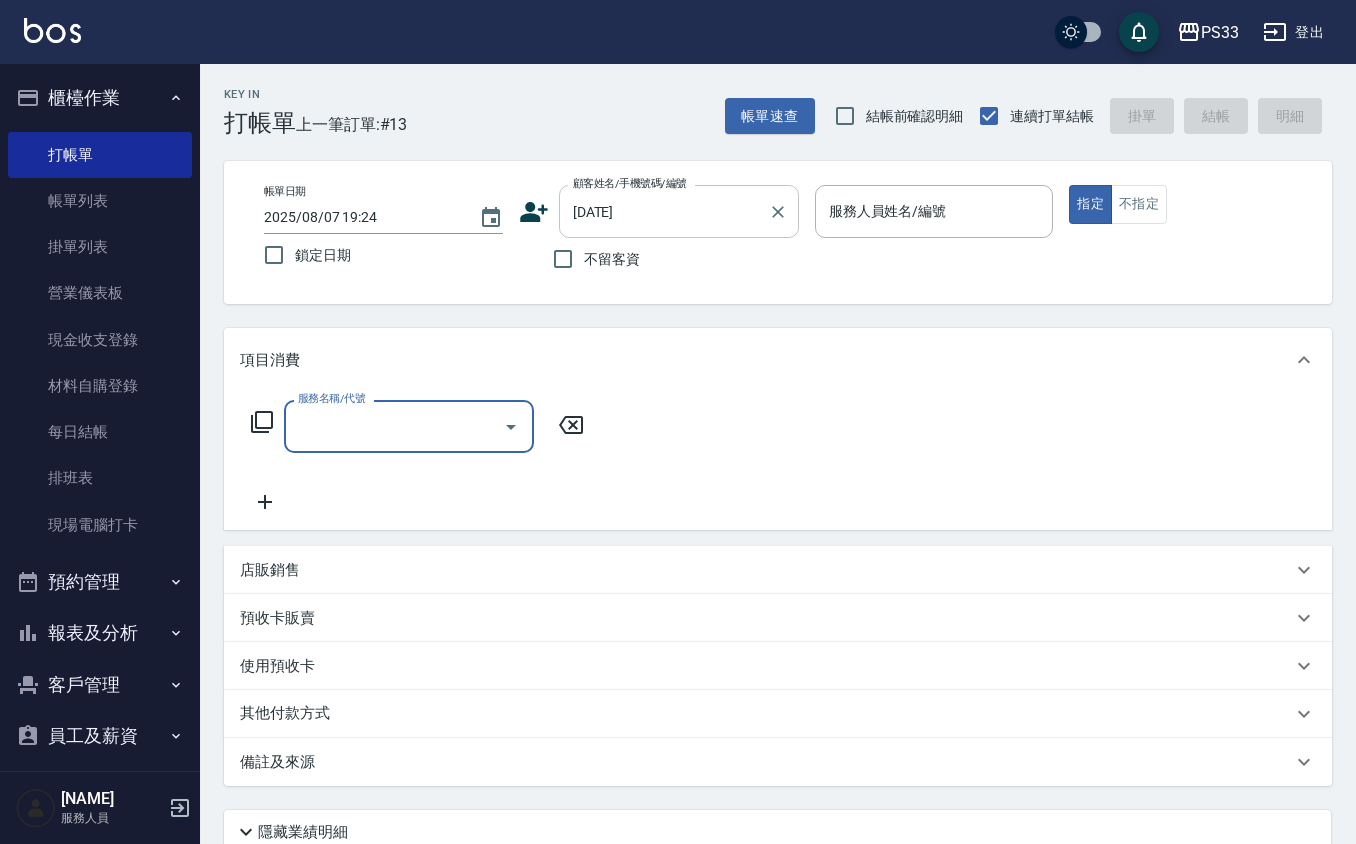 type on "[NAME]/[PHONE]/[NUMBER]" 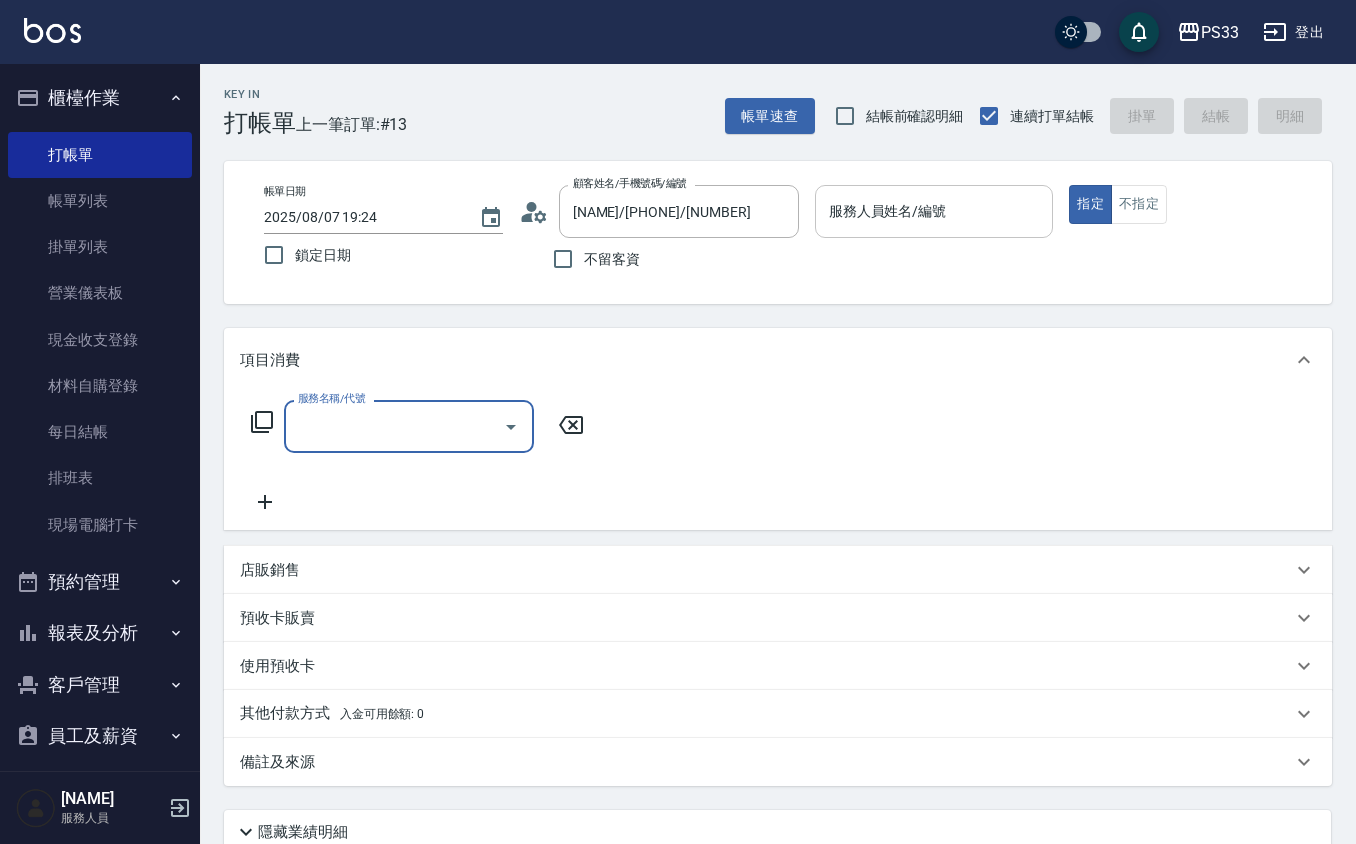 click on "服務人員姓名/編號" at bounding box center (934, 211) 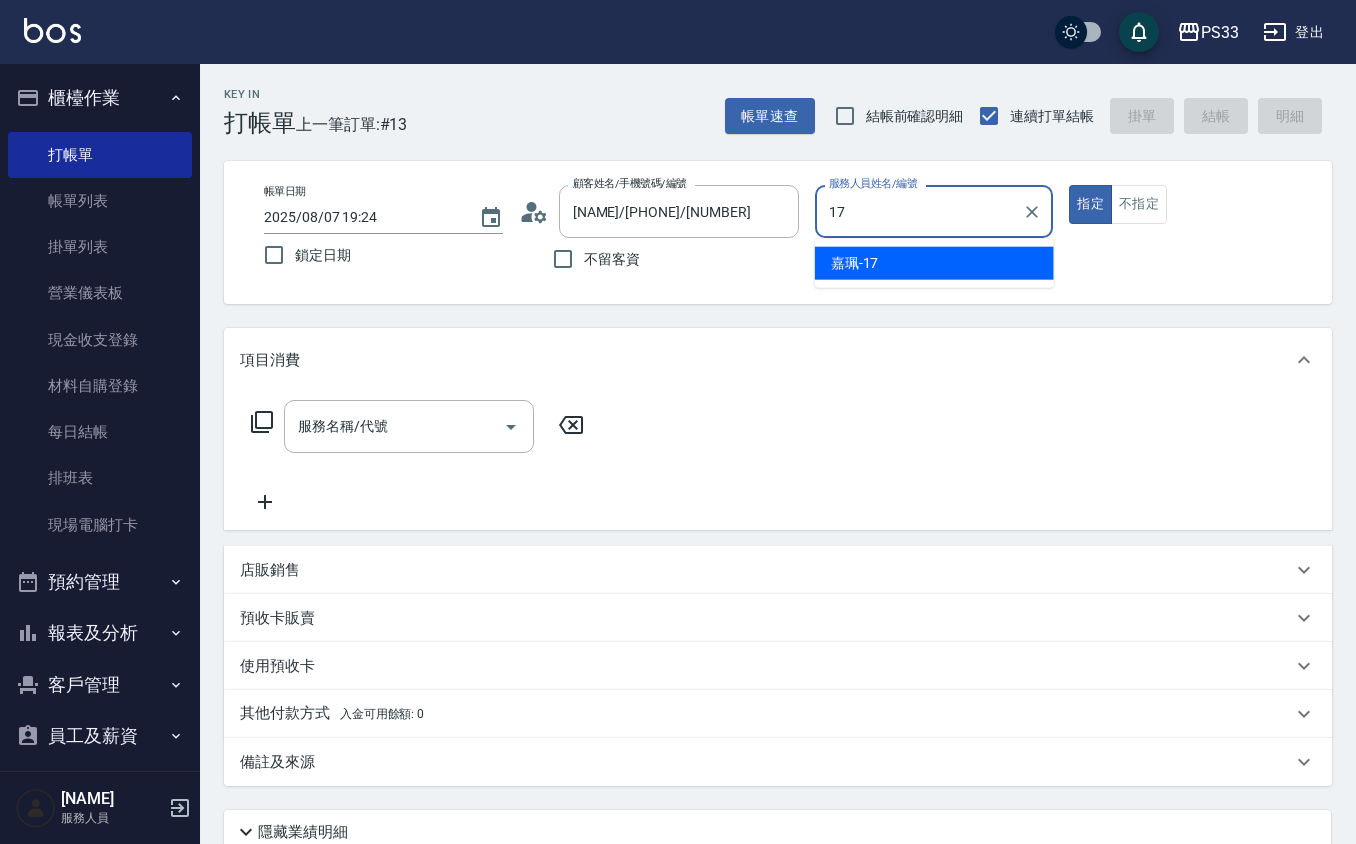 type on "嘉珮-17" 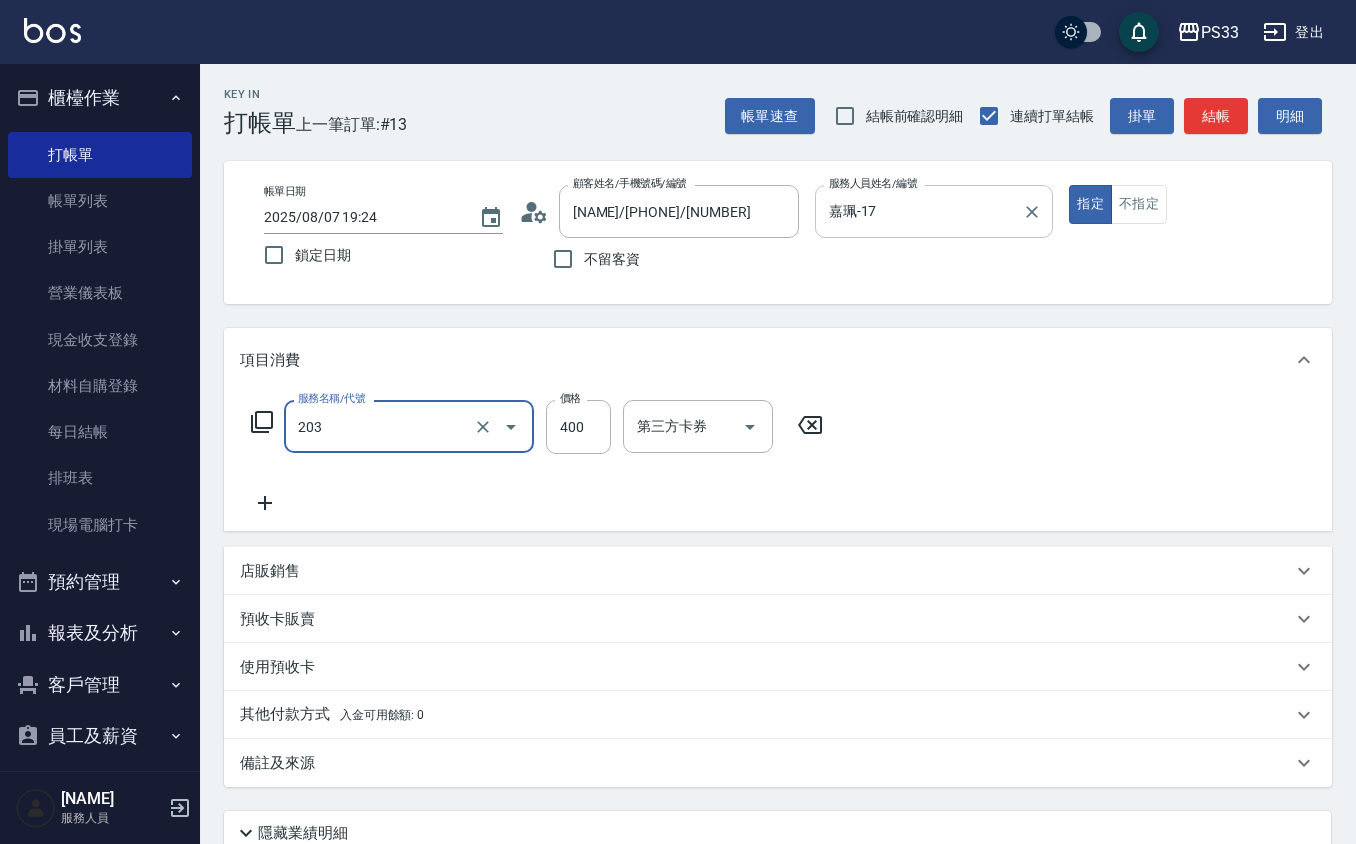 type on "指定單剪(203)" 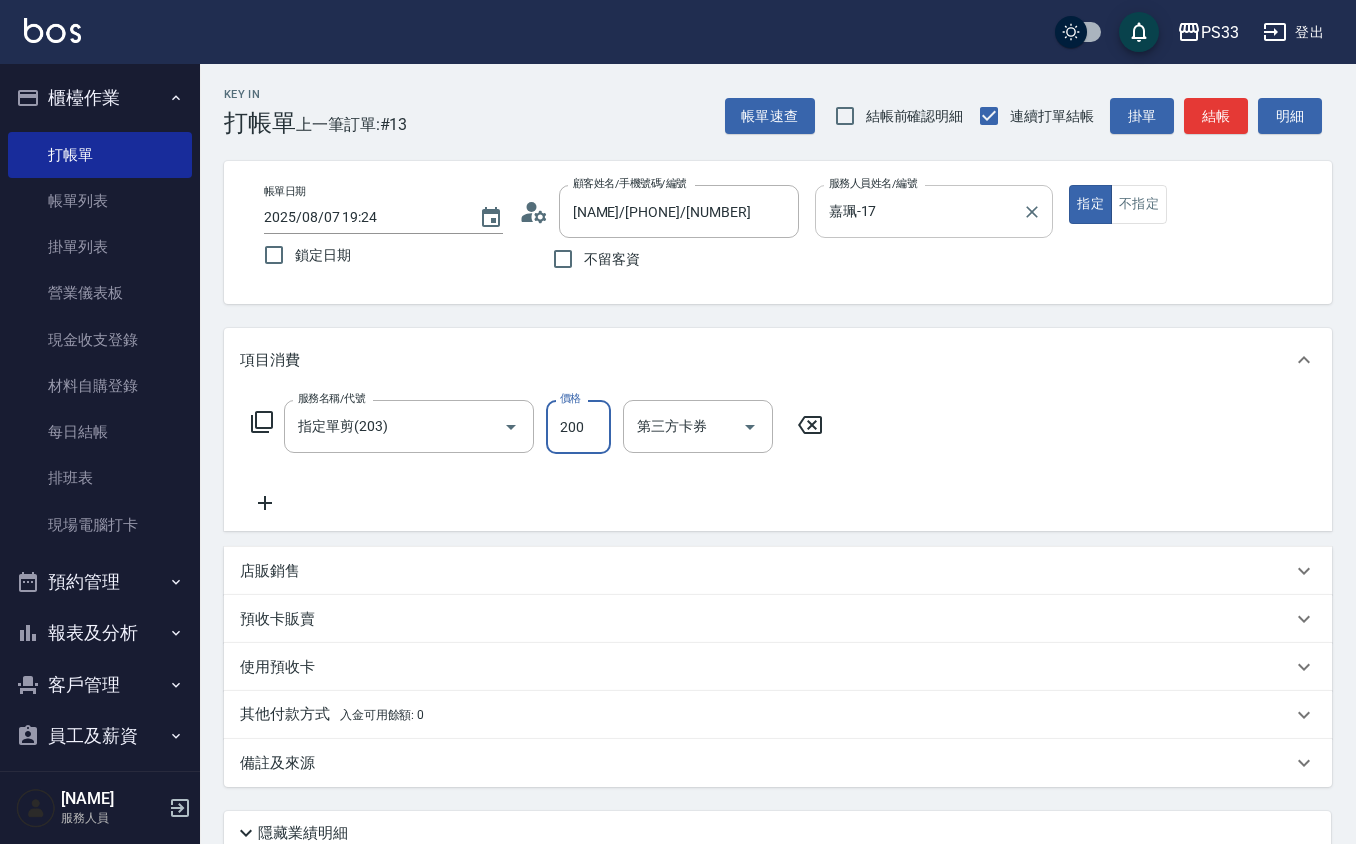 type on "200" 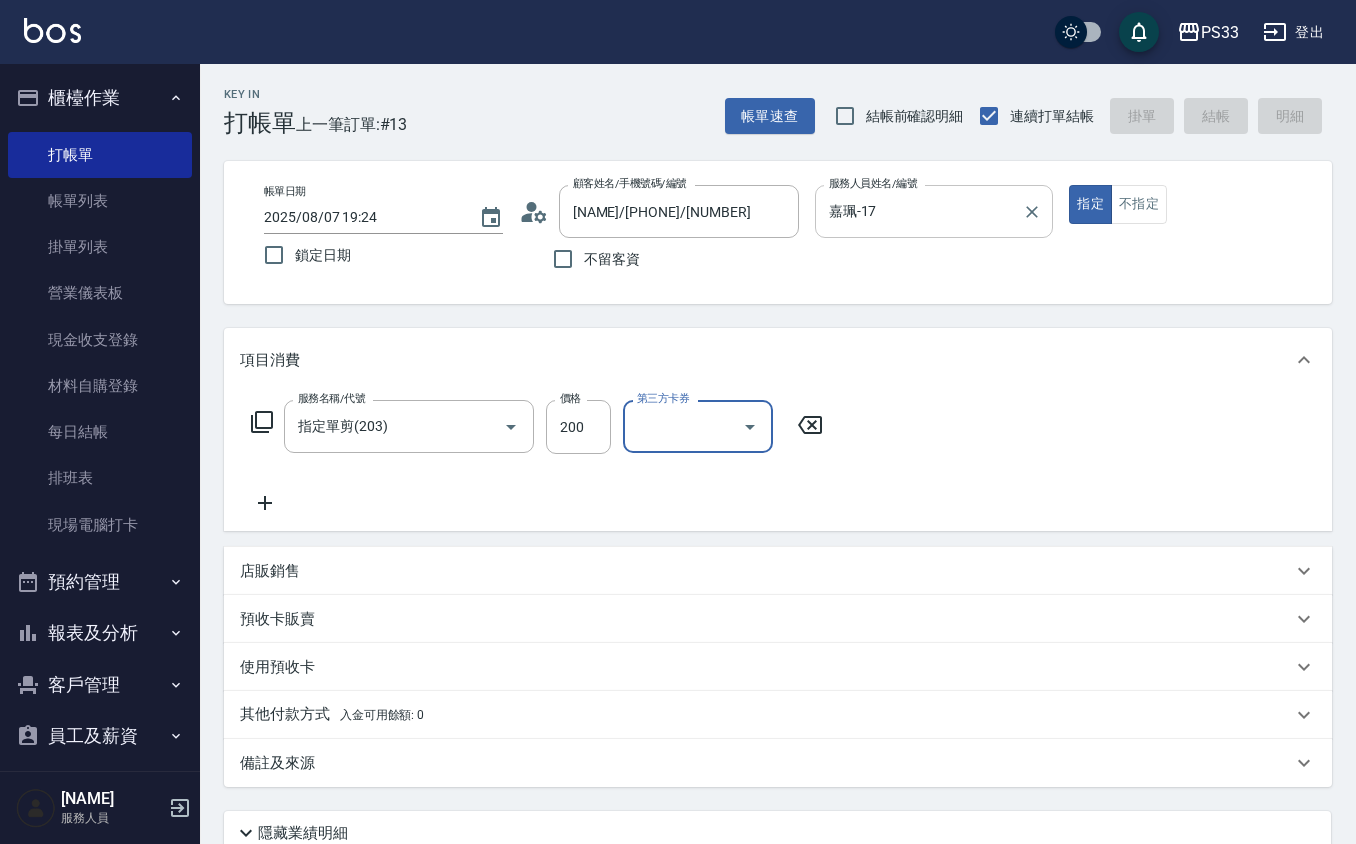 type 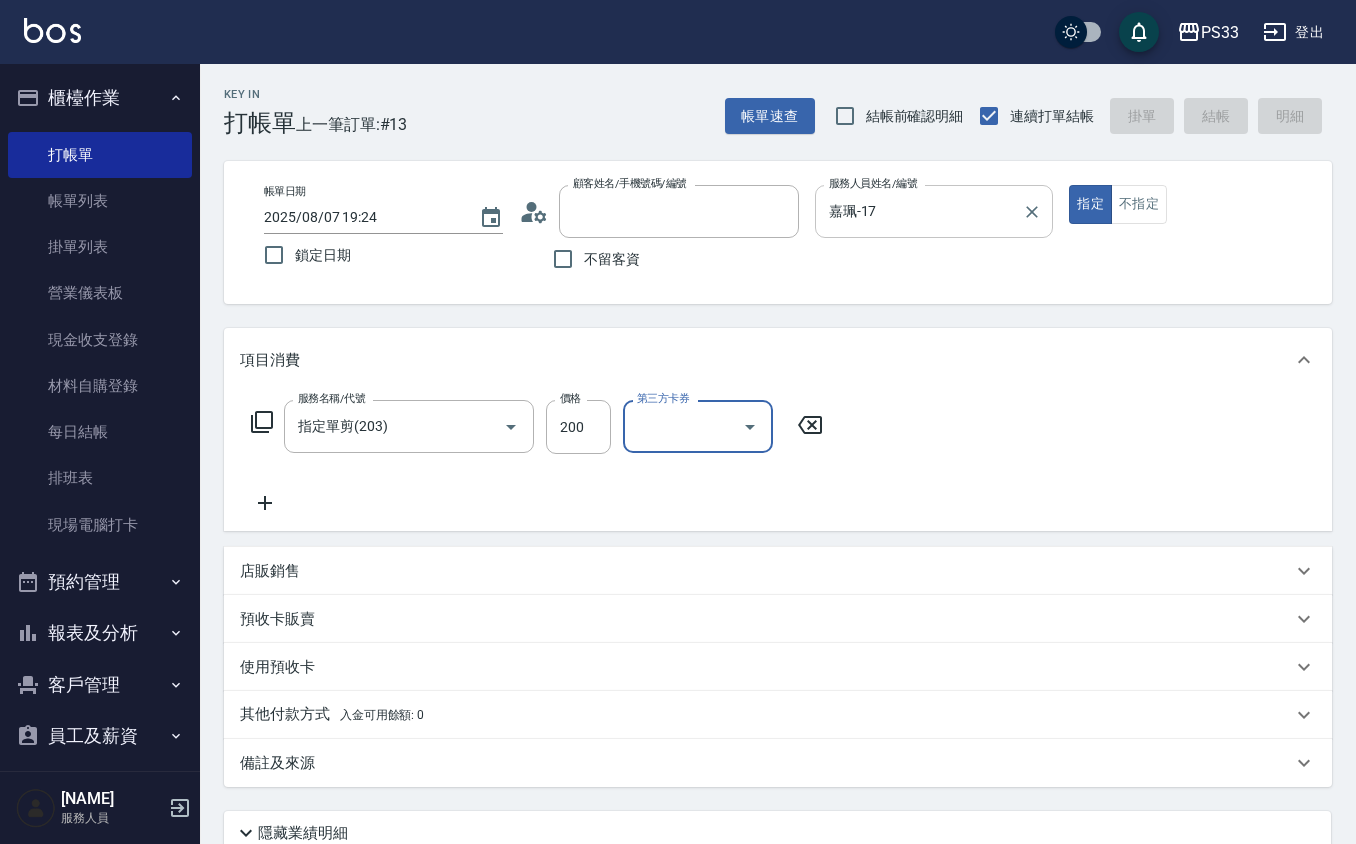 type 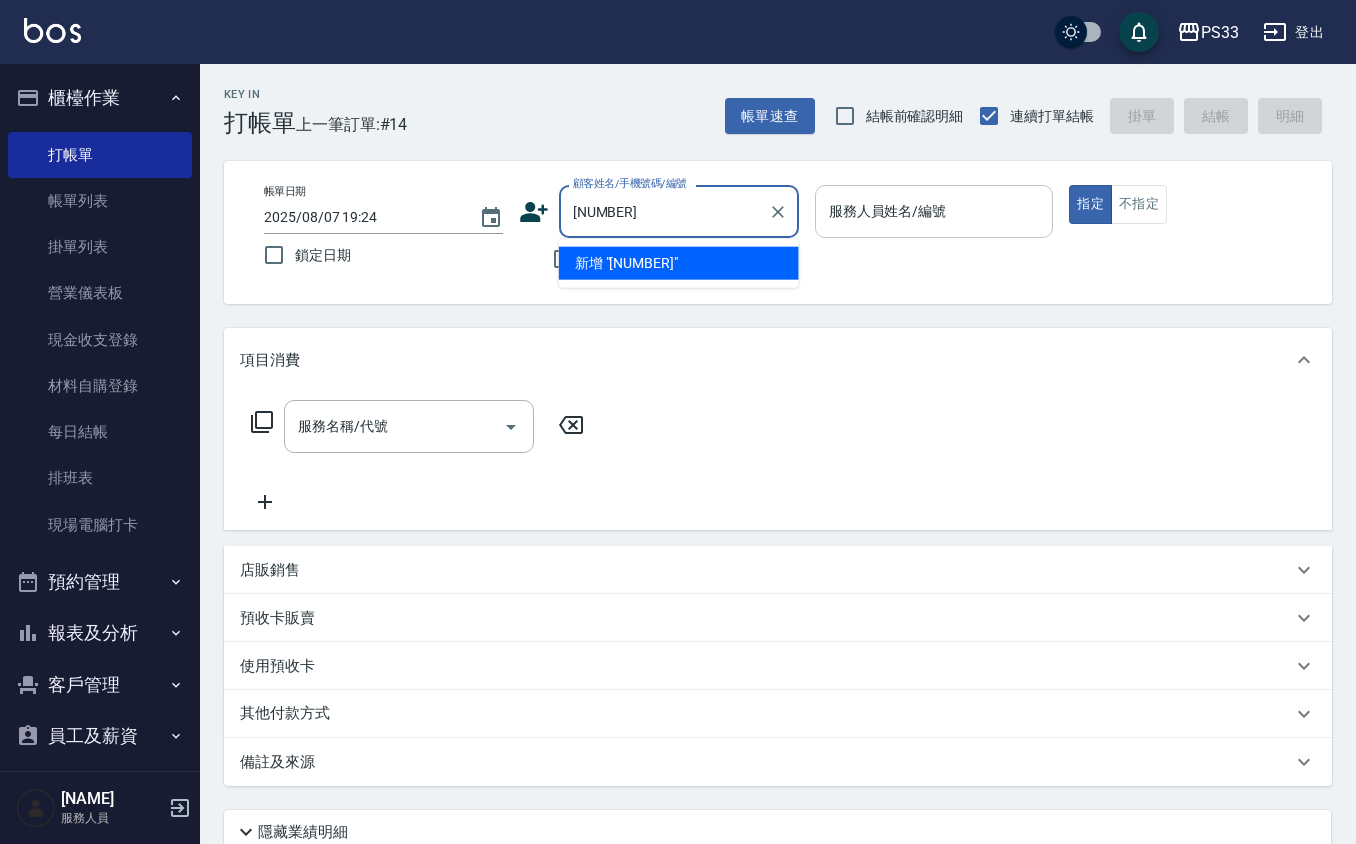 type on "[NUMBER]" 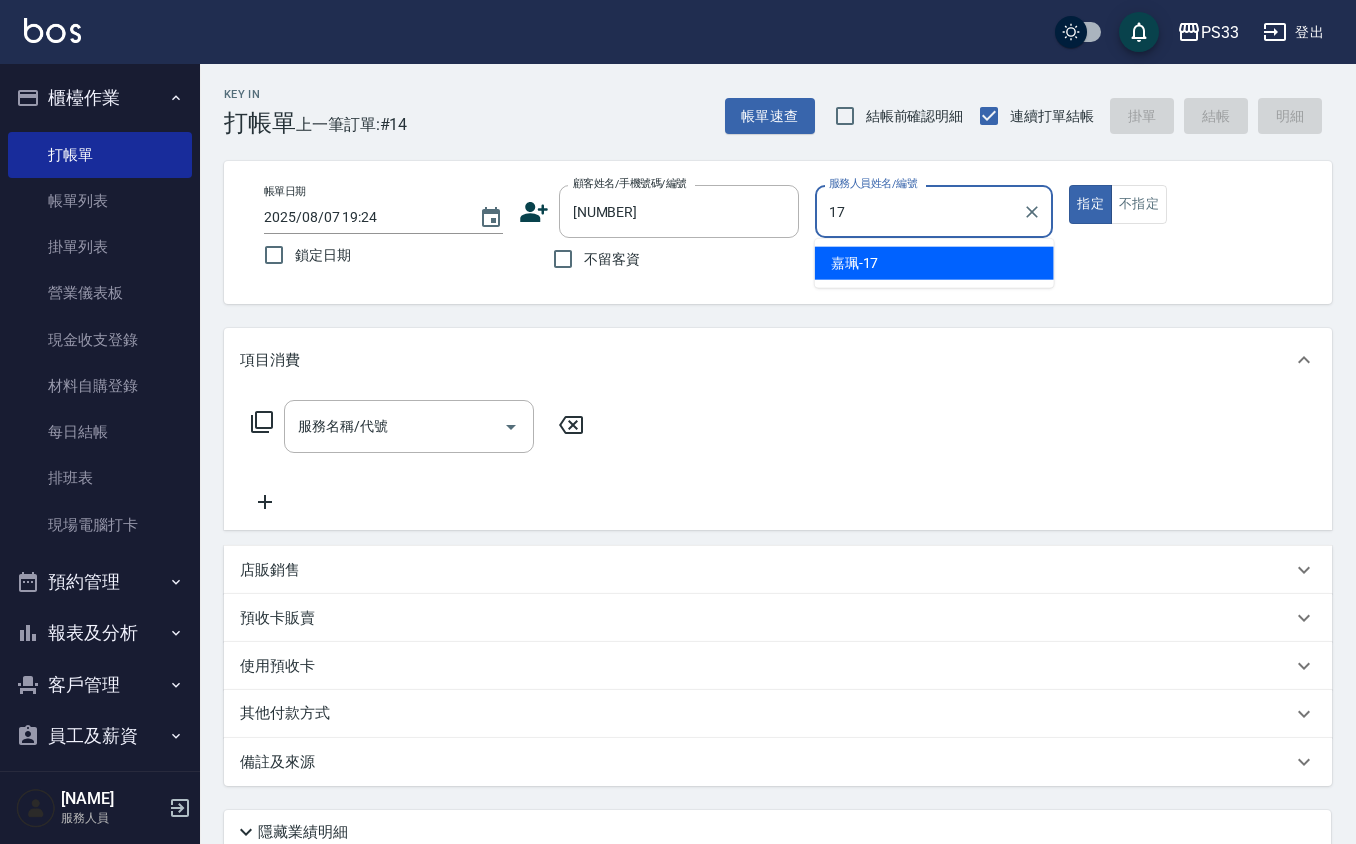 type on "嘉珮-17" 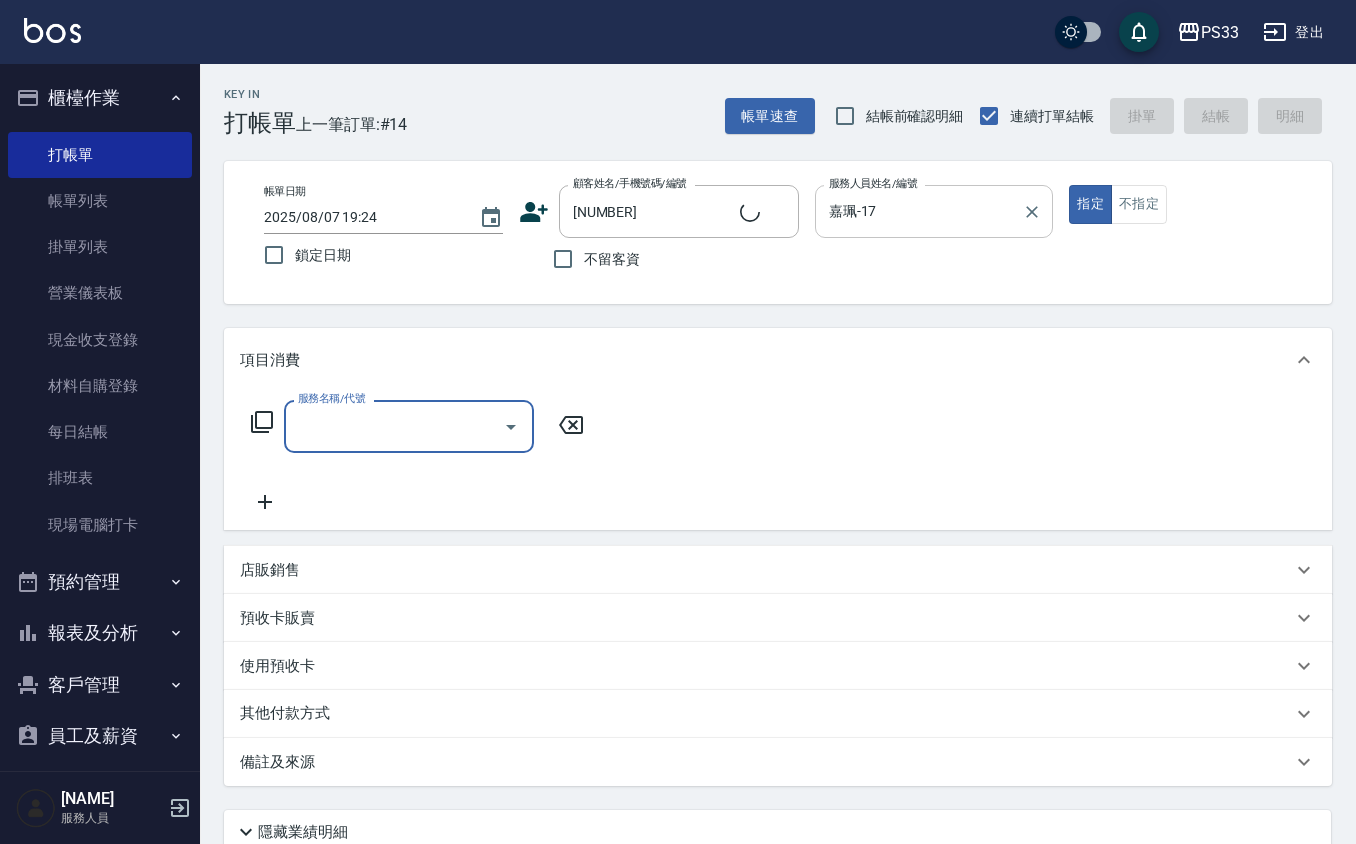 type on "[NAME]/[PHONE]/[DATE]" 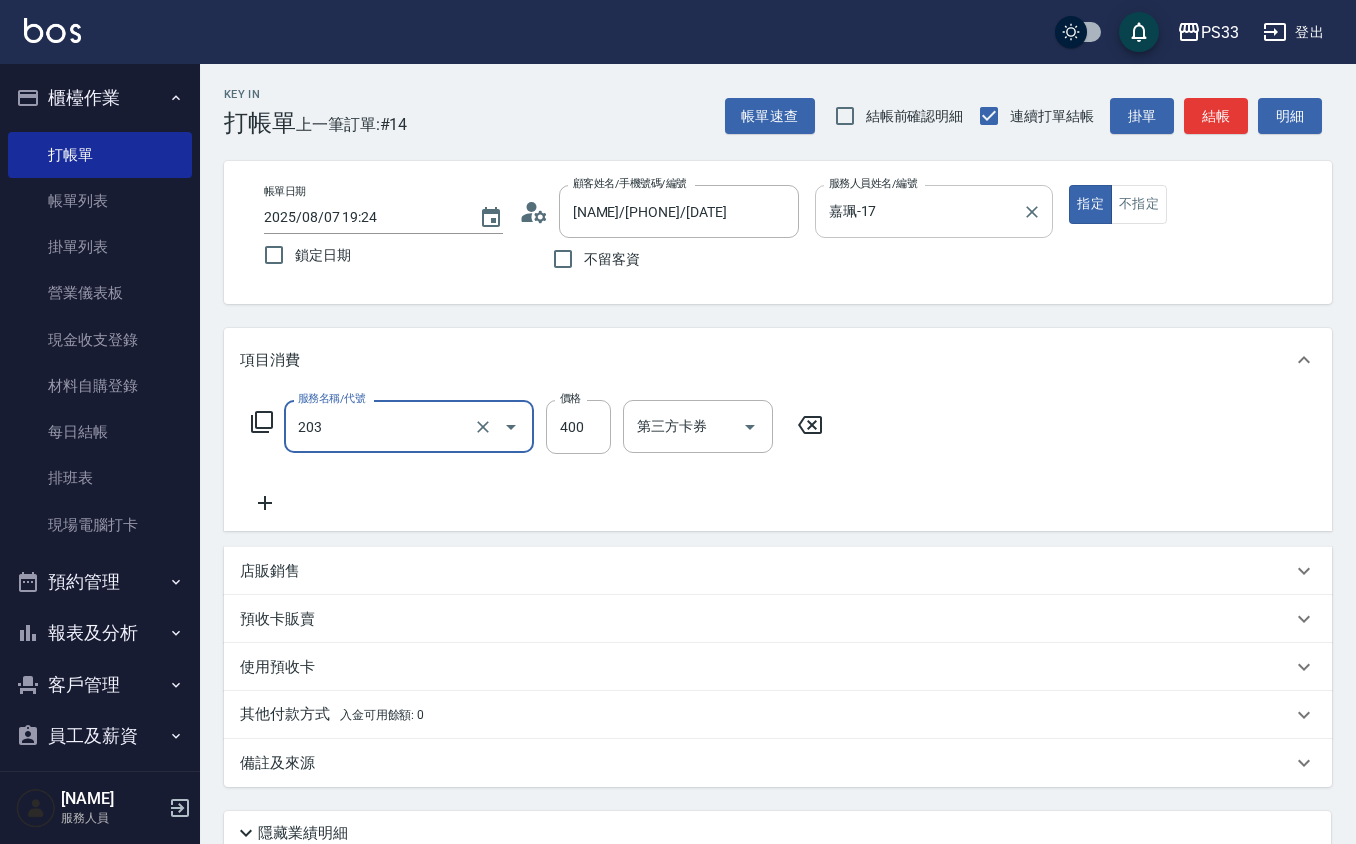 type on "指定單剪(203)" 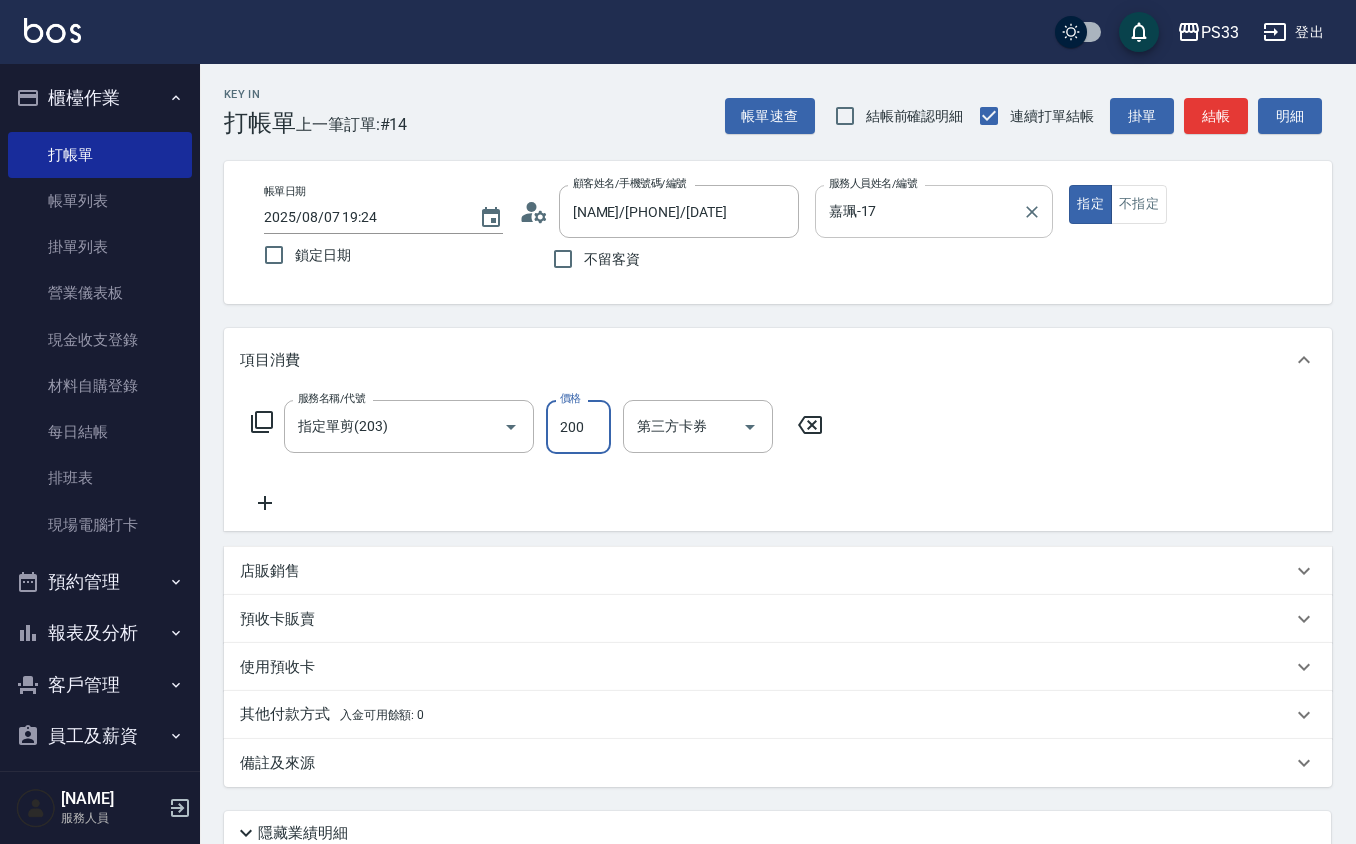 type on "200" 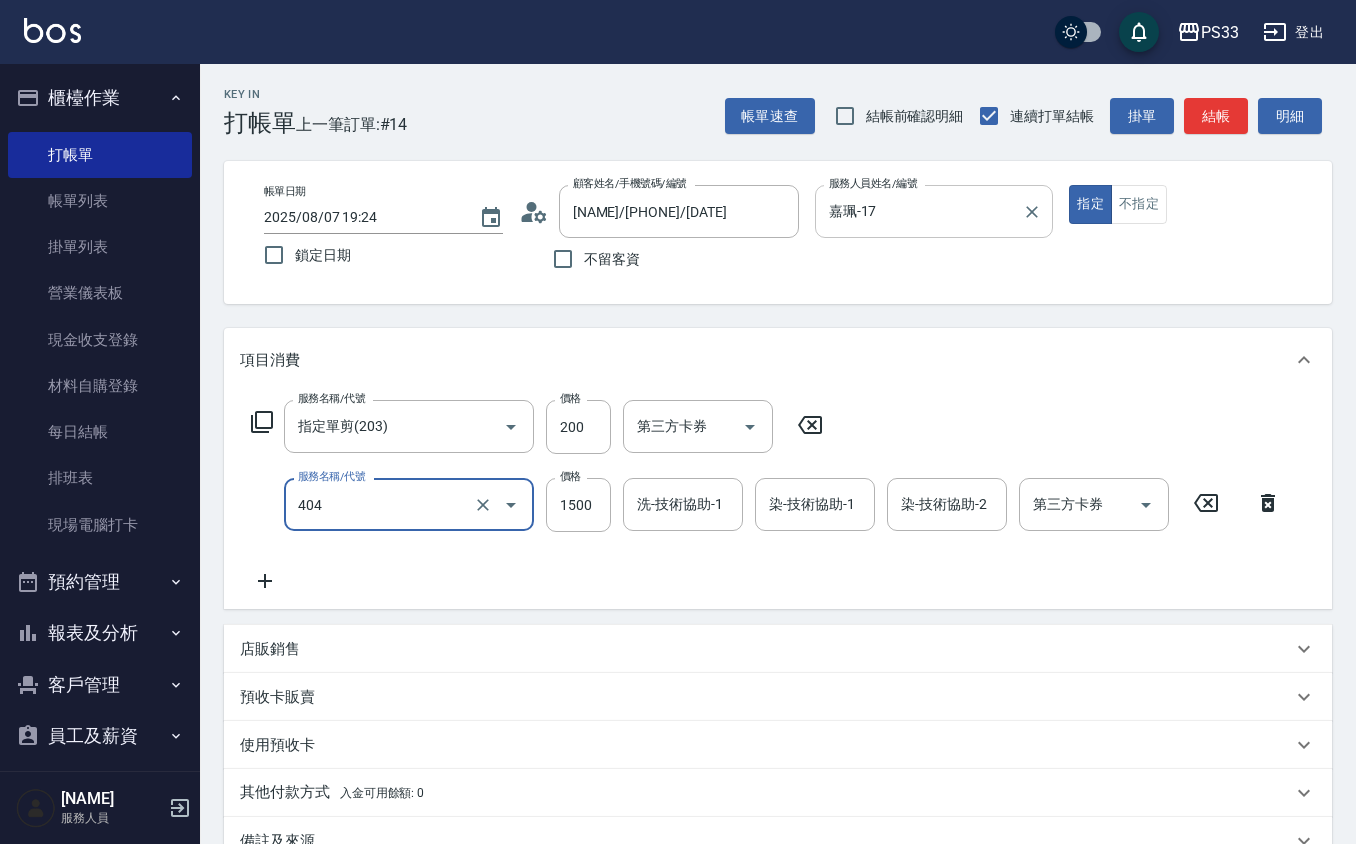 type on "設計染髮(404)" 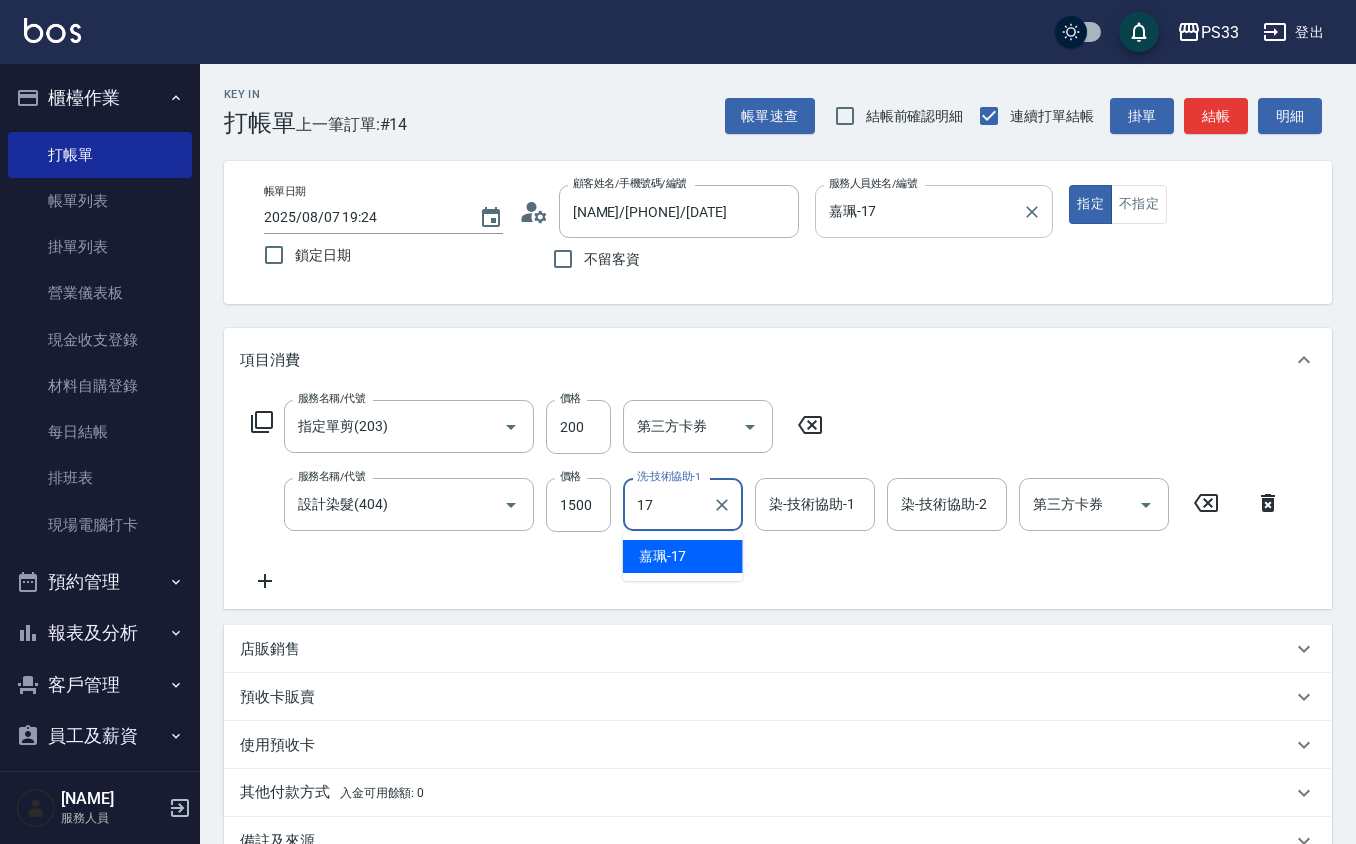 type on "嘉珮-17" 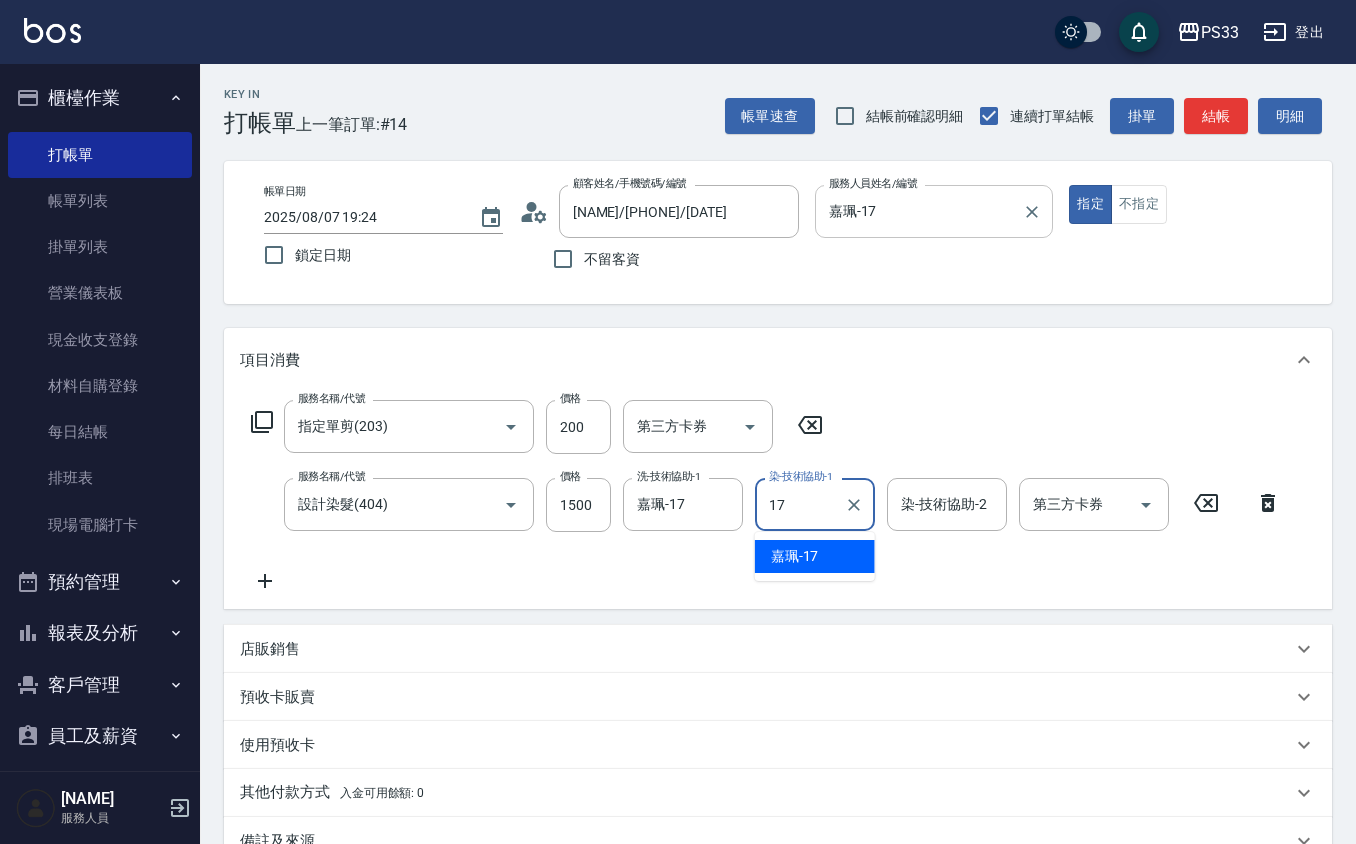type on "嘉珮-17" 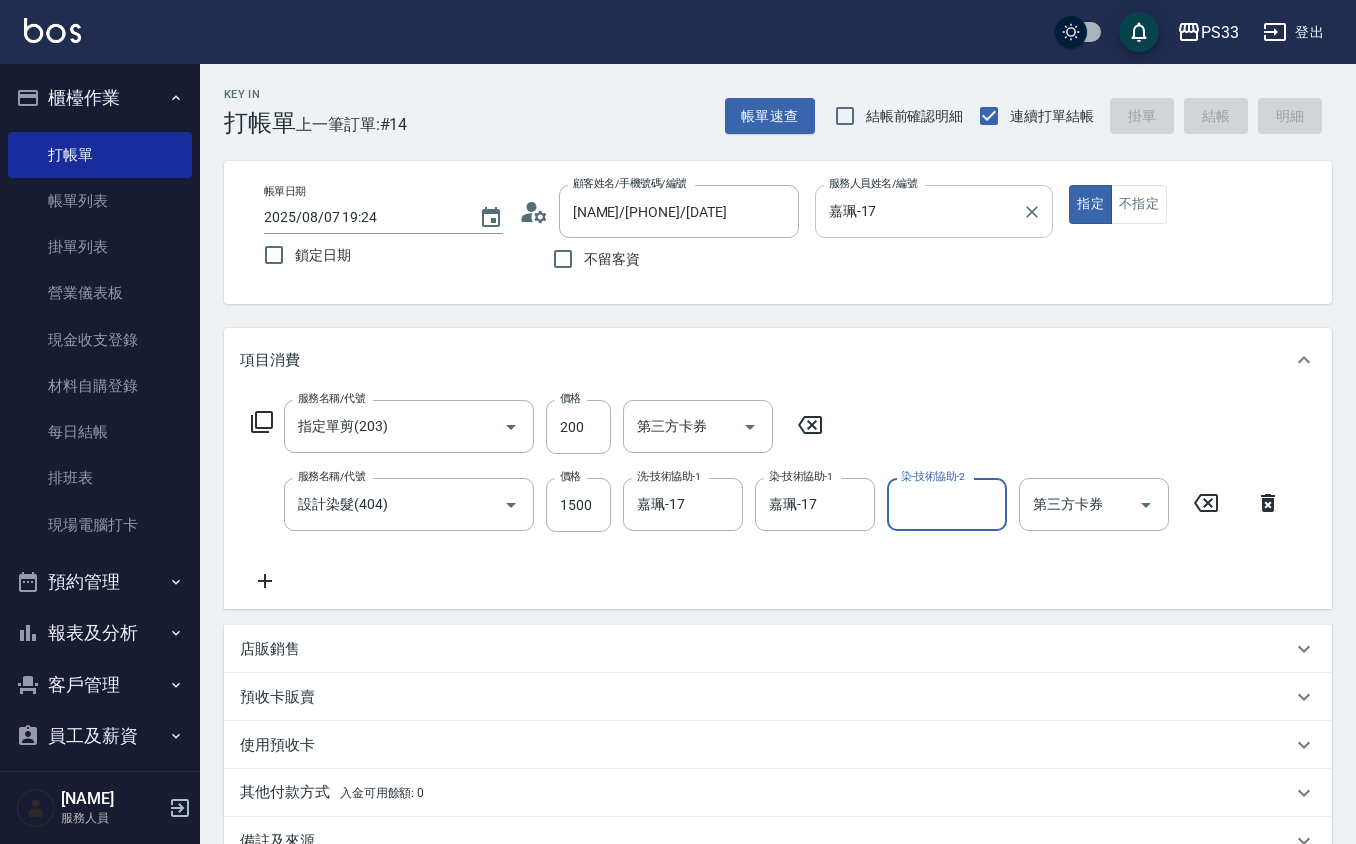 type 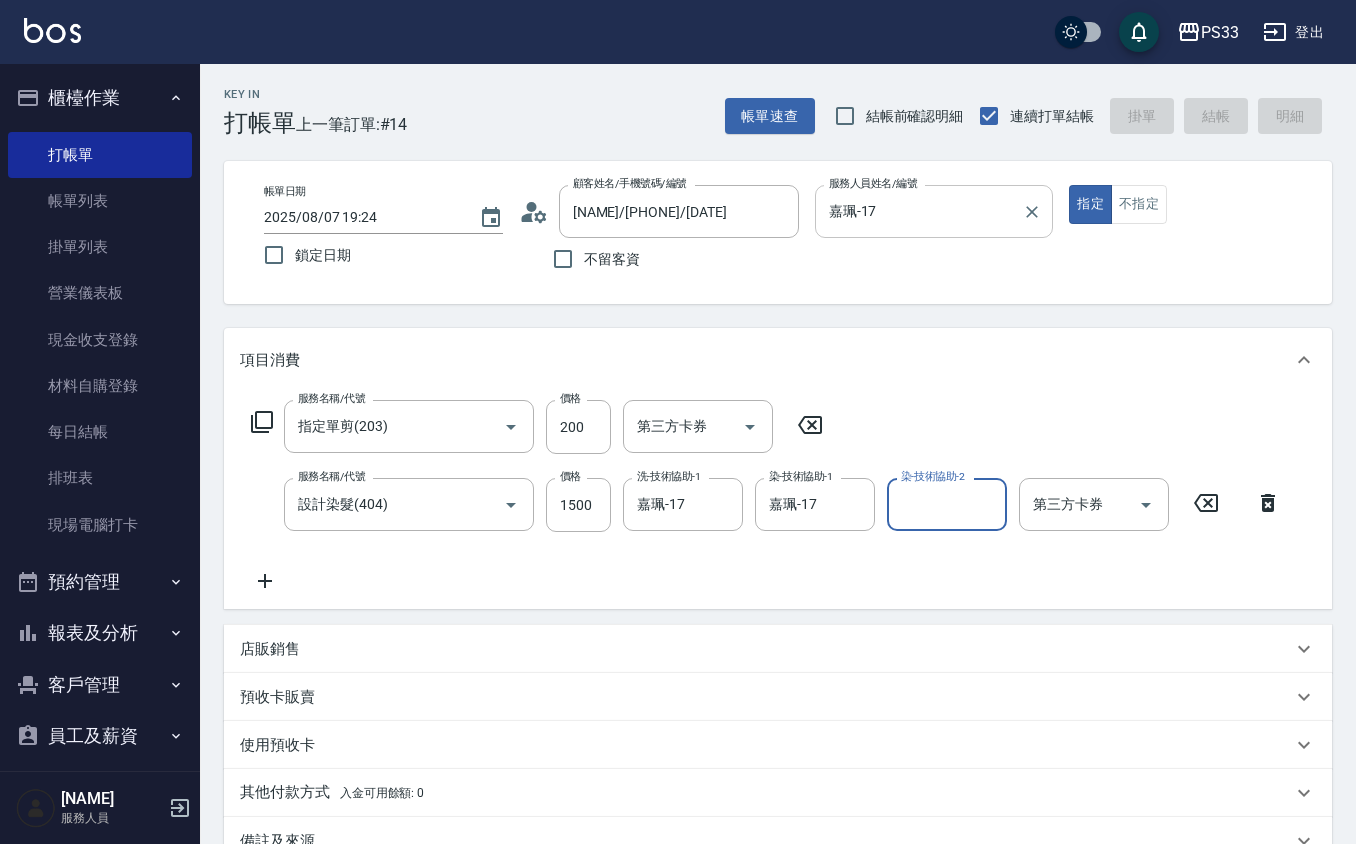 type 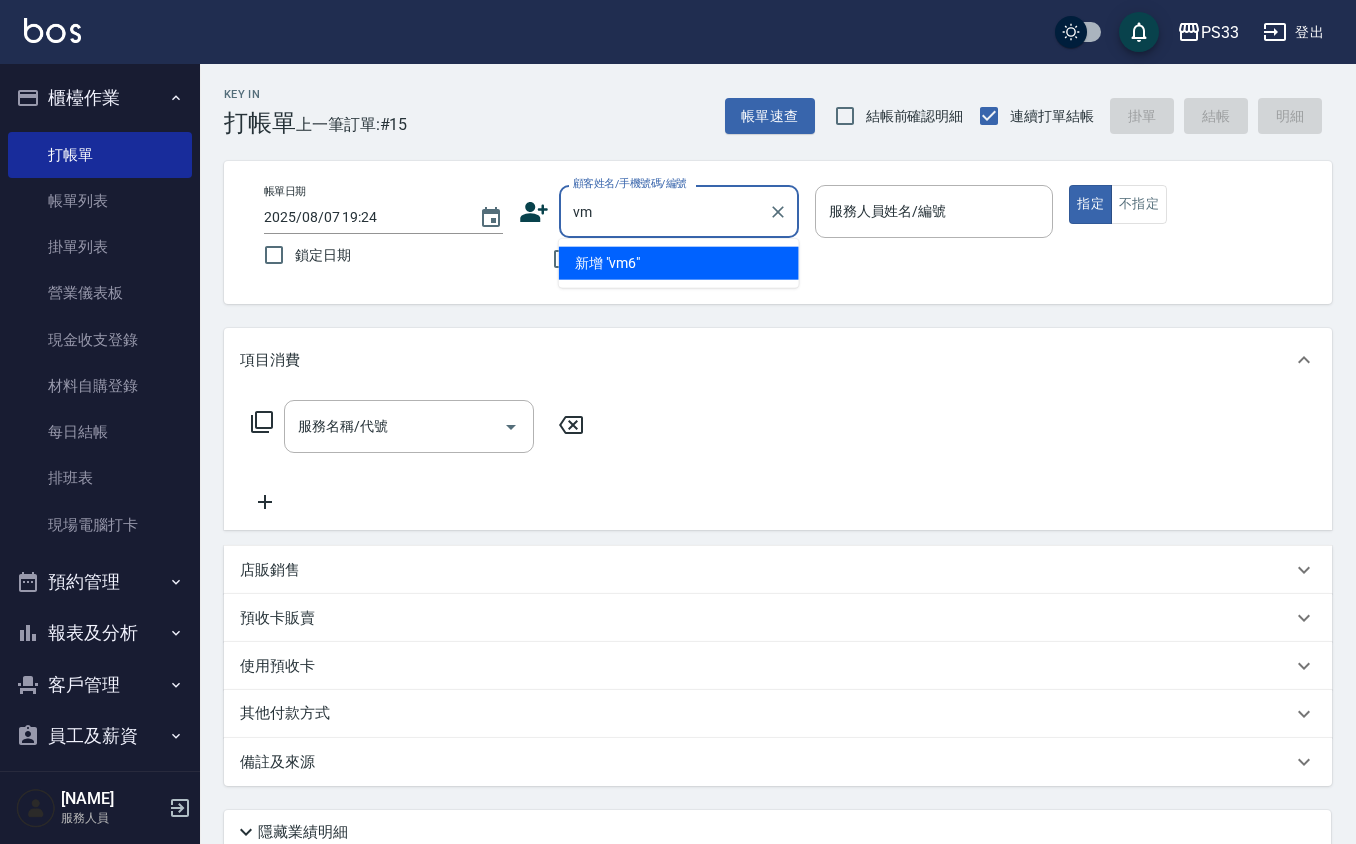 type on "v" 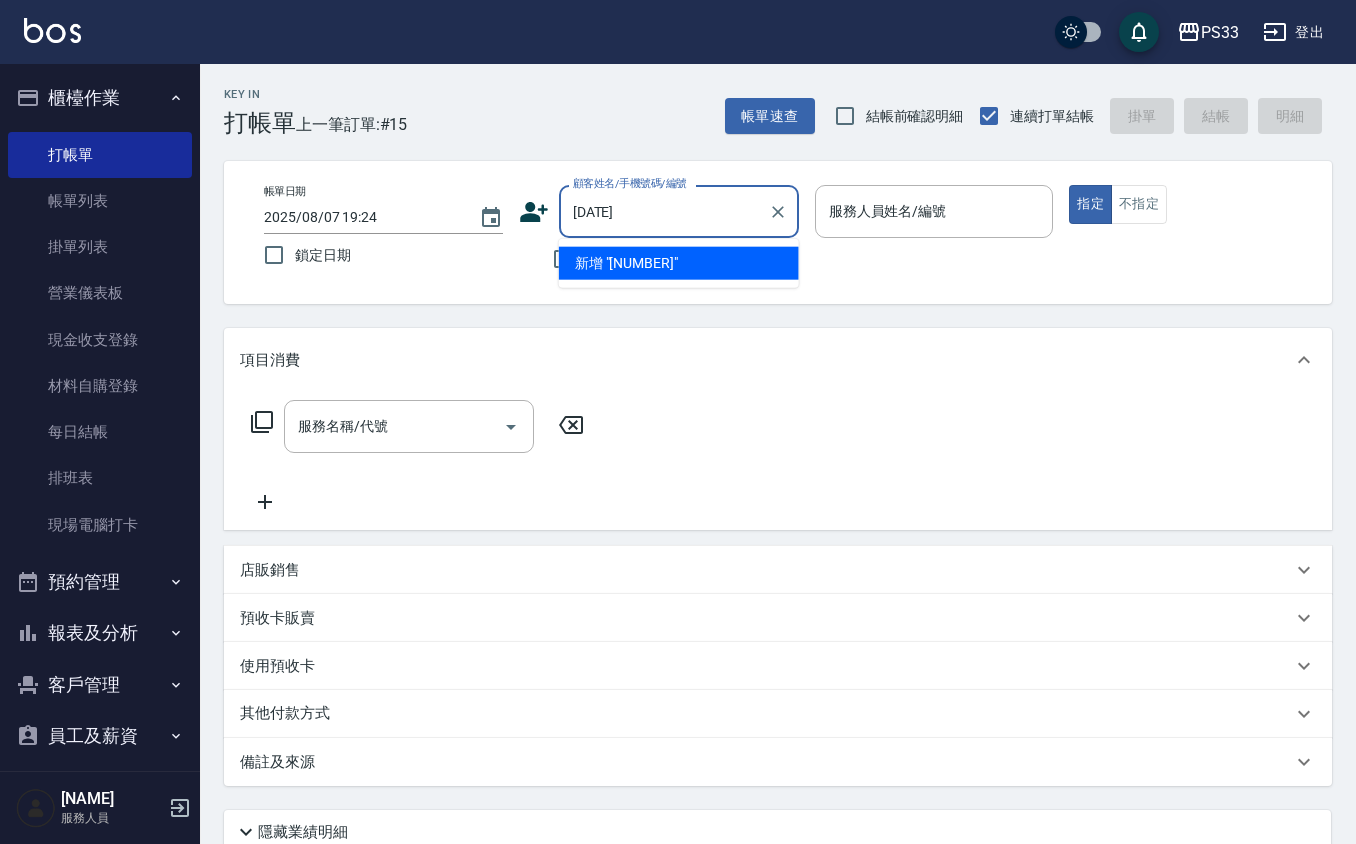 type on "[DATE]" 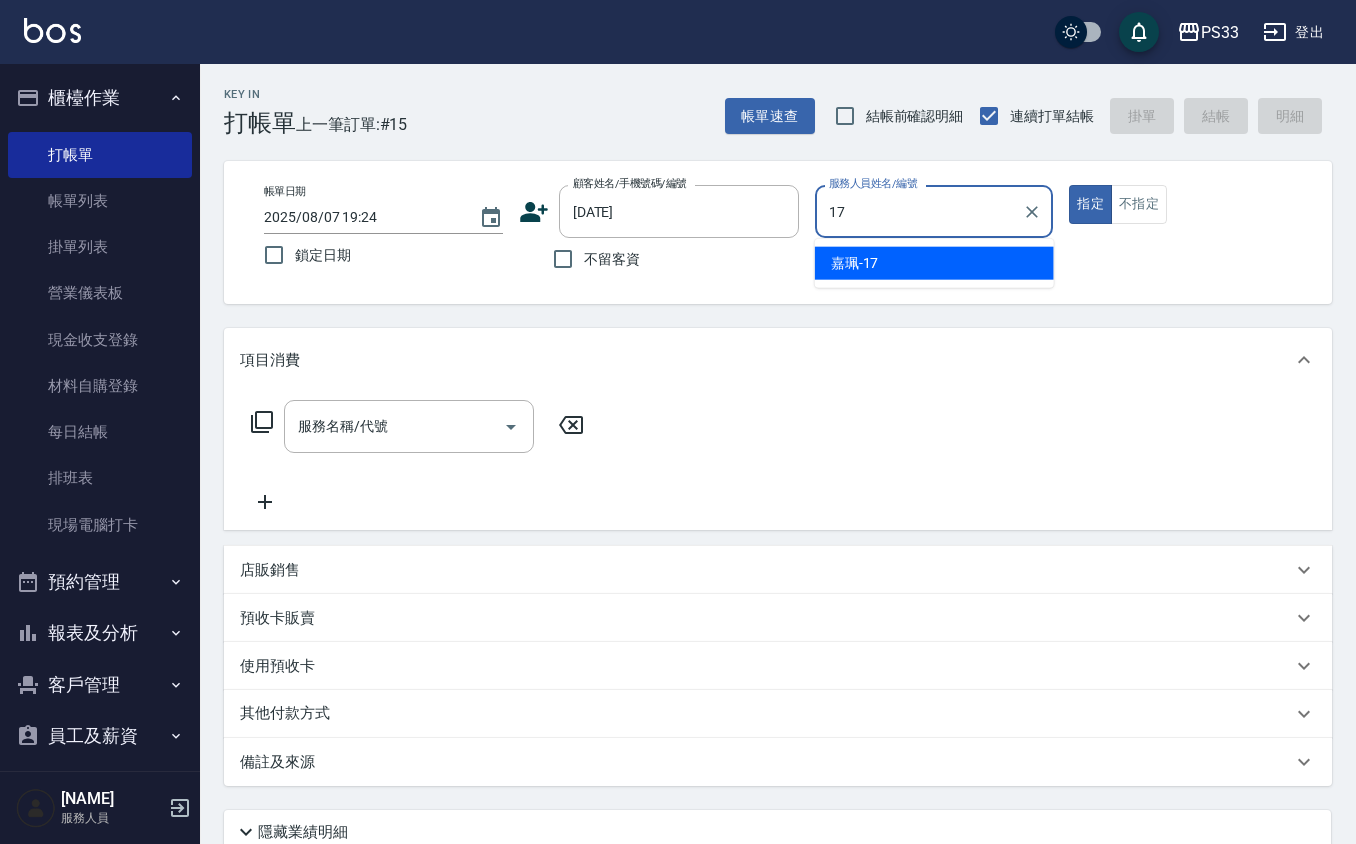 type on "嘉珮-17" 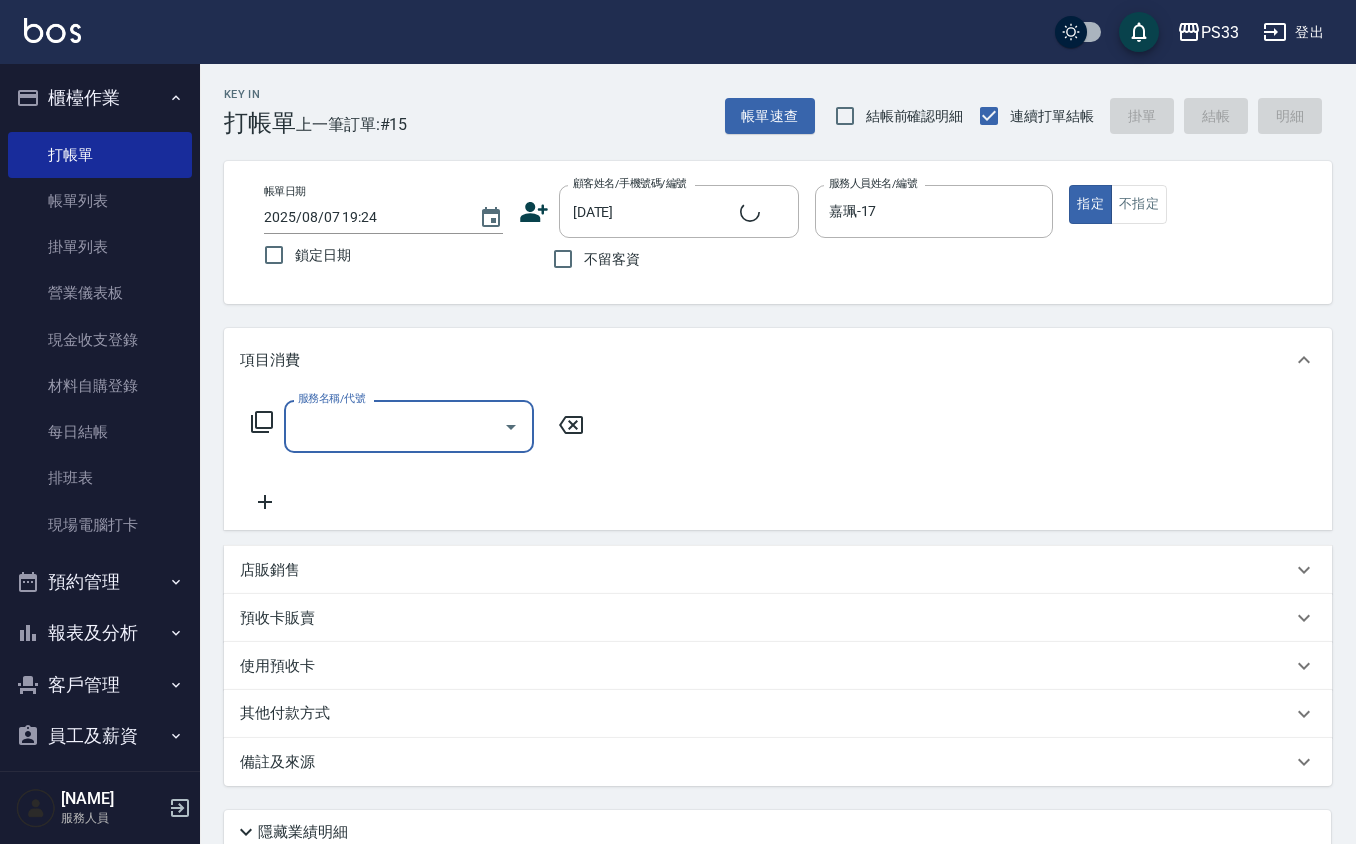 type on "[NAME]/[PHONE]/[NUMBER]" 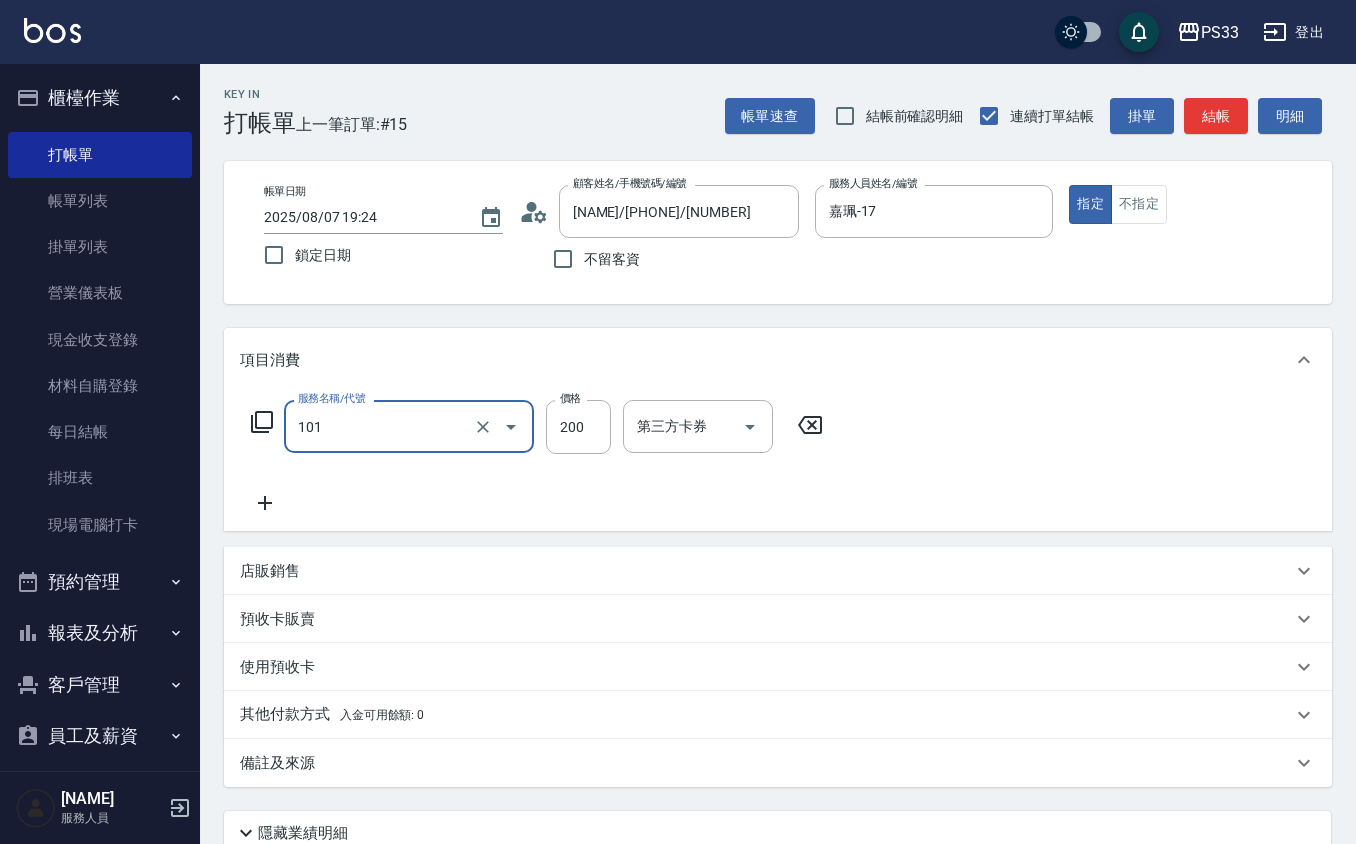 type on "洗髮(101)" 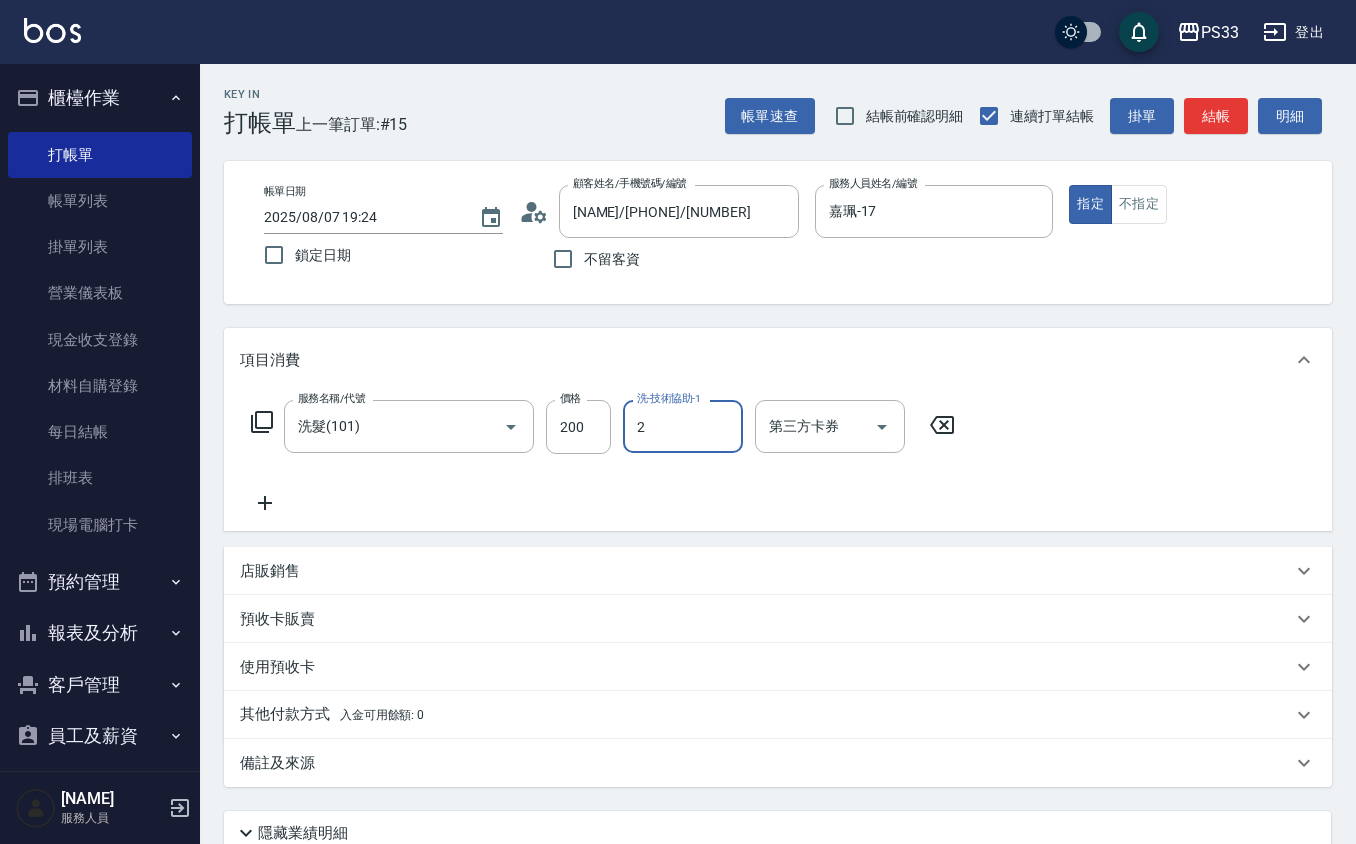 type on "小隻-2" 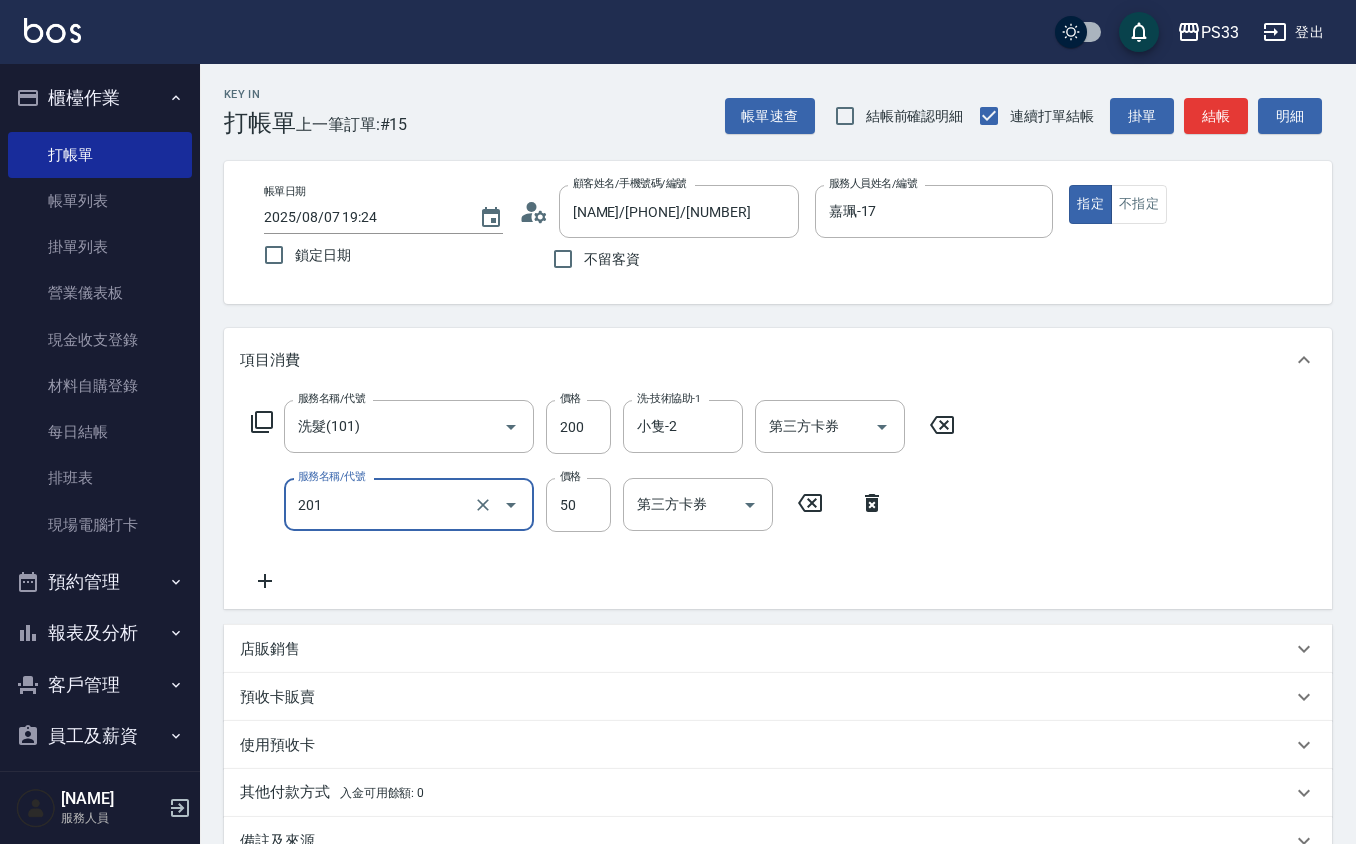 type on "剪瀏海(201)" 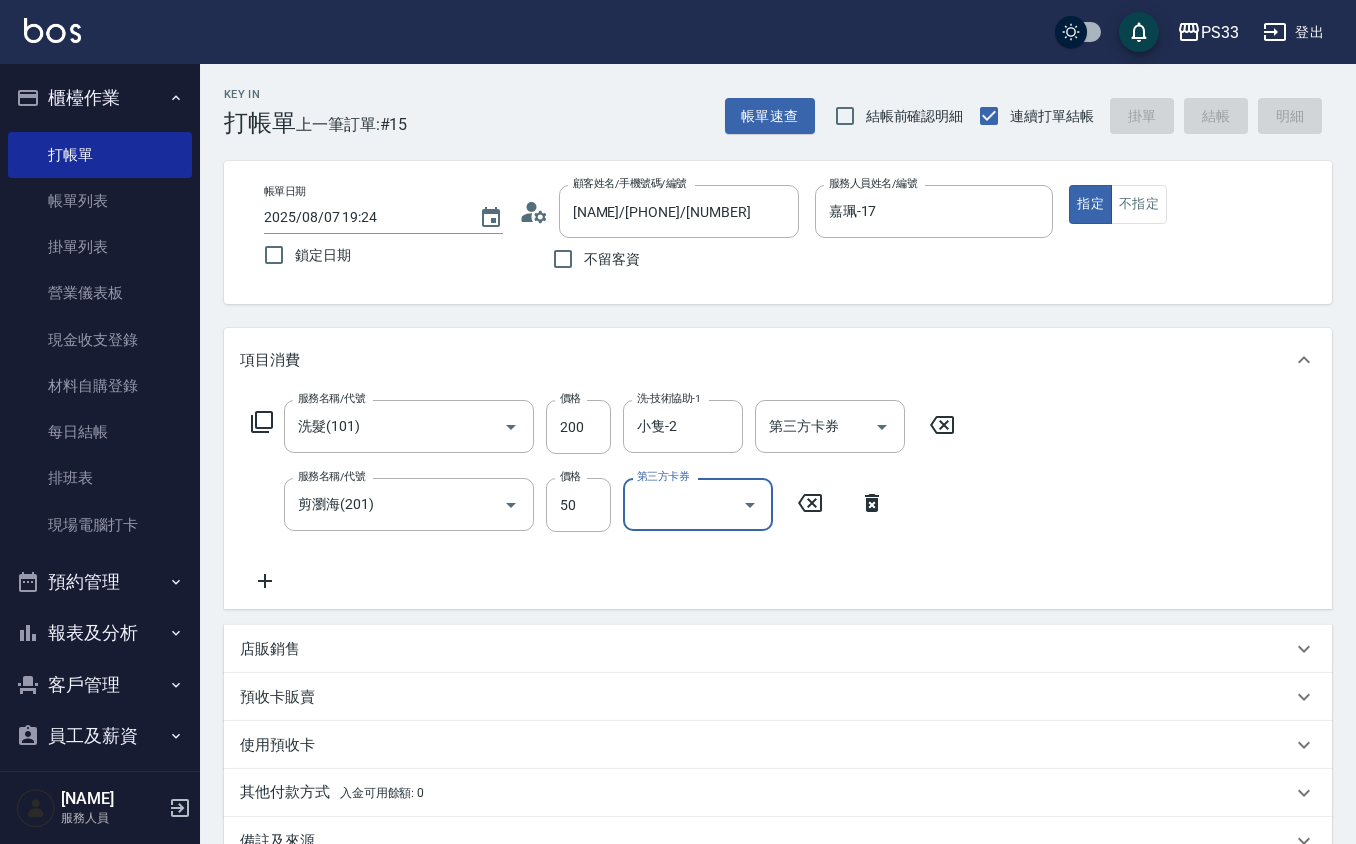 type on "2025/08/07 19:27" 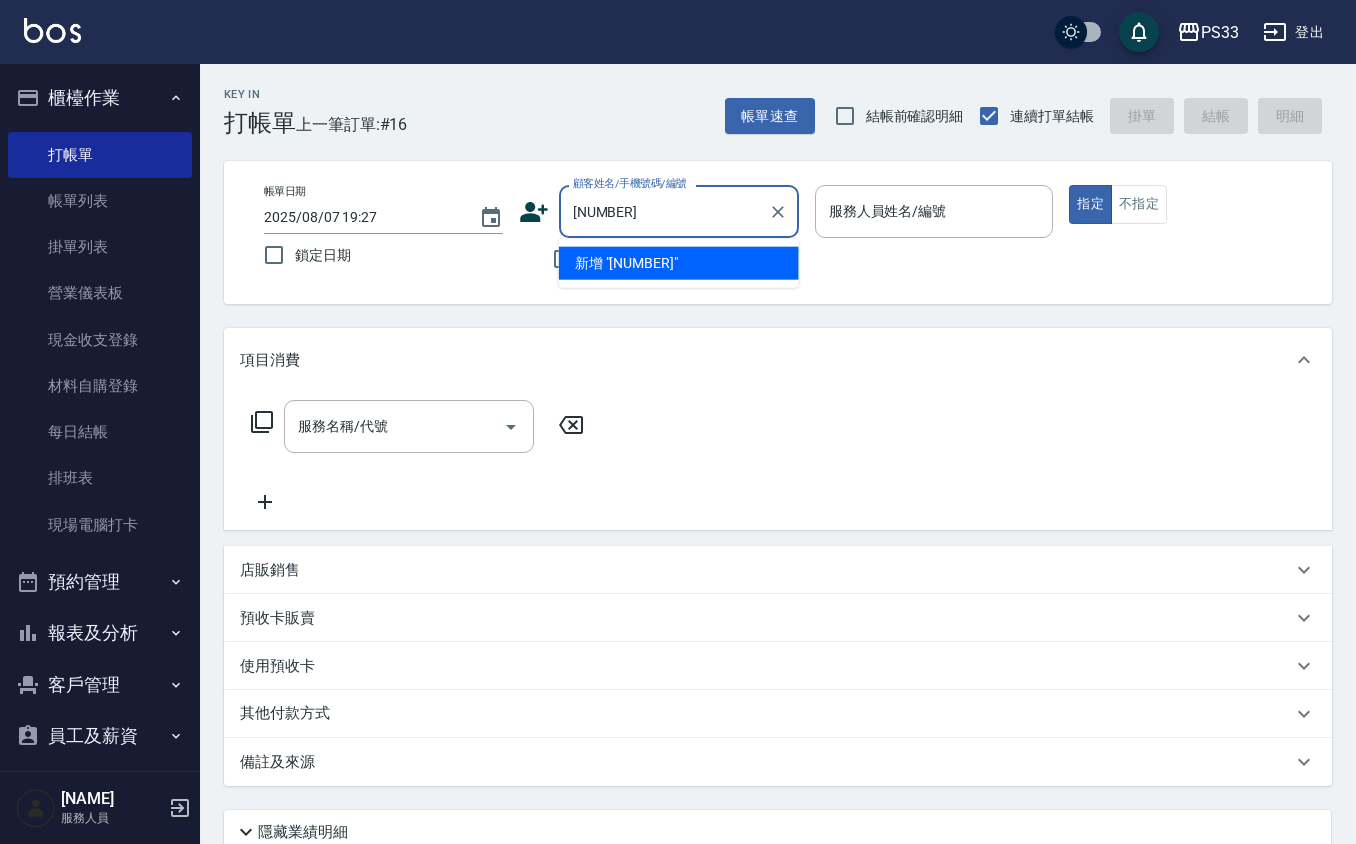 type on "[NUMBER]" 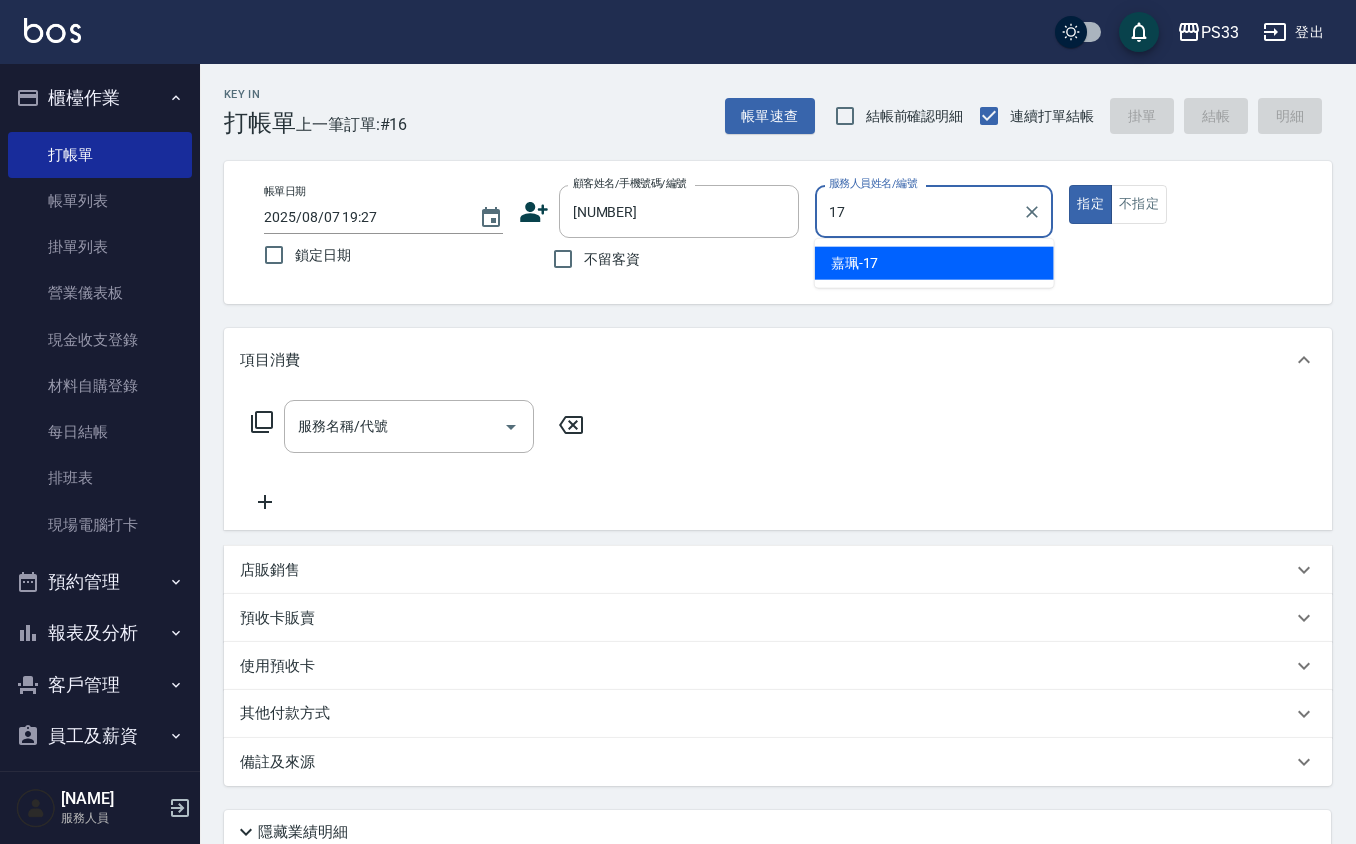 type on "嘉珮-17" 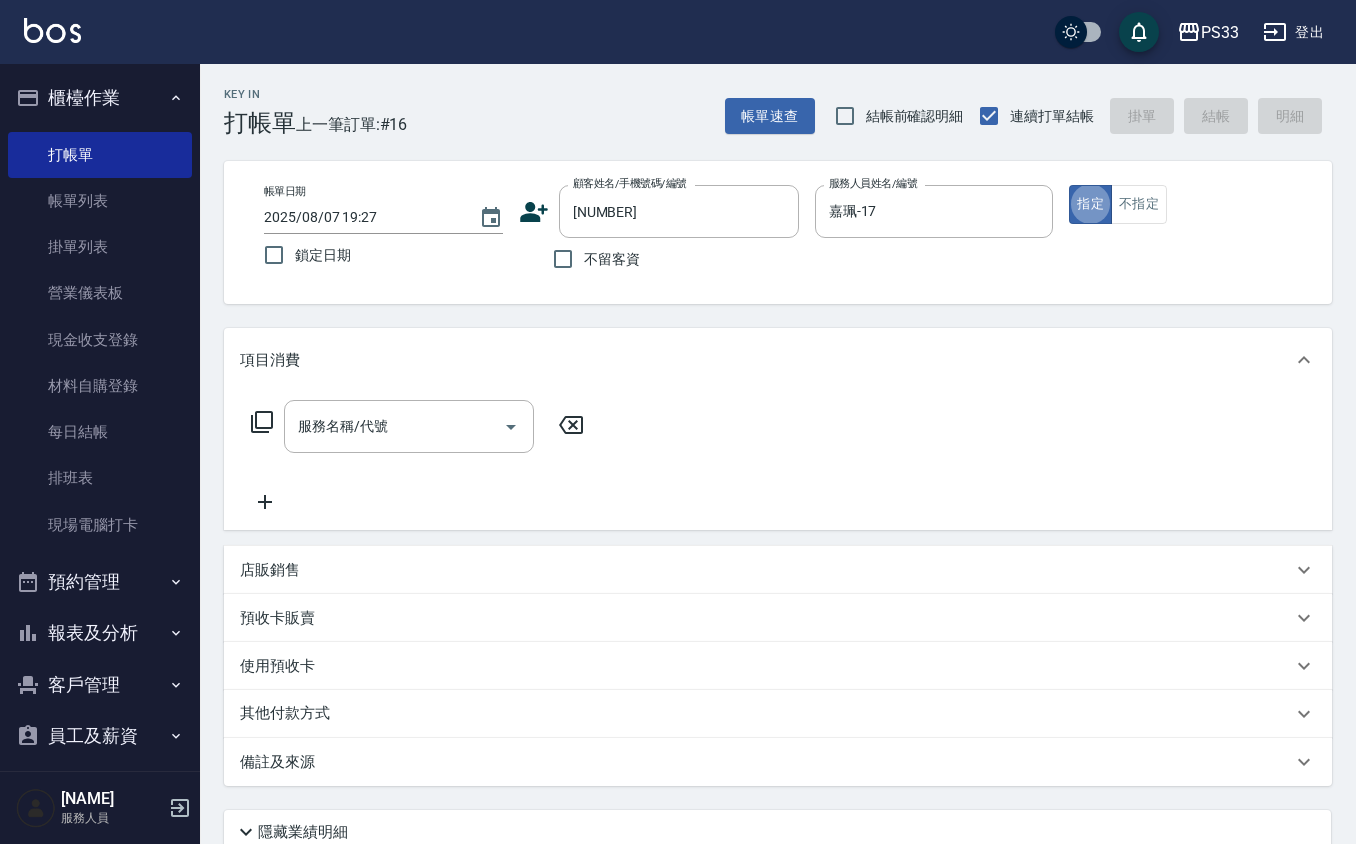 type on "[NAME]/[PHONE]/[DATE]" 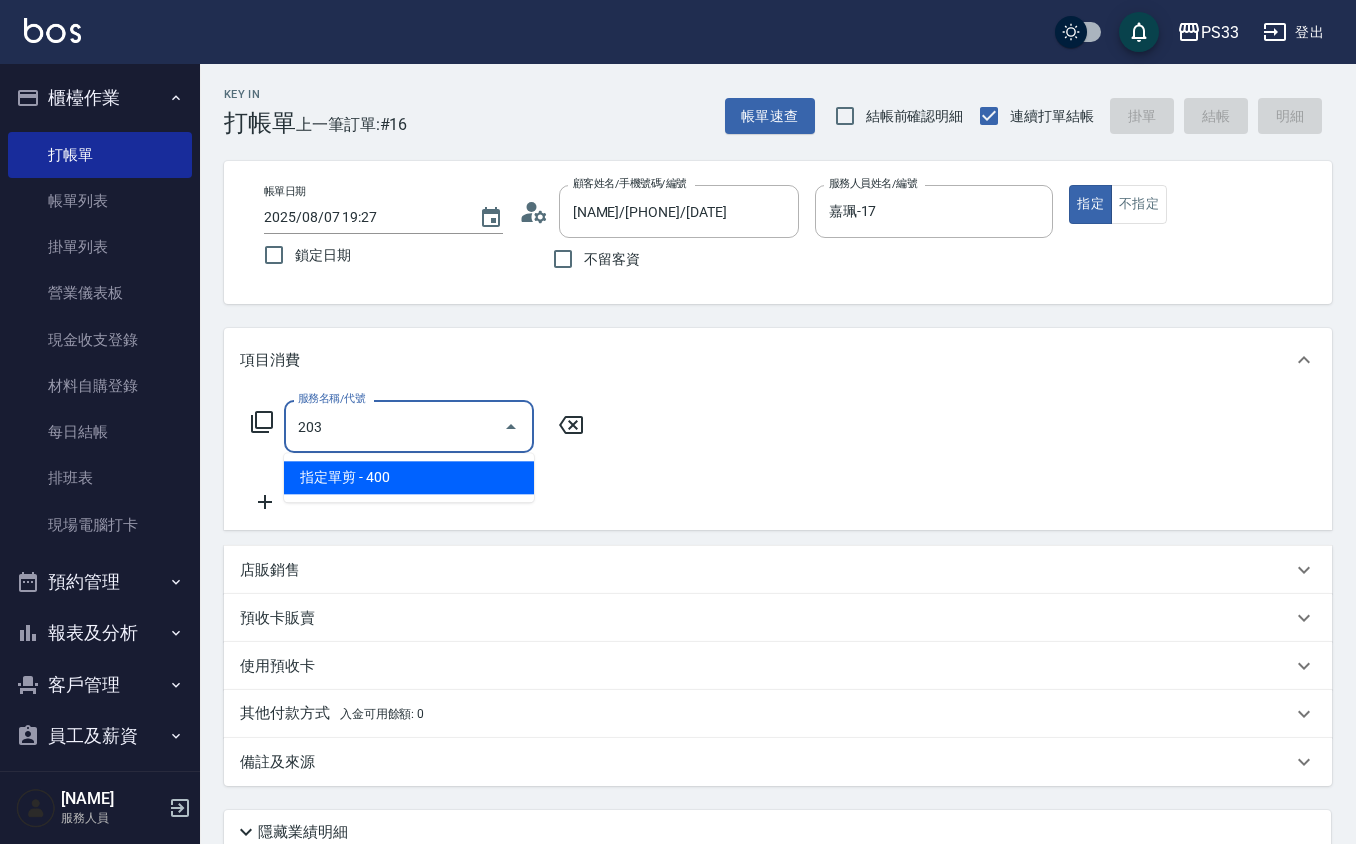 type on "指定單剪(203)" 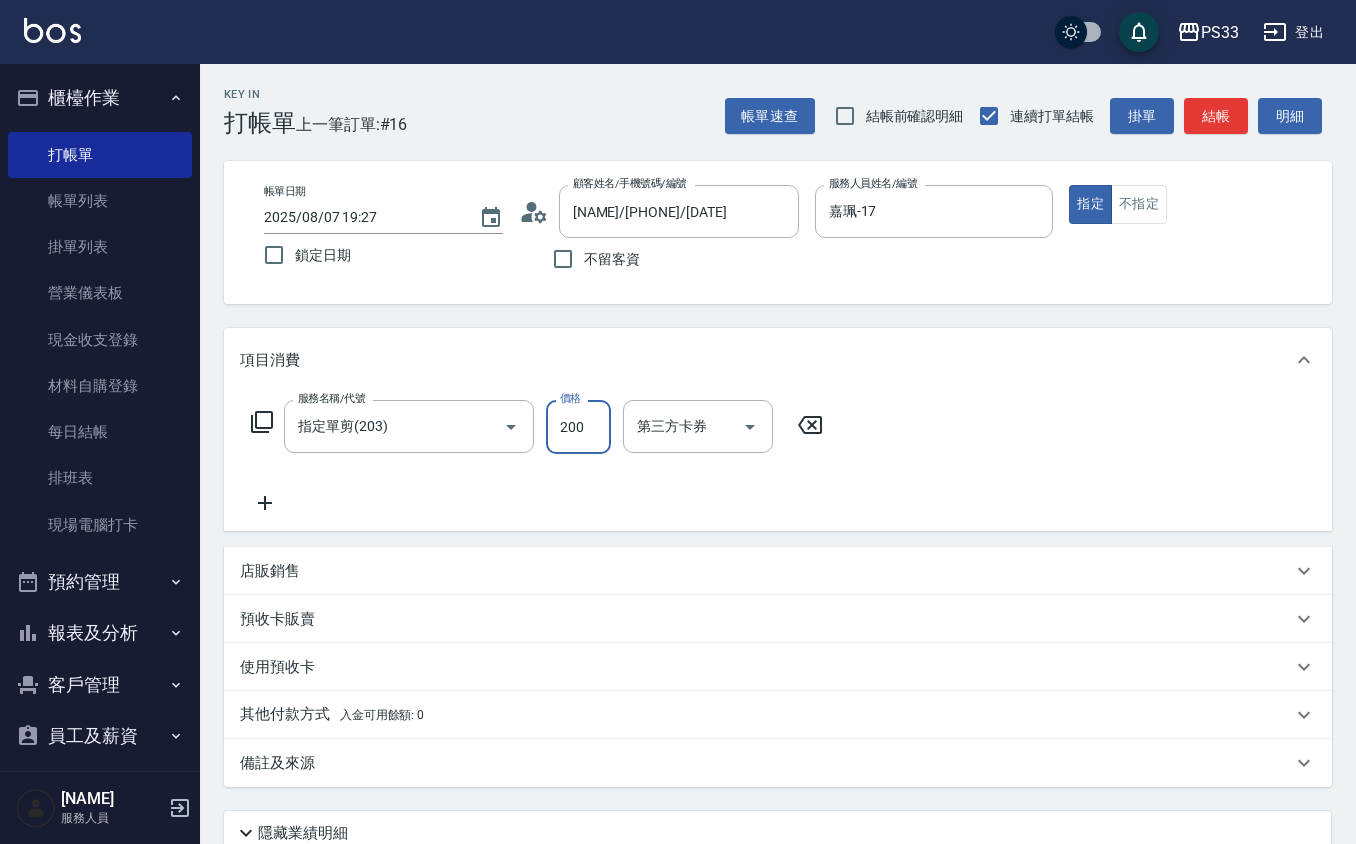 type on "200" 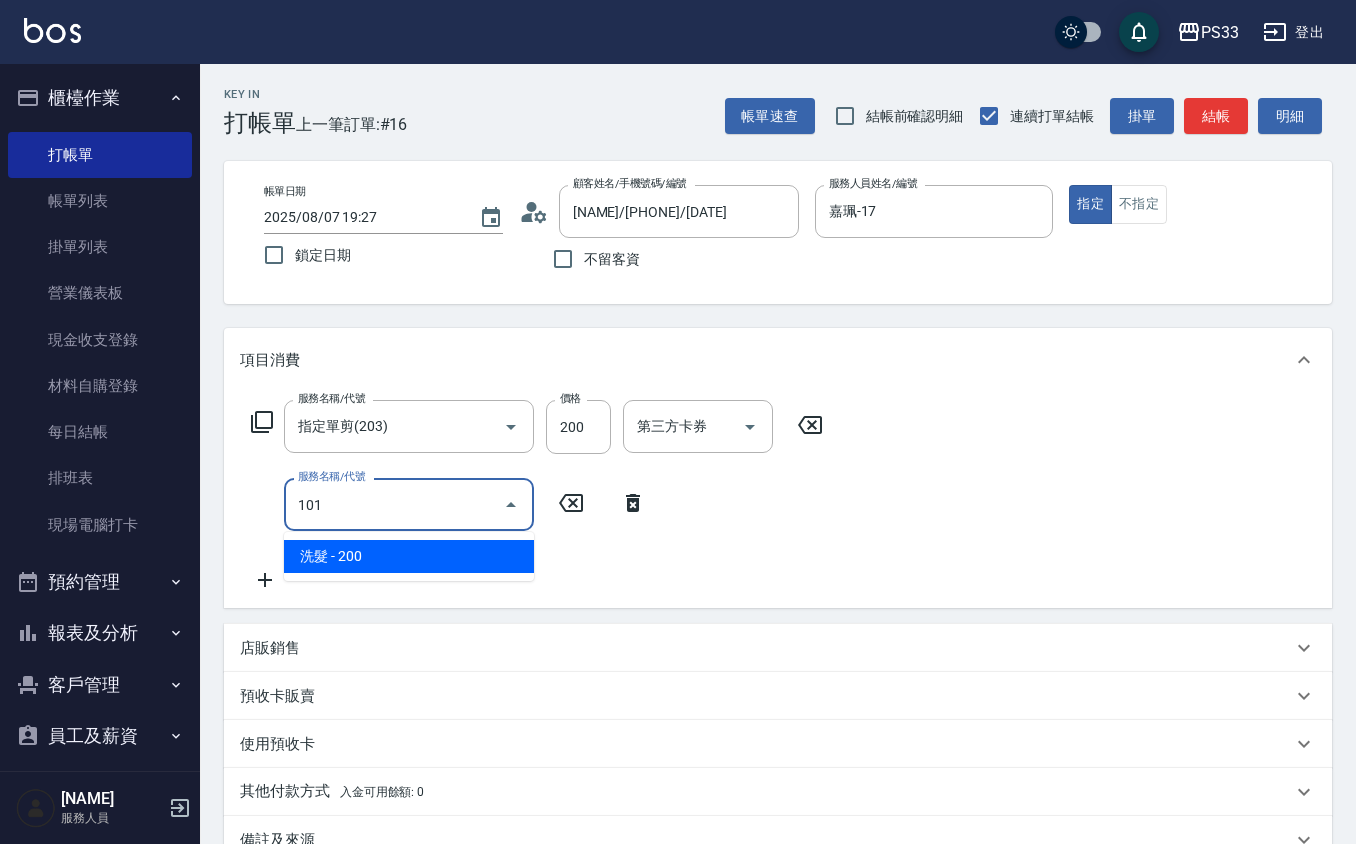 type on "洗髮(101)" 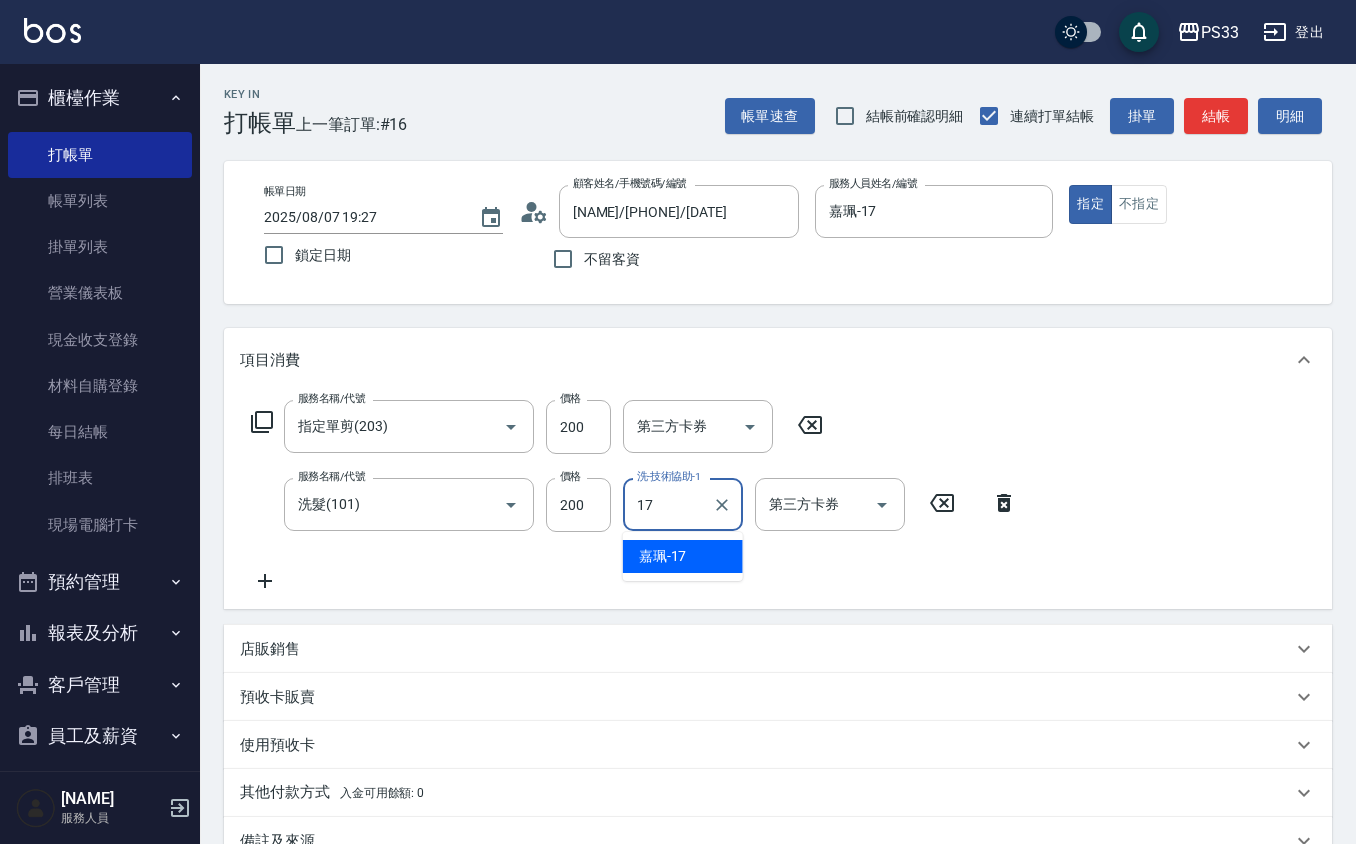 type on "嘉珮-17" 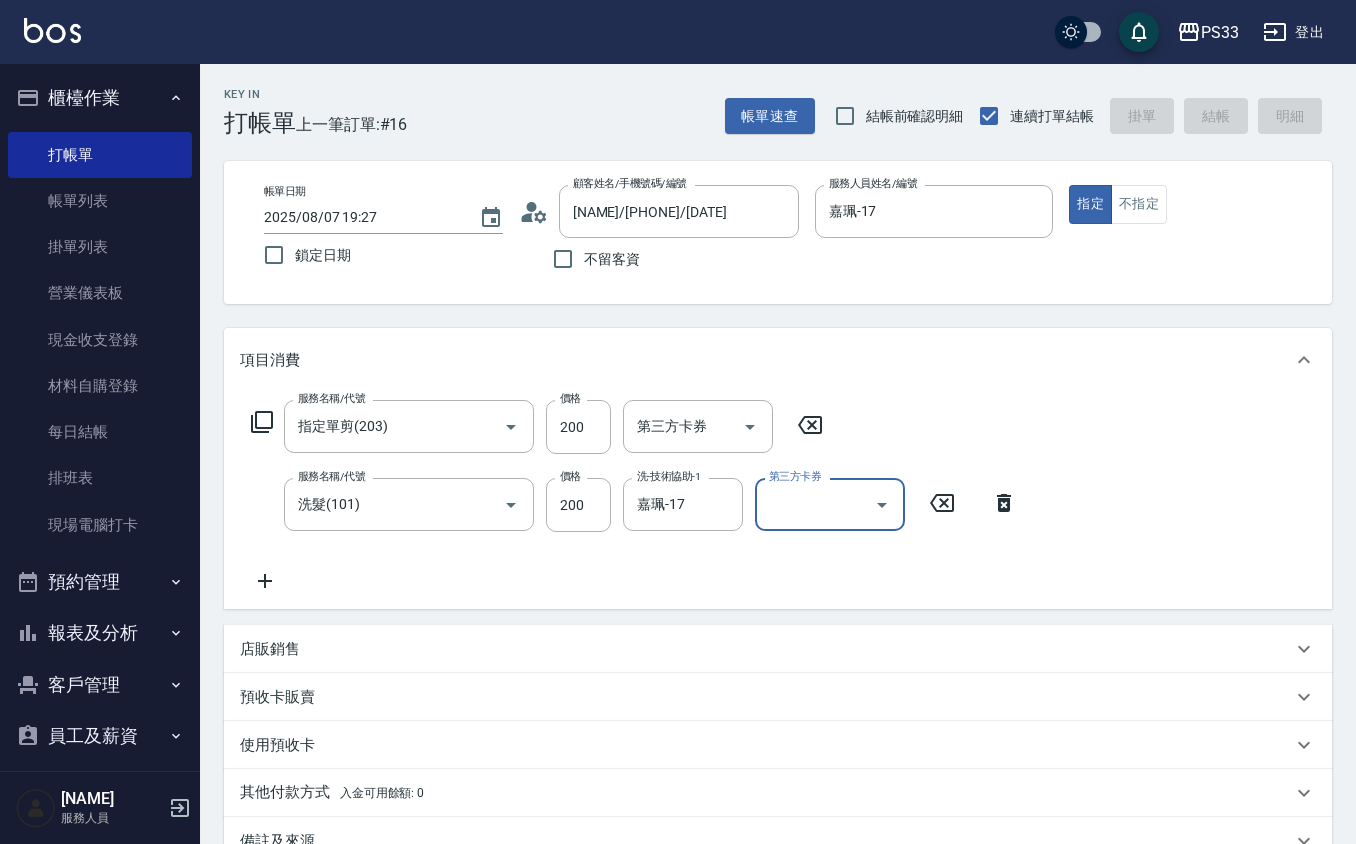 type 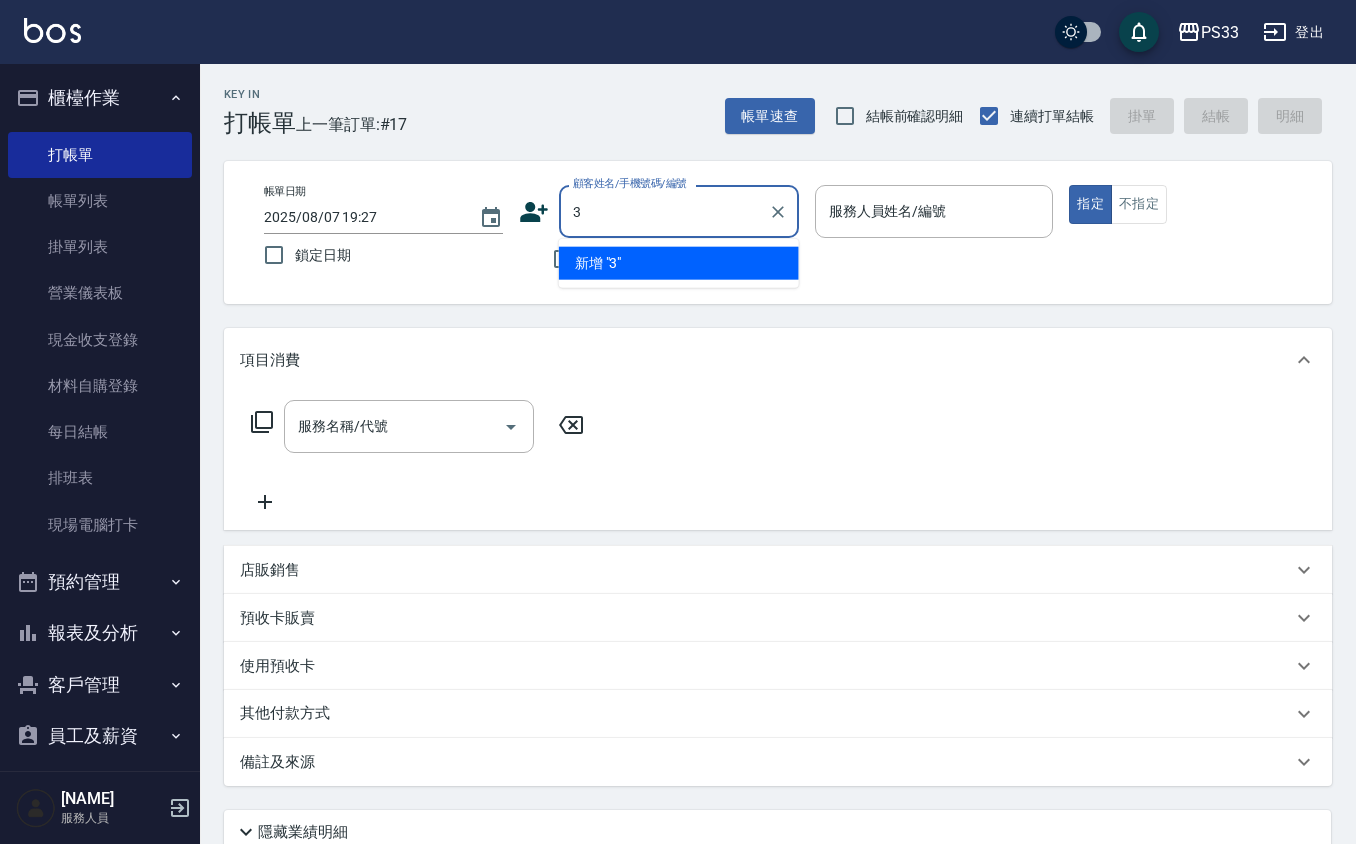 type on "3" 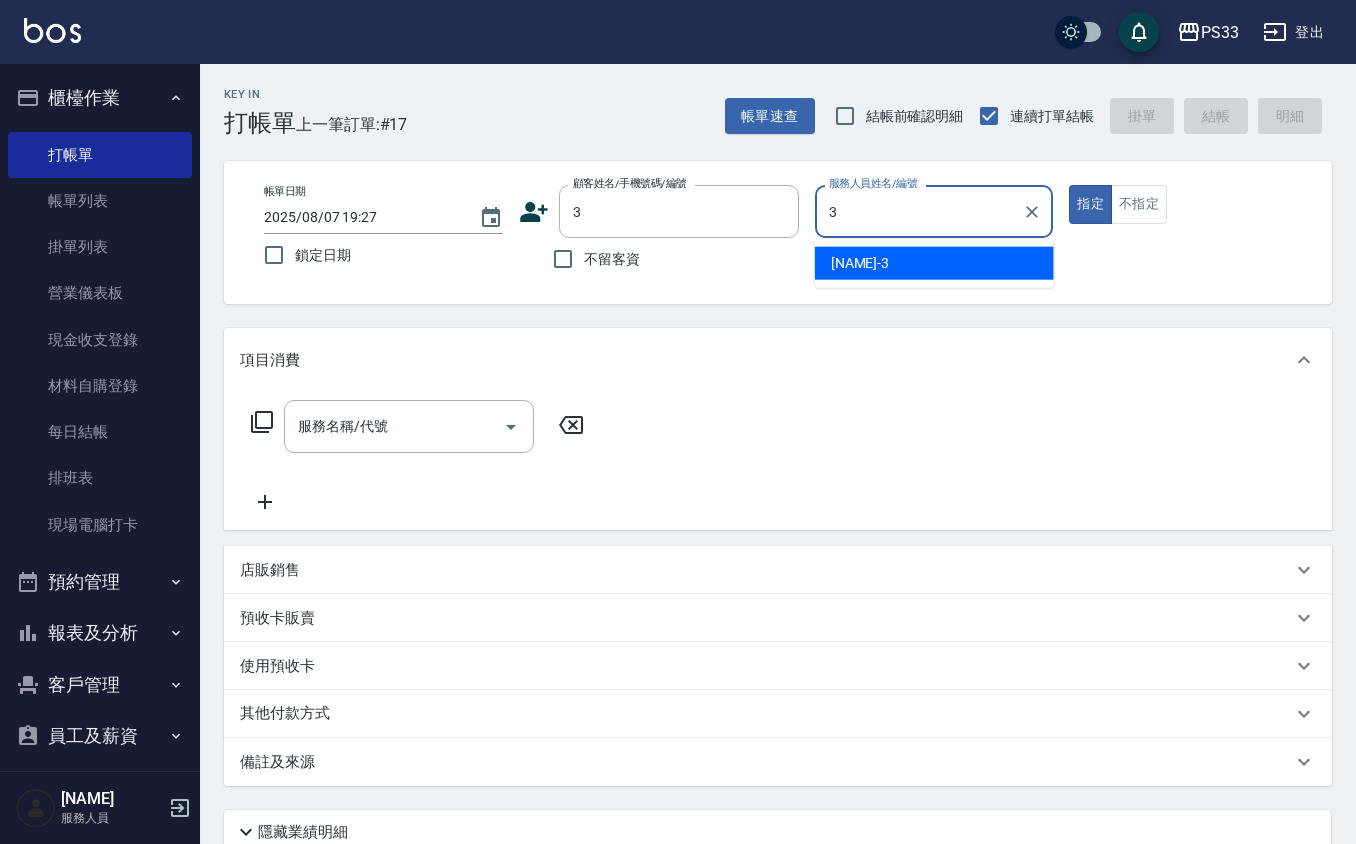 type on "[NAME]-3" 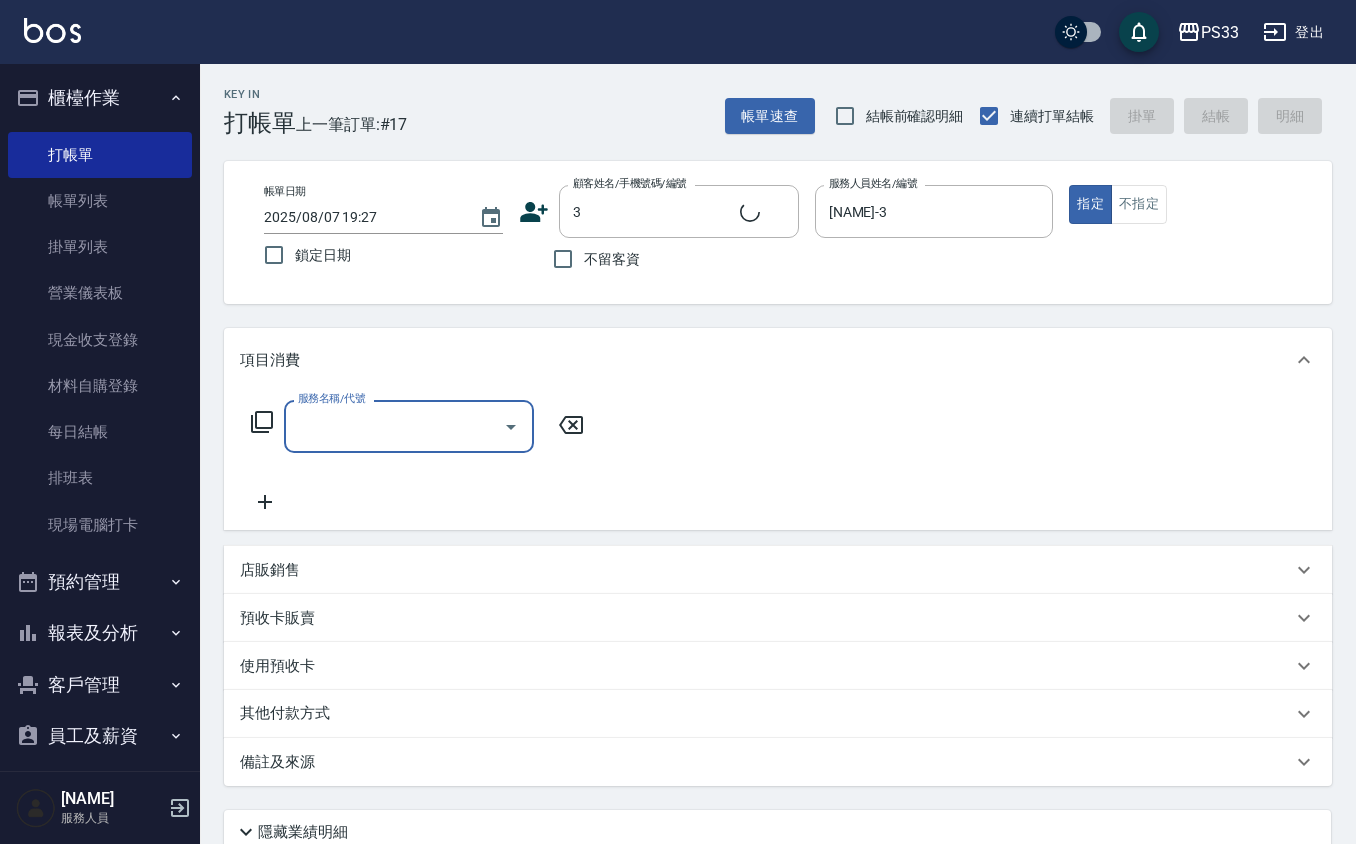 type on "[NAME]/[PHONE]/[NUMBER]" 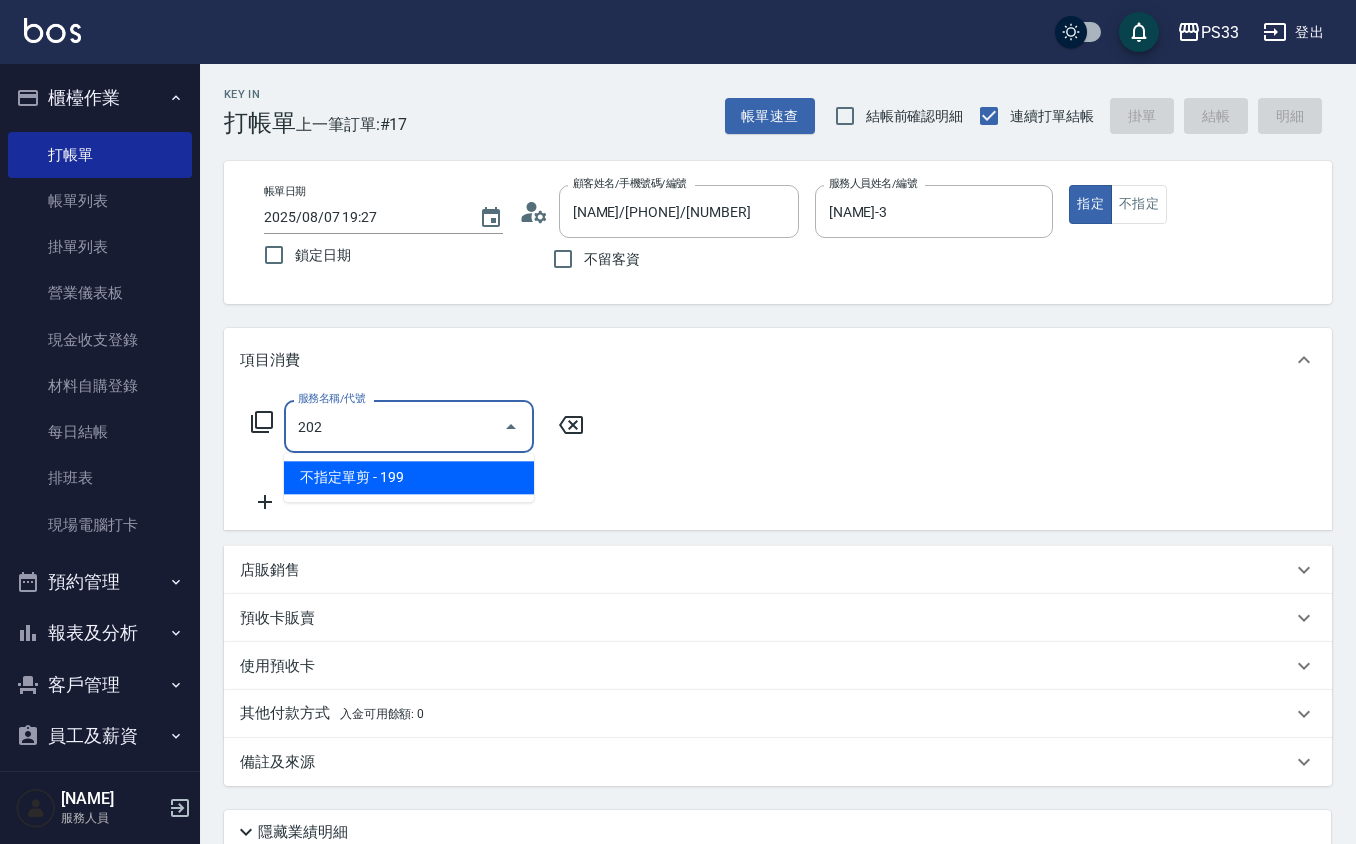 type on "不指定單剪(202)" 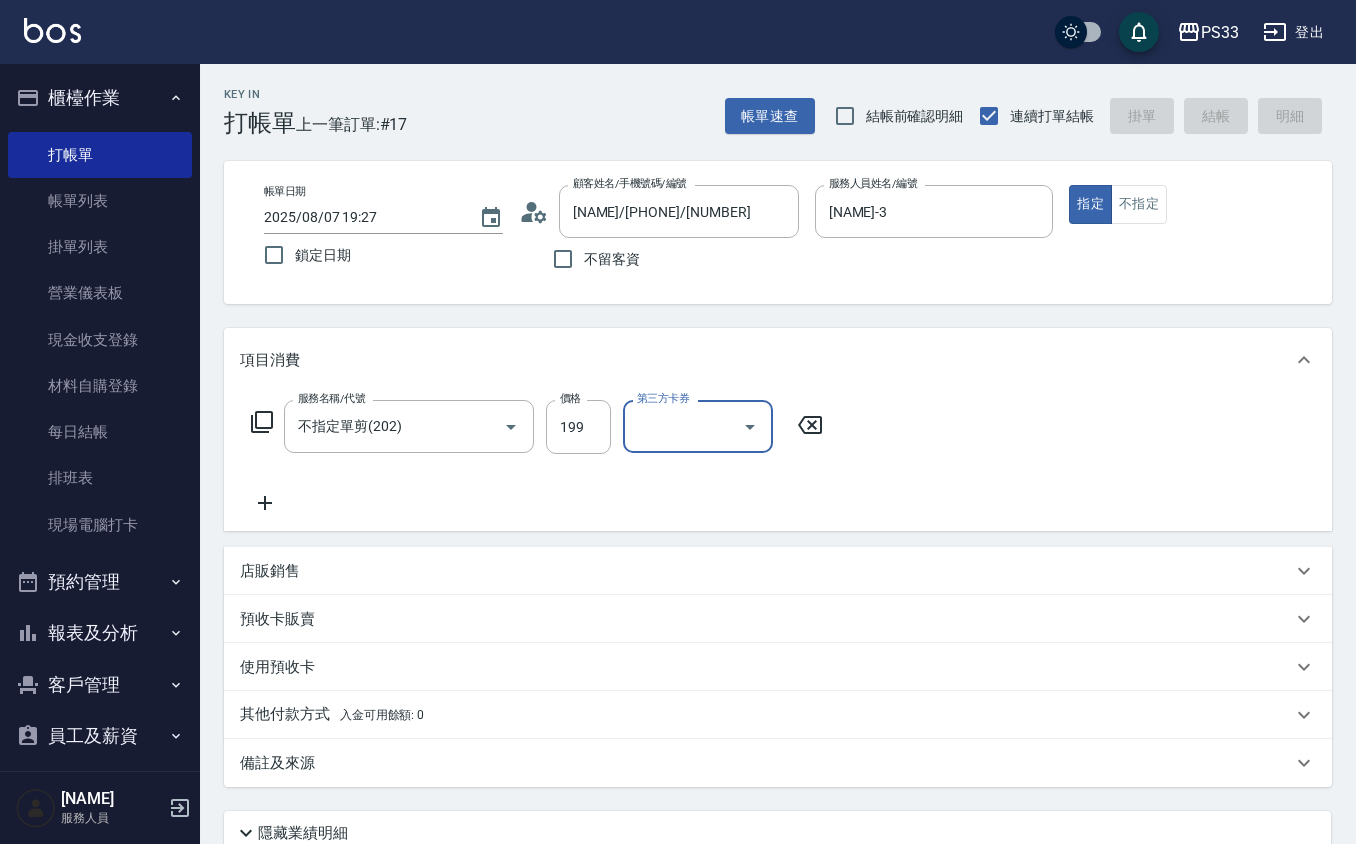 type on "2025/08/07 19:28" 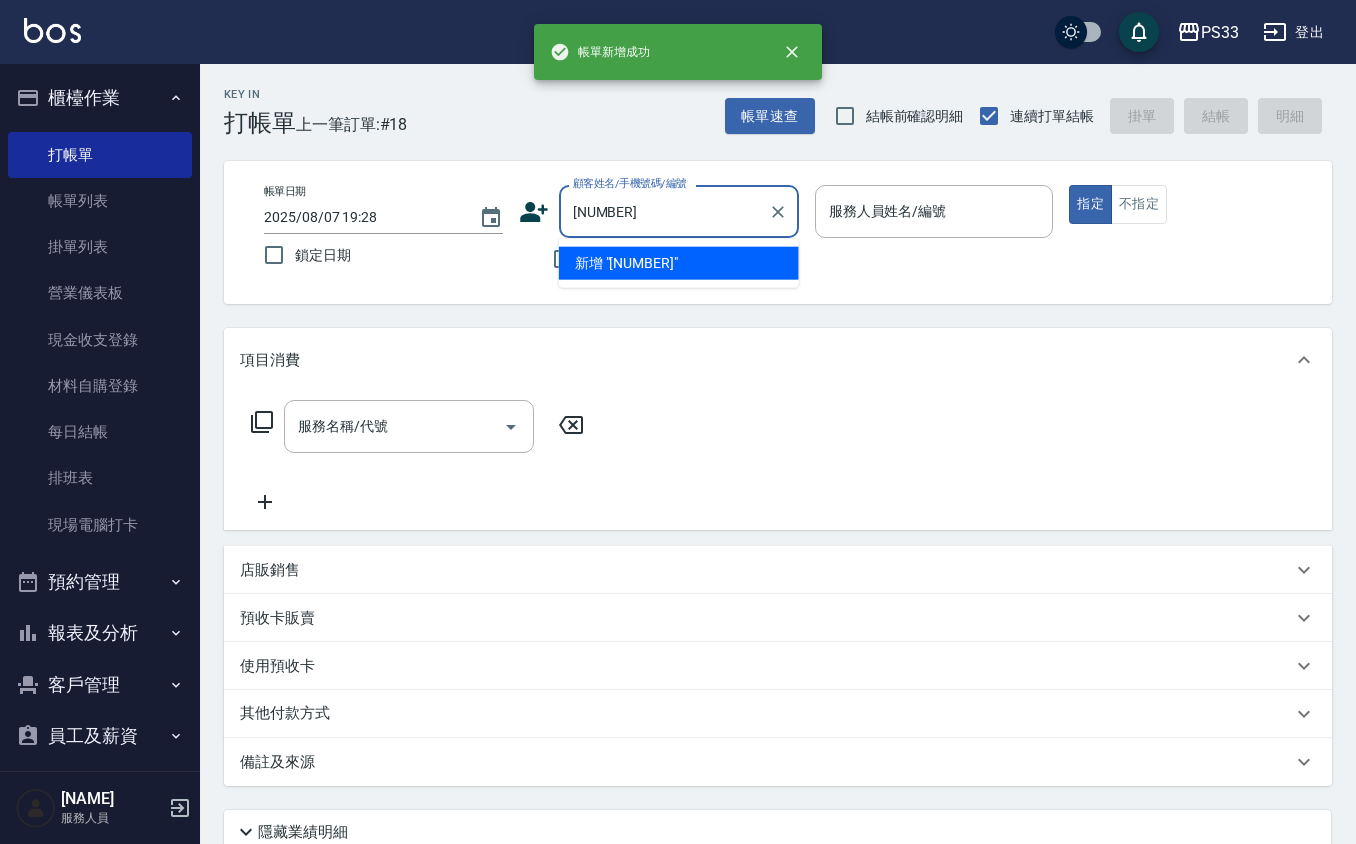 type on "[NUMBER]" 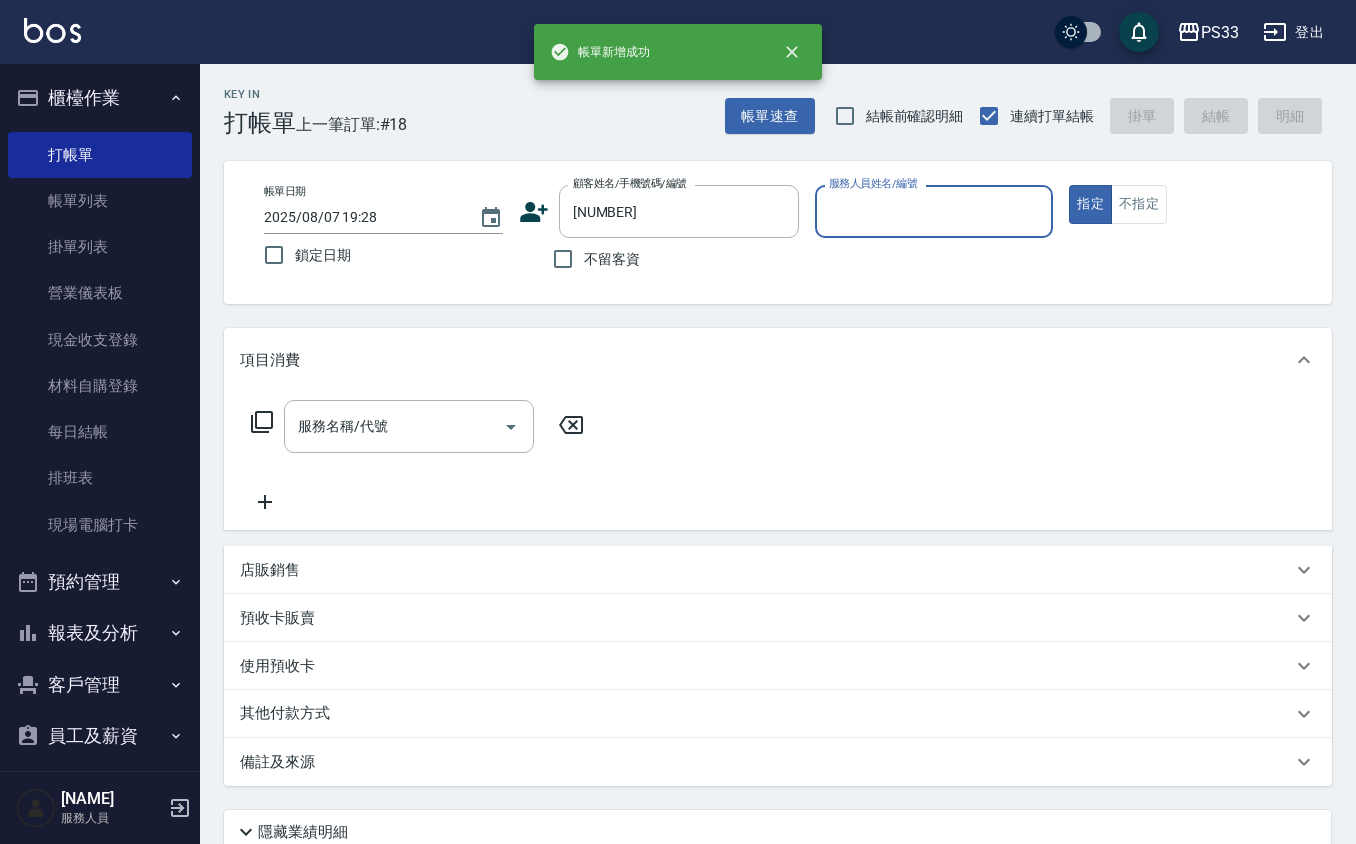 type on "3" 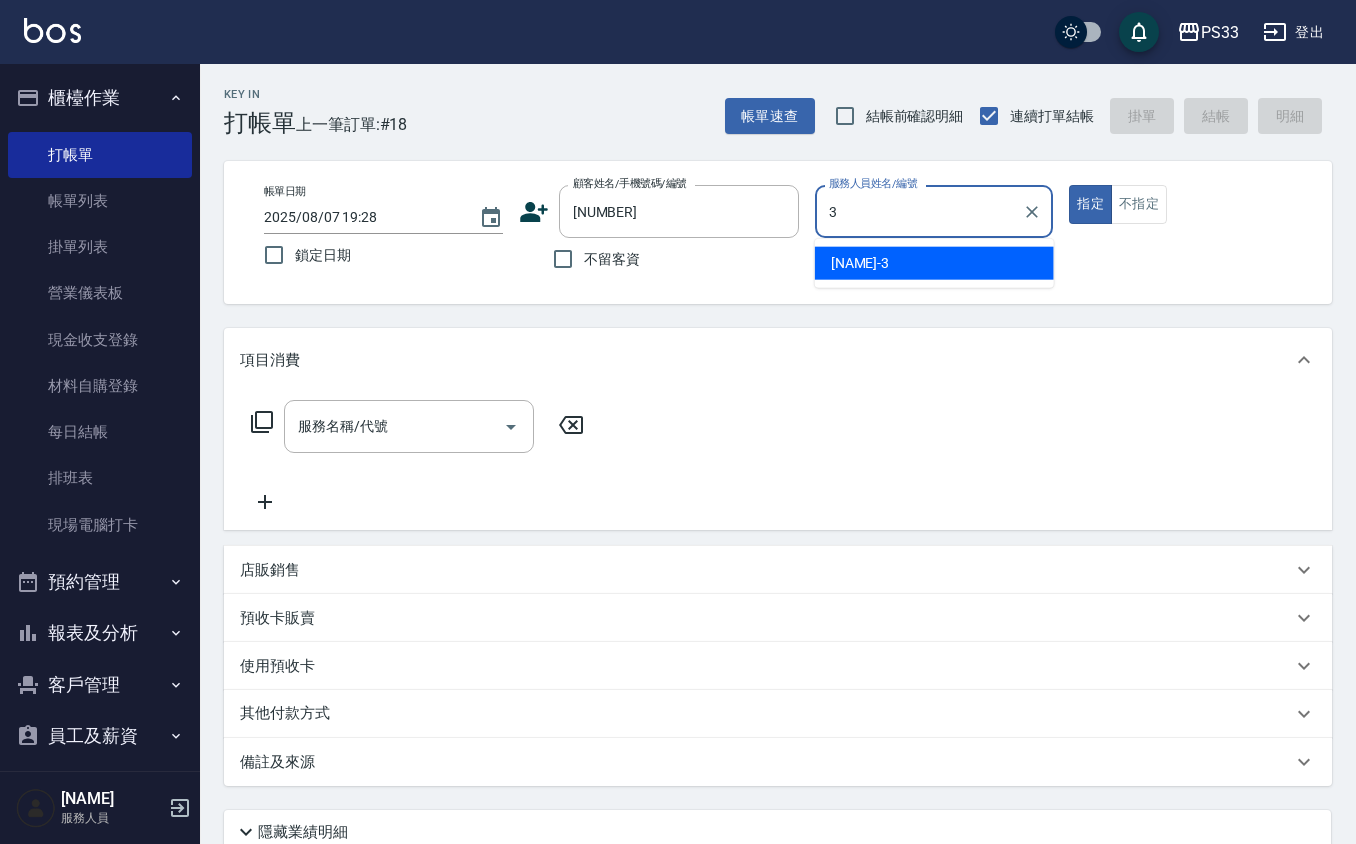 type on "[NAME]/[PHONE]/[DATE]" 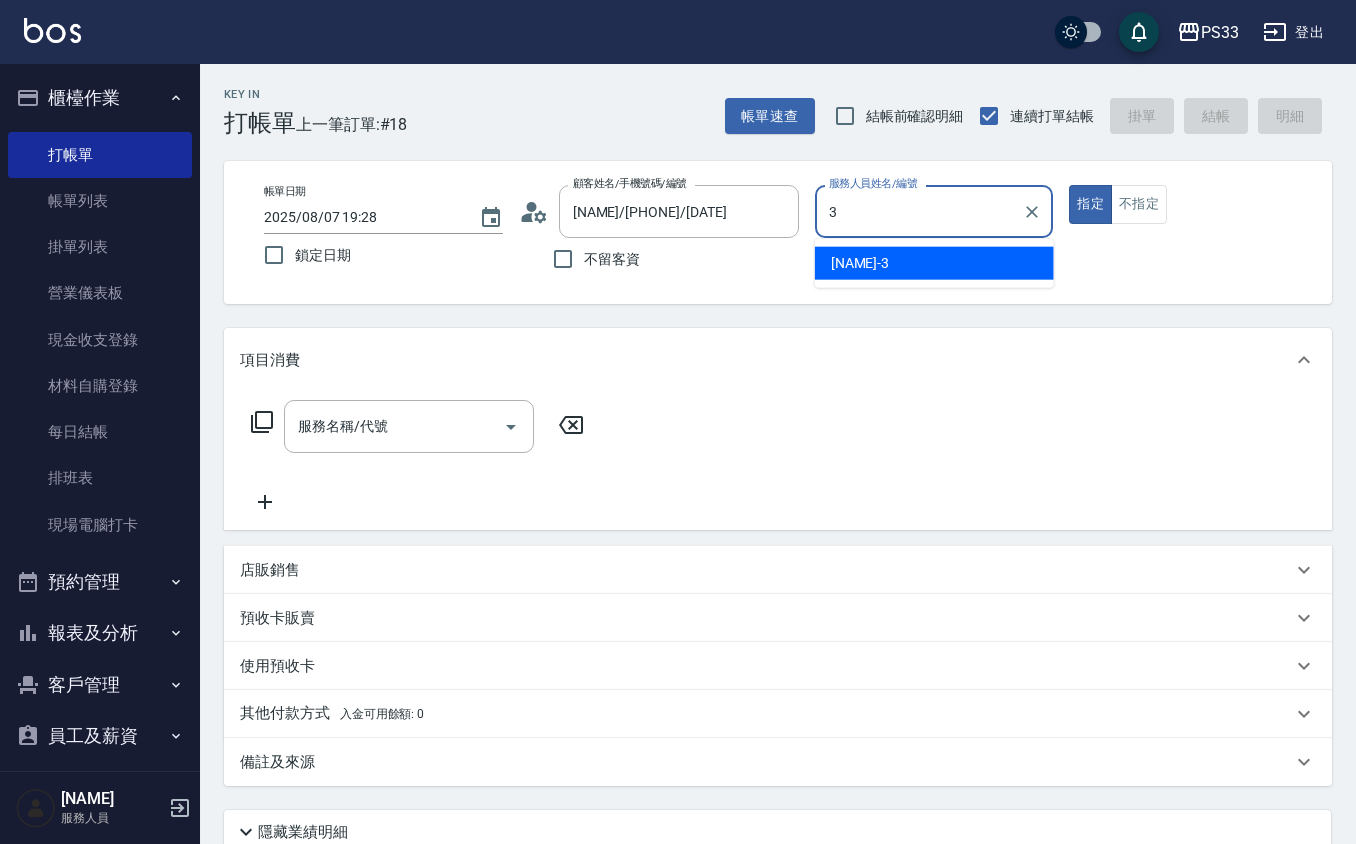 type on "[NAME]-3" 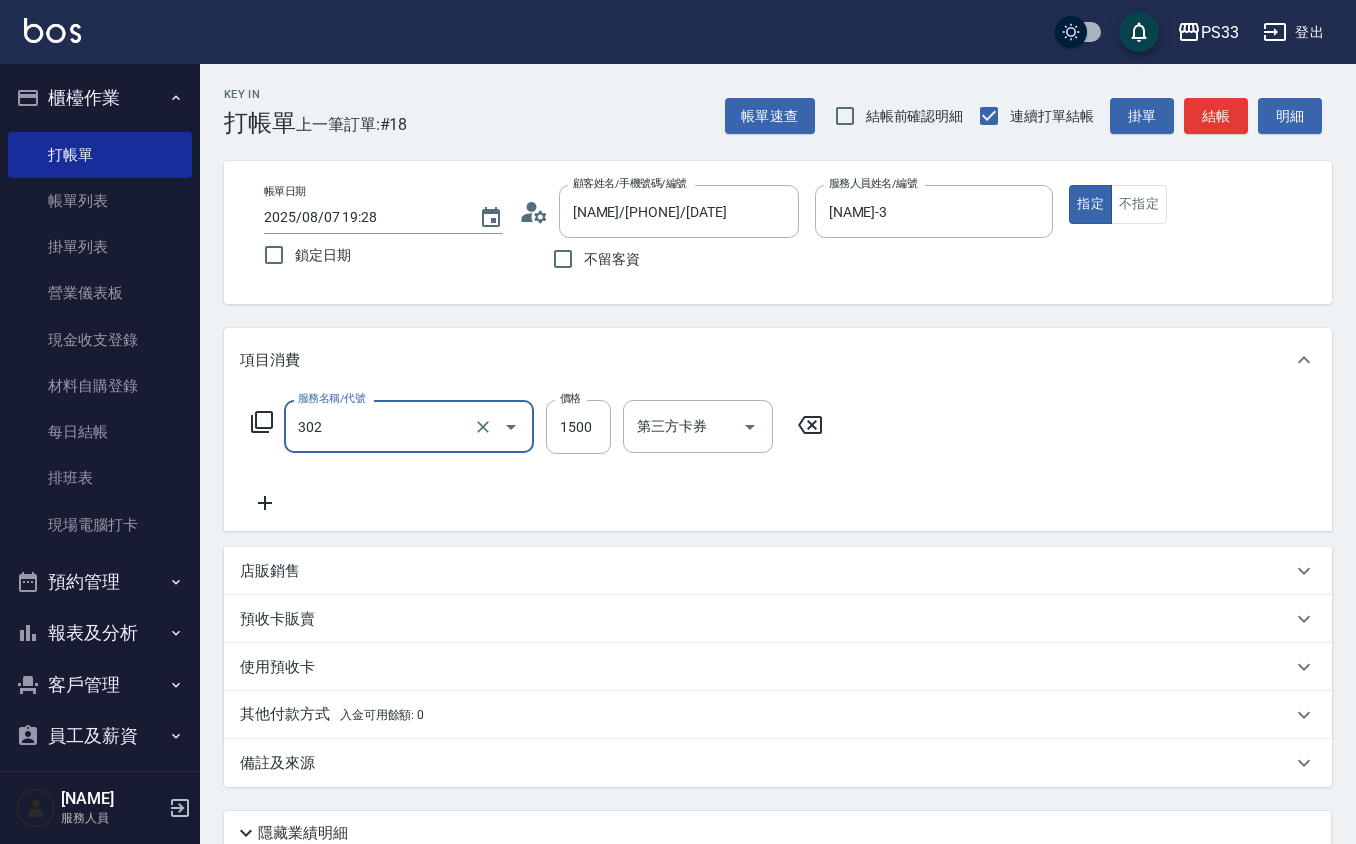 type on "設計燙髮(302)" 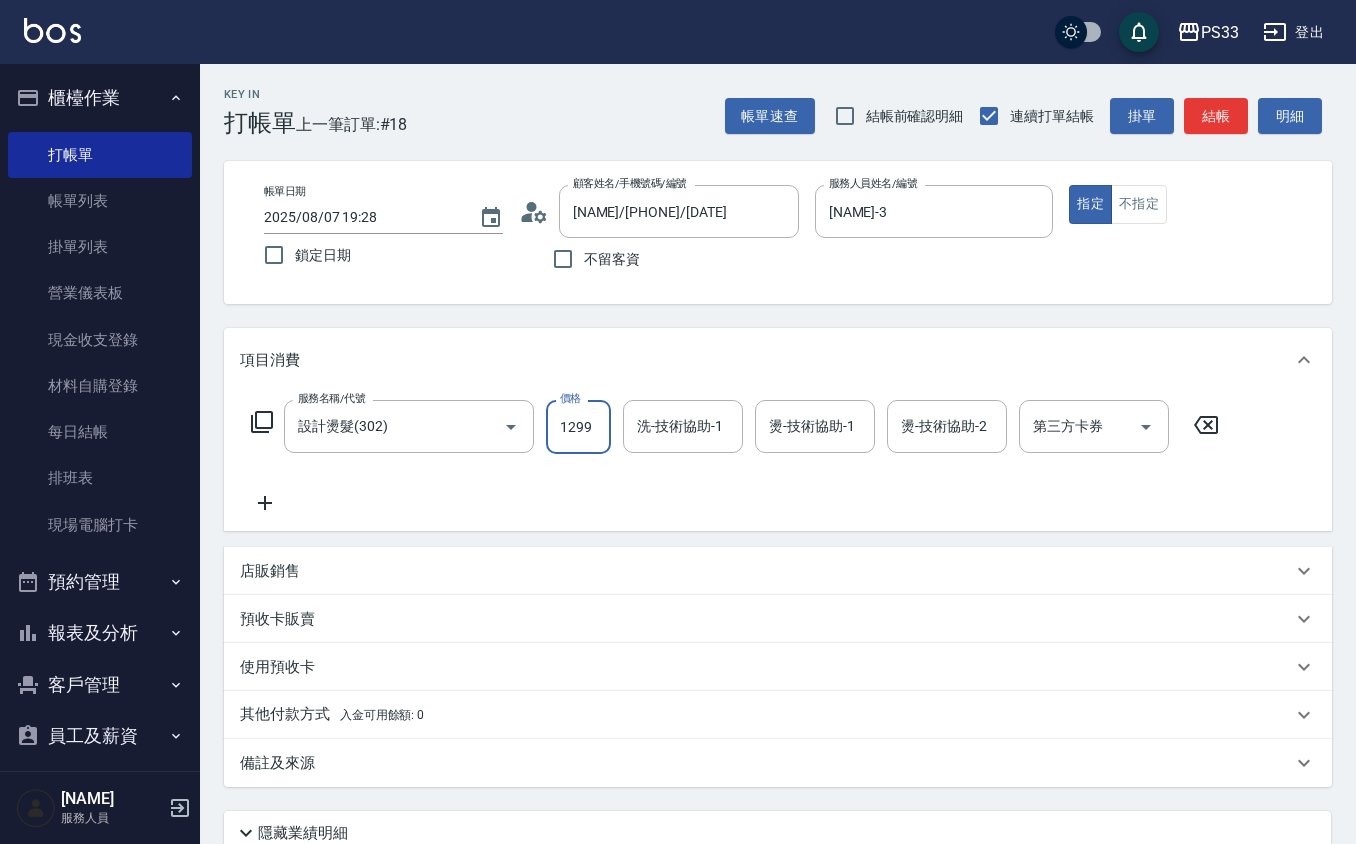 type on "1299" 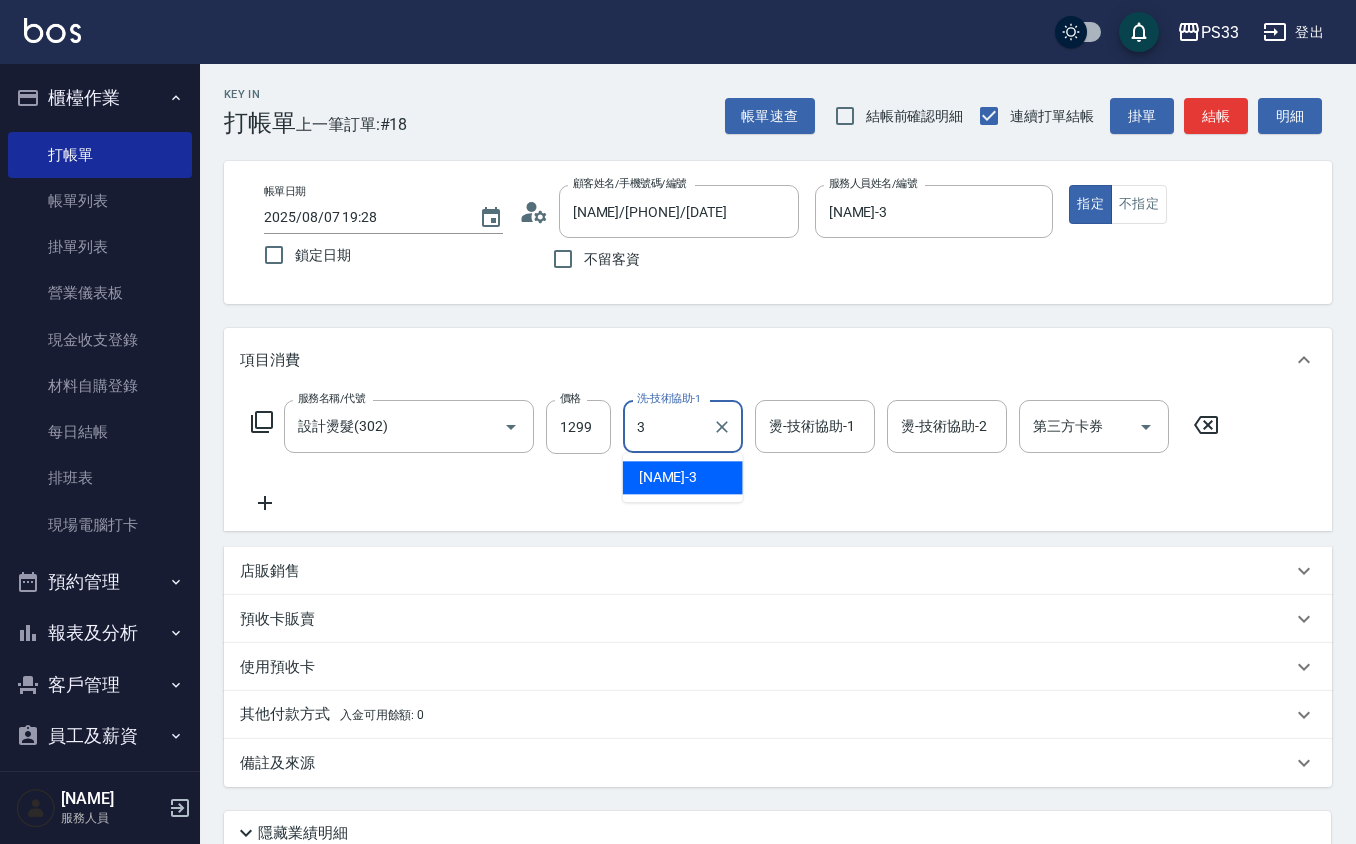 type on "[NAME]-3" 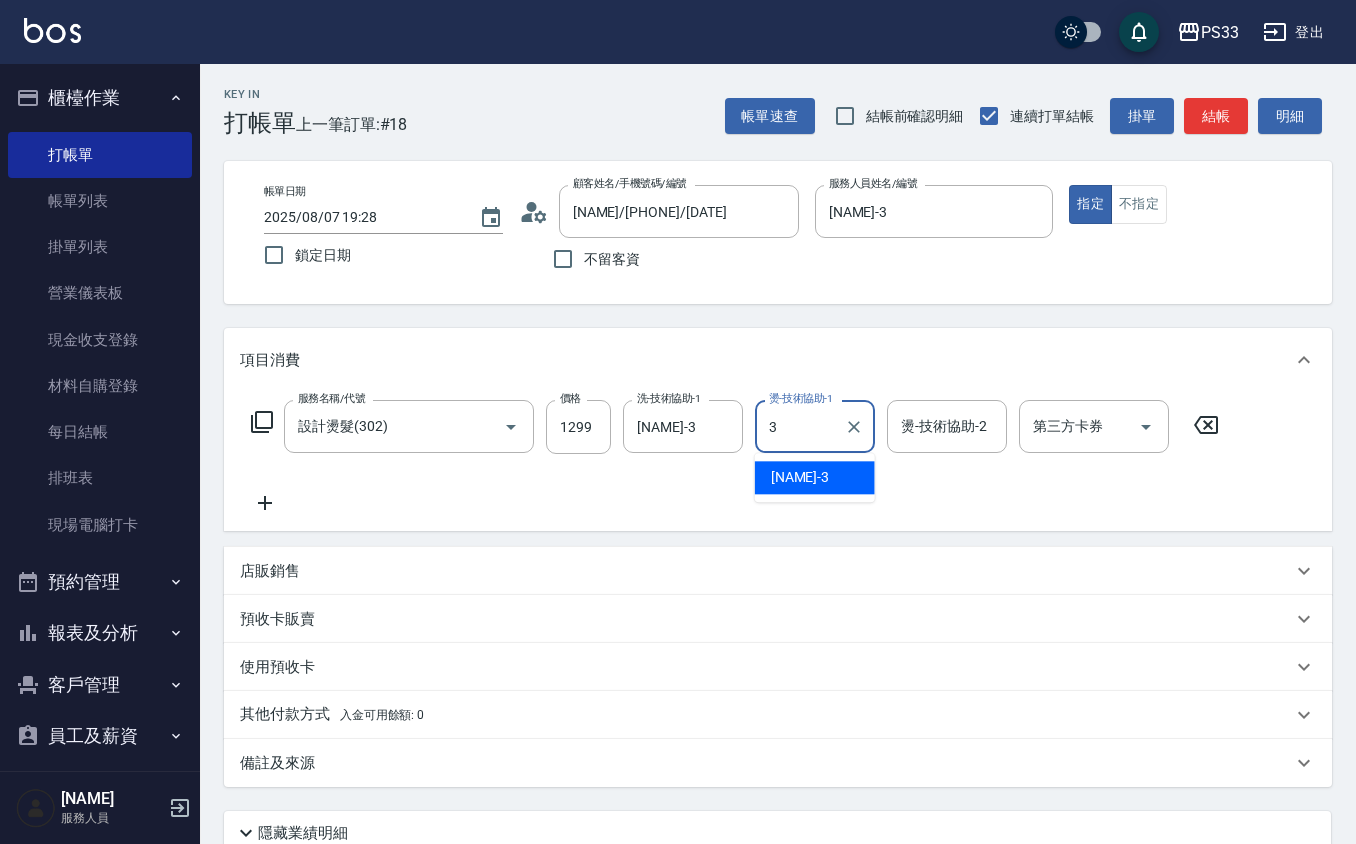 type on "[NAME]-3" 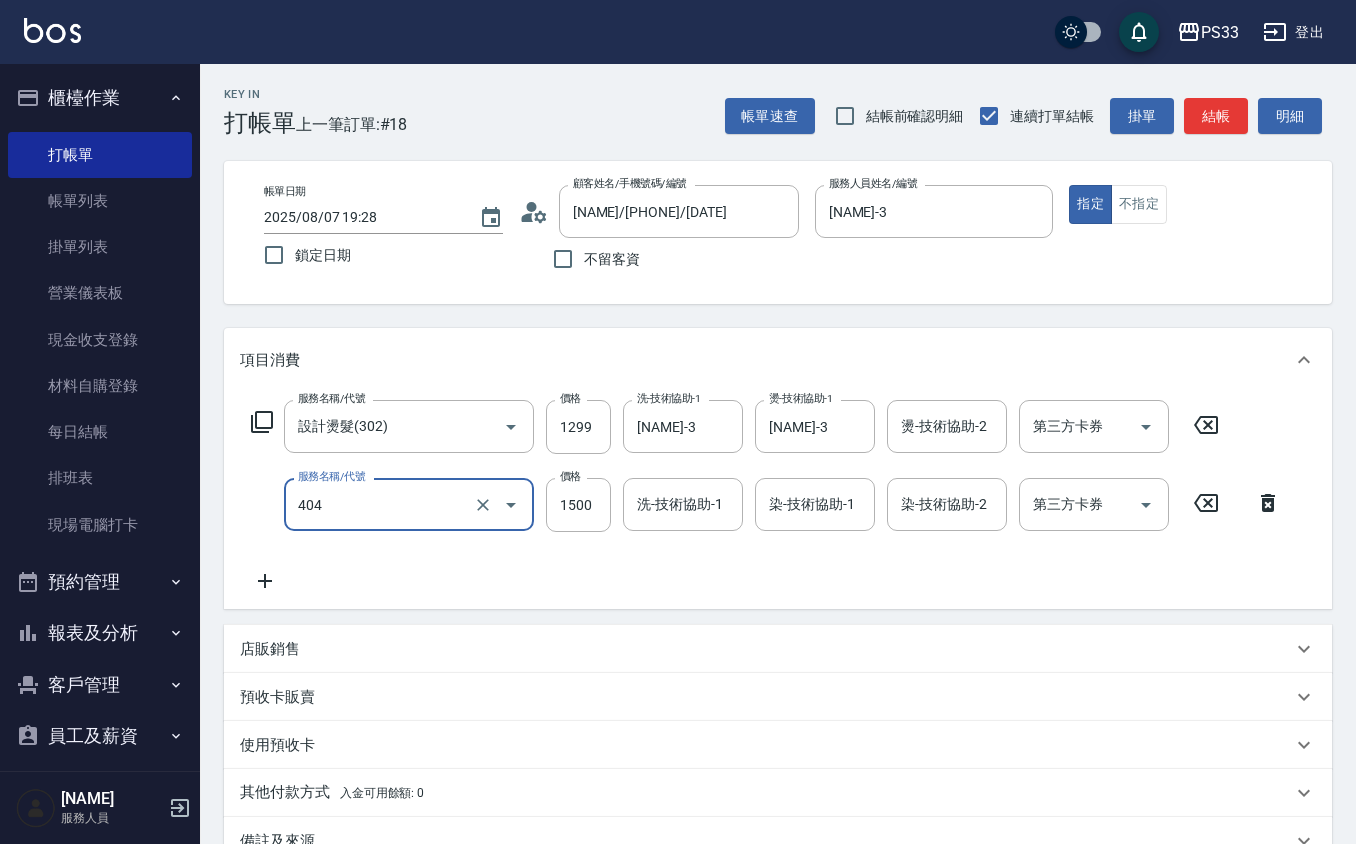 type on "設計染髮(404)" 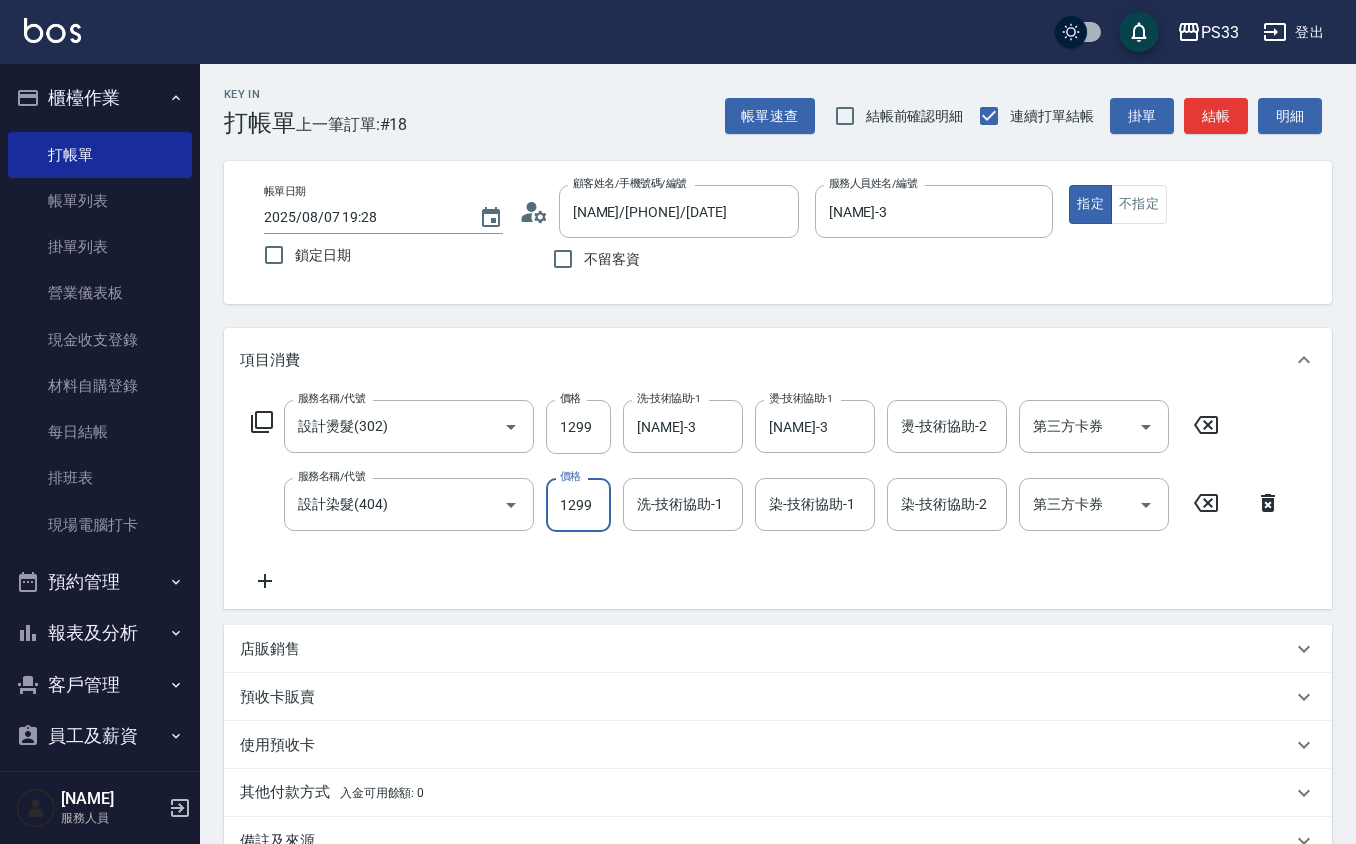 type on "1299" 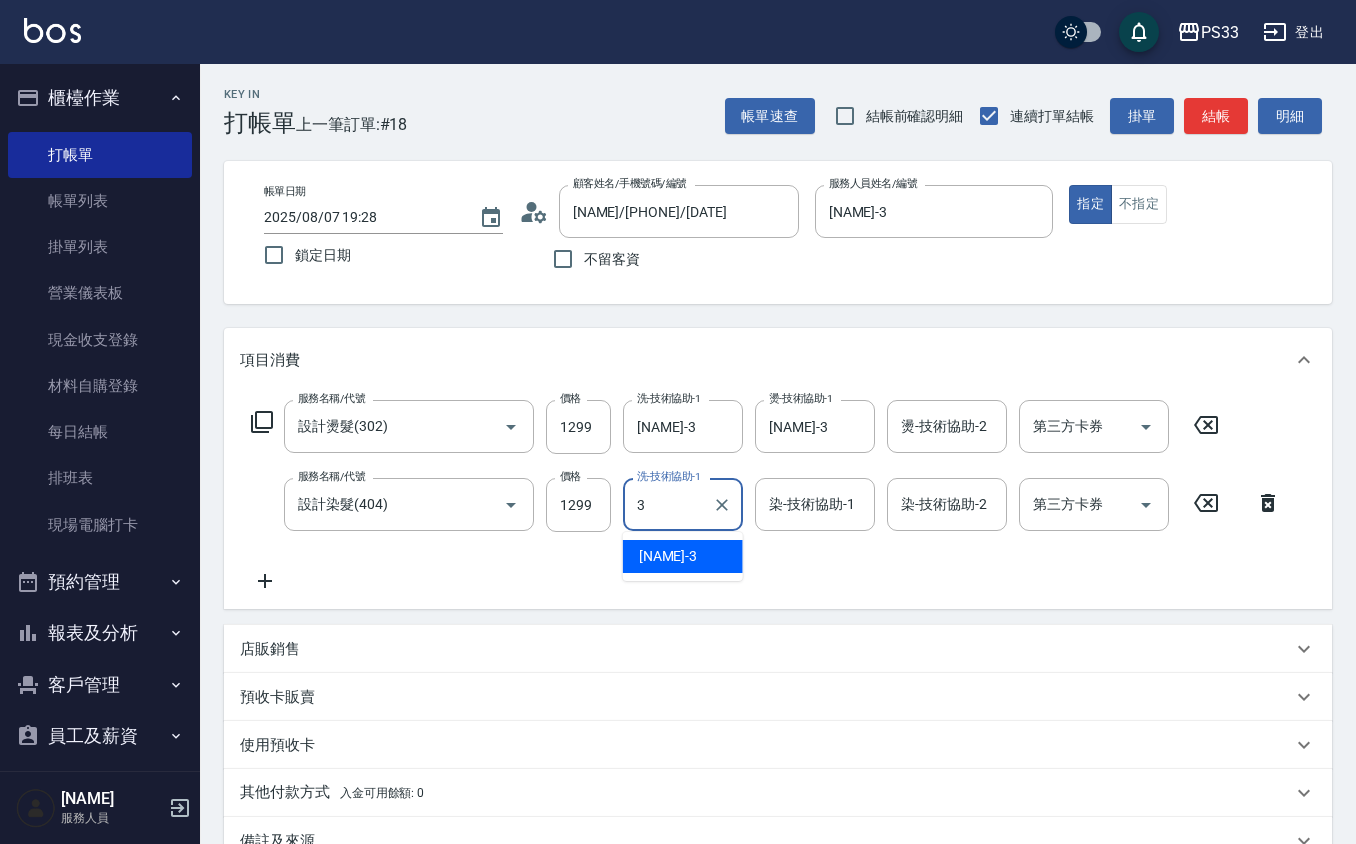 type on "[NAME]-3" 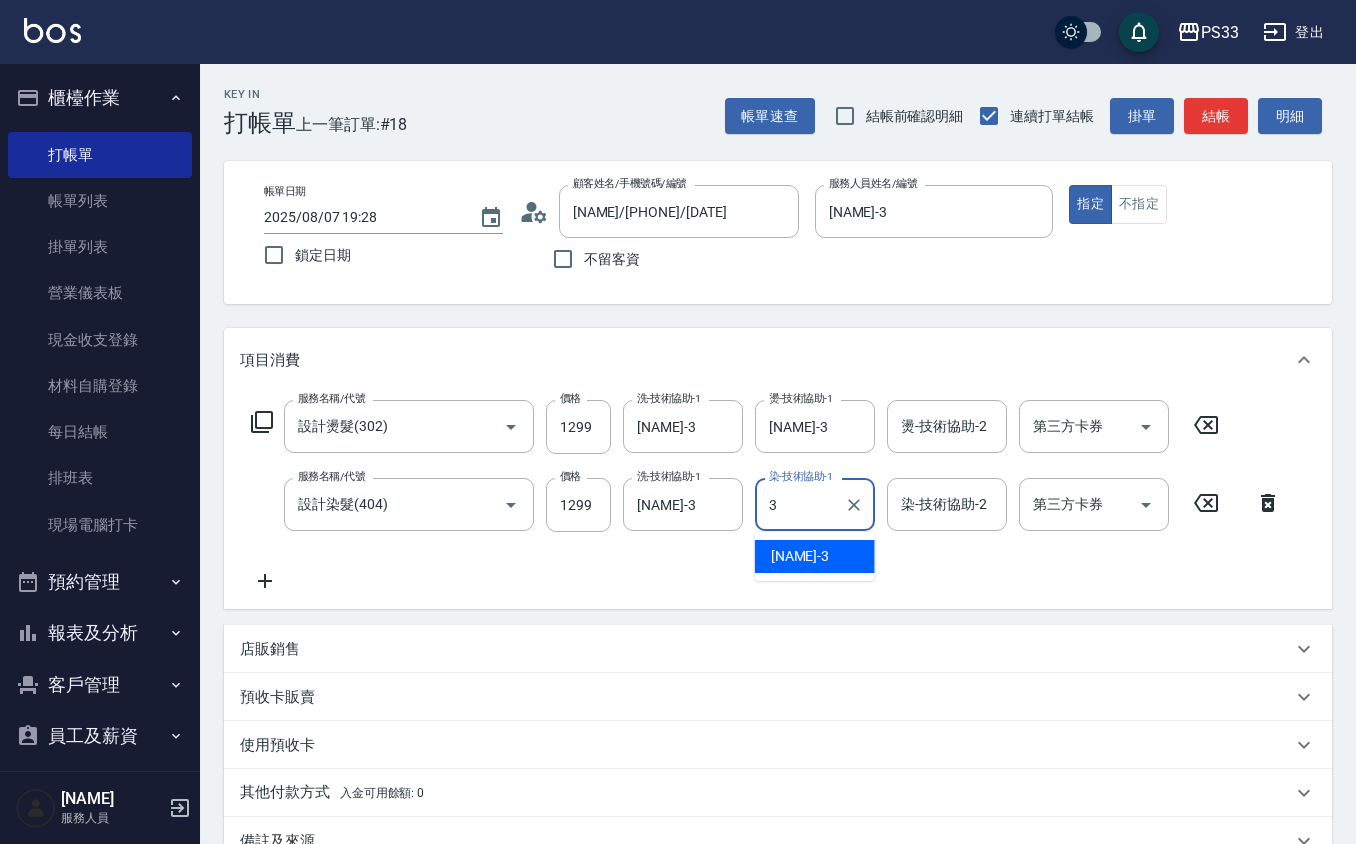 type on "[NAME]-3" 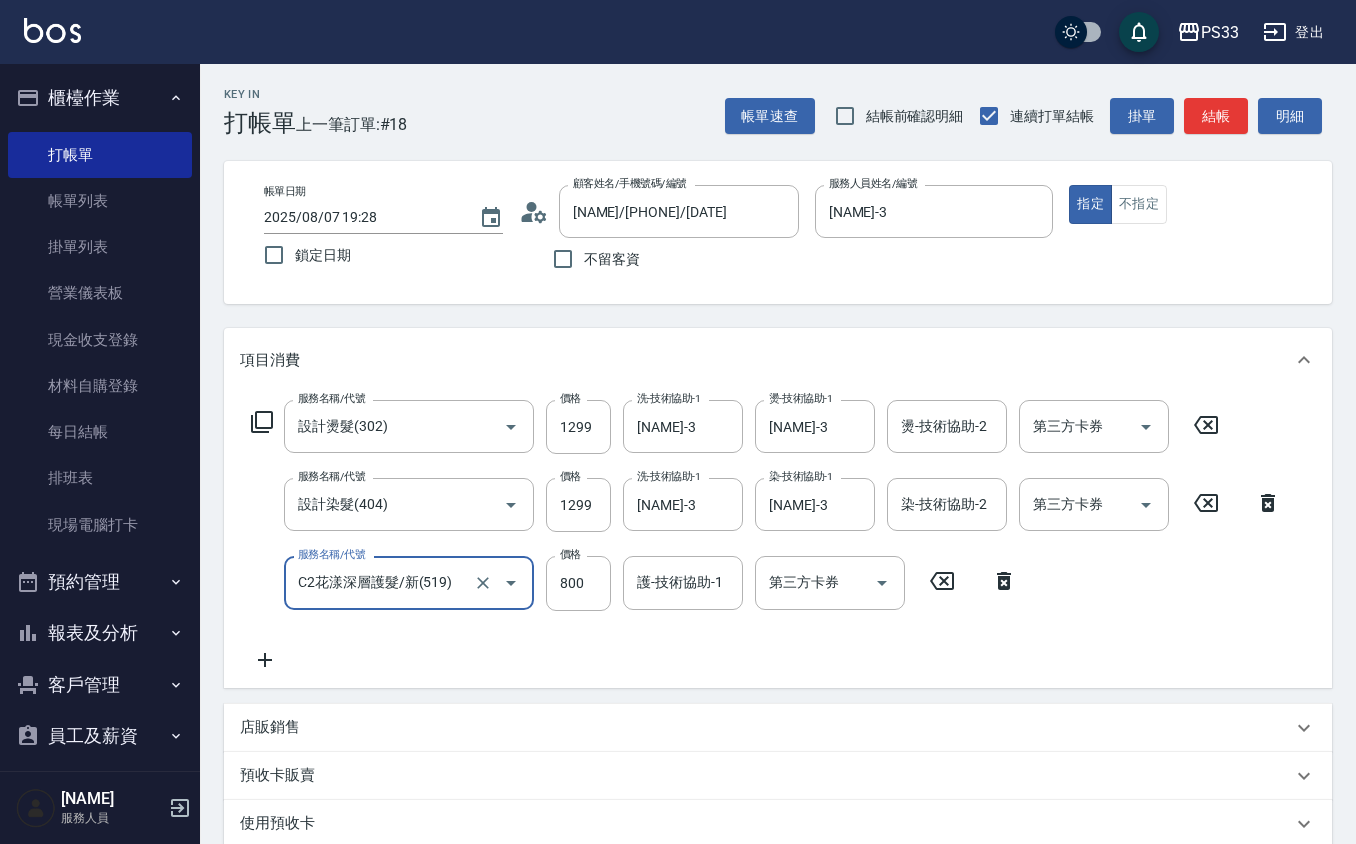 type on "C2花漾深層護髮/新(519)" 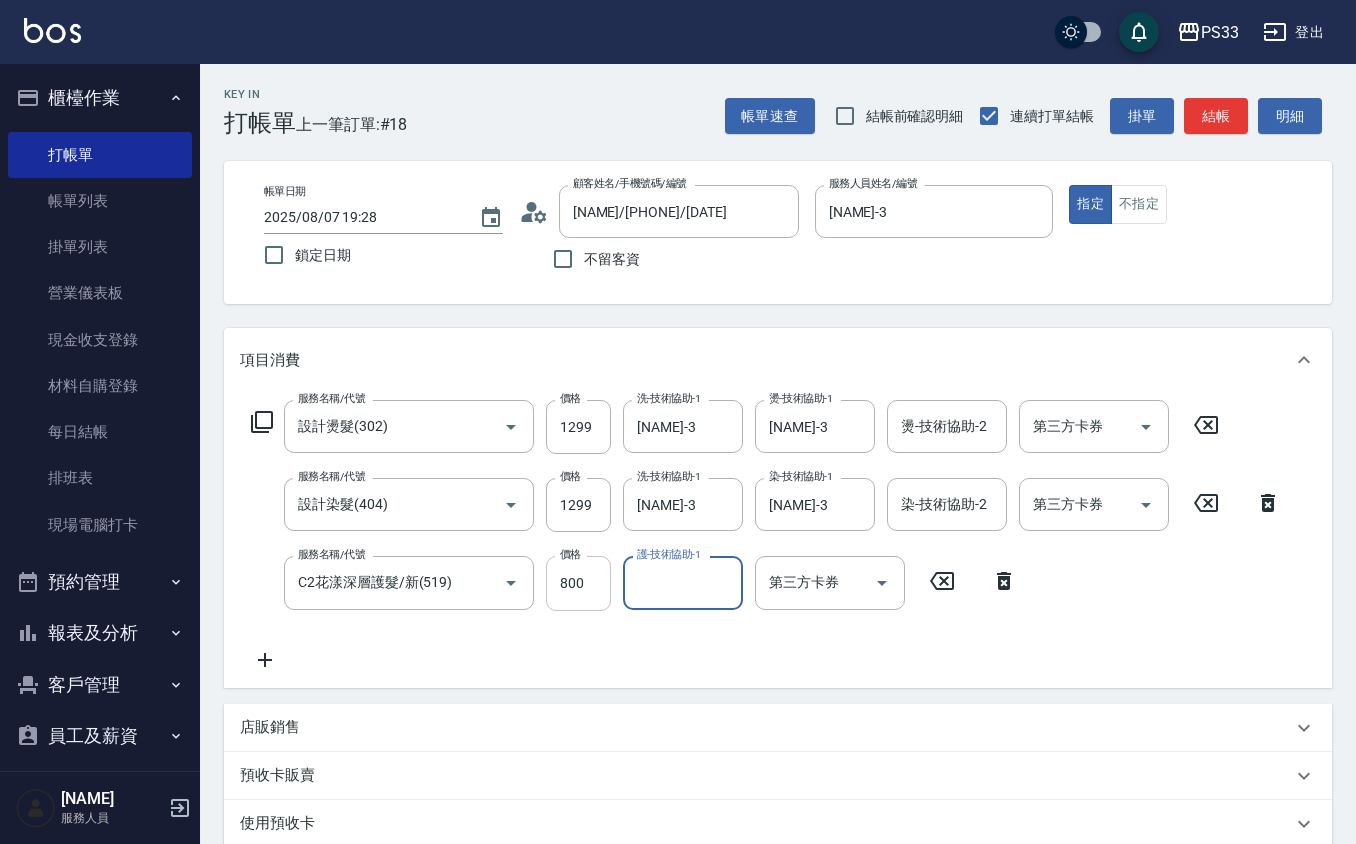 click on "800" at bounding box center (578, 583) 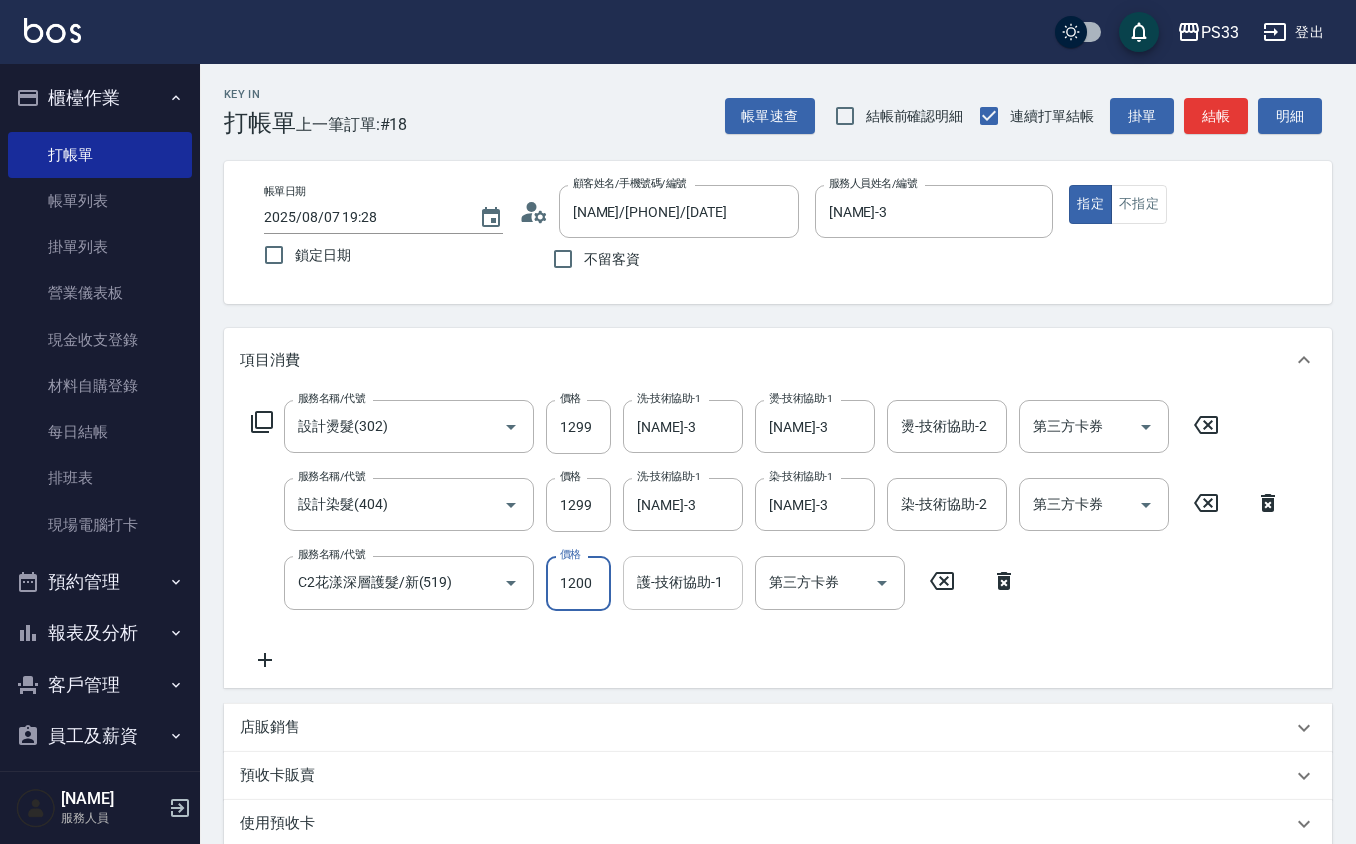type on "1200" 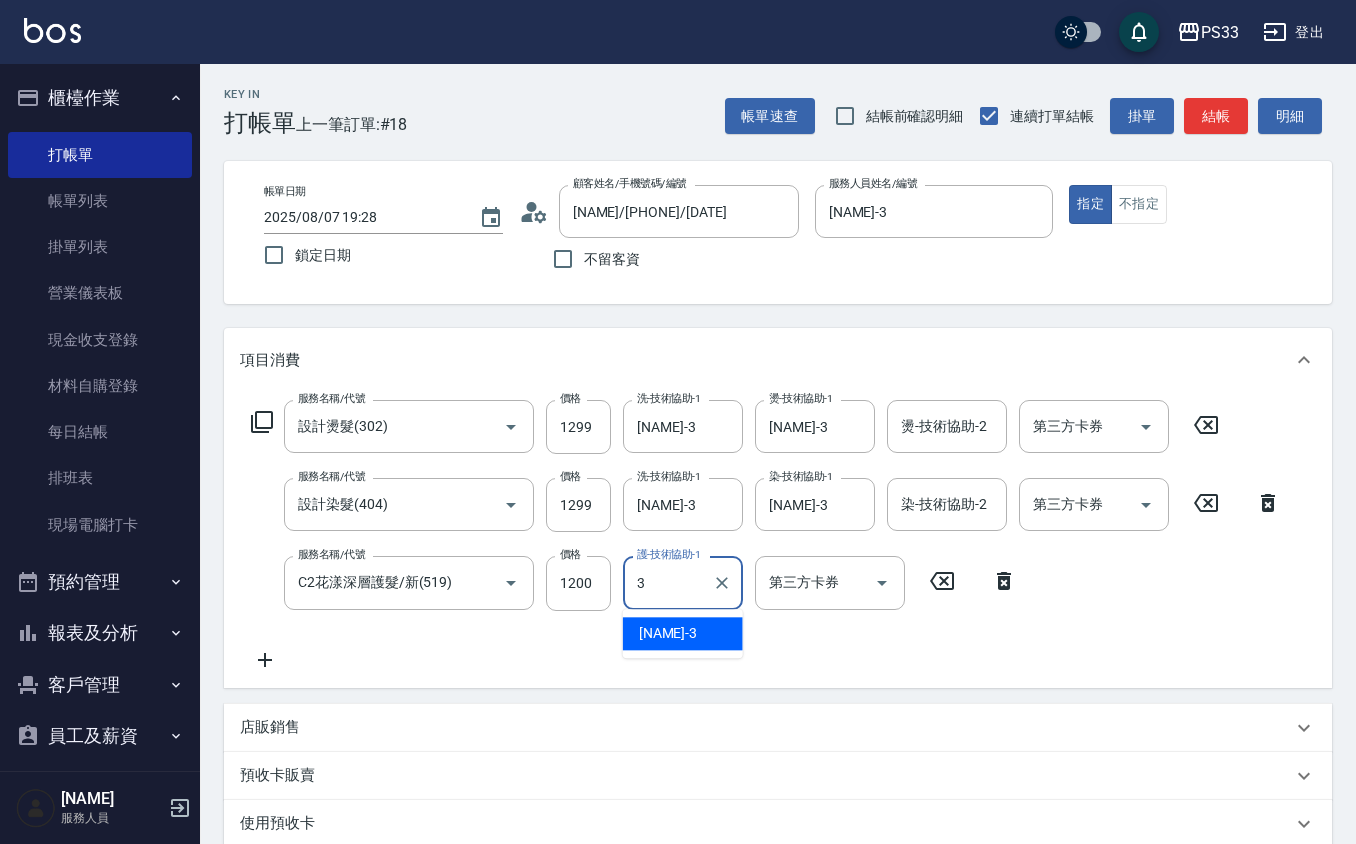 type on "[NAME]-3" 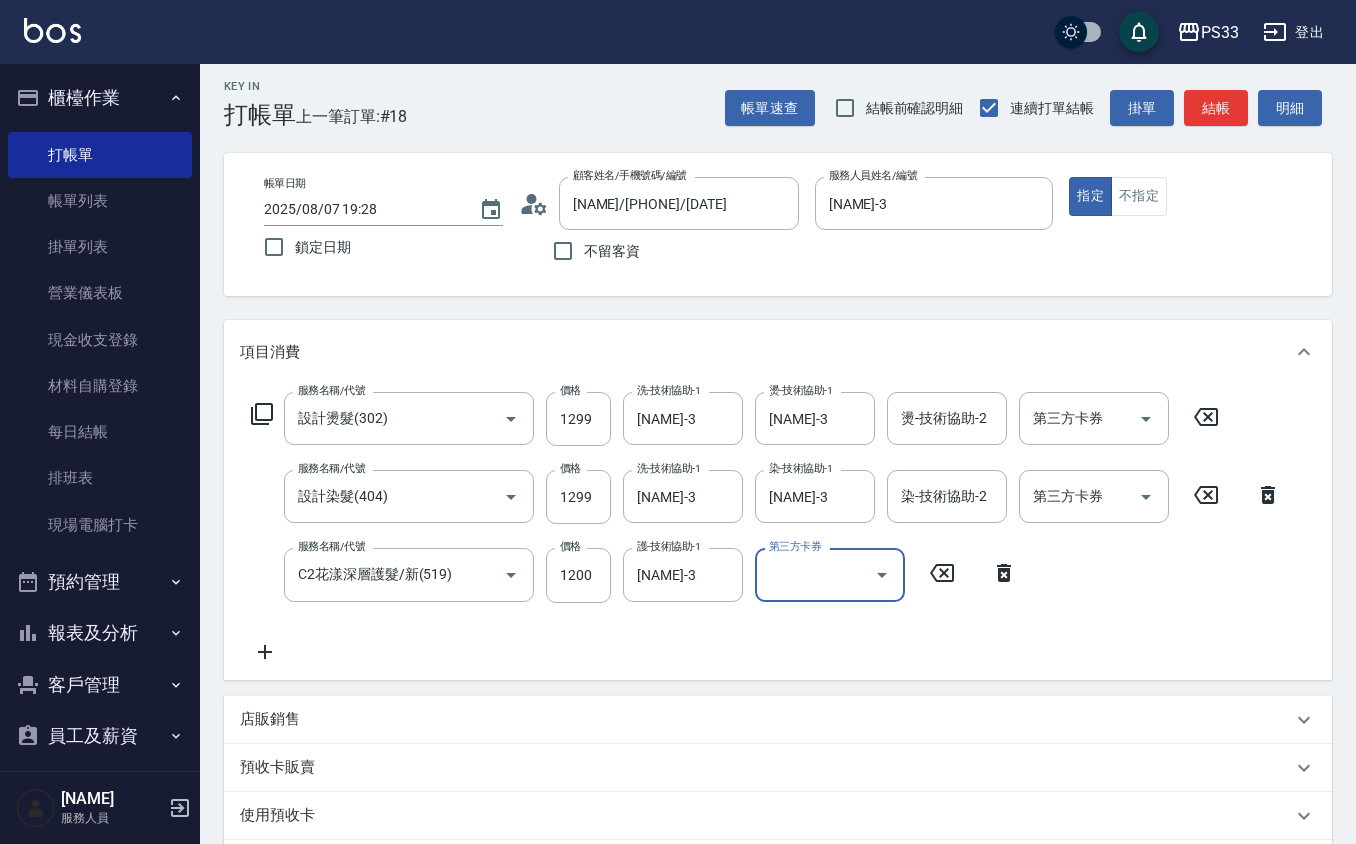 scroll, scrollTop: 0, scrollLeft: 0, axis: both 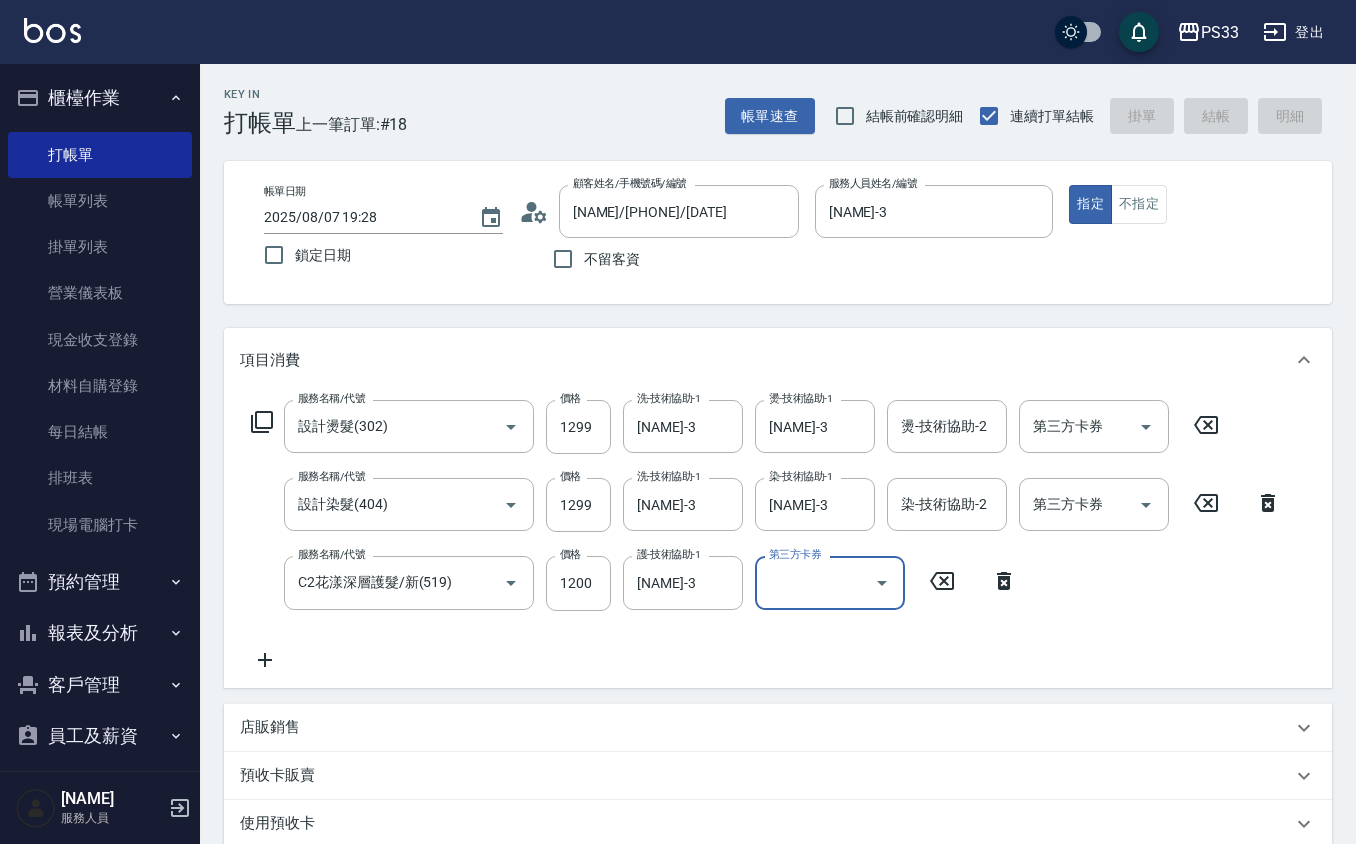 type 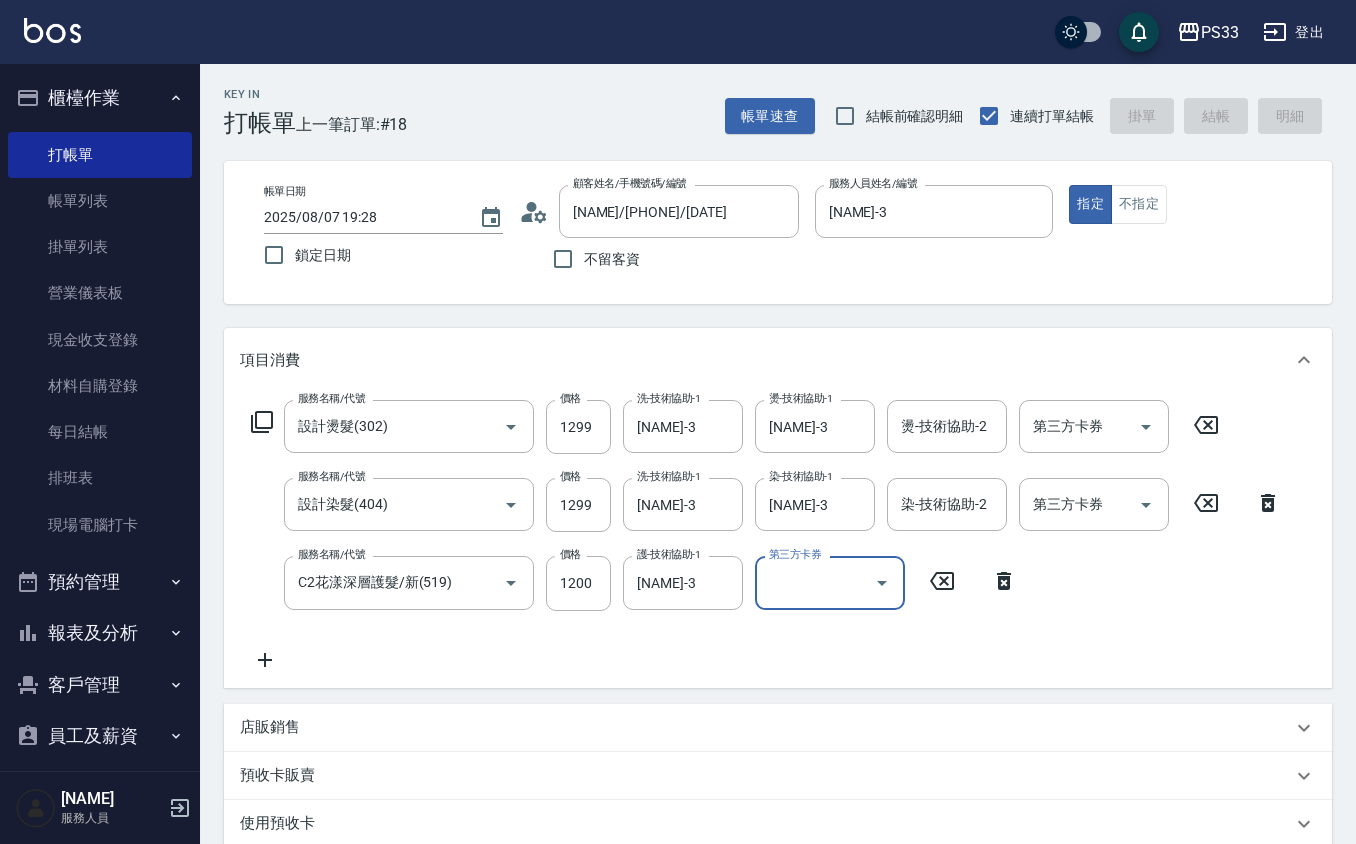type 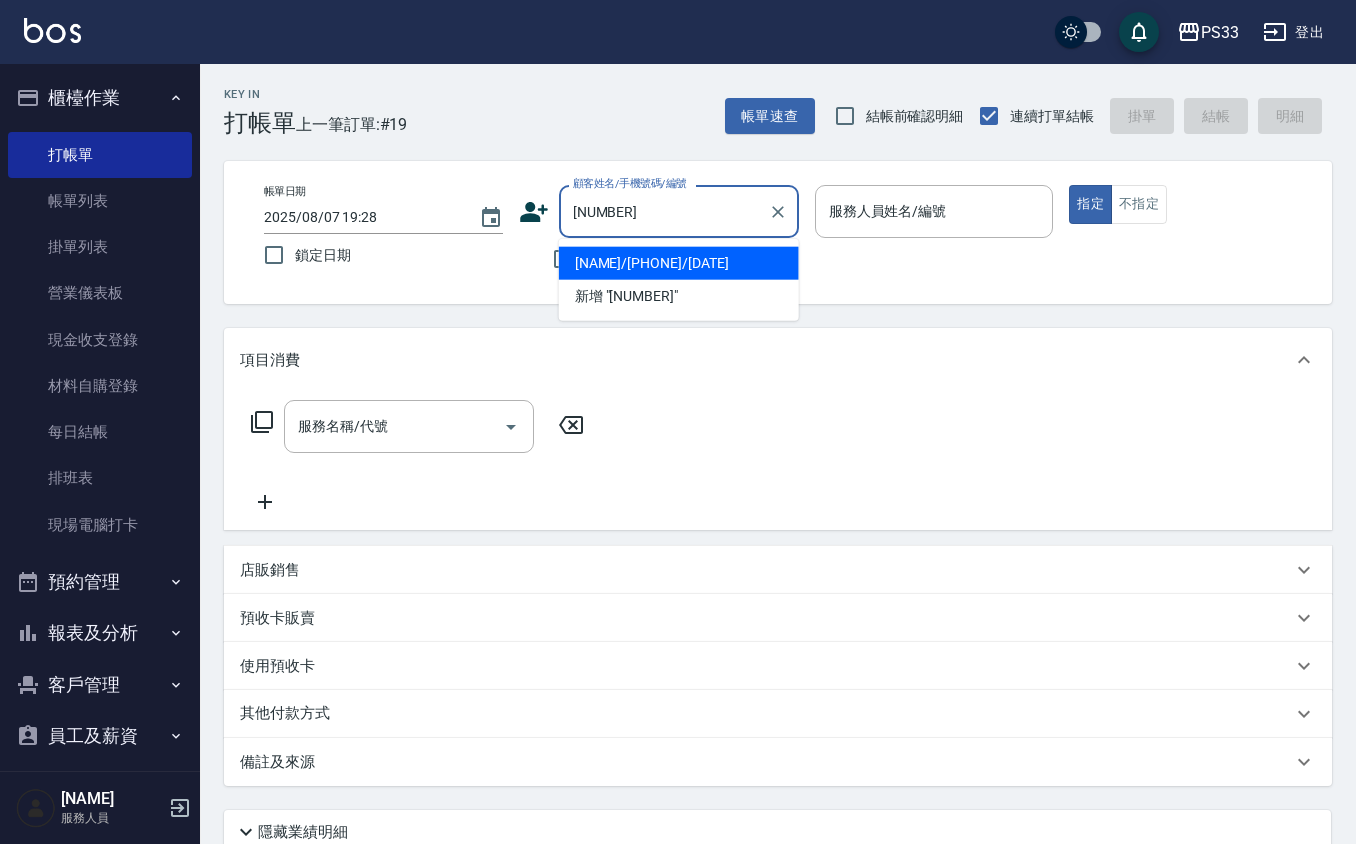 type on "[NAME]/[PHONE]/[DATE]" 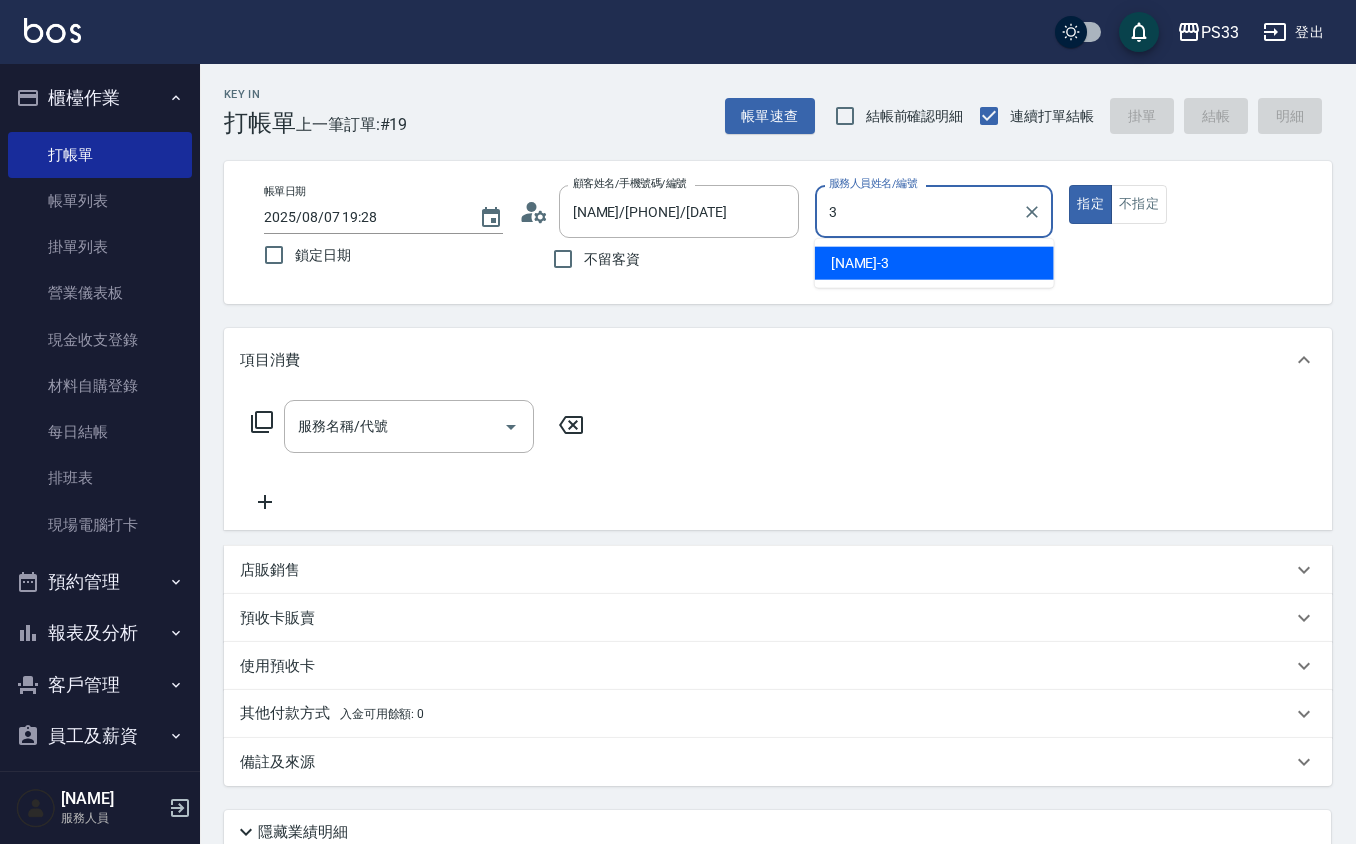 type on "[NAME]-3" 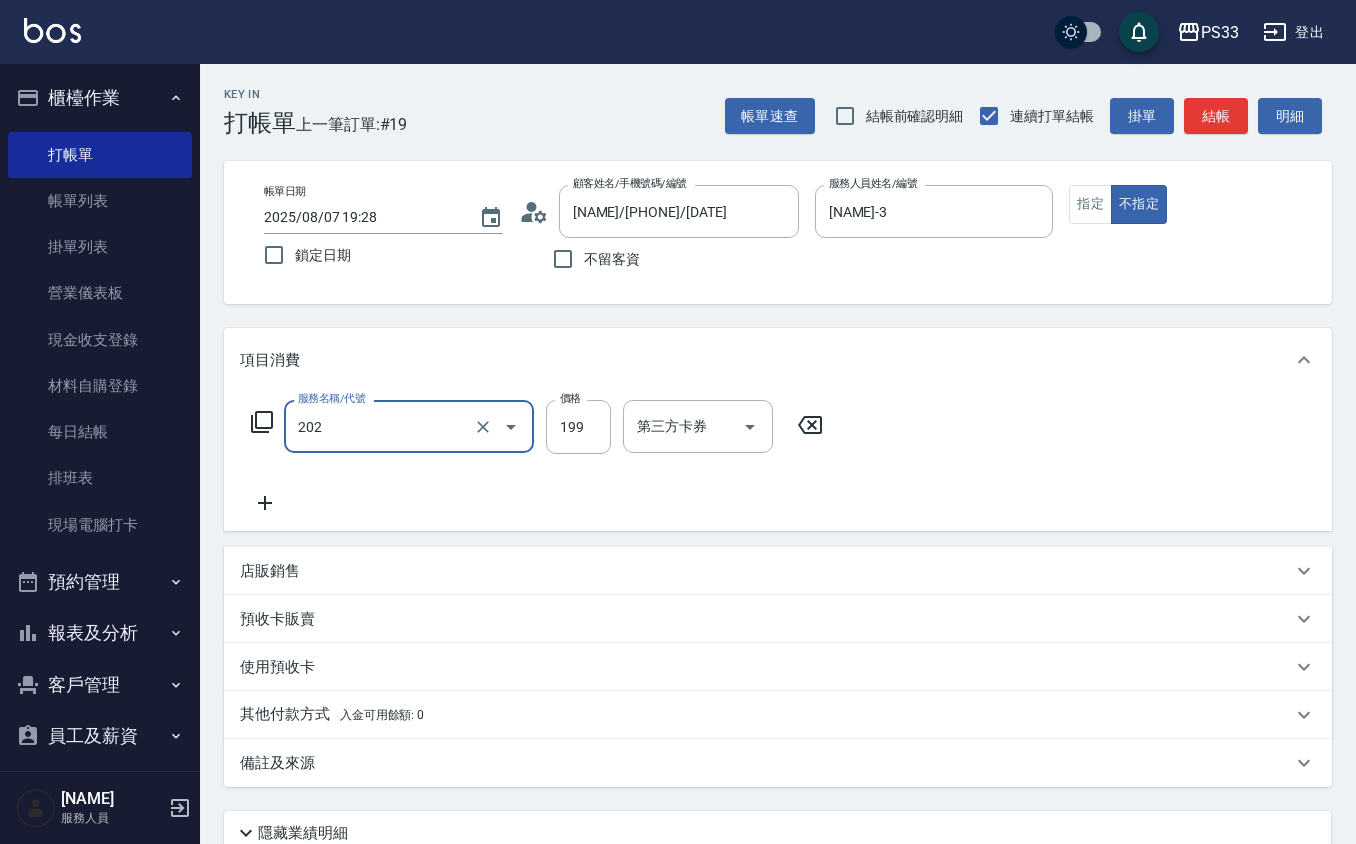 type on "不指定單剪(202)" 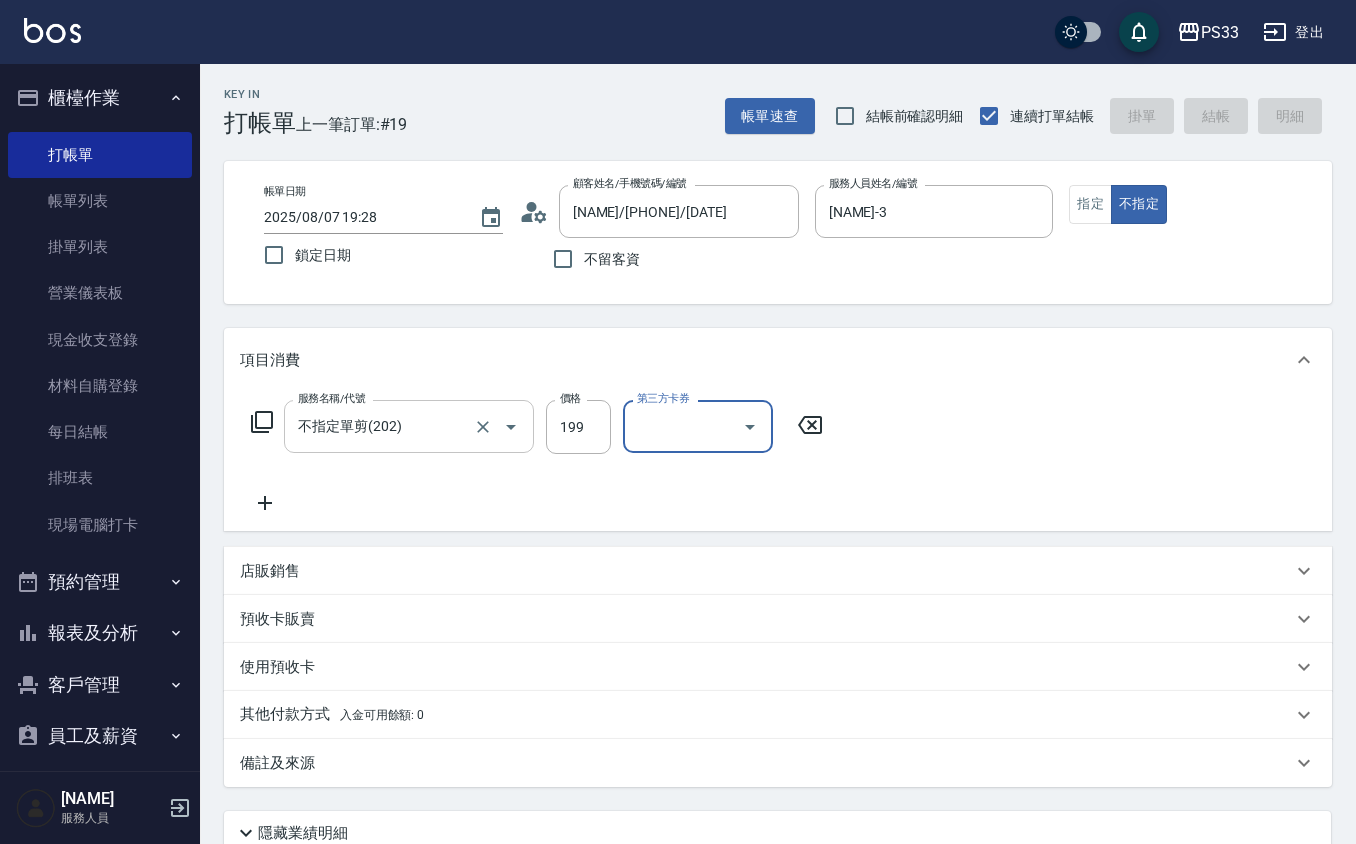 type on "2025/08/07 19:31" 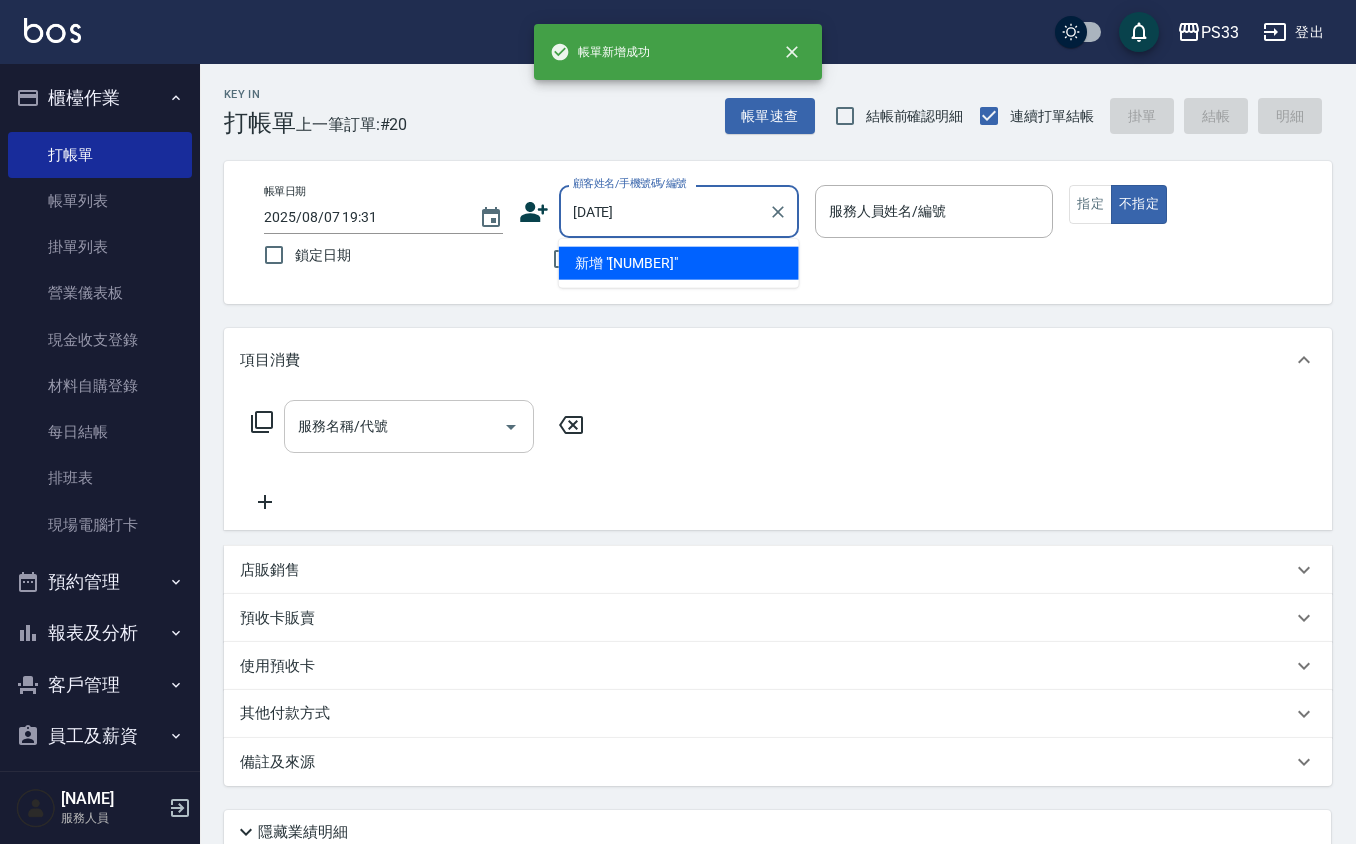 type on "[DATE]" 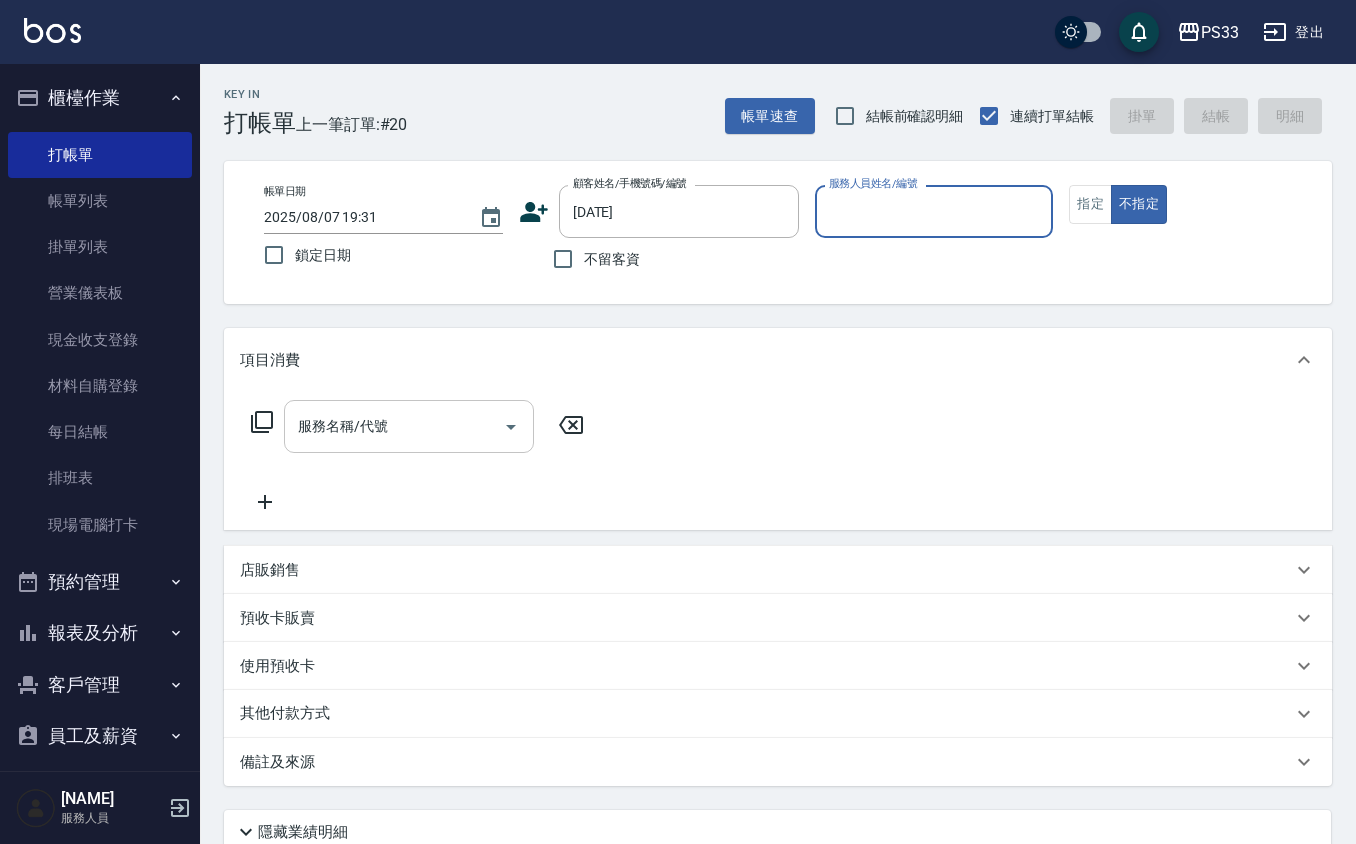 type on "6" 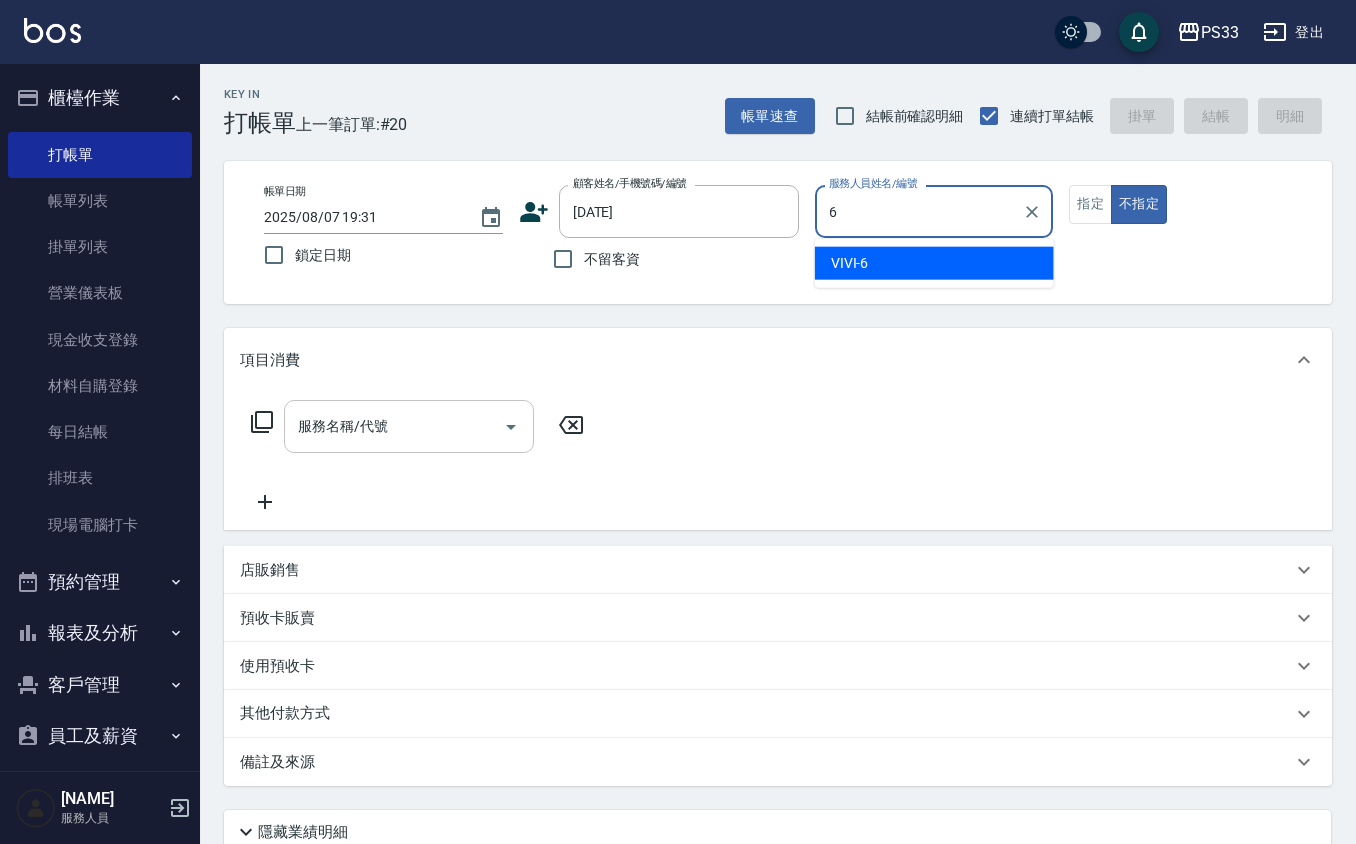 type on "[NAME]/[PHONE]/[NUMBER]" 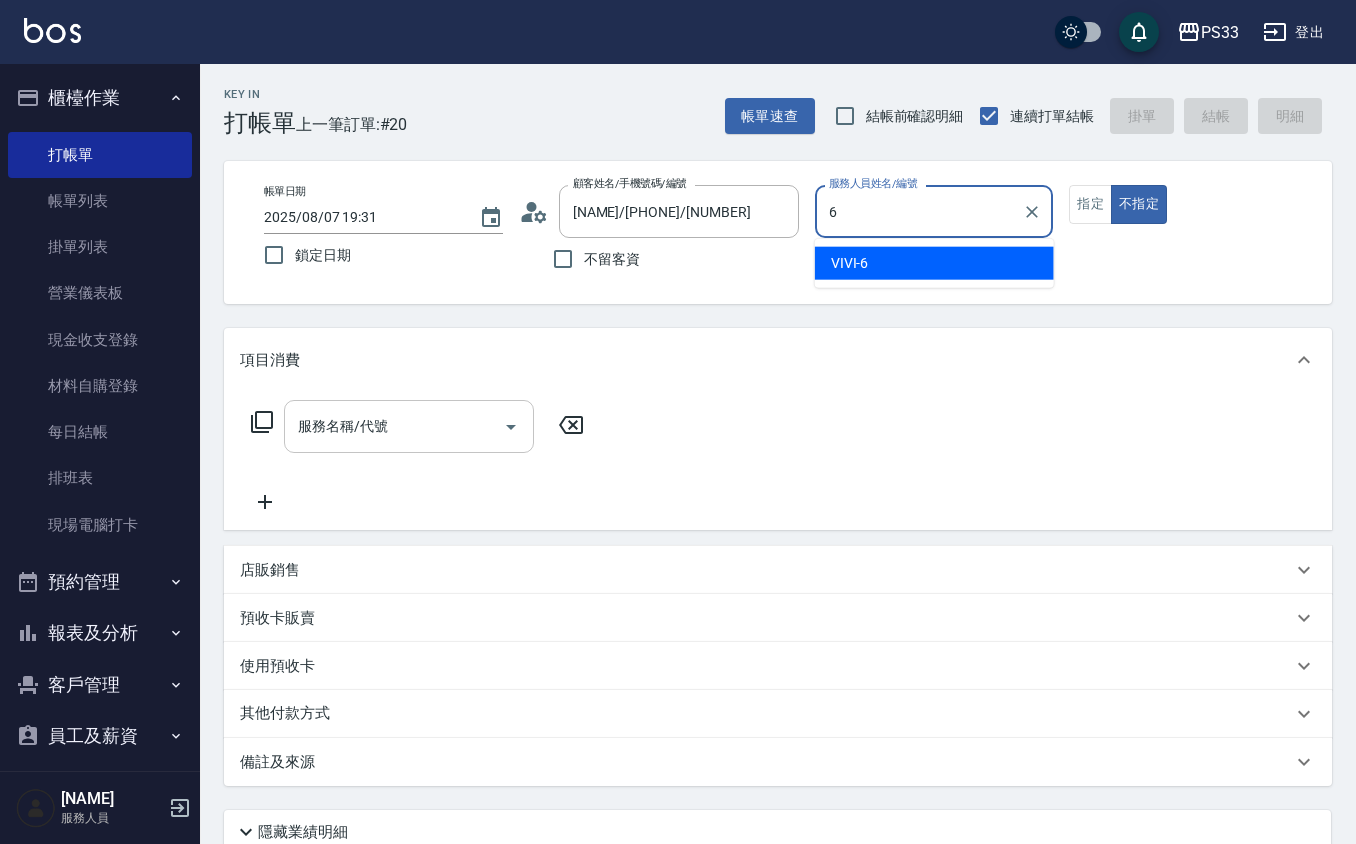 type on "VIVI-6" 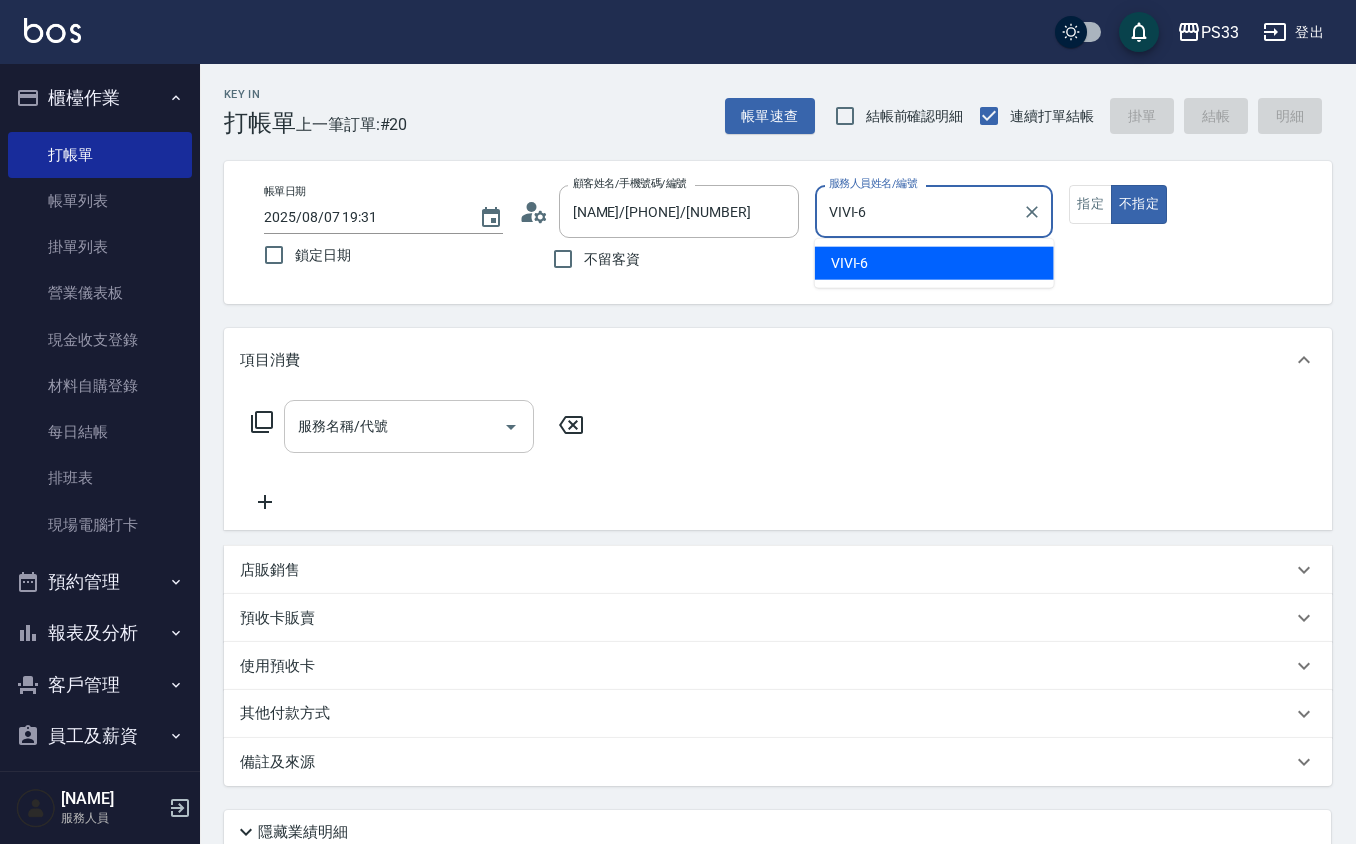 type 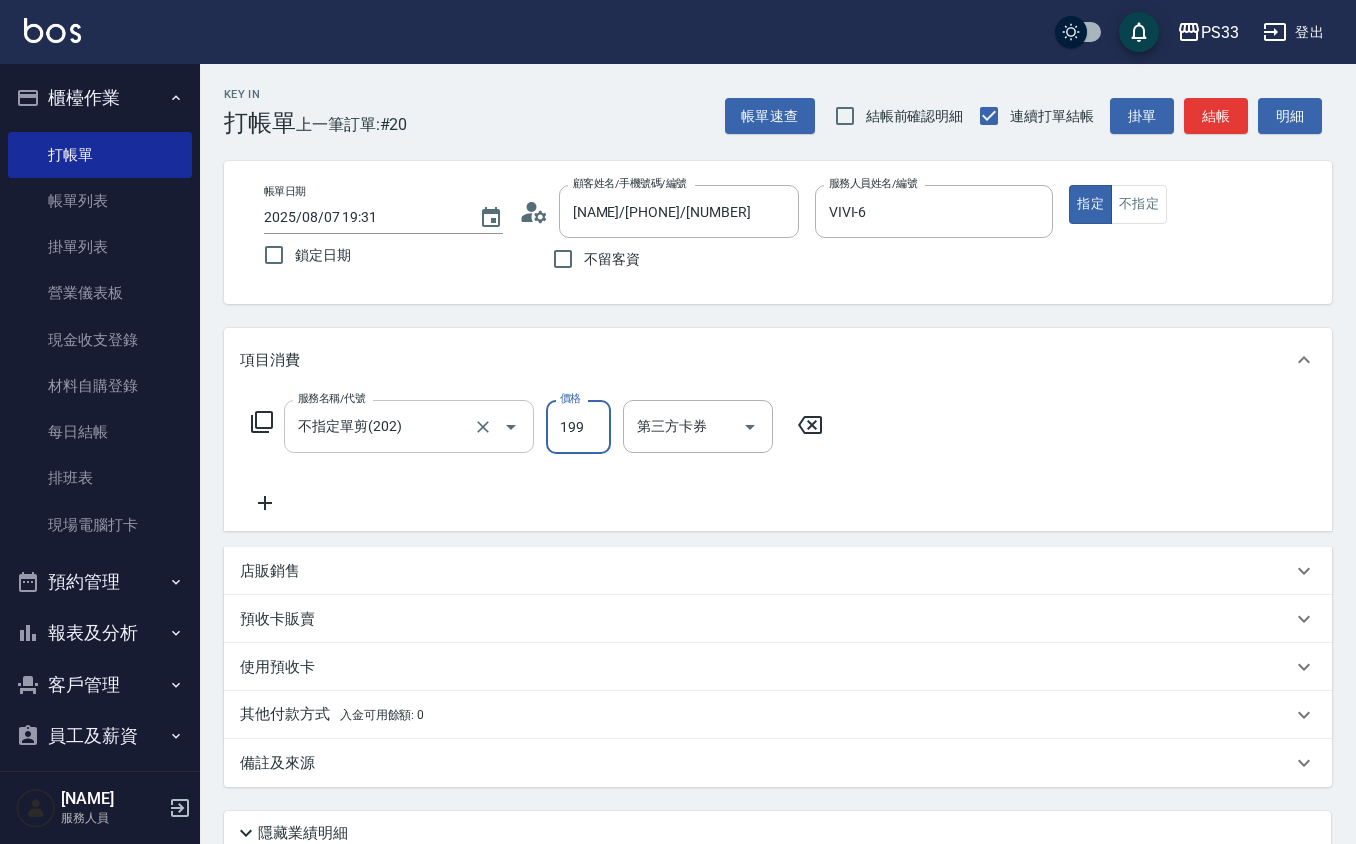 click on "不指定單剪(202) 服務名稱/代號" at bounding box center [409, 426] 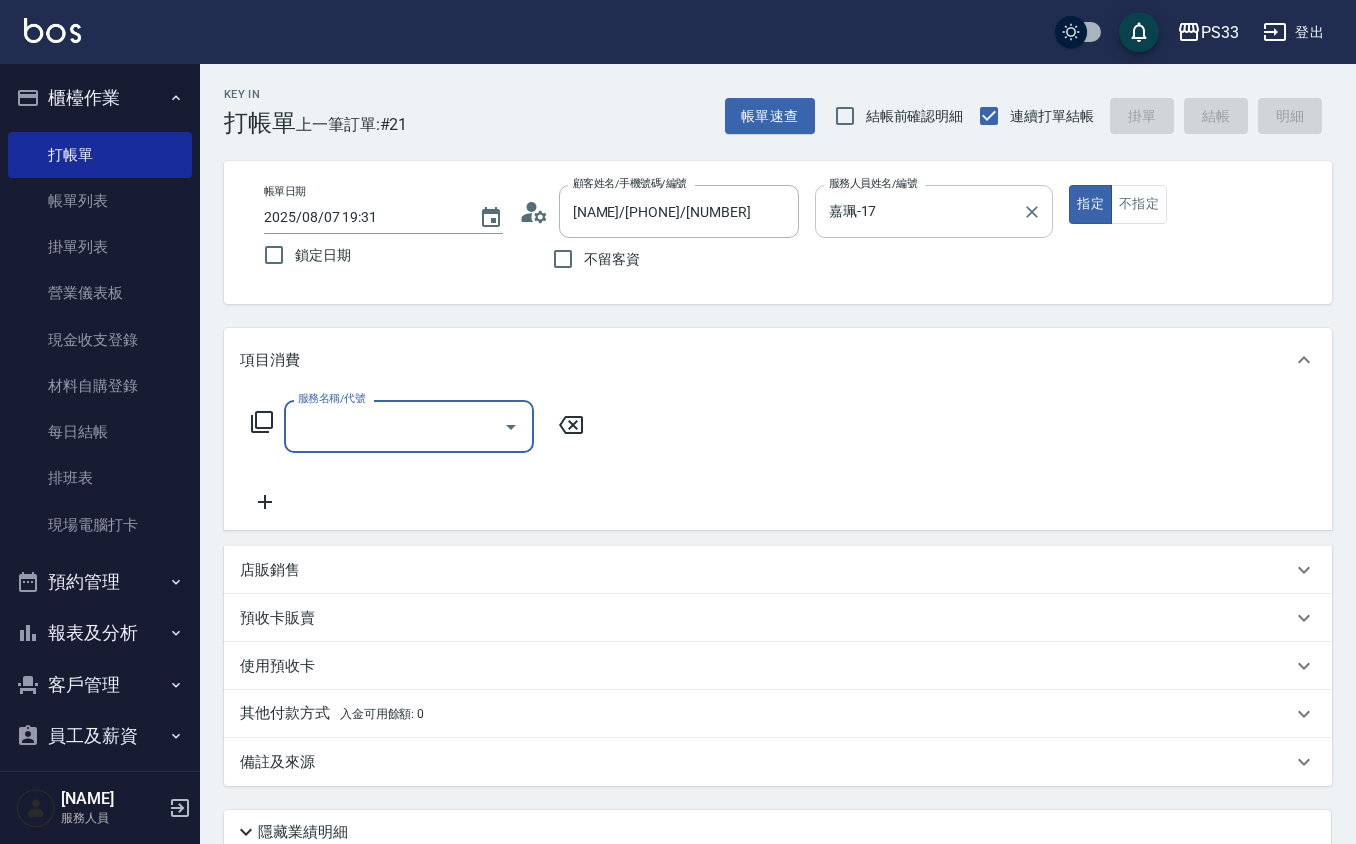 click on "嘉珮-17" at bounding box center (919, 211) 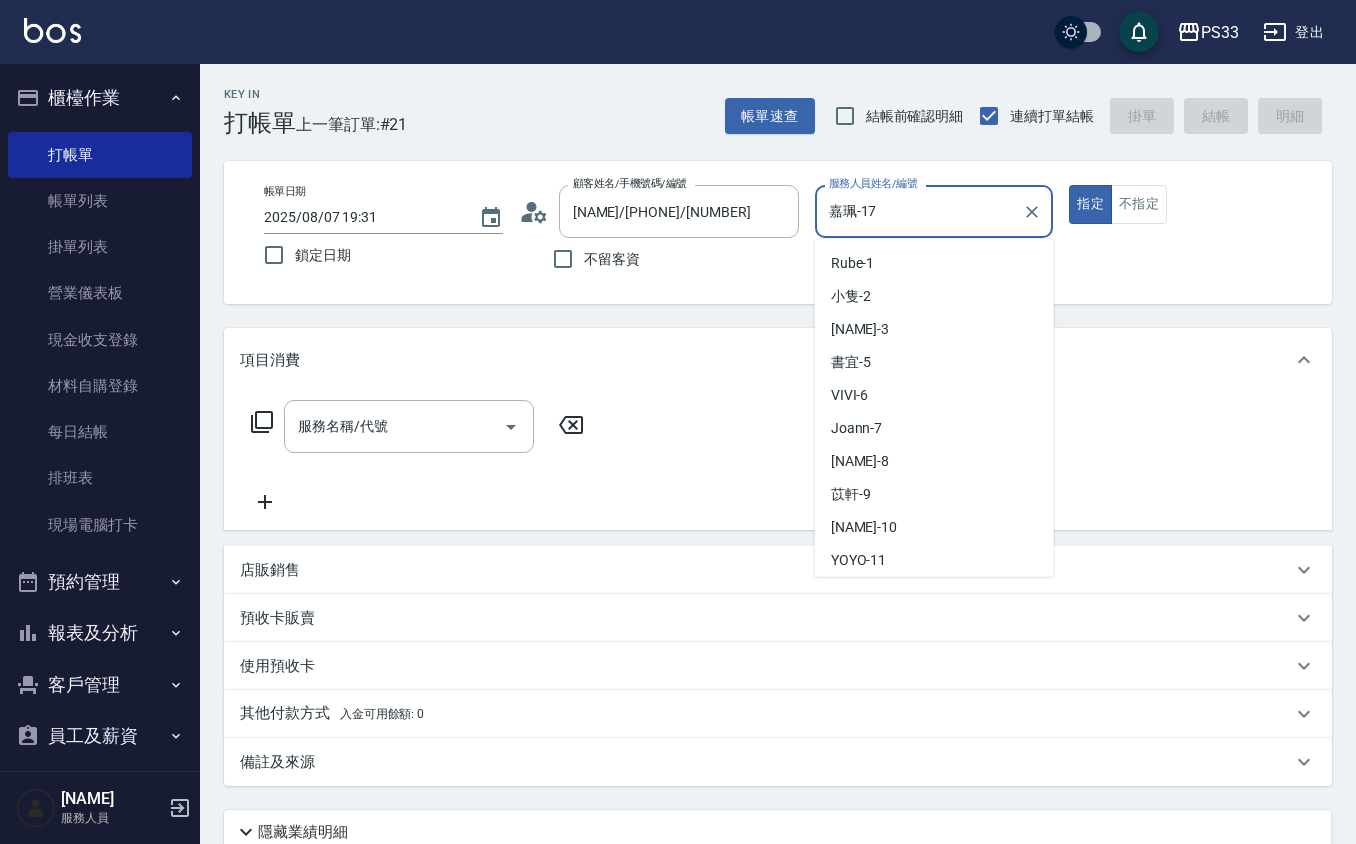 scroll, scrollTop: 33, scrollLeft: 0, axis: vertical 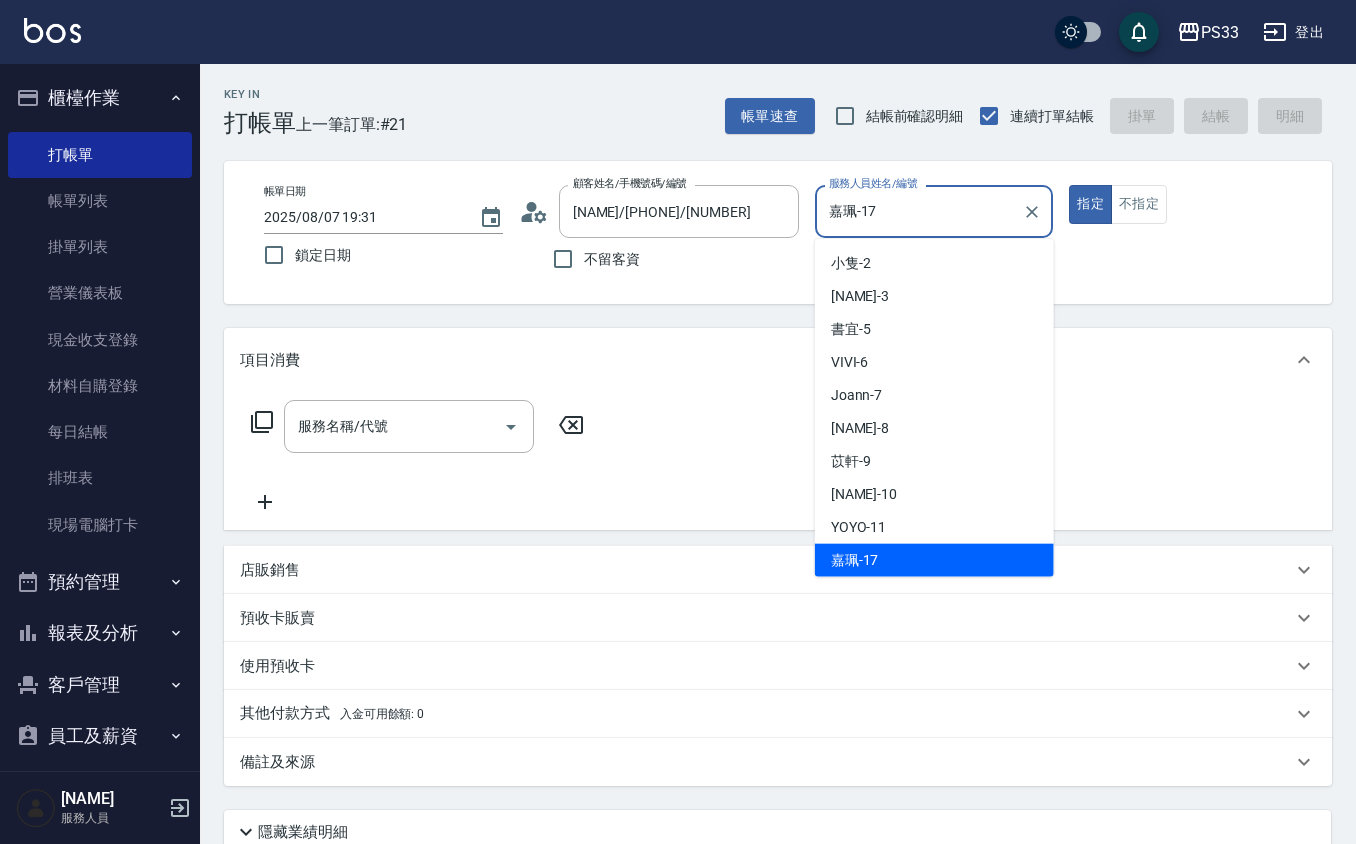 click on "嘉珮-17" at bounding box center [919, 211] 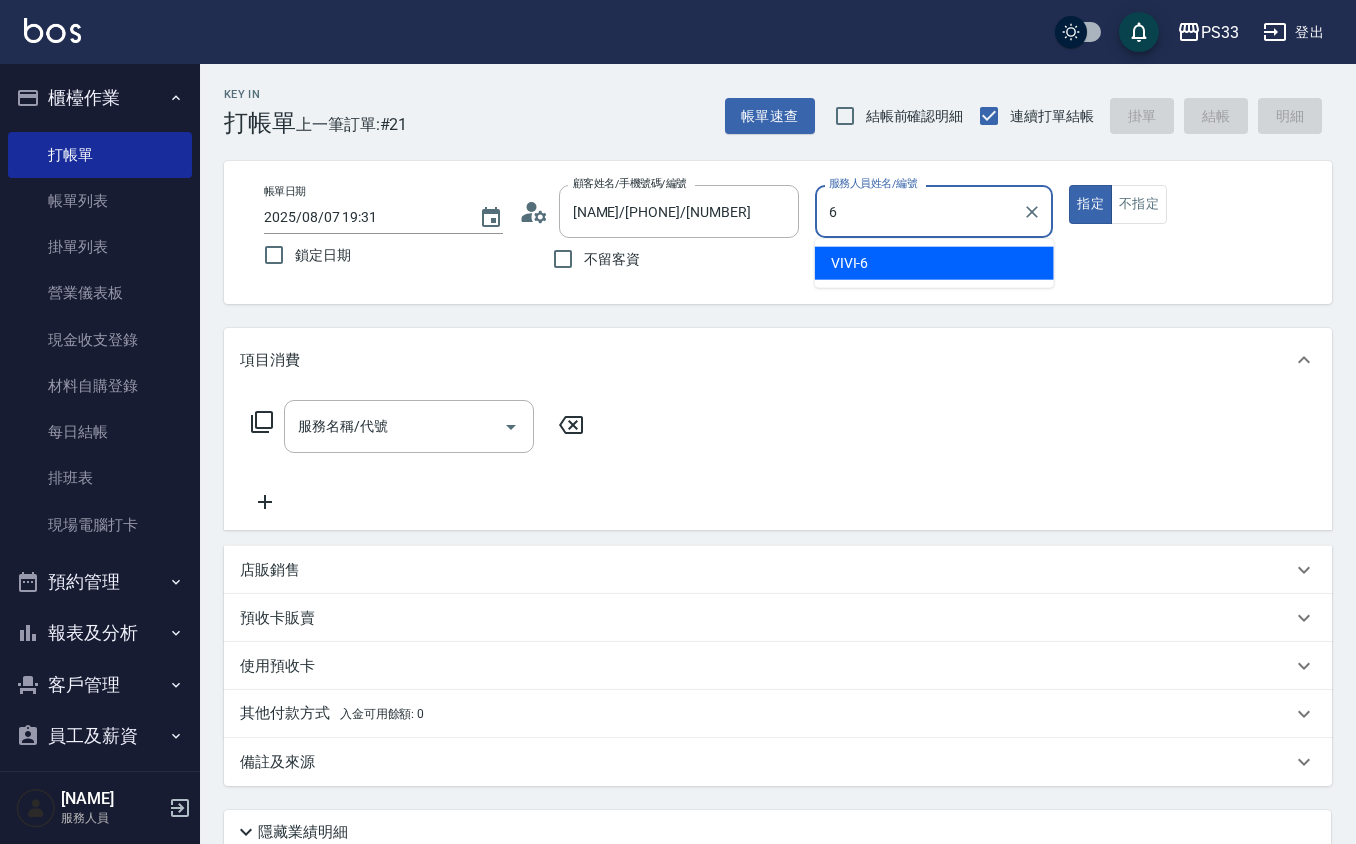 scroll, scrollTop: 0, scrollLeft: 0, axis: both 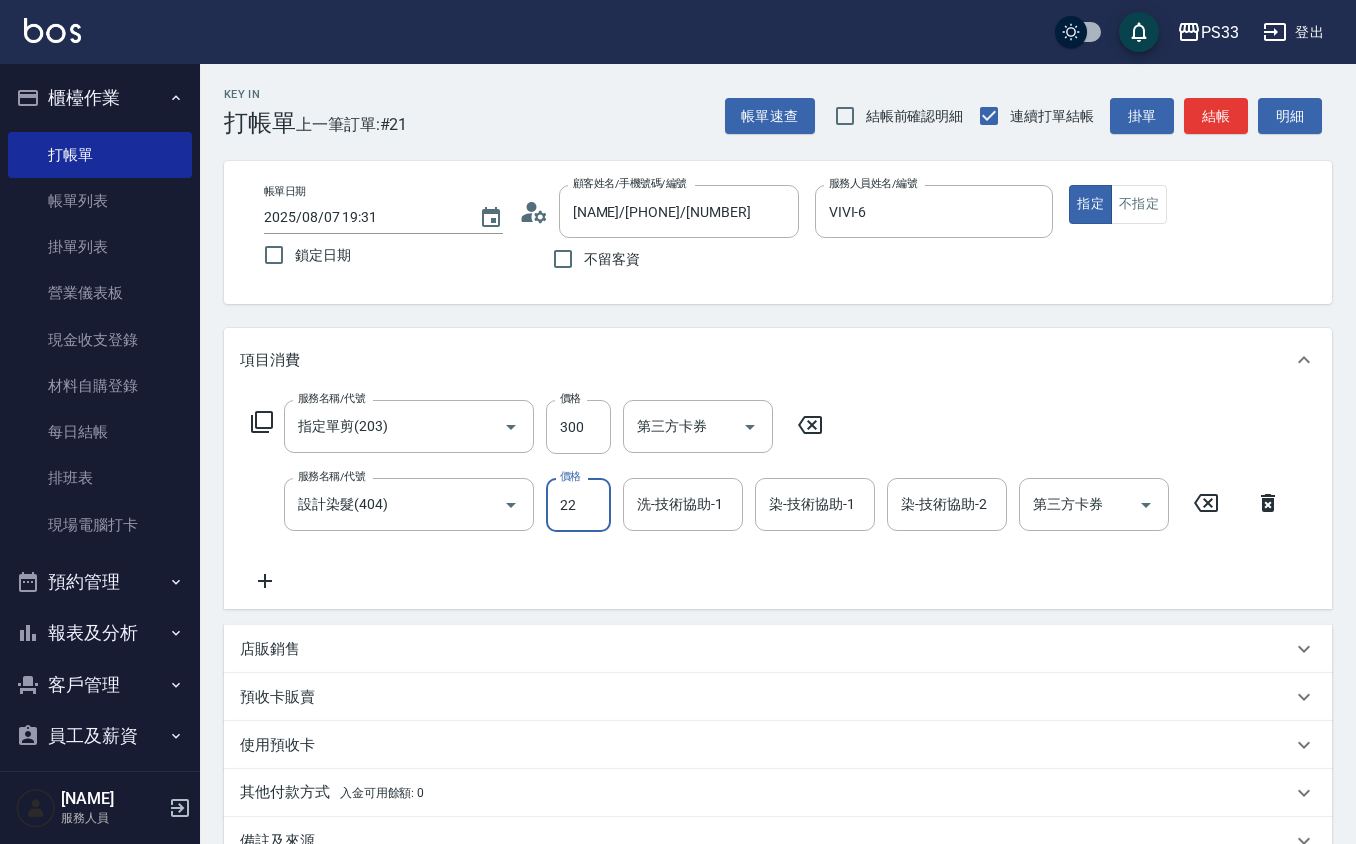 click on "22" at bounding box center (578, 505) 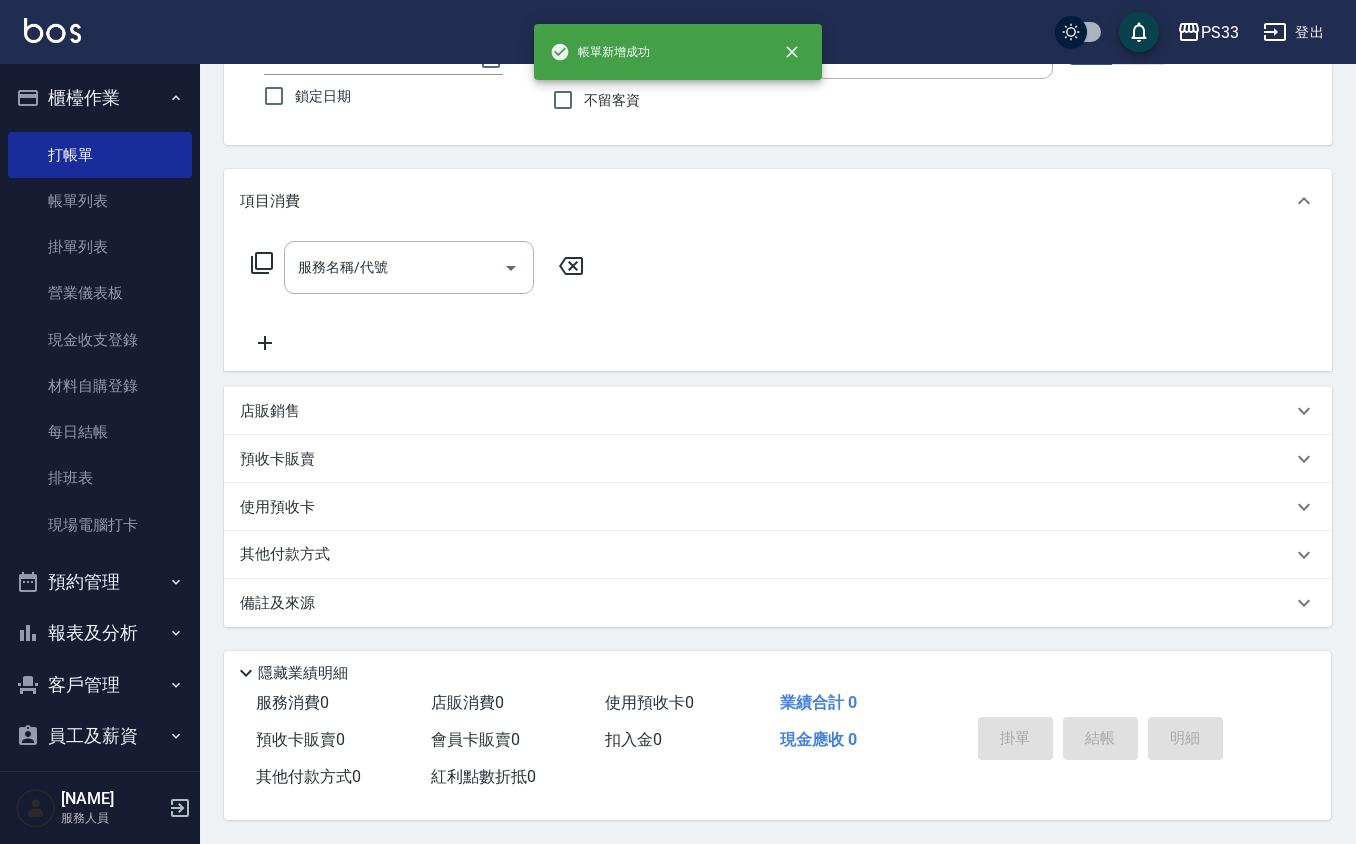 scroll, scrollTop: 0, scrollLeft: 0, axis: both 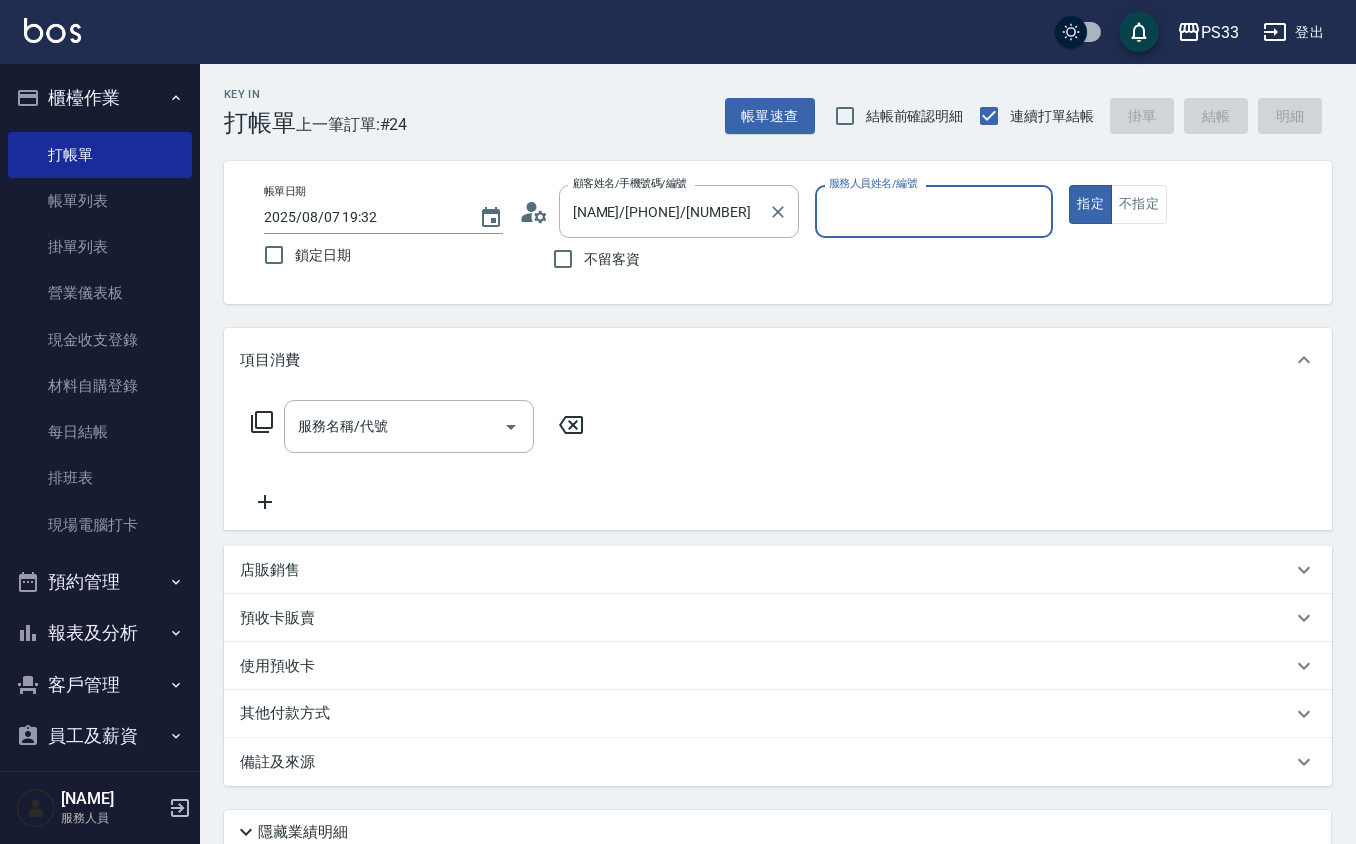 click on "顧客姓名/手機號碼/編號" at bounding box center [630, 183] 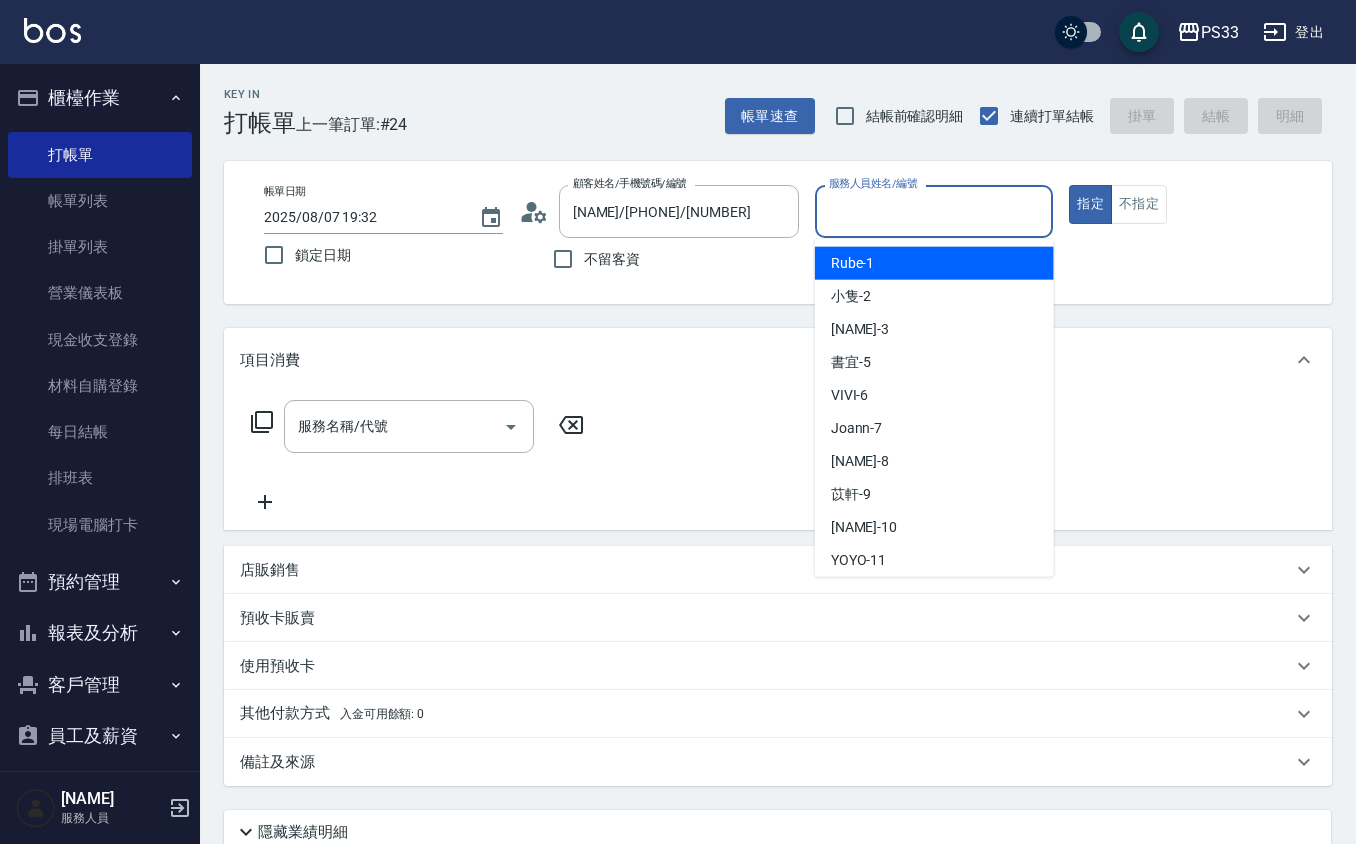 click on "服務人員姓名/編號" at bounding box center [934, 211] 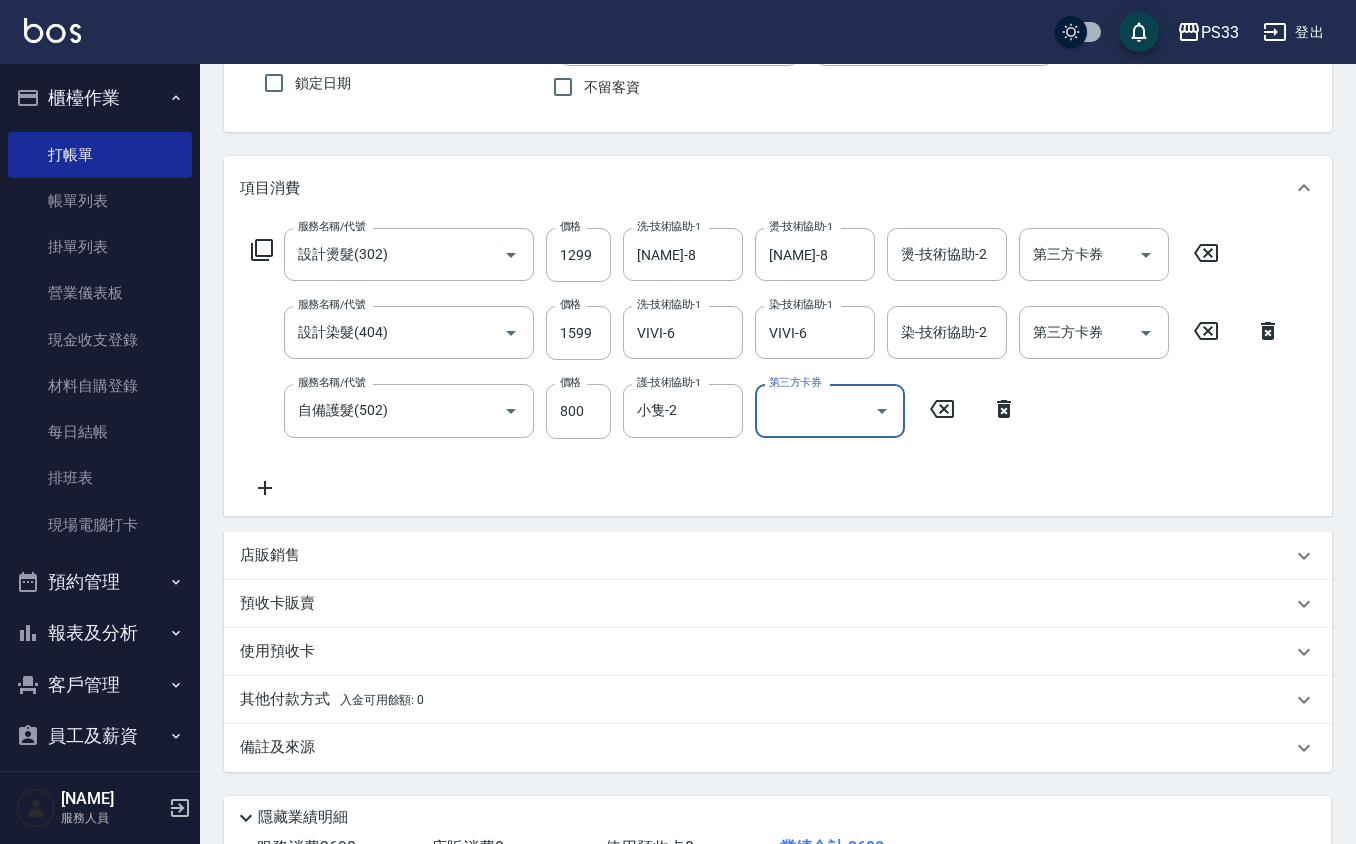 scroll, scrollTop: 0, scrollLeft: 0, axis: both 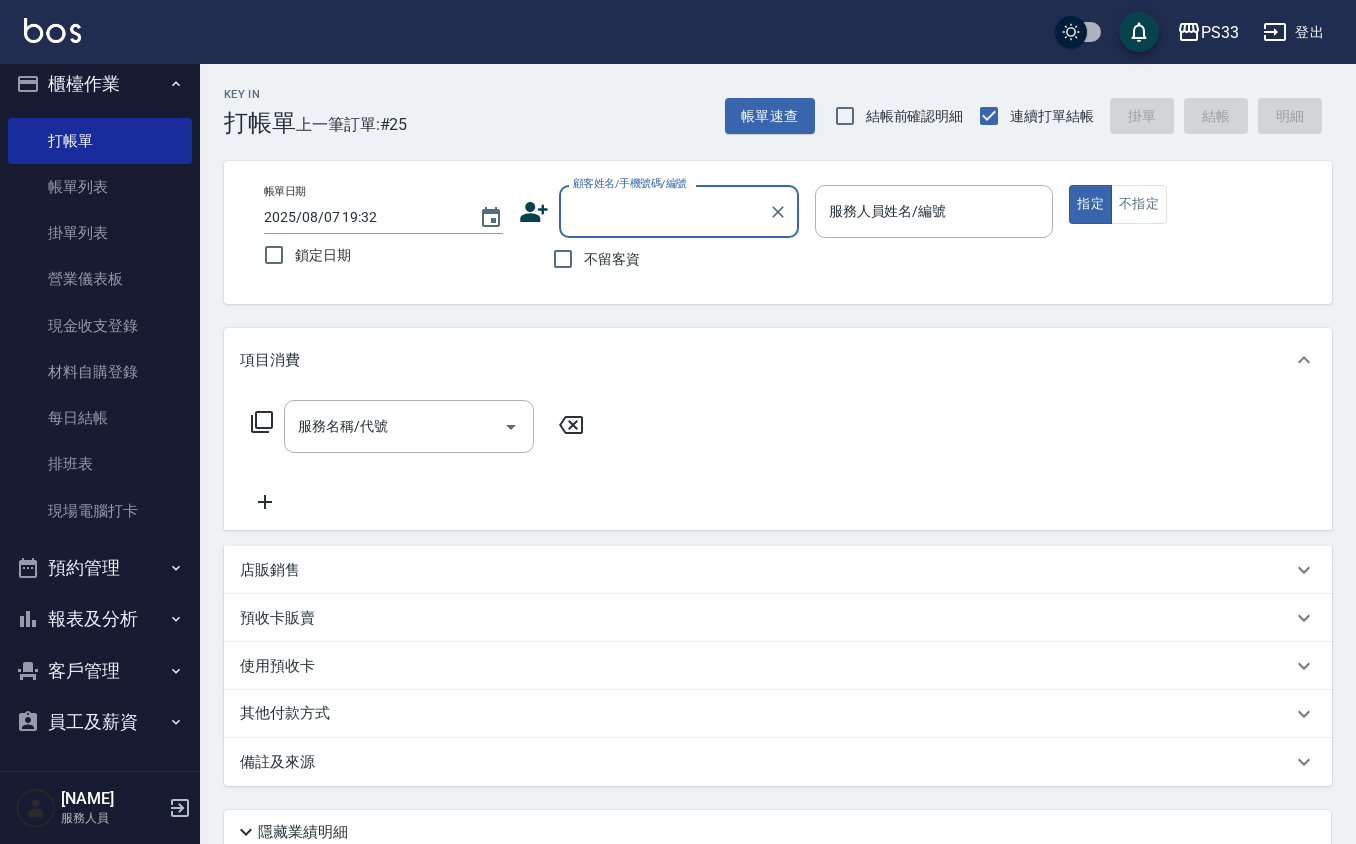click on "報表及分析" at bounding box center (100, 619) 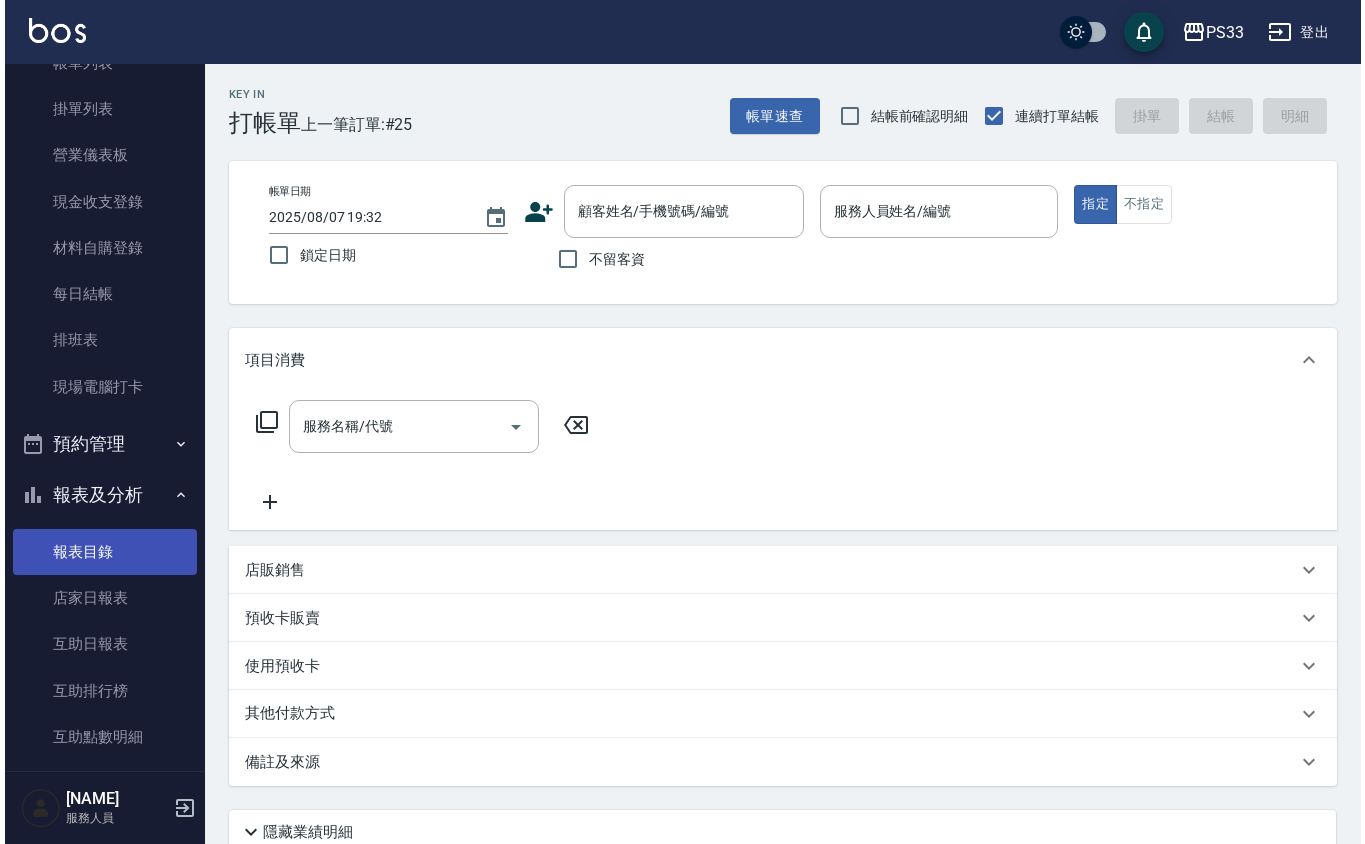 scroll, scrollTop: 281, scrollLeft: 0, axis: vertical 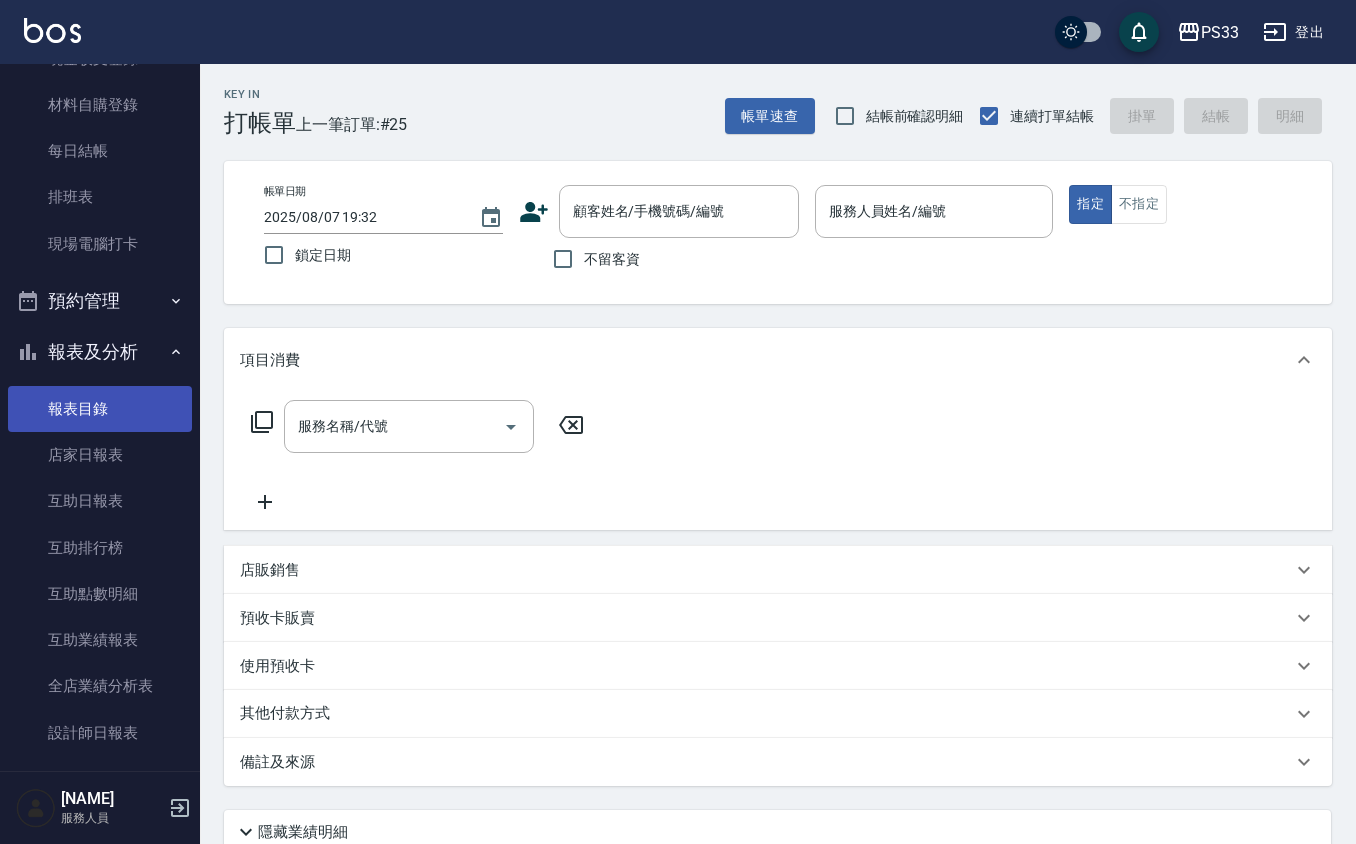 click on "報表目錄" at bounding box center (100, 409) 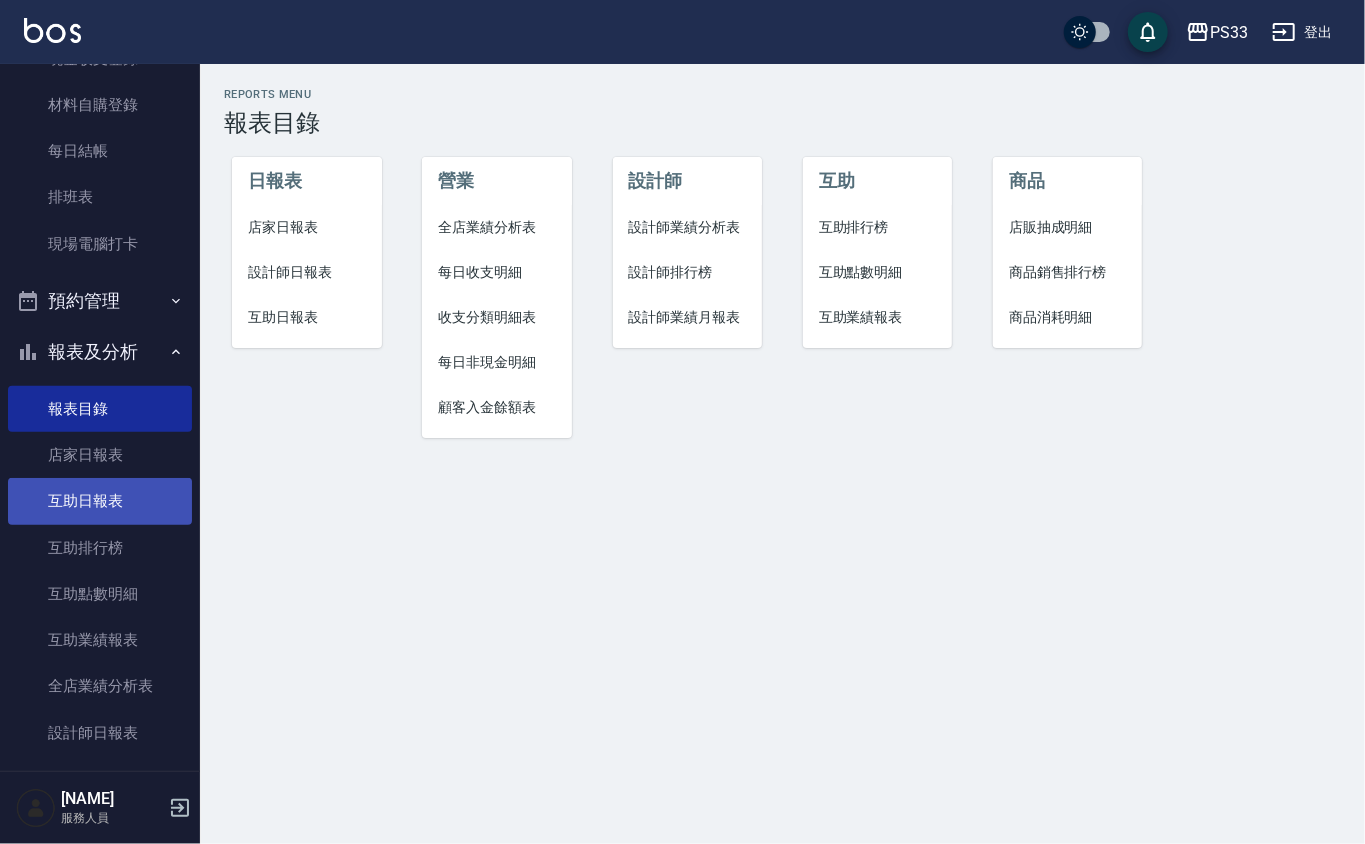 scroll, scrollTop: 864, scrollLeft: 0, axis: vertical 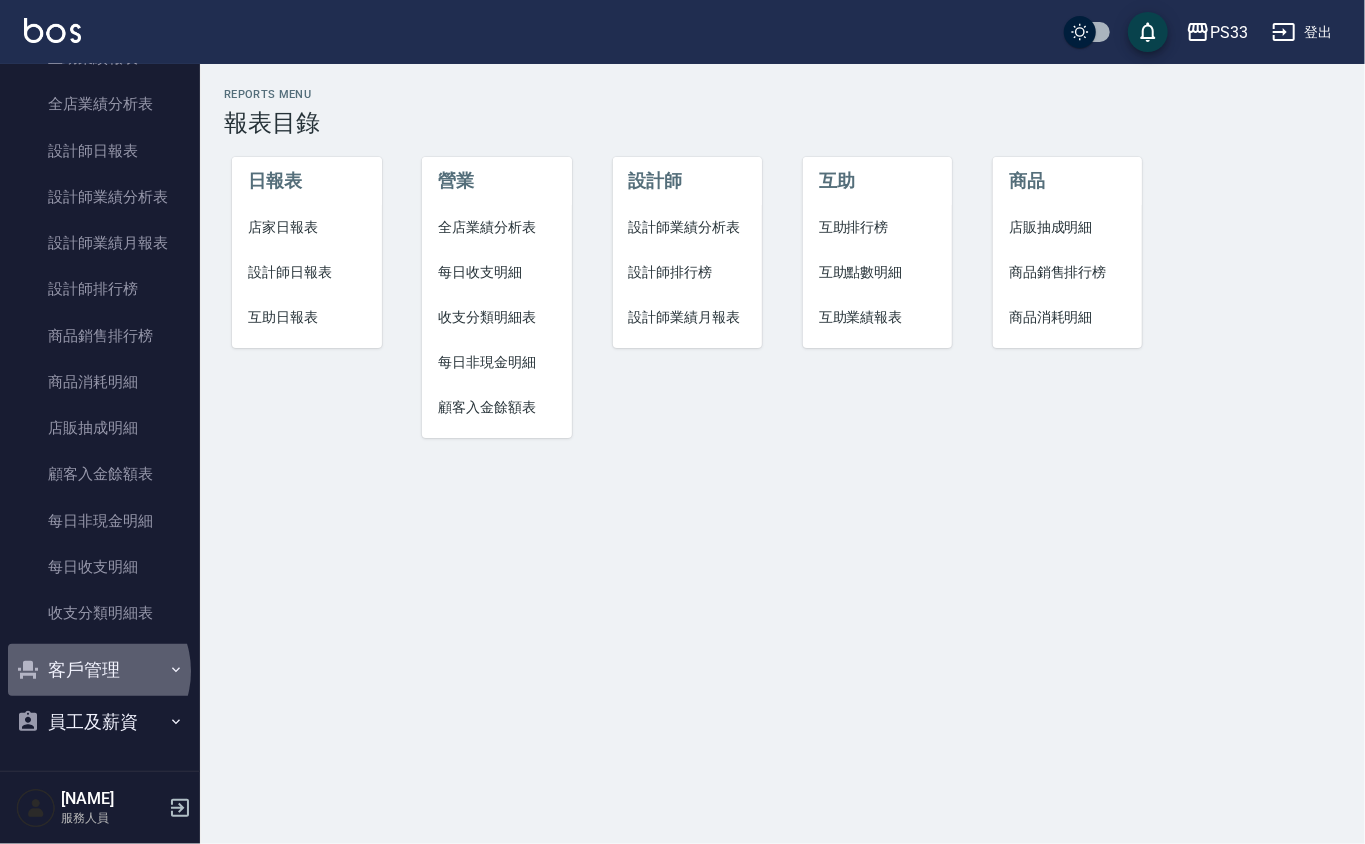 click on "客戶管理" at bounding box center [100, 670] 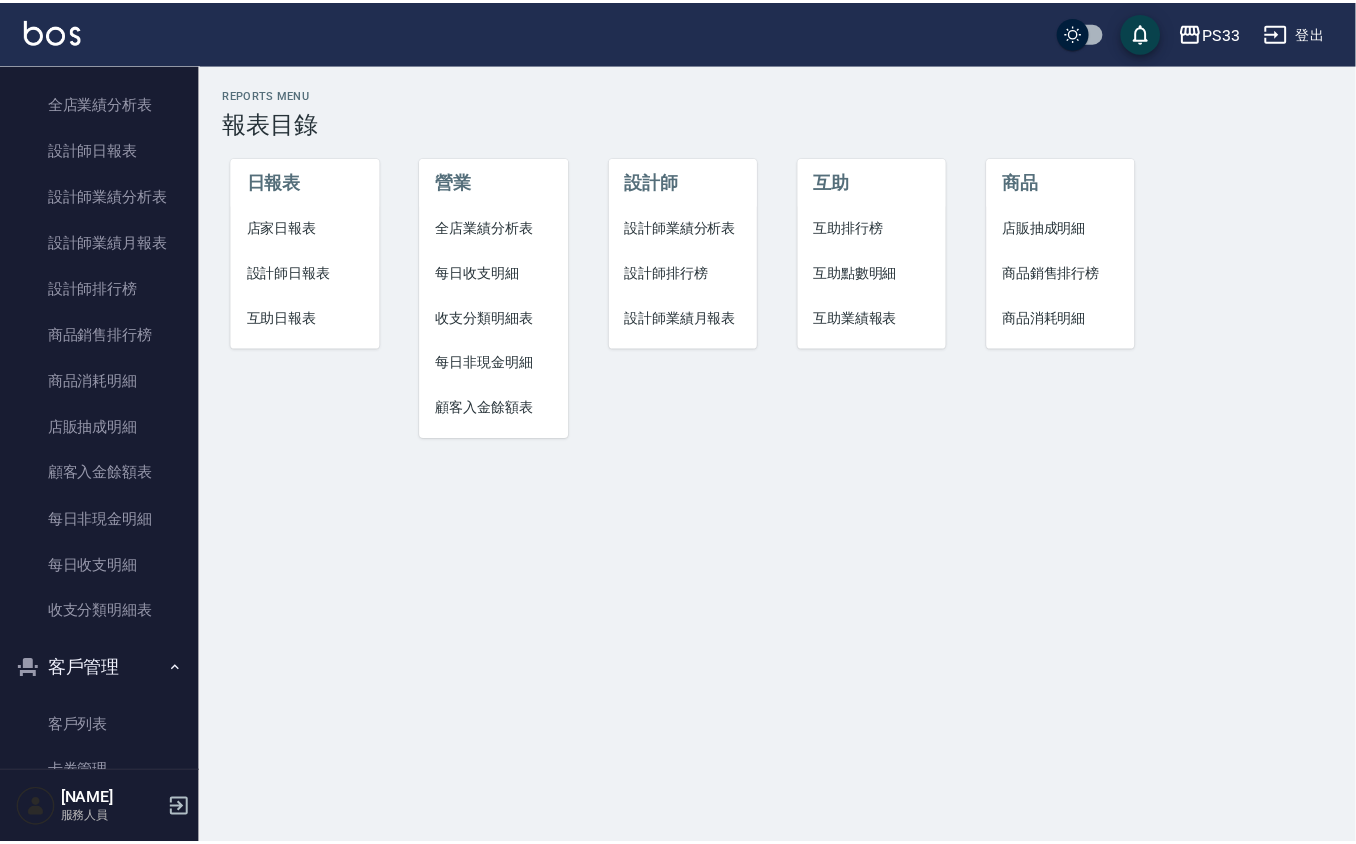 scroll, scrollTop: 934, scrollLeft: 0, axis: vertical 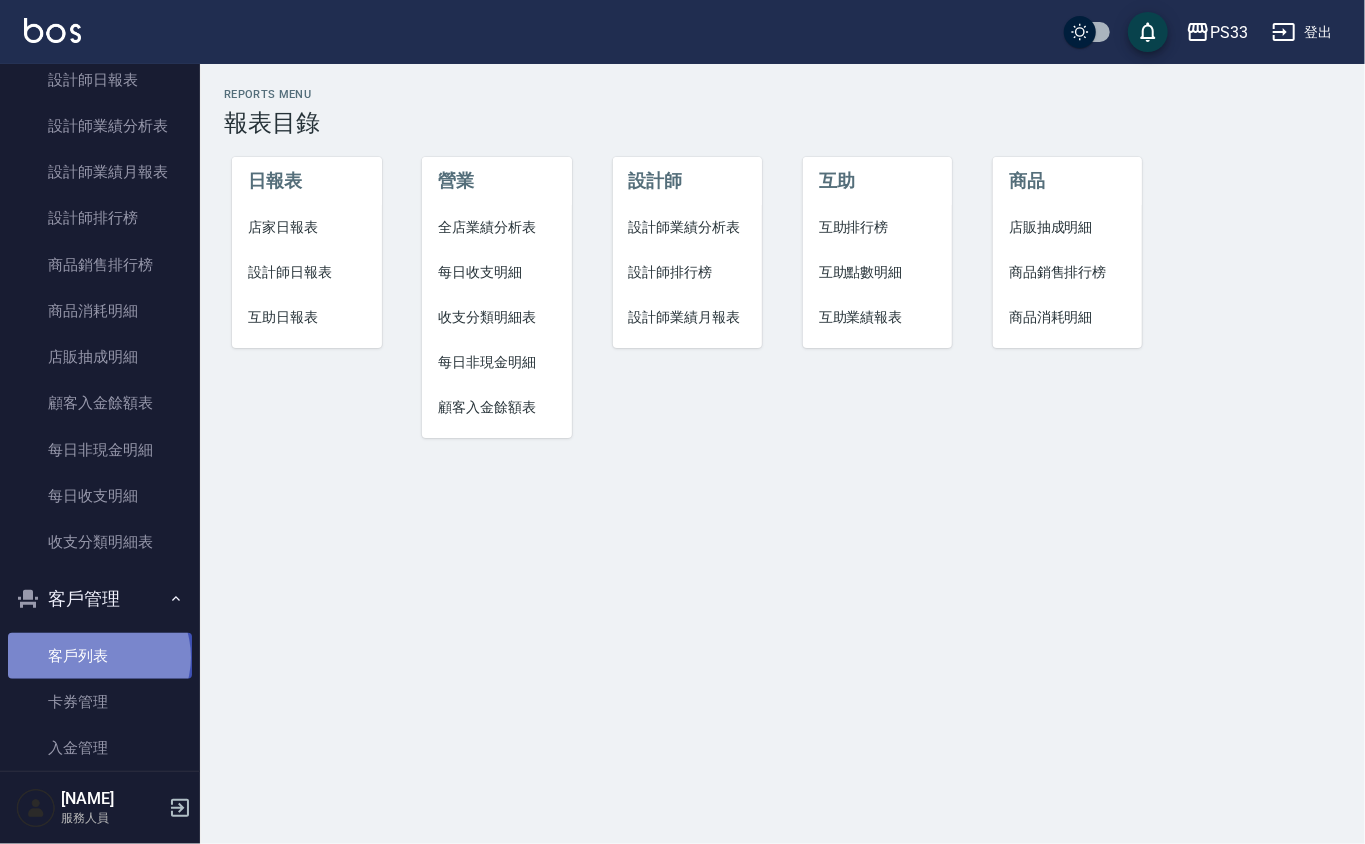 click on "客戶列表" at bounding box center [100, 656] 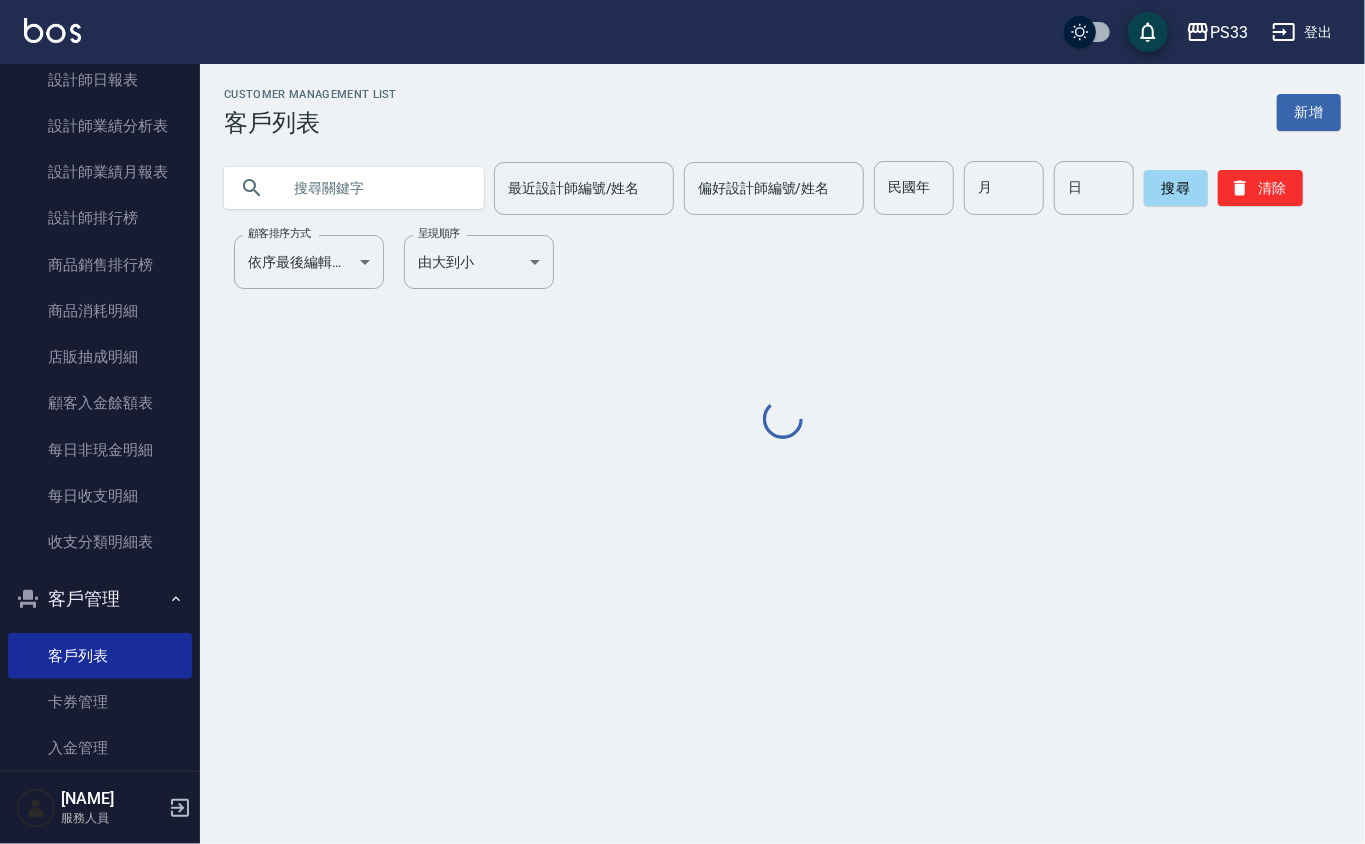 click on "民國年 民國年 月 月 日 日" at bounding box center [1004, 188] 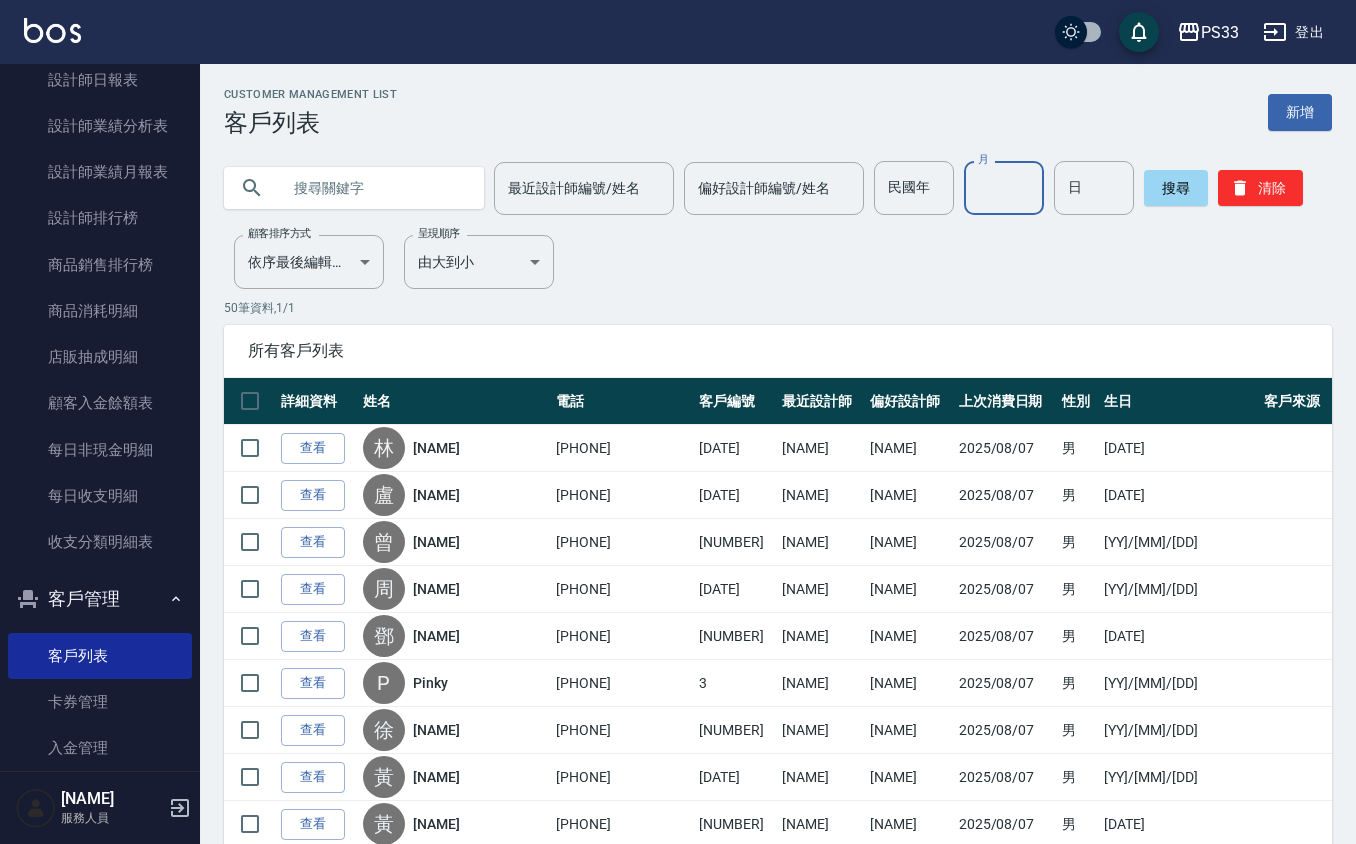 click on "月" at bounding box center [1004, 188] 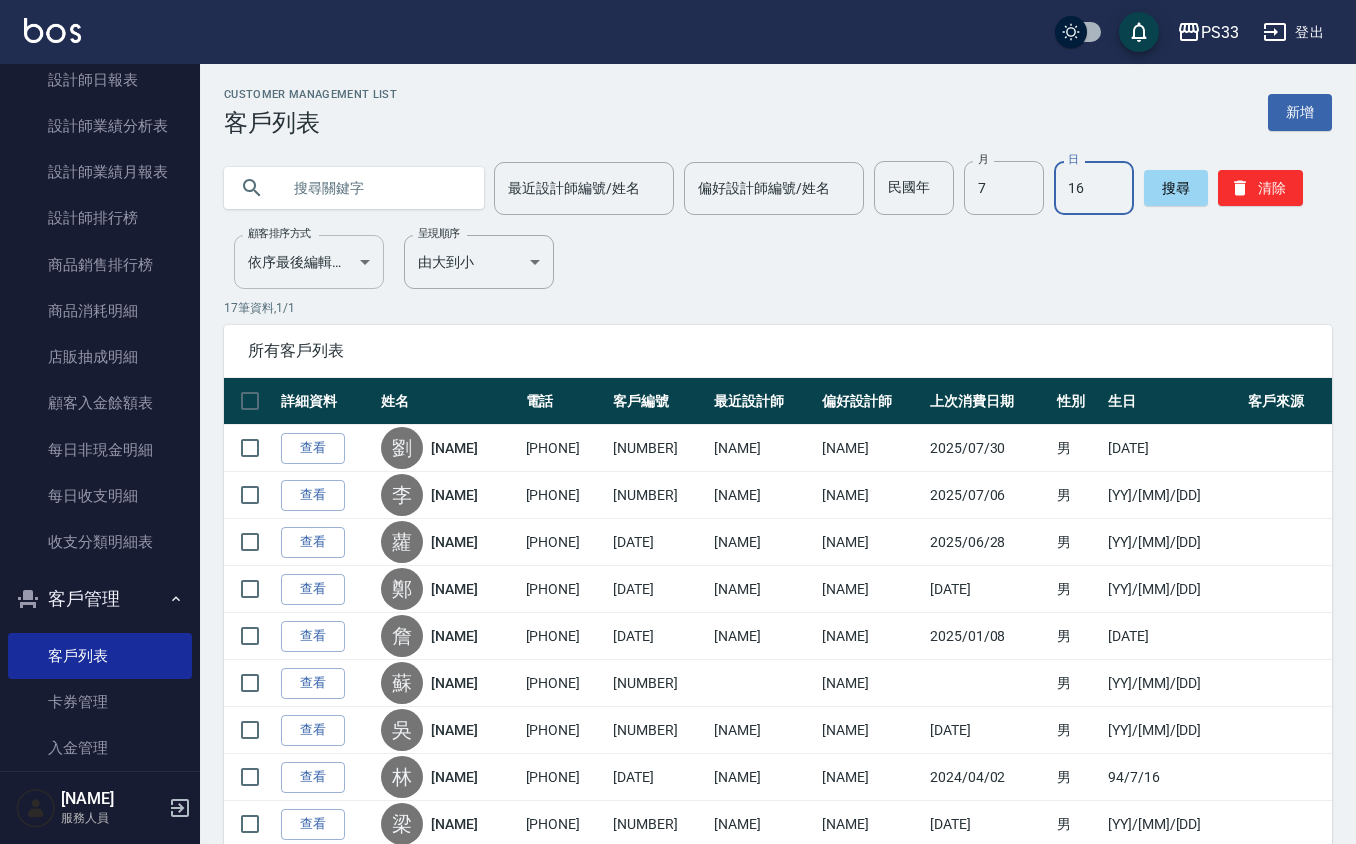 click on "邱筱凌 服務人員 Customer Management List 客戶列表 新增 最近設計師編號/姓名 最近設計師編號/姓名 偏好設計師編號/姓名 偏好設計師編號/姓名 民國年 民國年 月 7 月 日 16 日 搜尋 清除 顧客排序方式 依序最後編輯時間 UPDATEDAT 顧客排序方式 呈現順序 由大到小 DESC 17" at bounding box center [678, 659] 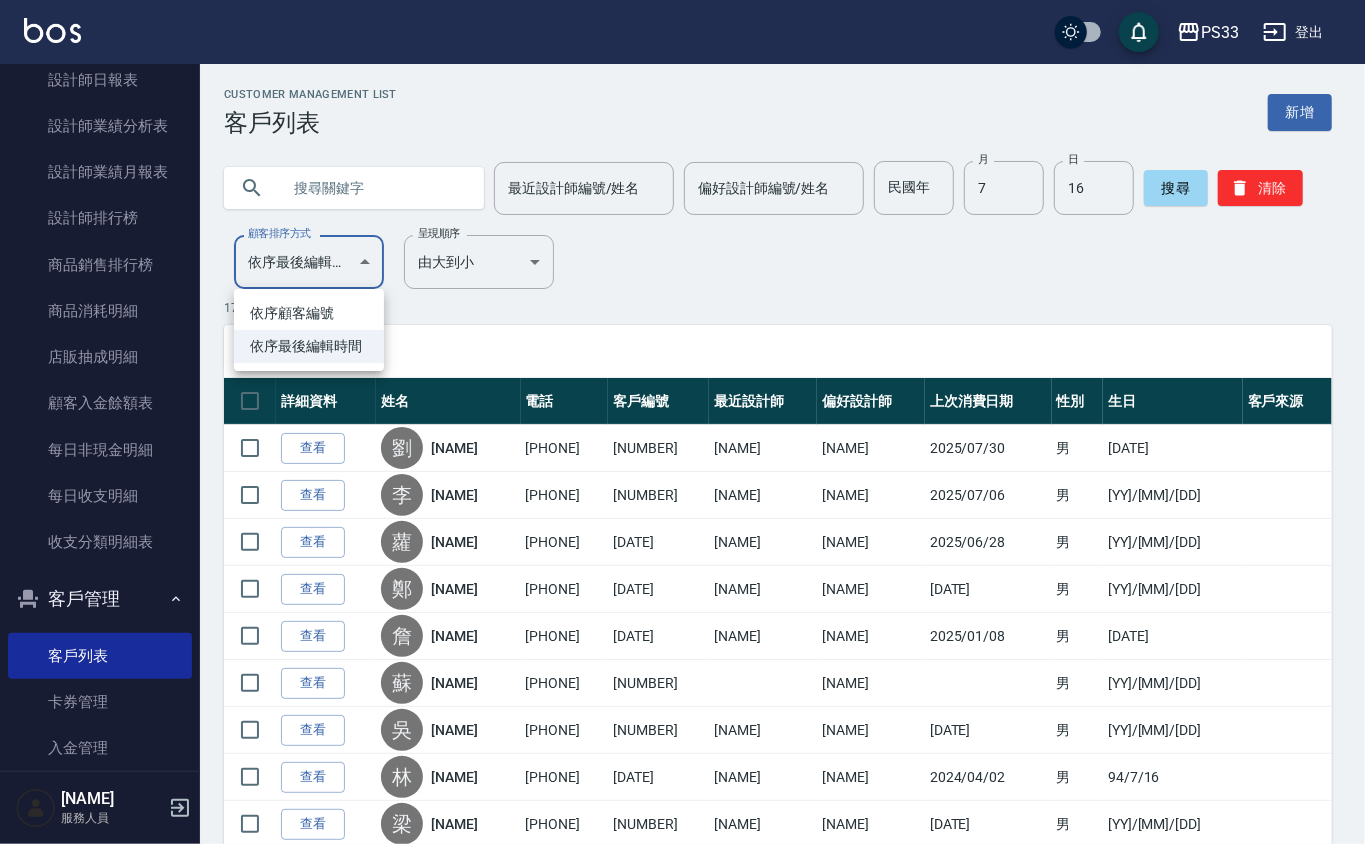 drag, startPoint x: 308, startPoint y: 282, endPoint x: 309, endPoint y: 300, distance: 18.027756 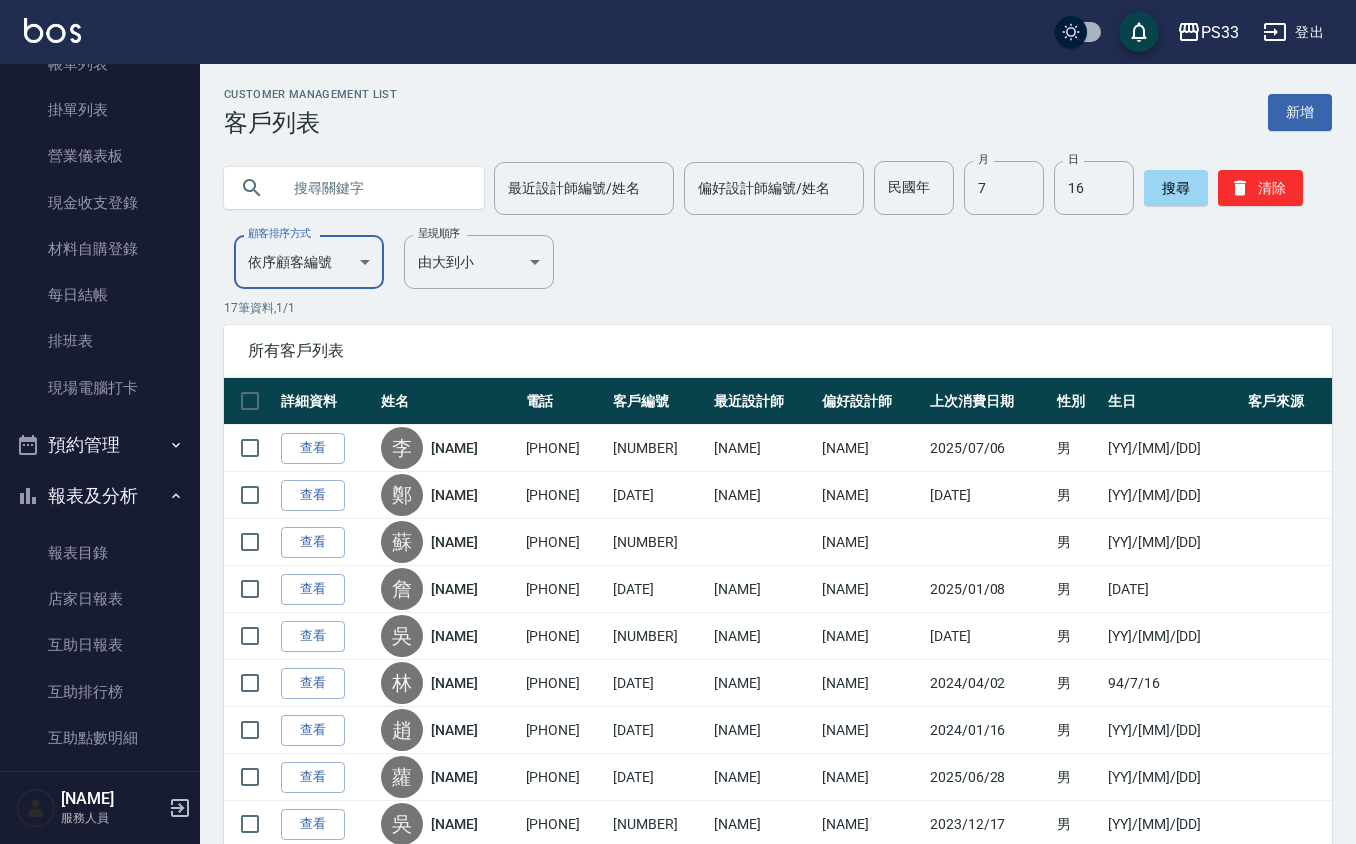 scroll, scrollTop: 0, scrollLeft: 0, axis: both 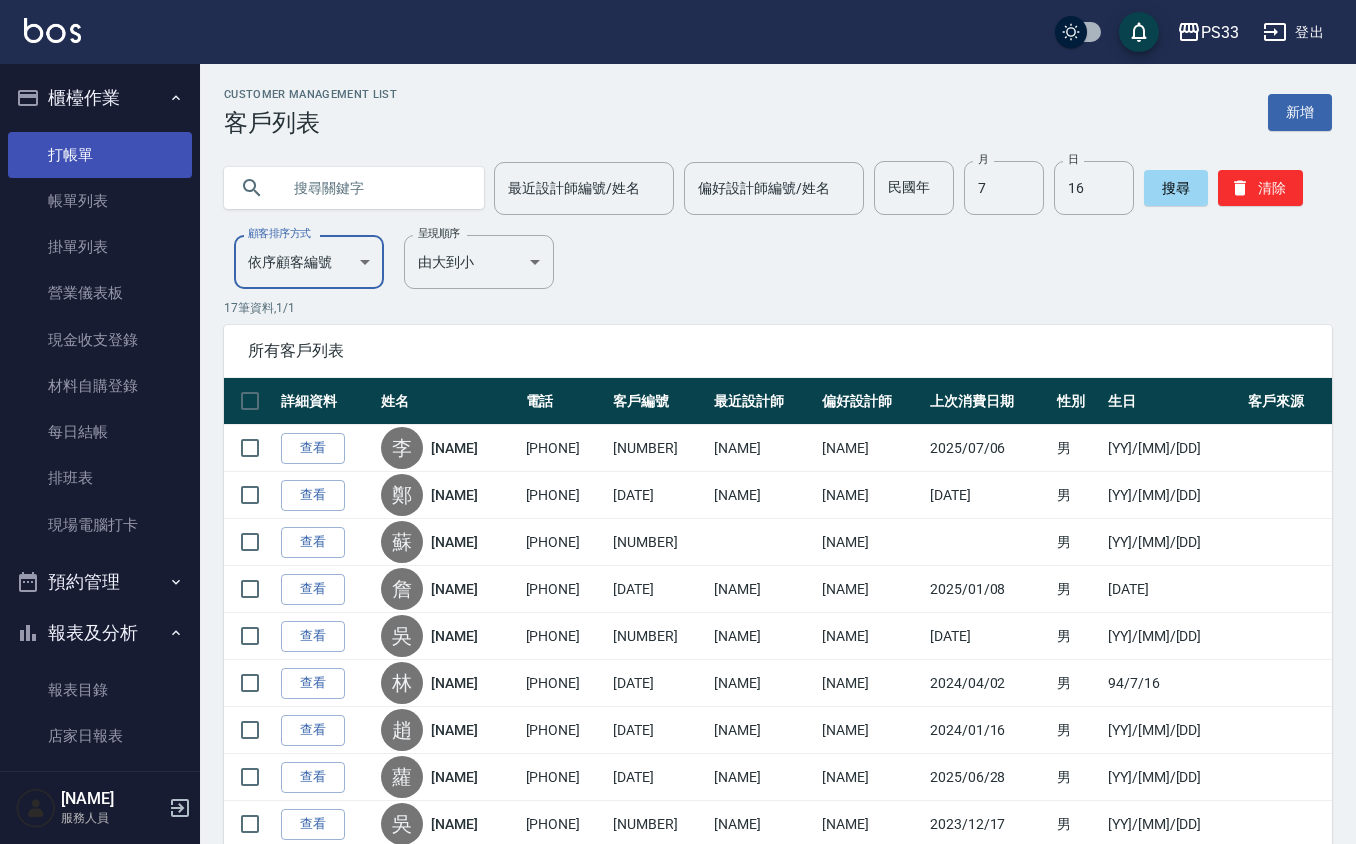 click on "打帳單" at bounding box center [100, 155] 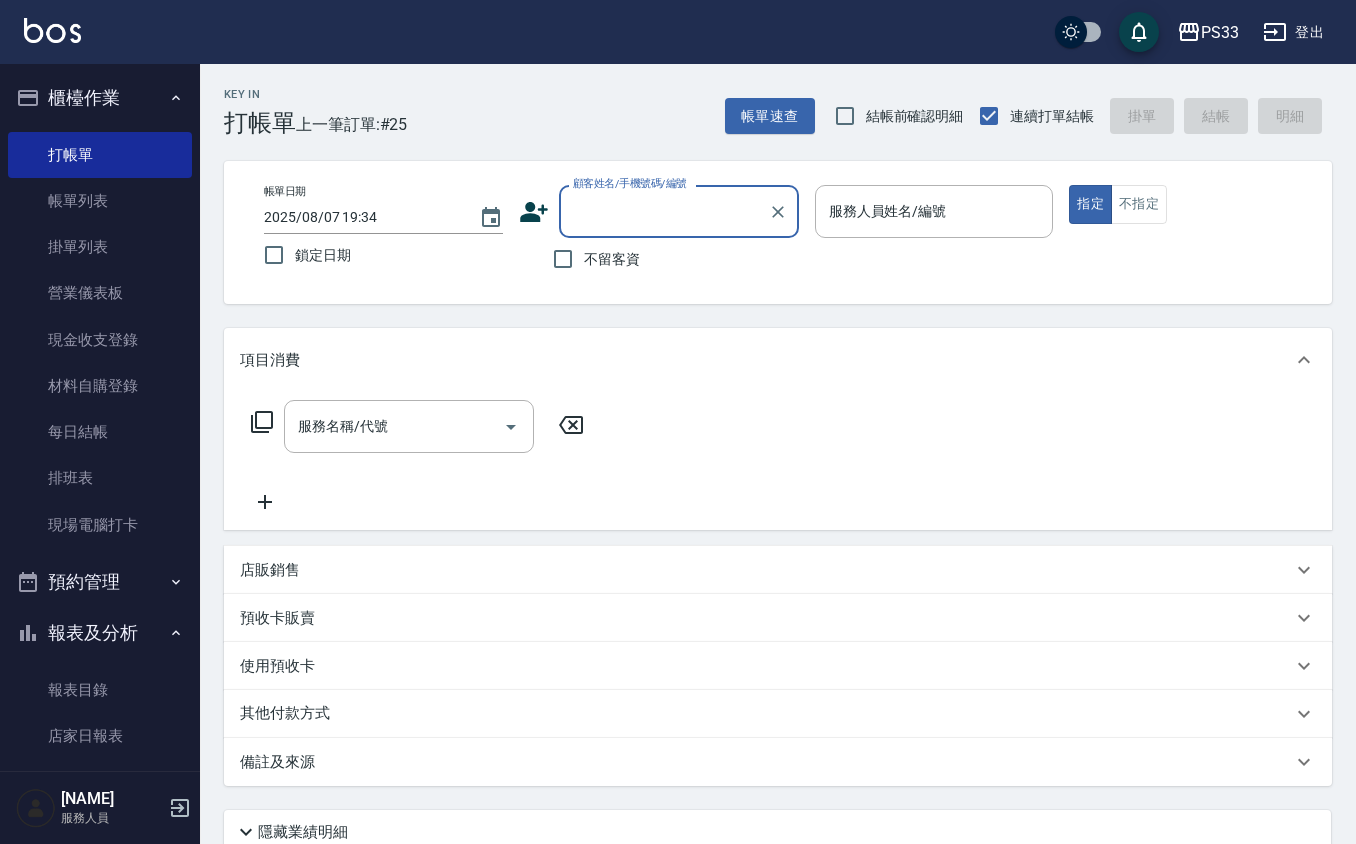 click 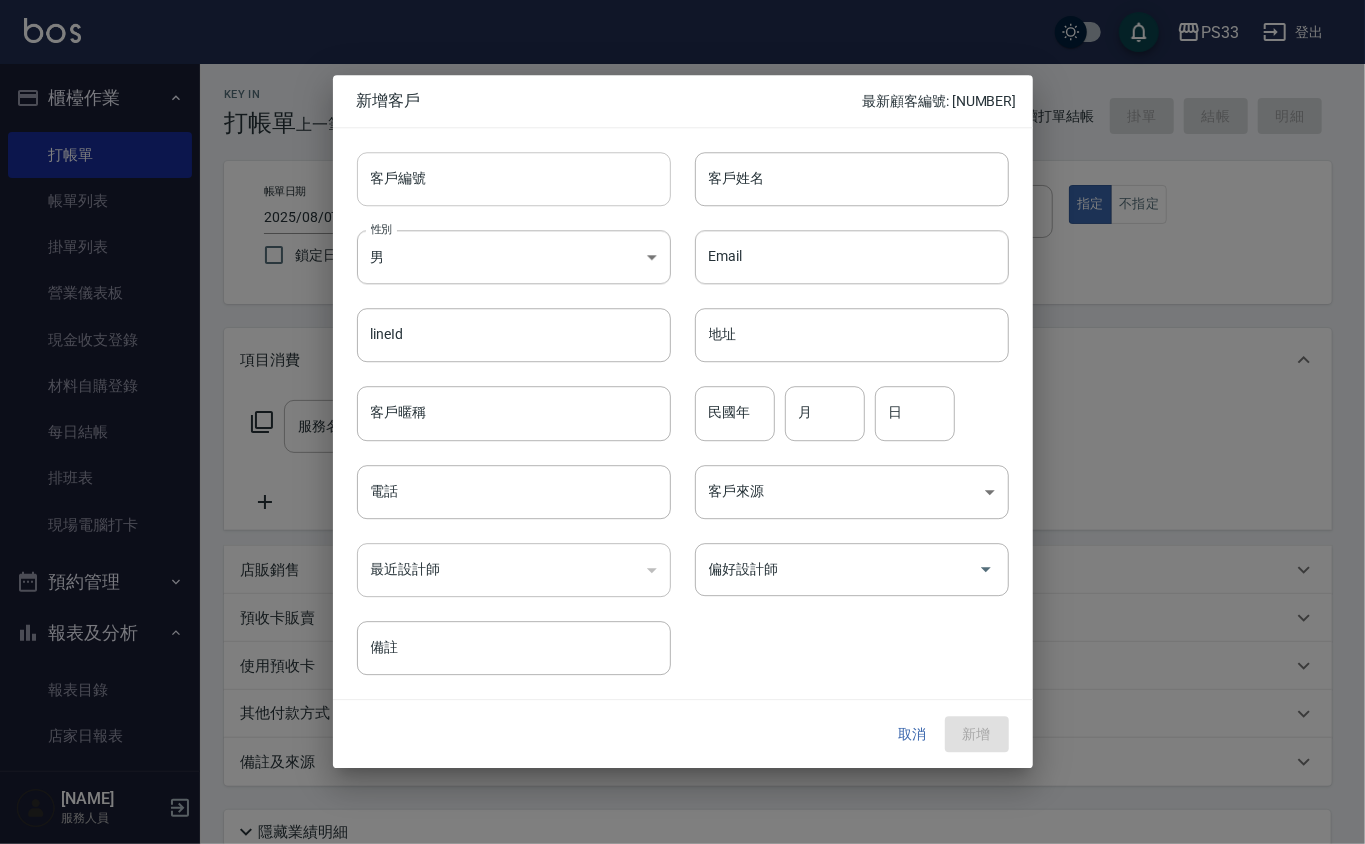 click on "客戶編號" at bounding box center (514, 179) 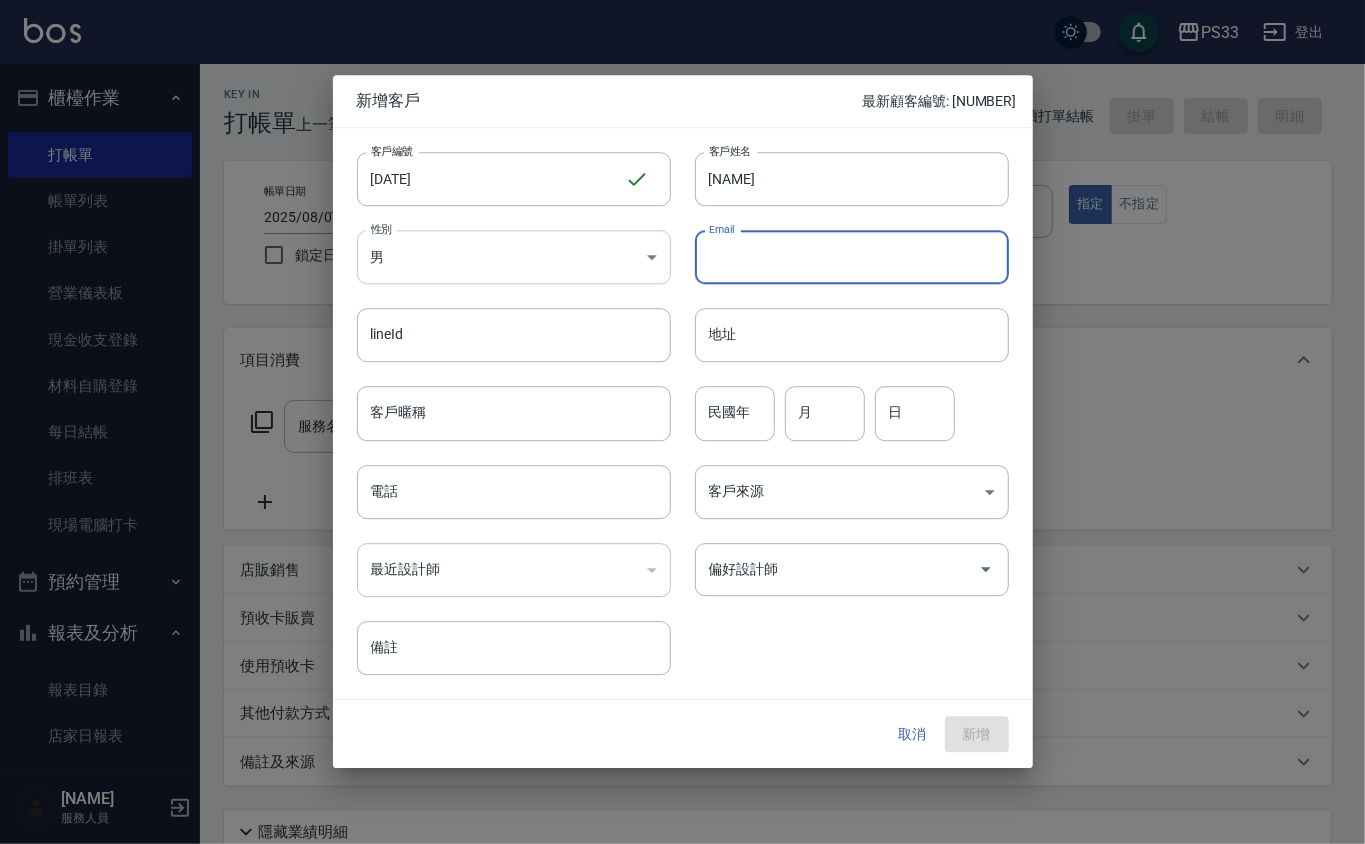 click on "PS33 登出 櫃檯作業 打帳單 帳單列表 掛單列表 營業儀表板 現金收支登錄 材料自購登錄 每日結帳 排班表 現場電腦打卡 預約管理 預約管理 單日預約紀錄 單週預約紀錄 報表及分析 報表目錄 店家日報表 互助日報表 互助排行榜 互助點數明細 互助業績報表 全店業績分析表 設計師日報表 設計師業績分析表 設計師業績月報表 設計師排行榜 商品銷售排行榜 商品消耗明細 店販抽成明細 顧客入金餘額表 每日非現金明細 每日收支明細 收支分類明細表 客戶管理 客戶列表 卡券管理 入金管理 員工及薪資 全店打卡記錄 [NAME] 服務人員 Key In 打帳單 上一筆訂單:#[NUMBER] 帳單速查 結帳前確認明細 連續打單結帳 掛單 結帳 明細 帳單日期 [DATE] [TIME] 鎖定日期 顧客姓名/手機號碼/編號 顧客姓名/手機號碼/編號 不留客資 服務人員姓名/編號 服務人員姓名/編號 指定 不指定 項目消費 備註" at bounding box center [682, 501] 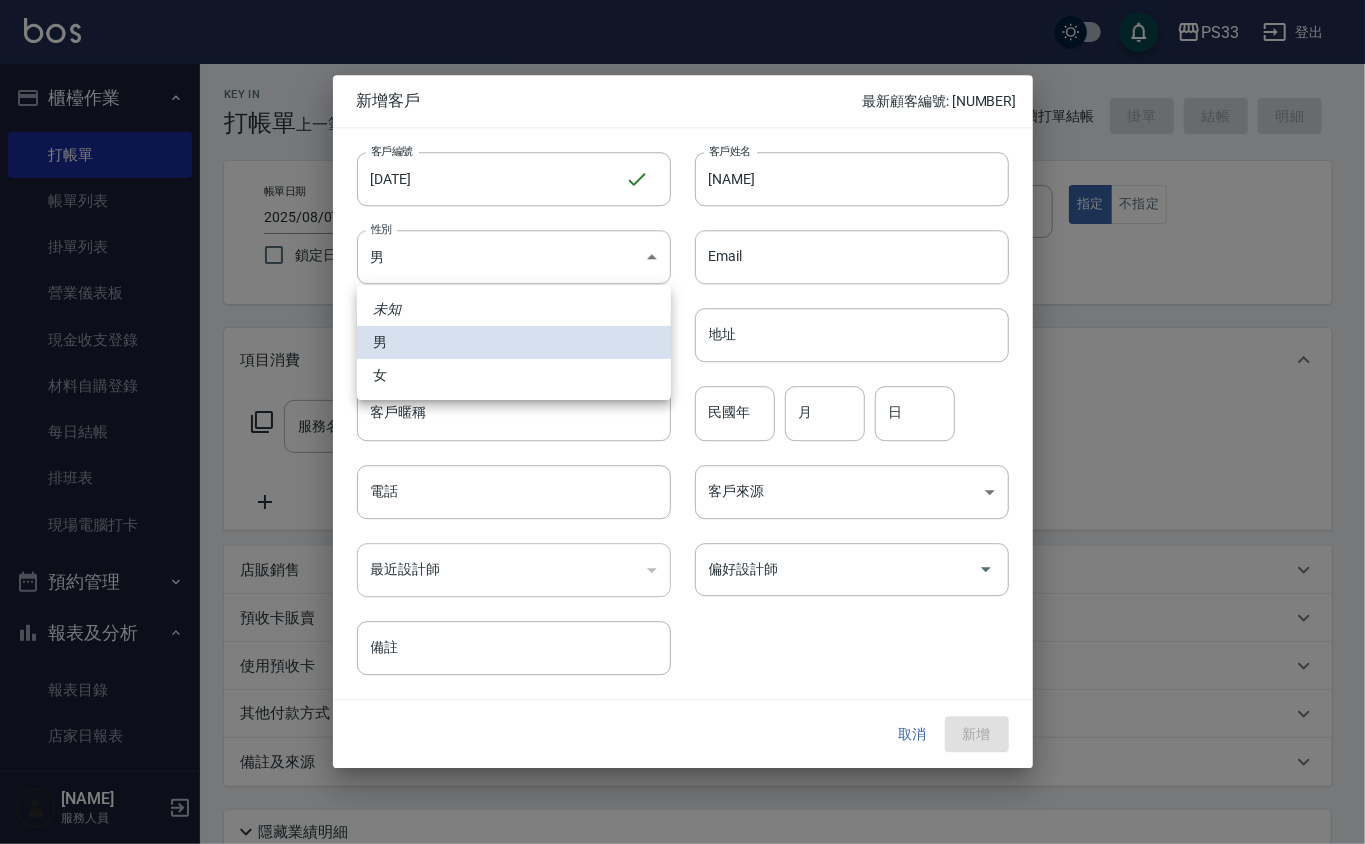 click on "女" at bounding box center [514, 375] 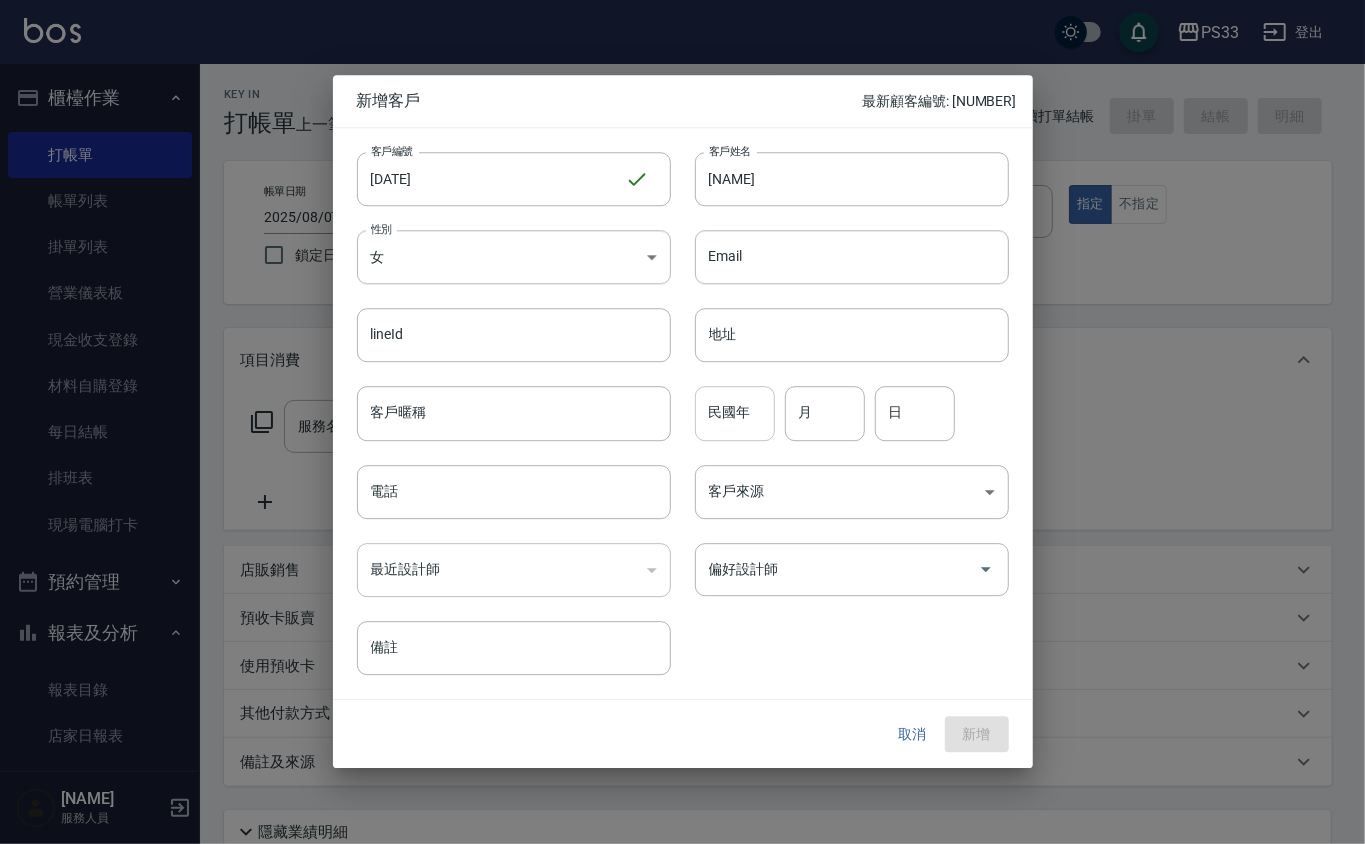 click on "民國年" at bounding box center (735, 414) 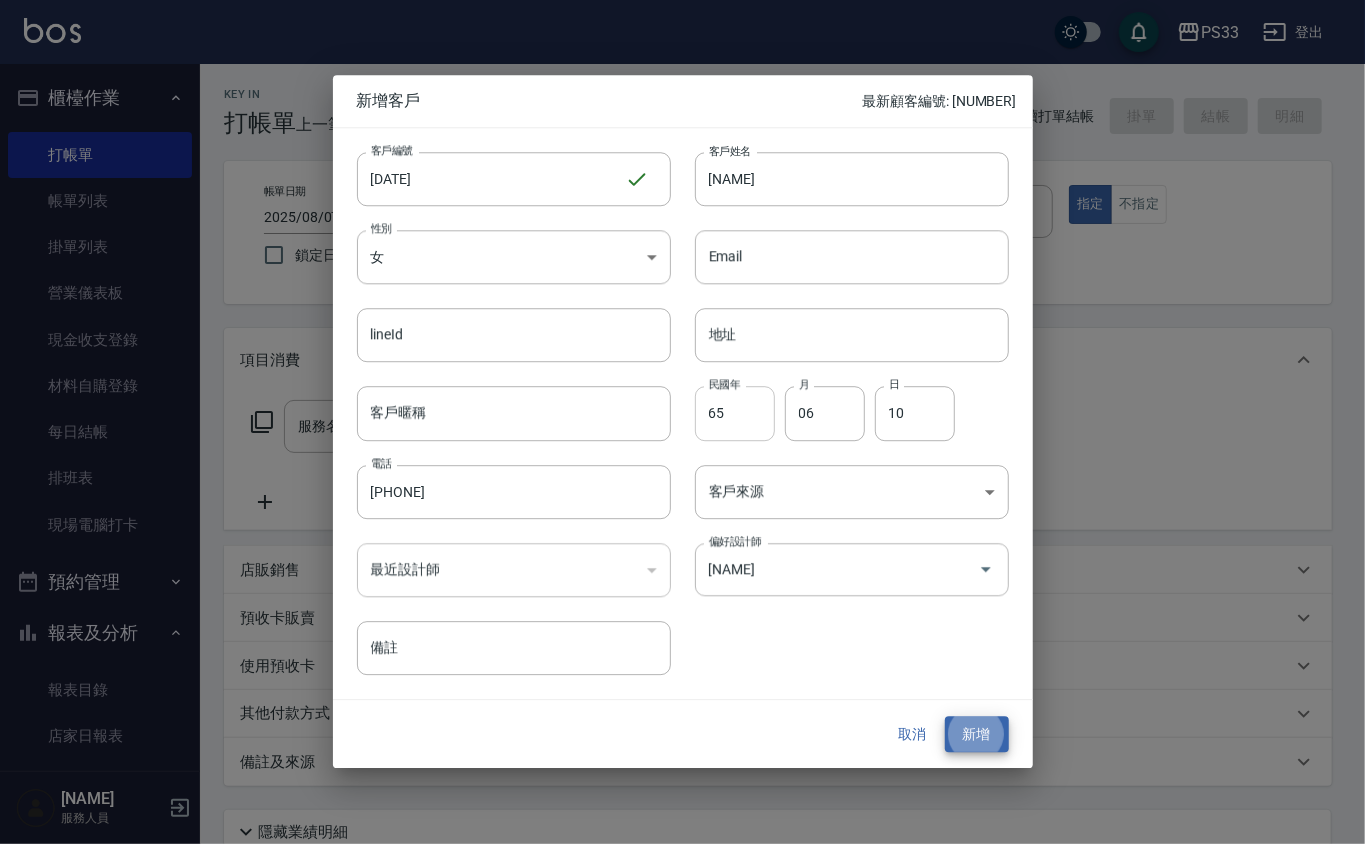 click on "新增" at bounding box center (977, 734) 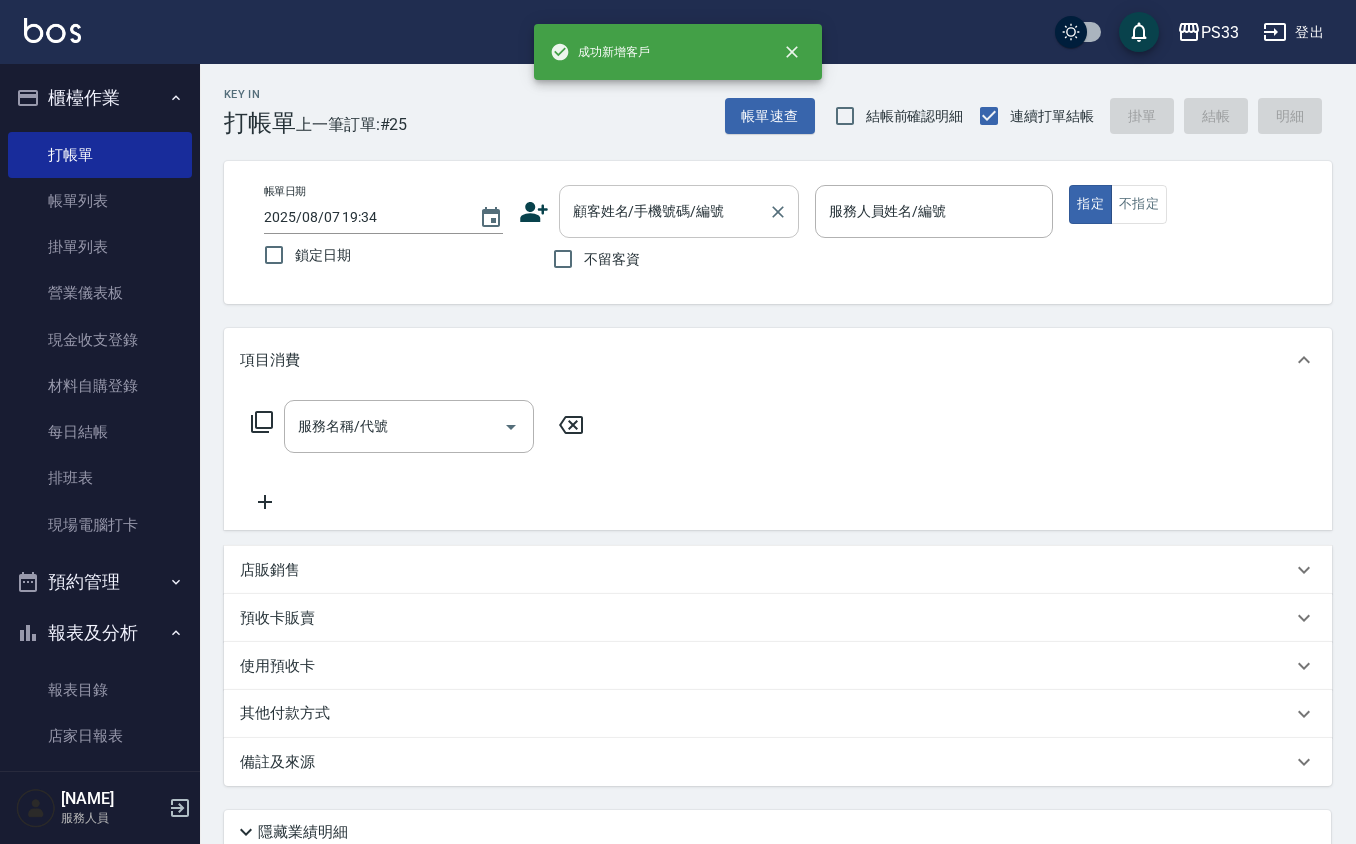 click on "顧客姓名/手機號碼/編號" at bounding box center (679, 211) 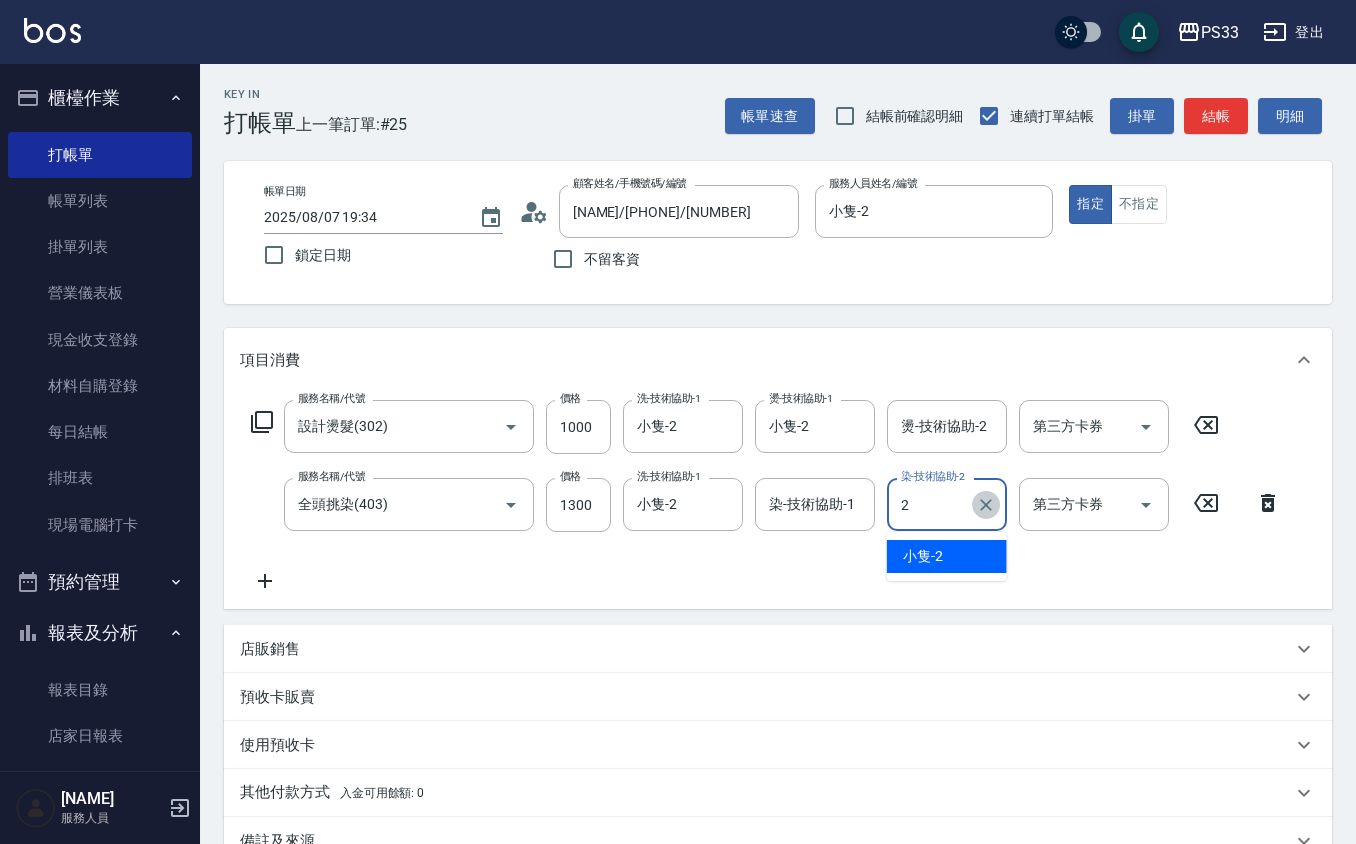 click 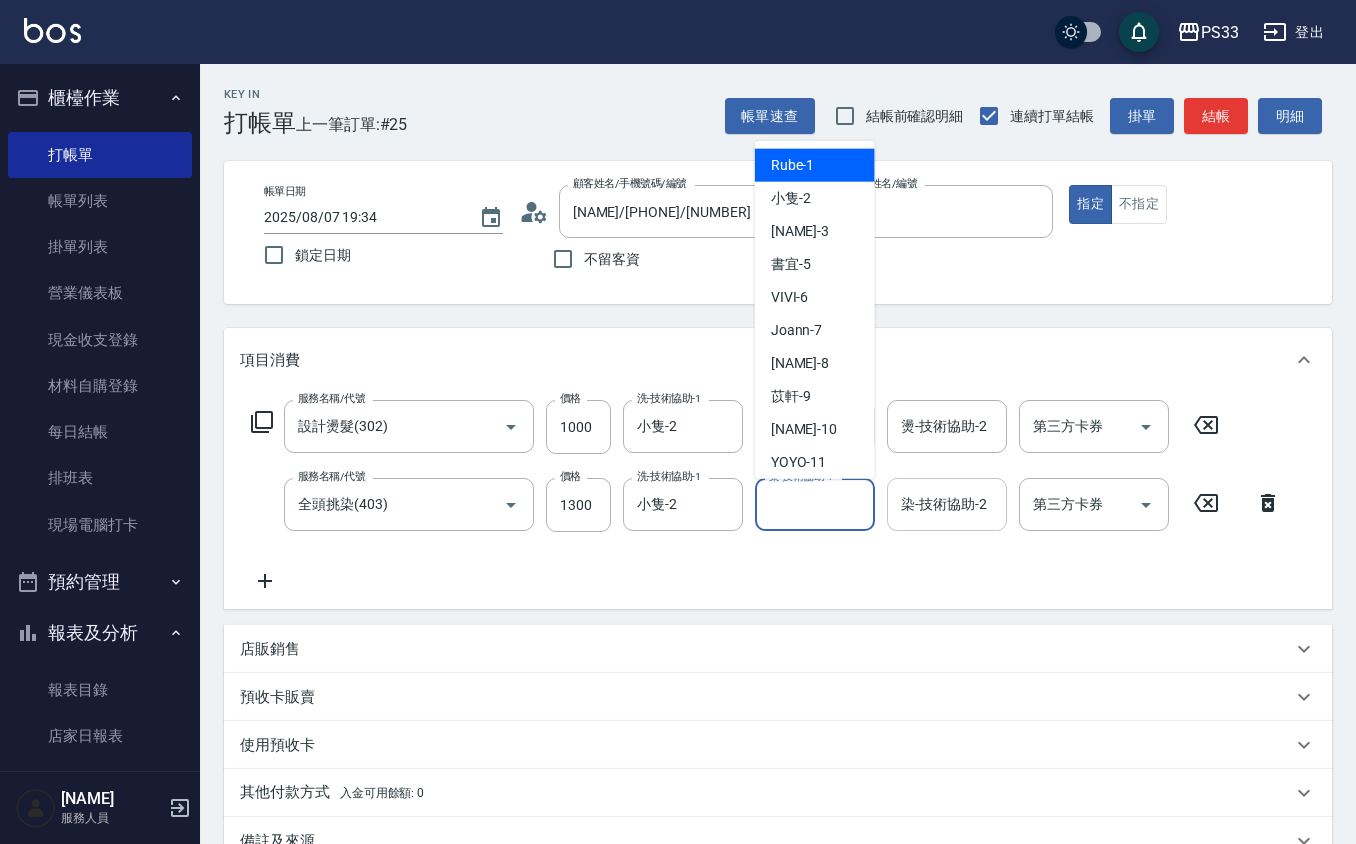 click on "染-技術協助-1" at bounding box center [815, 504] 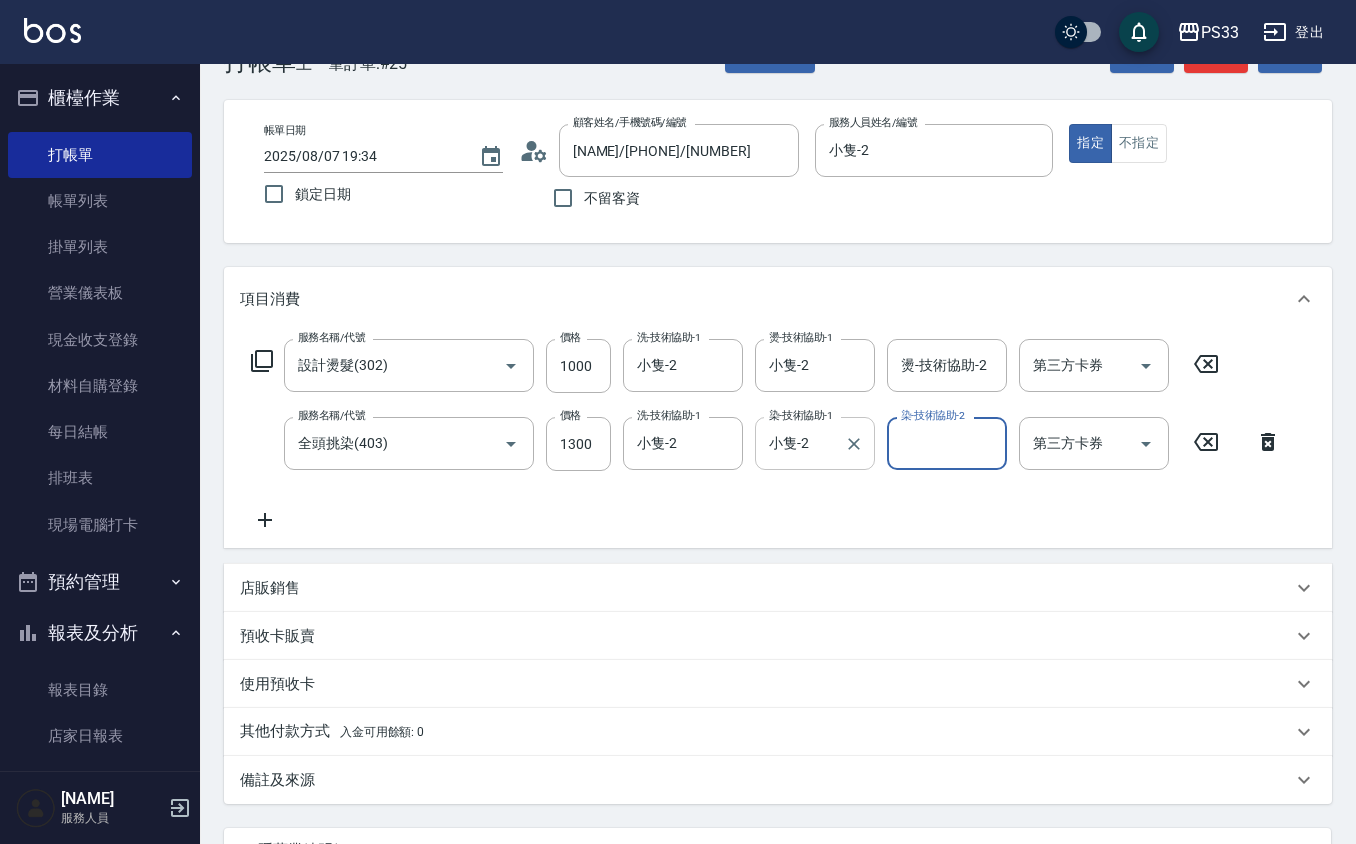scroll, scrollTop: 0, scrollLeft: 0, axis: both 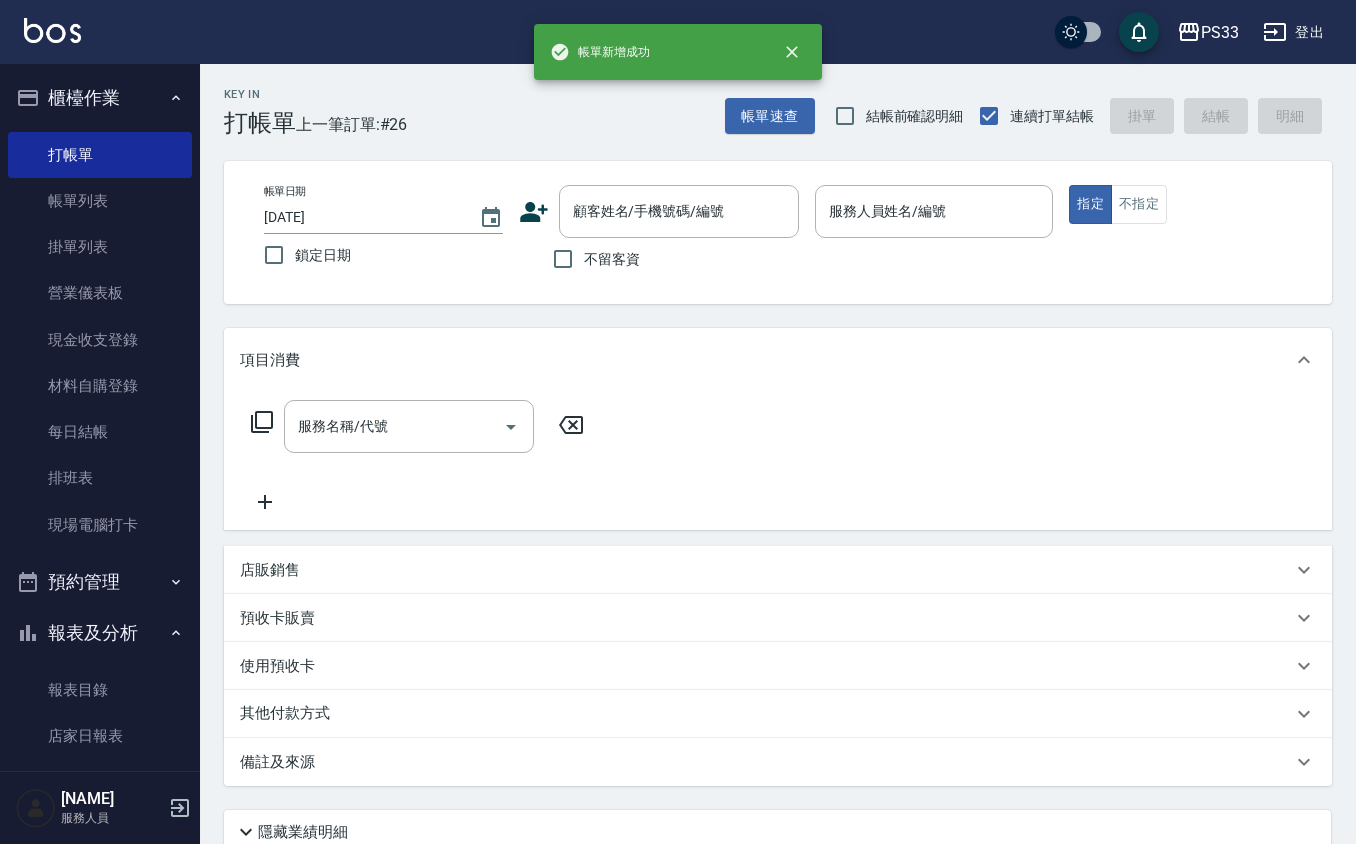 drag, startPoint x: 553, startPoint y: 210, endPoint x: 528, endPoint y: 214, distance: 25.317978 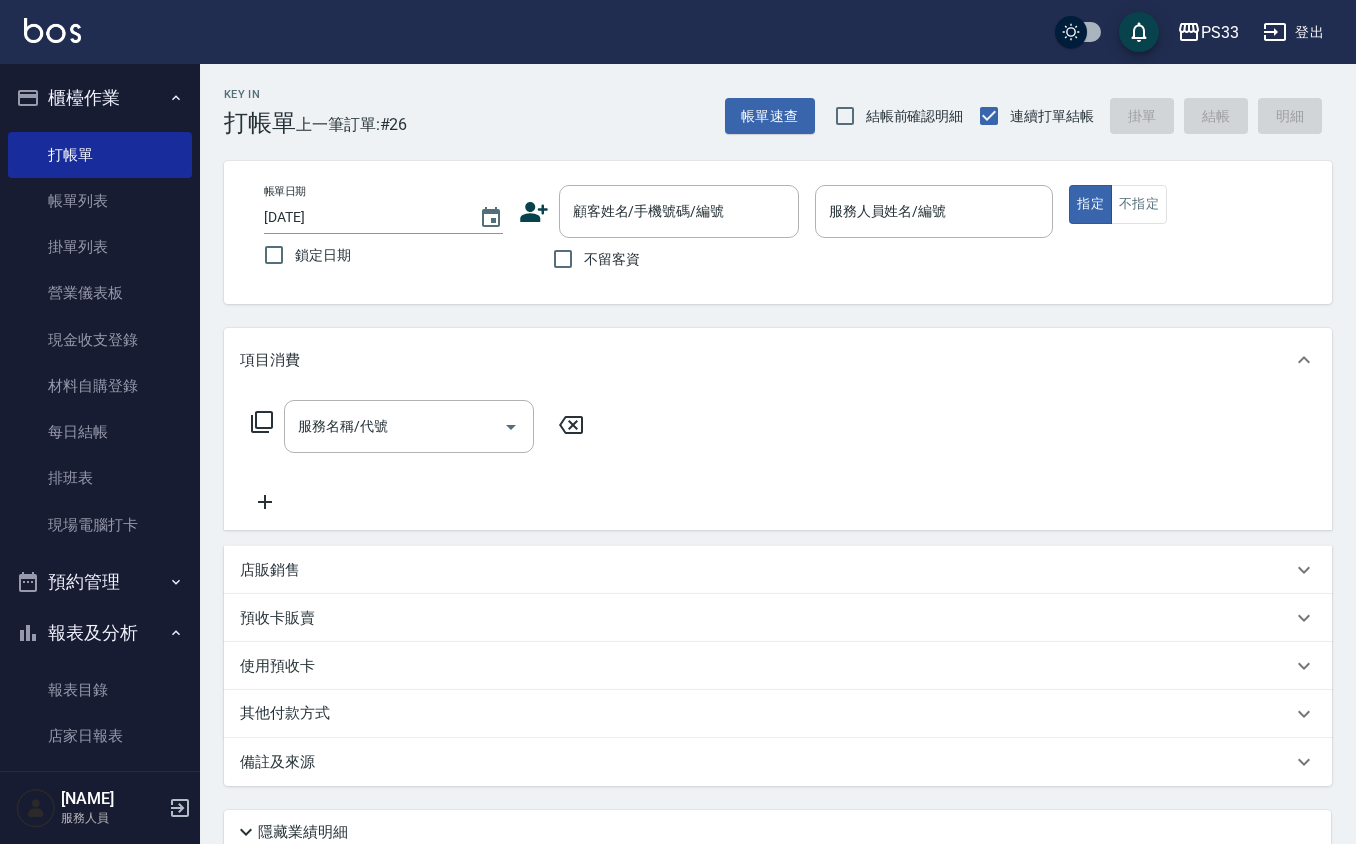 click 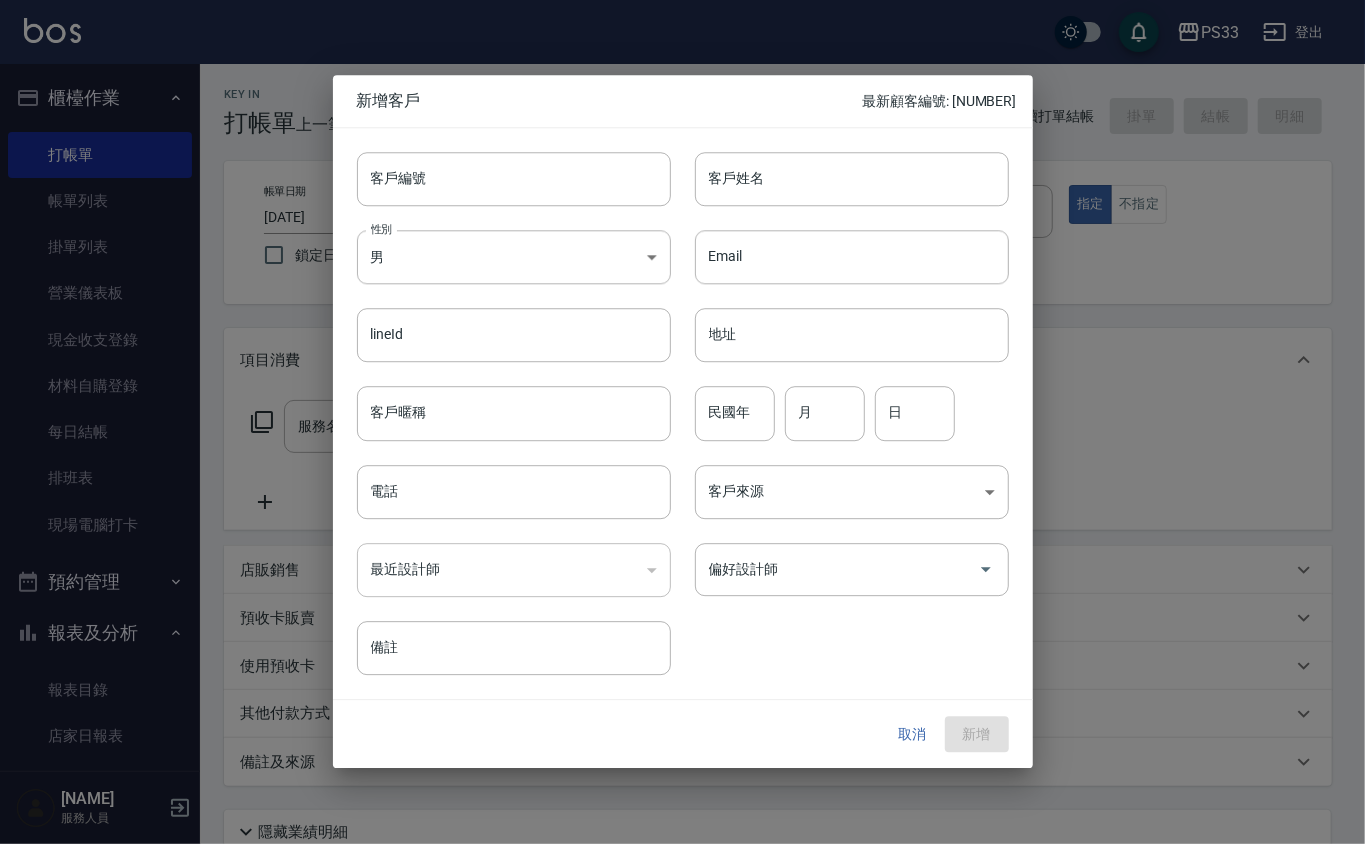 drag, startPoint x: 526, startPoint y: 214, endPoint x: 409, endPoint y: 158, distance: 129.71121 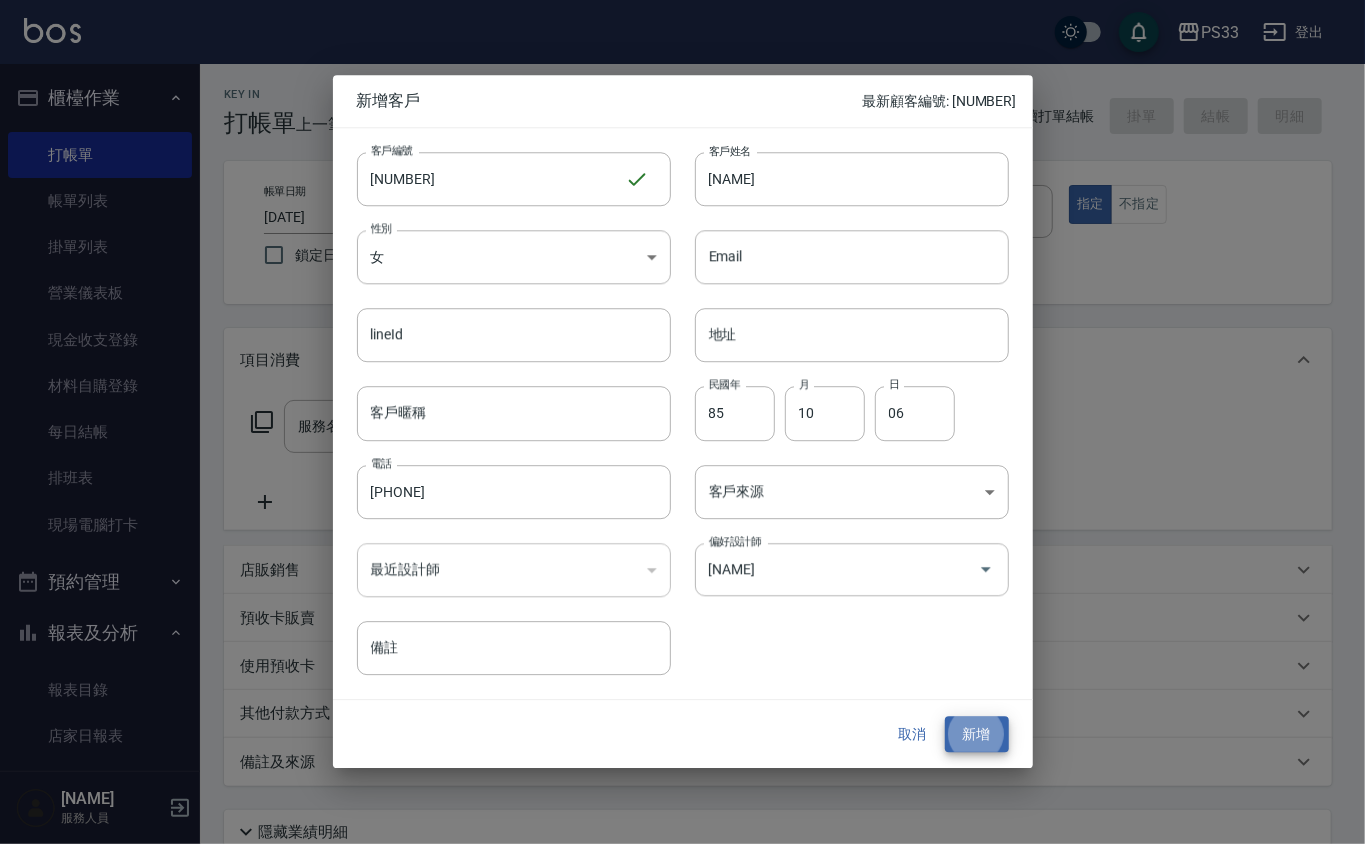 click on "新增" at bounding box center [977, 734] 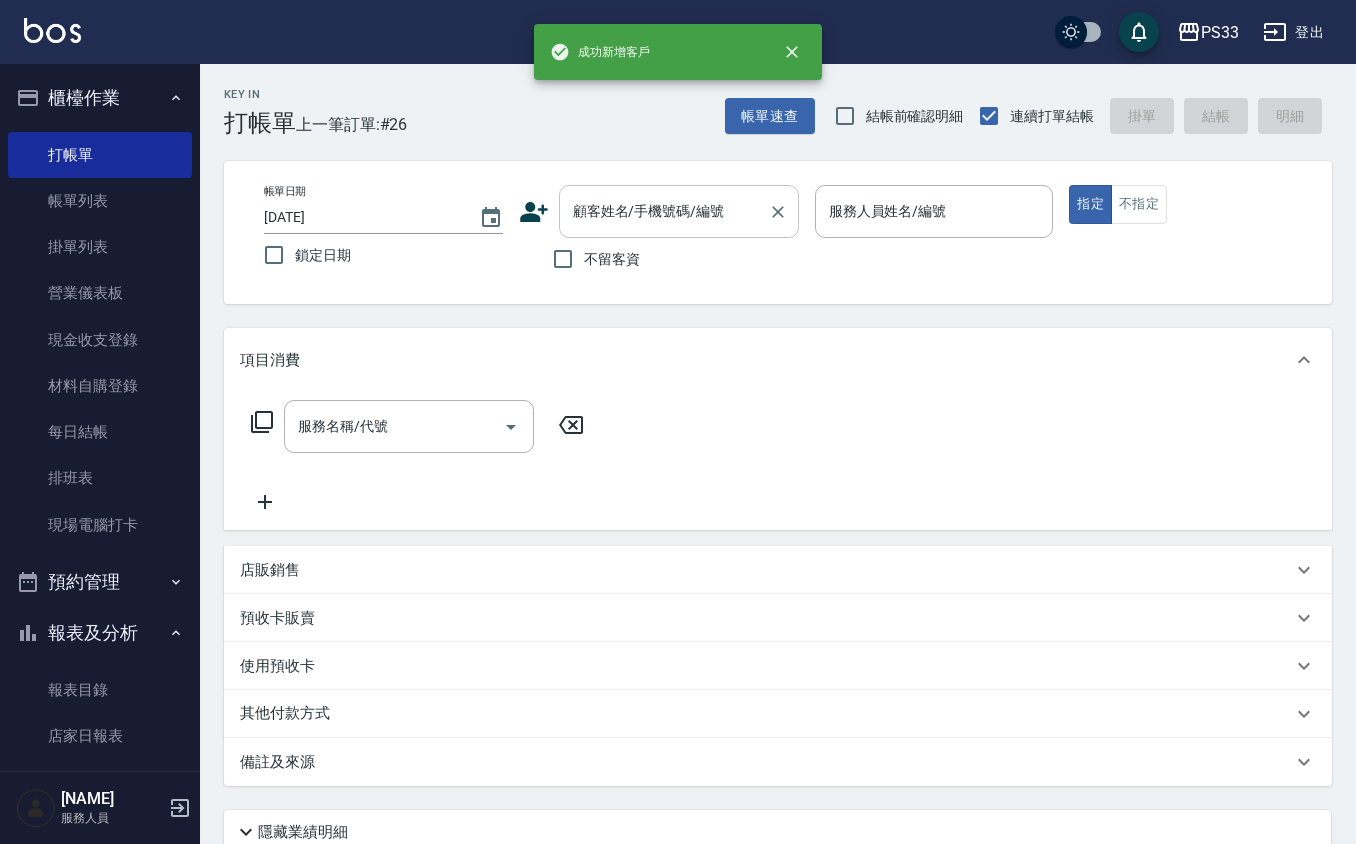 click on "顧客姓名/手機號碼/編號" at bounding box center (679, 211) 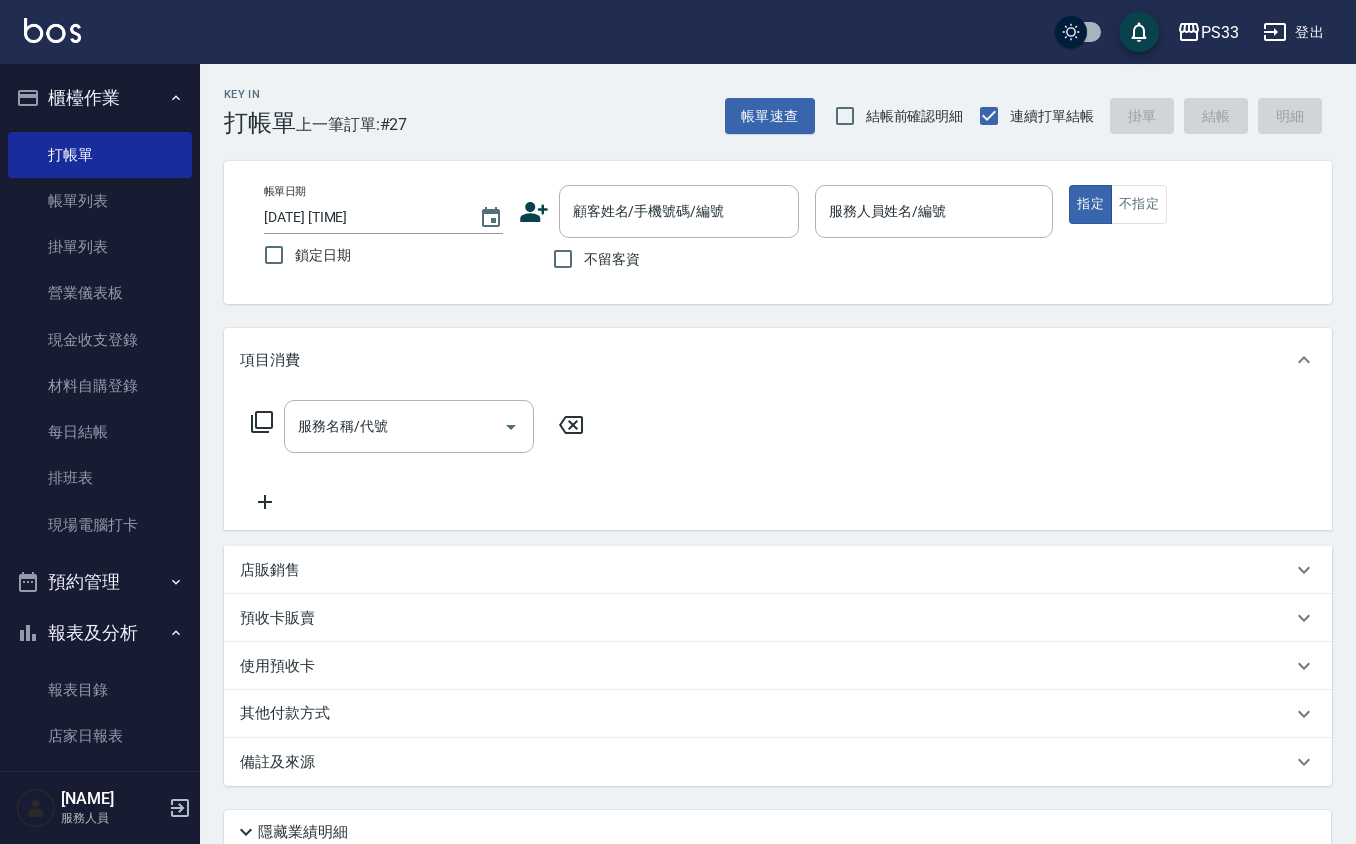 click 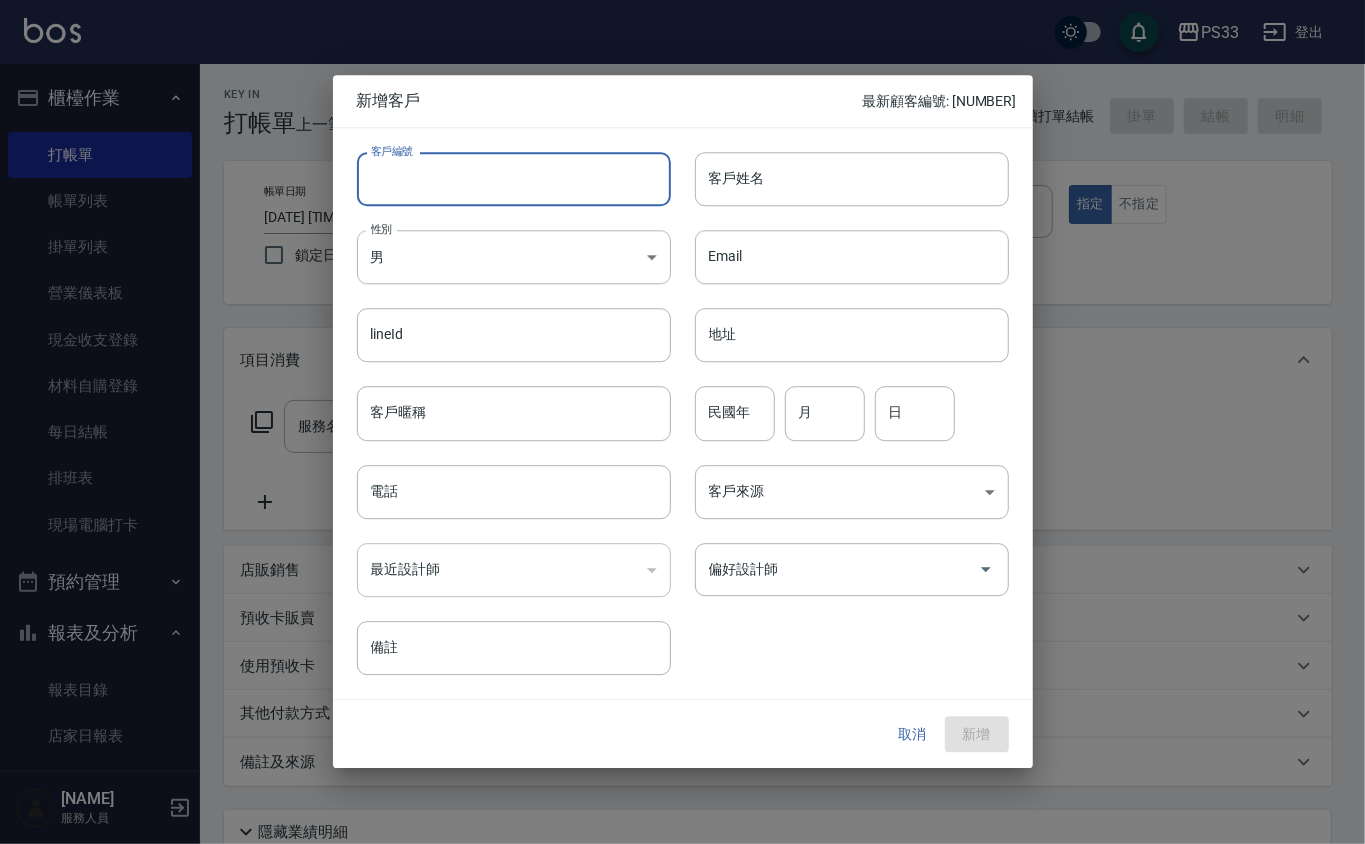 click on "客戶編號" at bounding box center (514, 179) 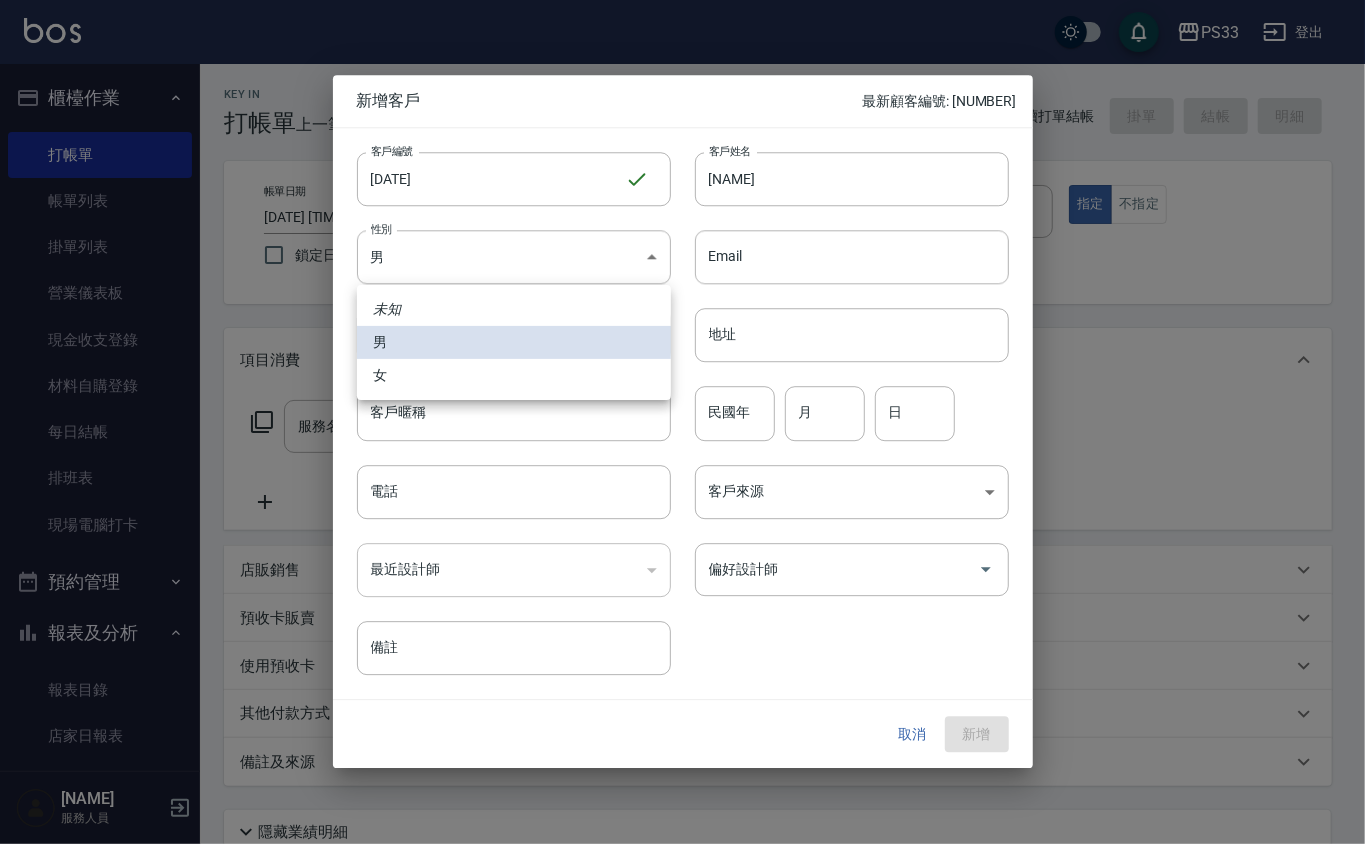 click on "邱筱凌 服務人員 Key In 打帳單 上一筆訂單:#27 帳單速查 結帳前確認明細 連續打單結帳 掛單 結帳 明細 帳單日期 2025/08/07 19:37 鎖定日期 顧客姓名/手機號碼/編號 顧客姓名/手機號碼/編號 不留客資 服務人員姓名/編號 服務人員姓名/編號 指定 不指定 項目消費 備註" at bounding box center (682, 501) 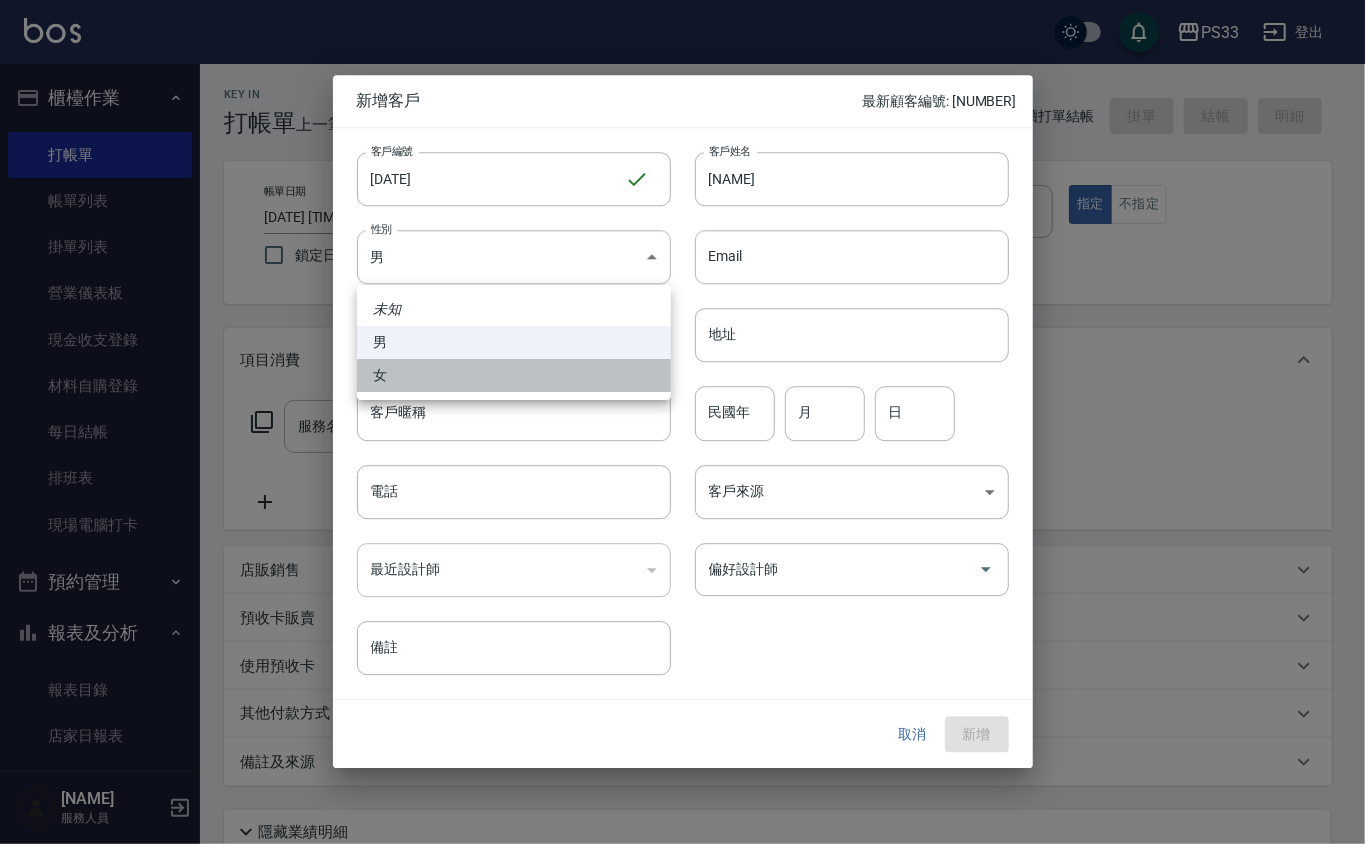 drag, startPoint x: 458, startPoint y: 365, endPoint x: 521, endPoint y: 386, distance: 66.40783 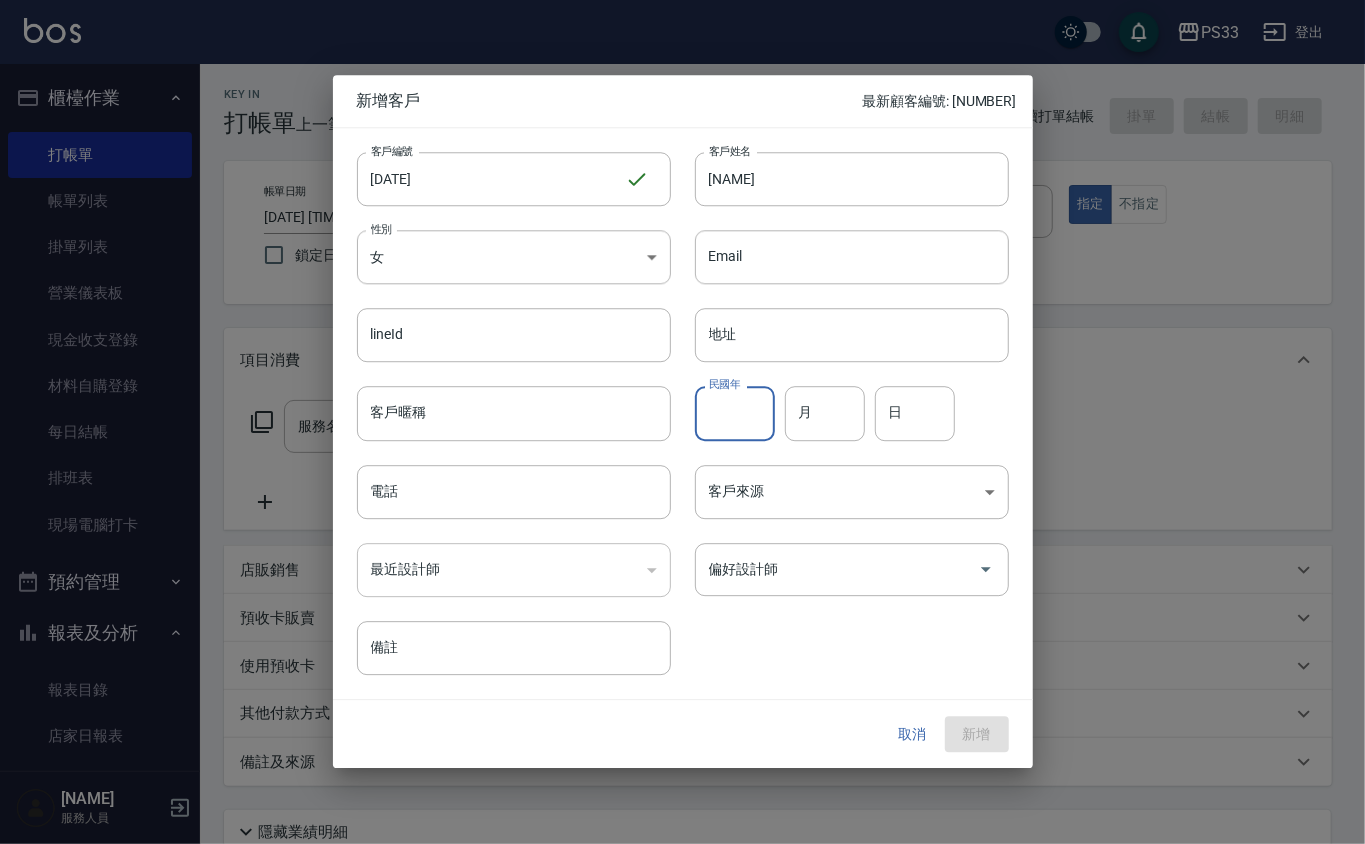 click on "民國年" at bounding box center [735, 414] 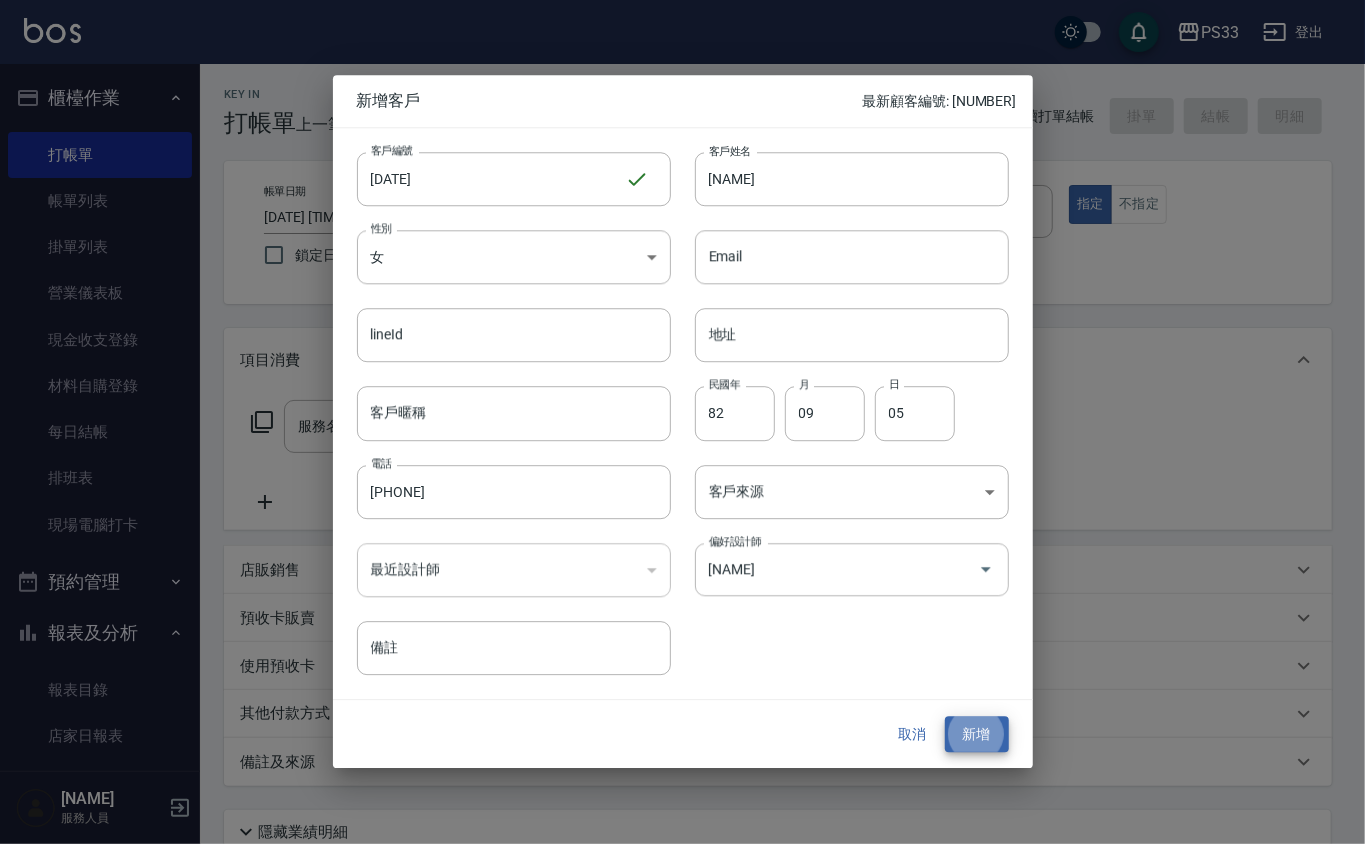 click on "新增" at bounding box center (977, 734) 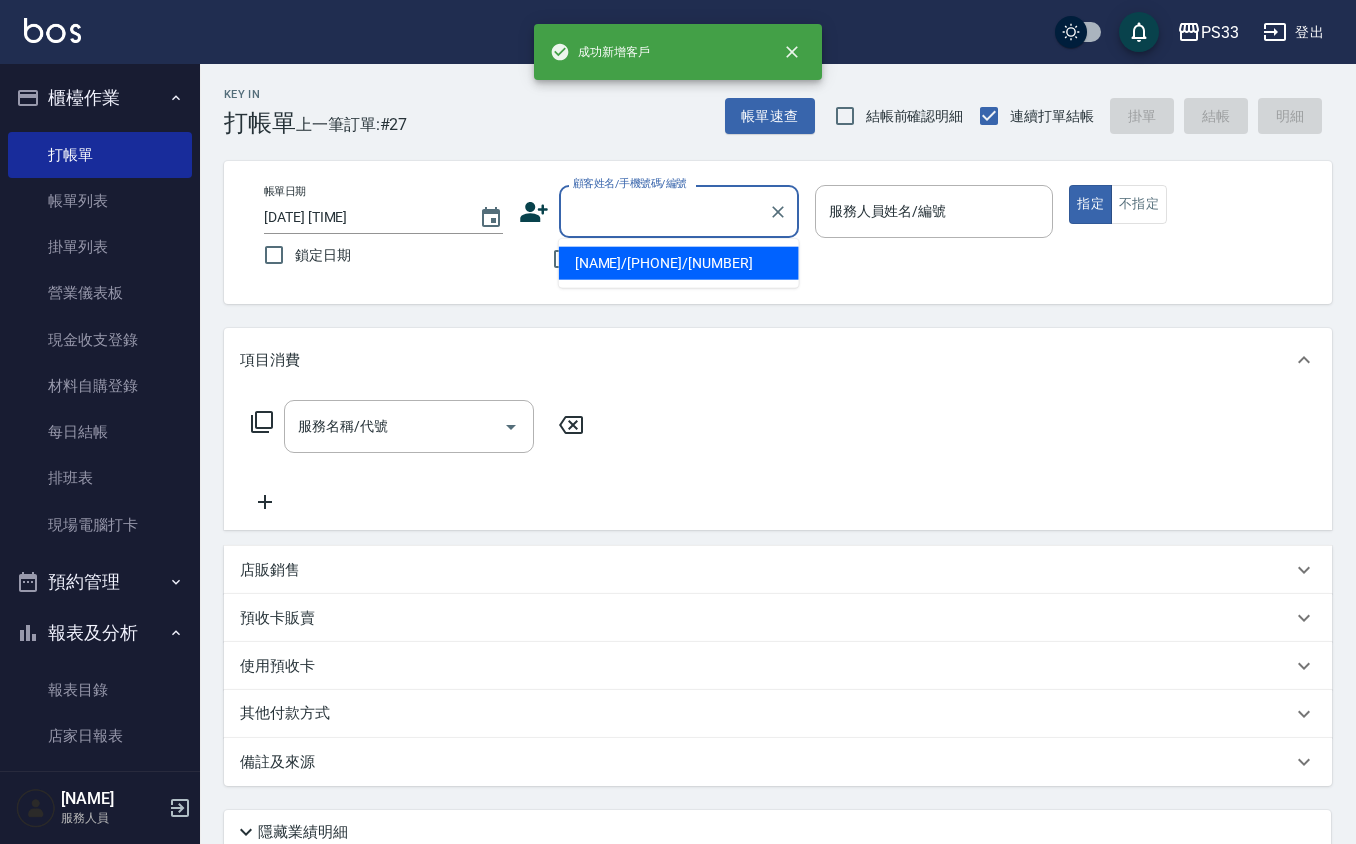 click on "顧客姓名/手機號碼/編號" at bounding box center [664, 211] 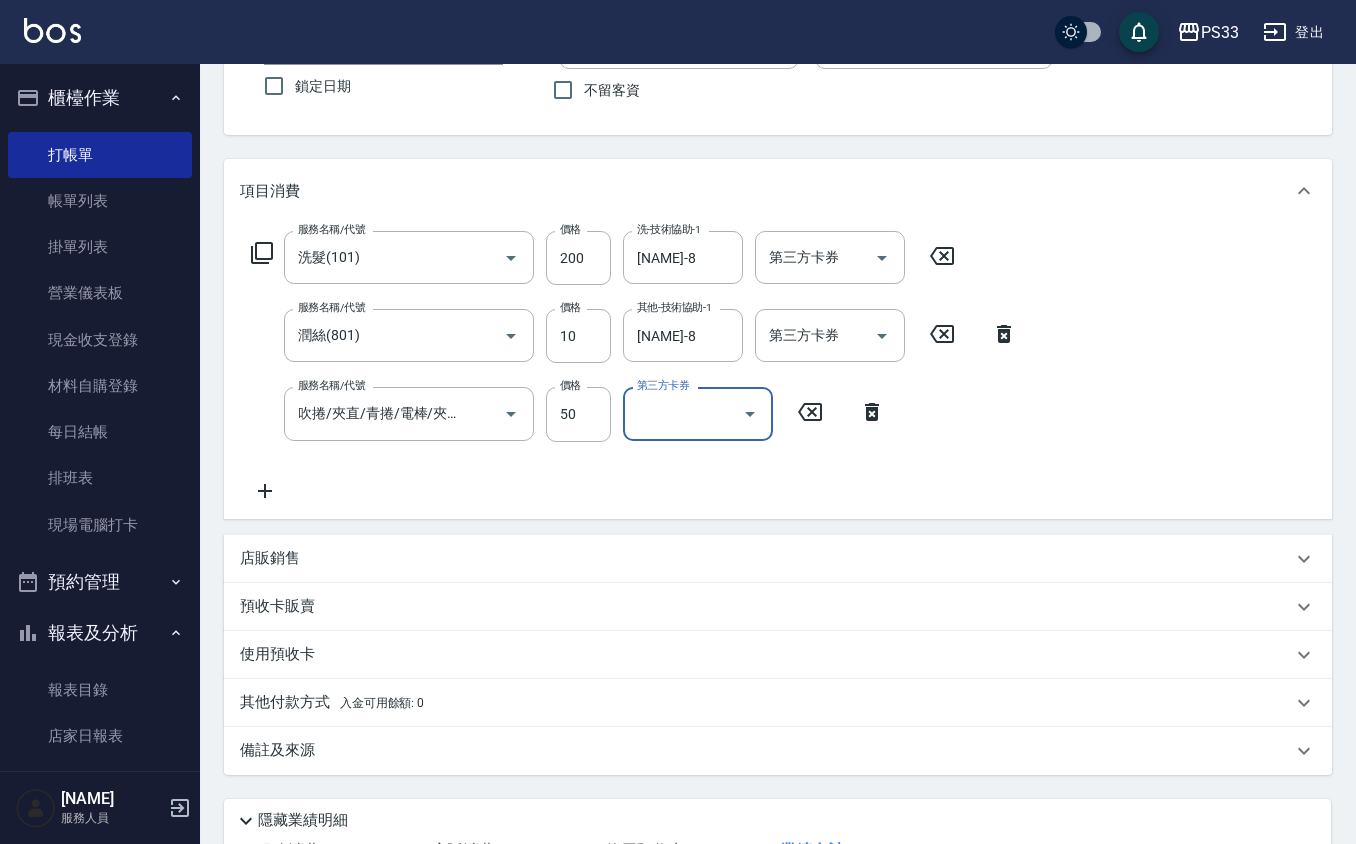 scroll, scrollTop: 0, scrollLeft: 0, axis: both 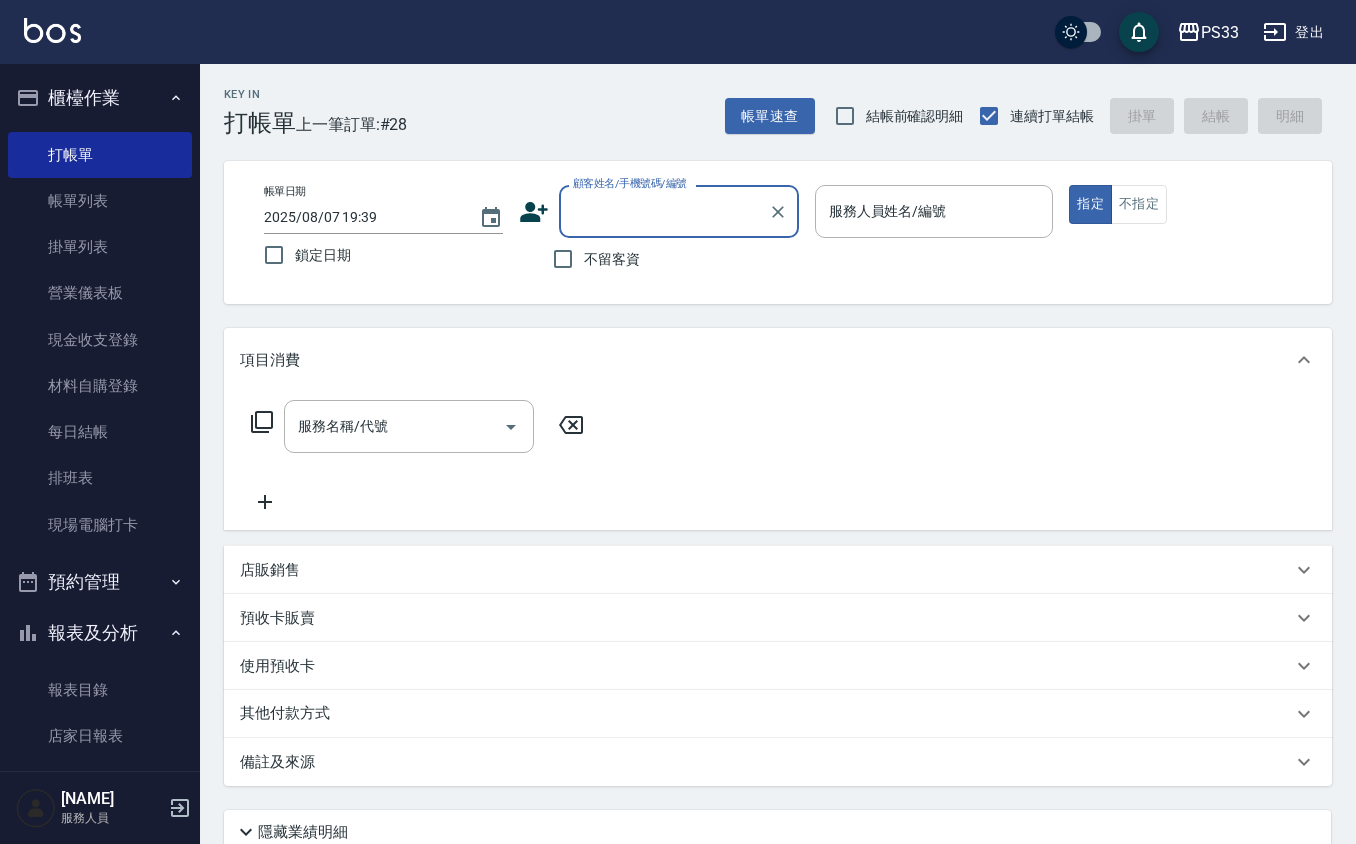 click 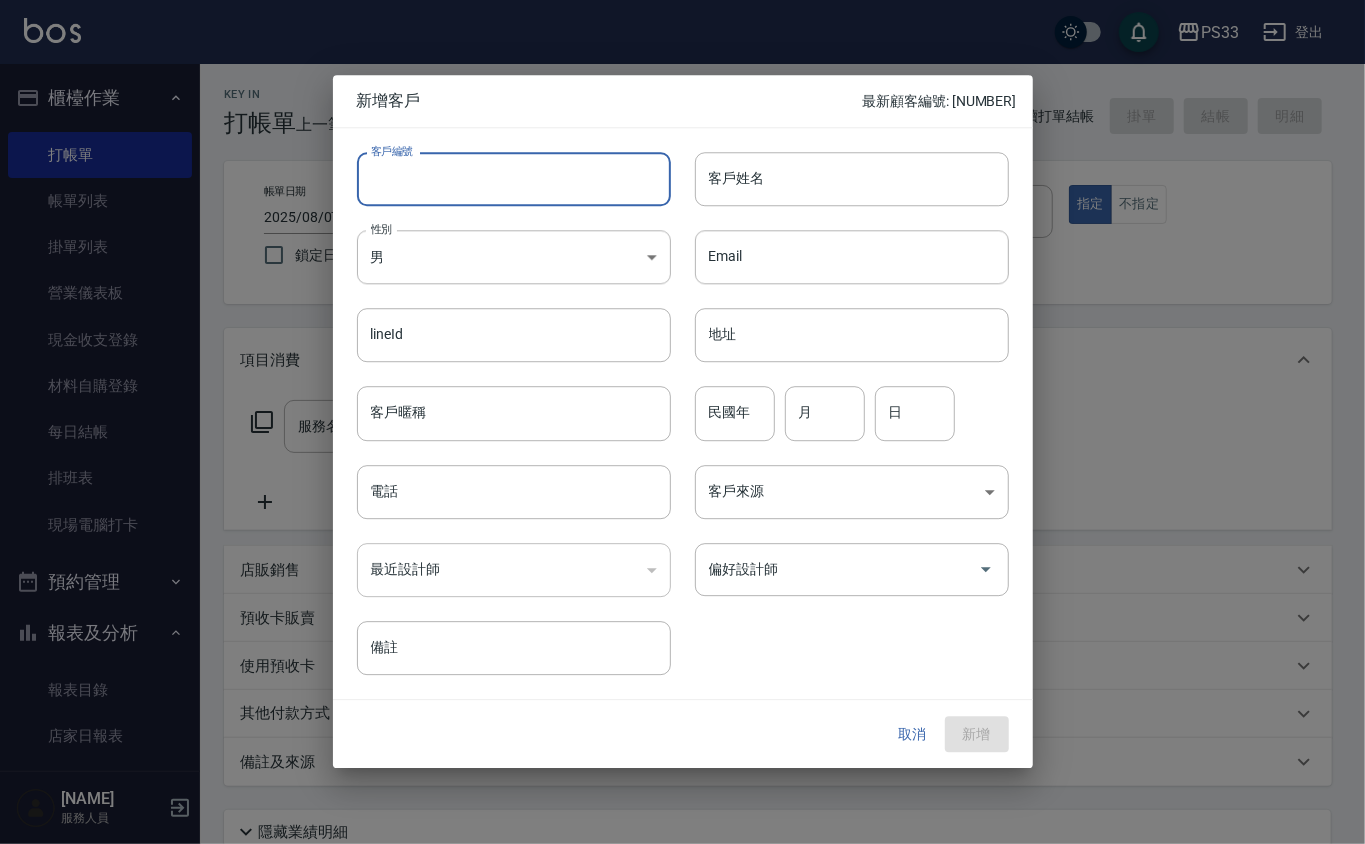 drag, startPoint x: 536, startPoint y: 208, endPoint x: 441, endPoint y: 168, distance: 103.077644 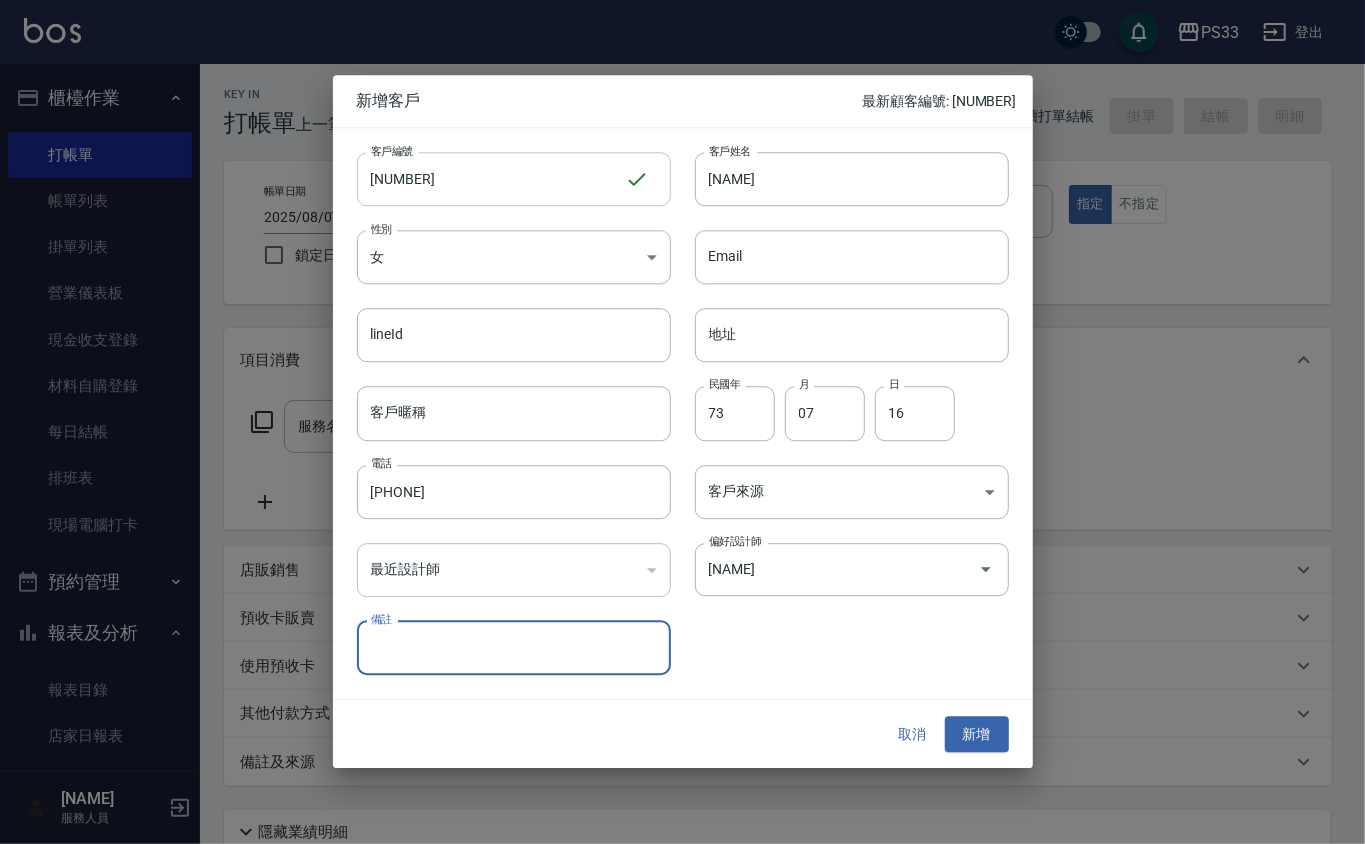 click on "新增" at bounding box center [977, 734] 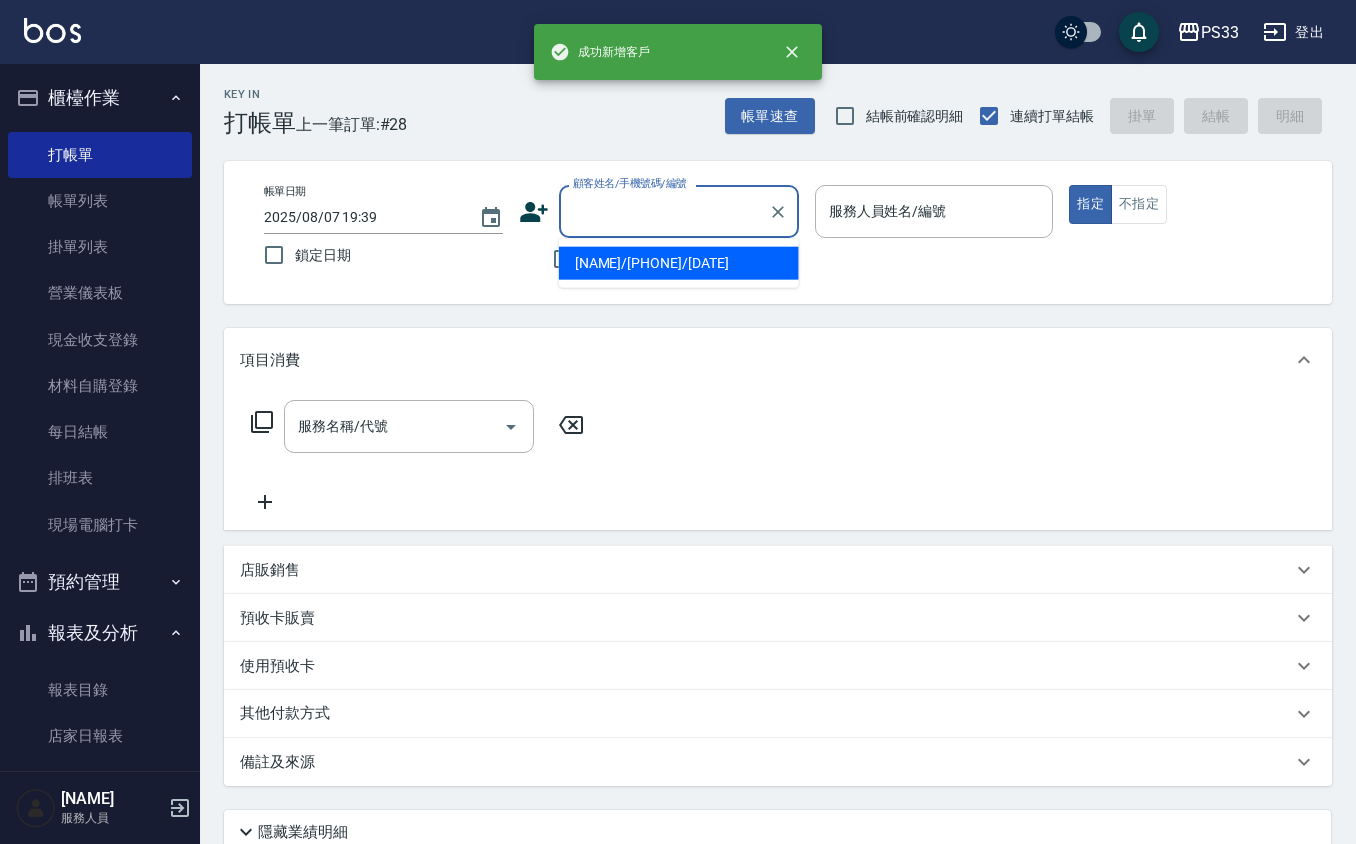 click on "顧客姓名/手機號碼/編號" at bounding box center [664, 211] 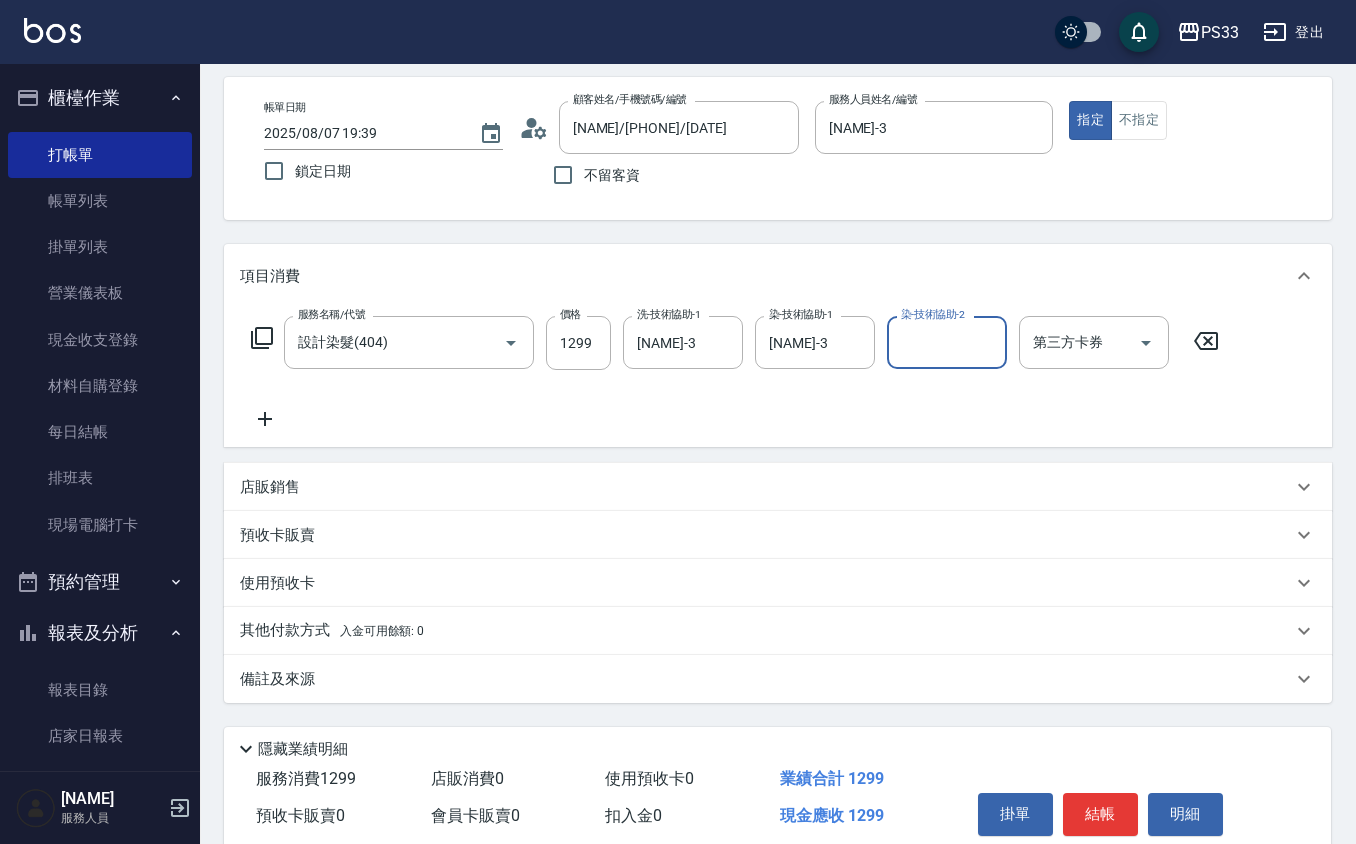 scroll, scrollTop: 0, scrollLeft: 0, axis: both 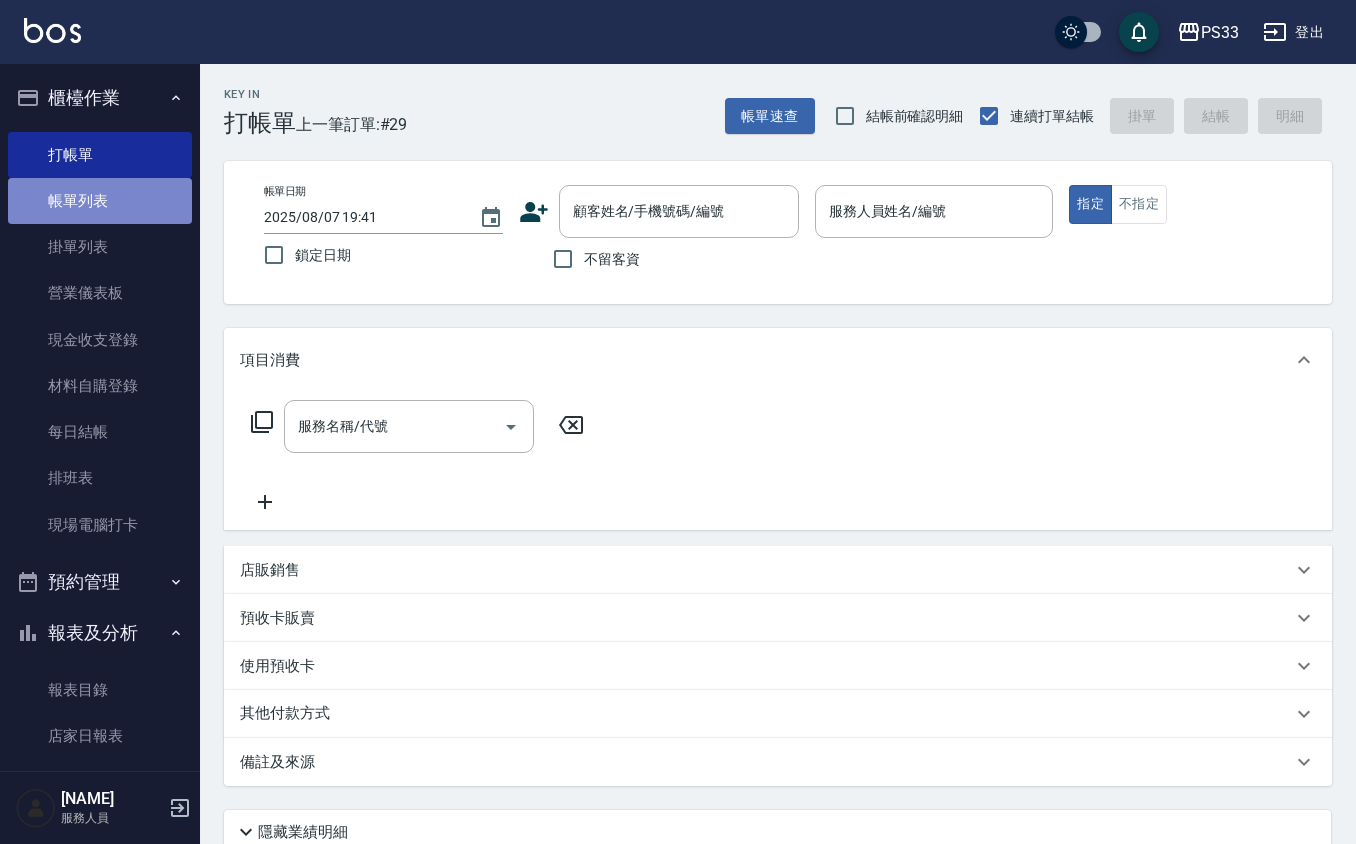 click on "帳單列表" at bounding box center [100, 201] 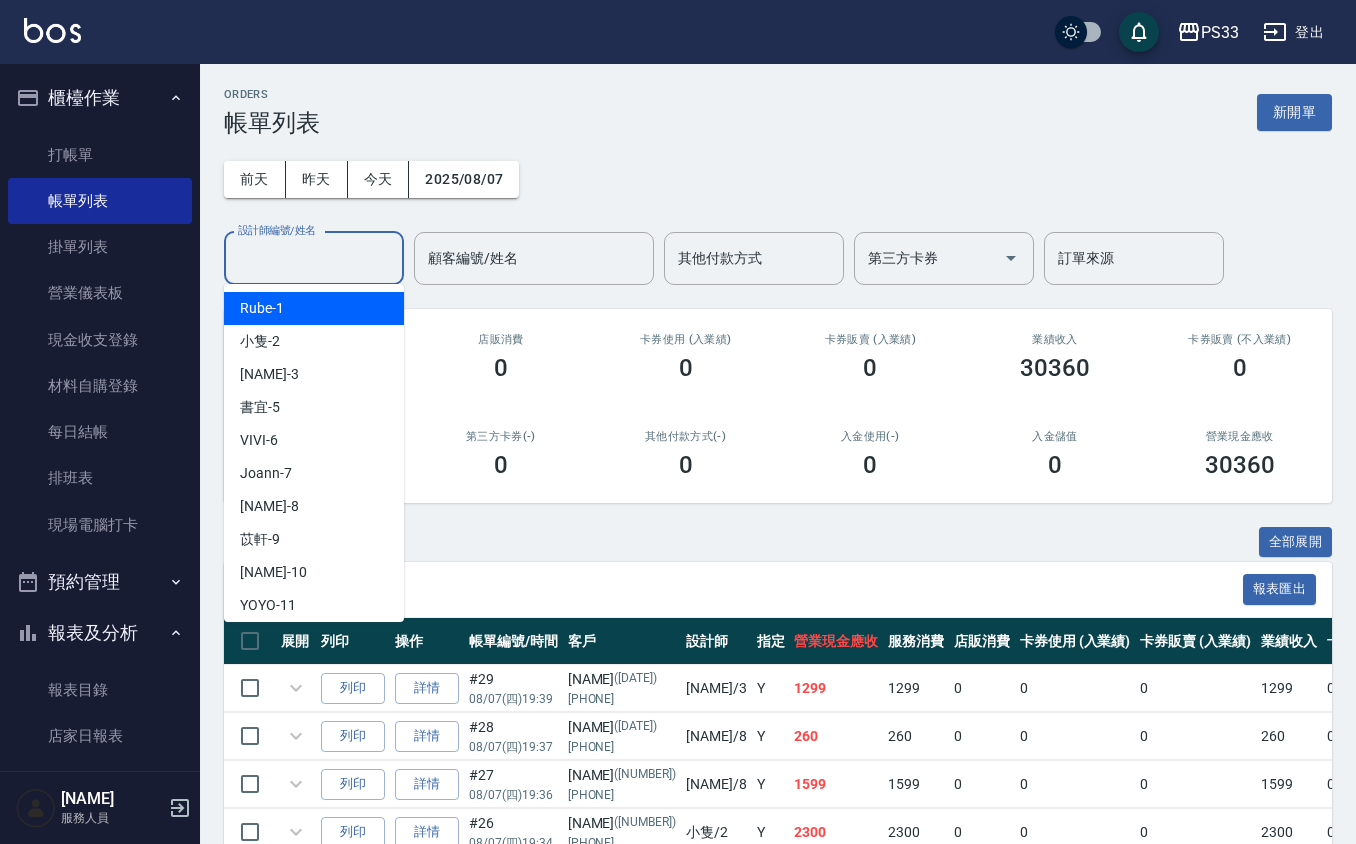 click on "設計師編號/姓名" at bounding box center [314, 258] 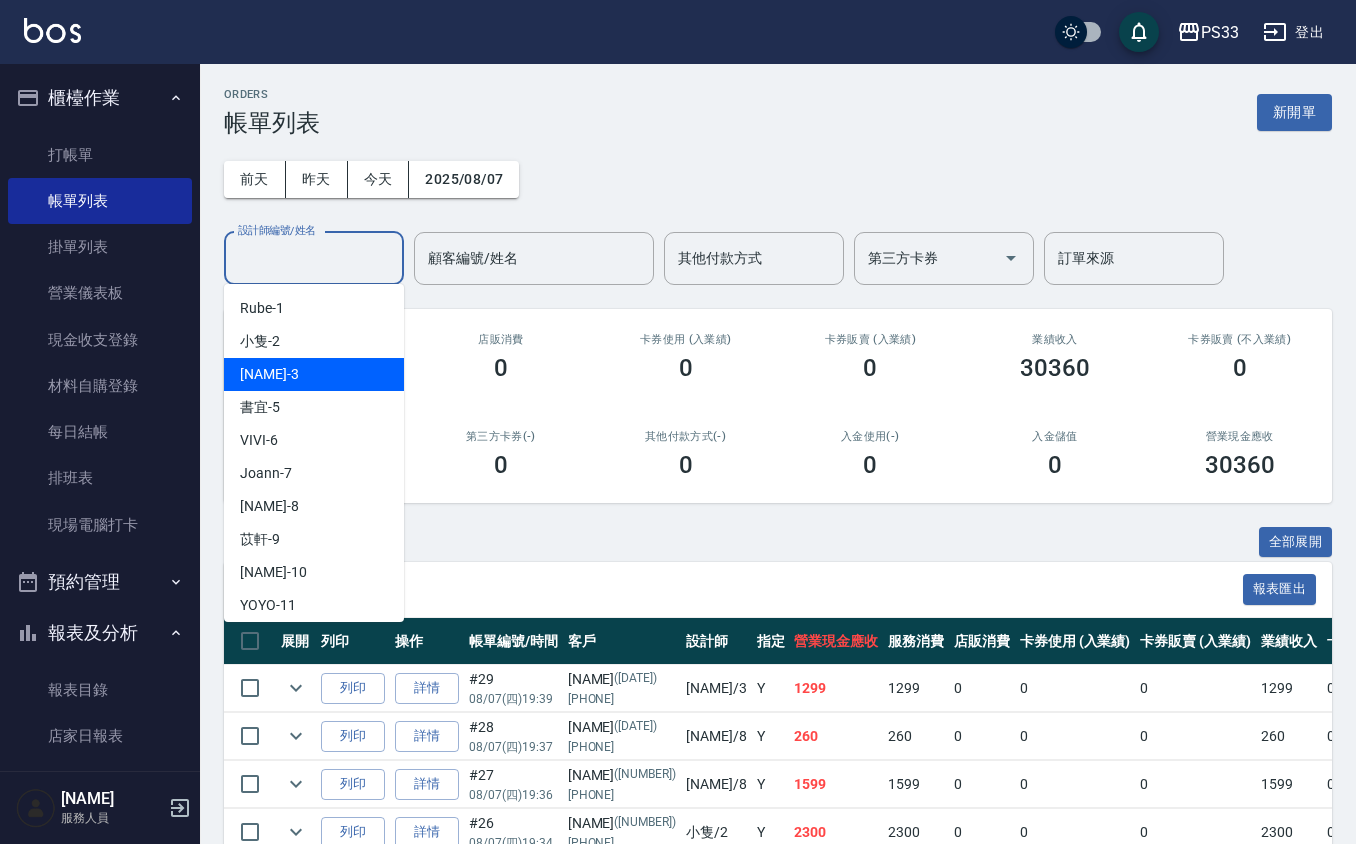 click on "共  29  筆,  1  /   1 全部展開" at bounding box center (778, 542) 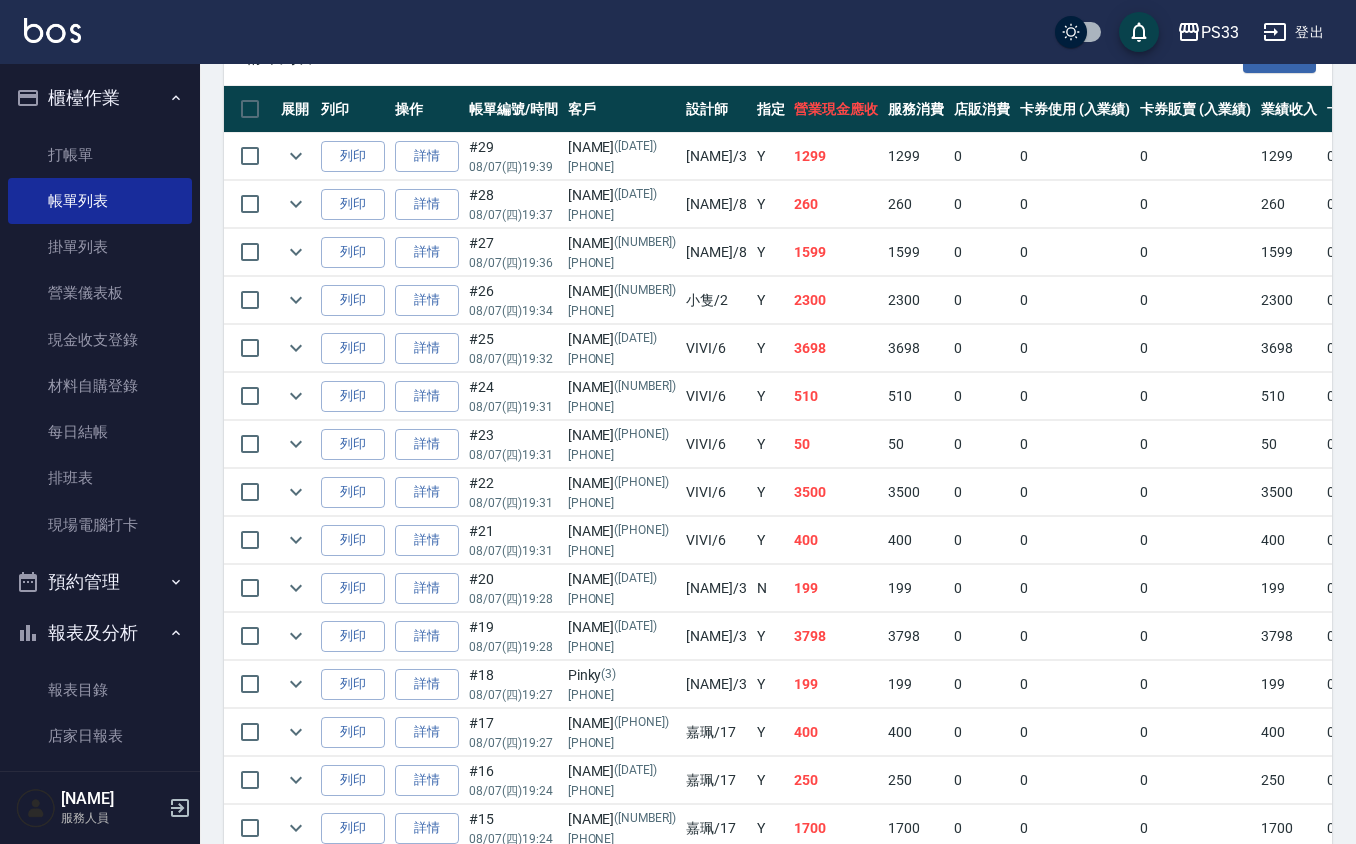 scroll, scrollTop: 533, scrollLeft: 0, axis: vertical 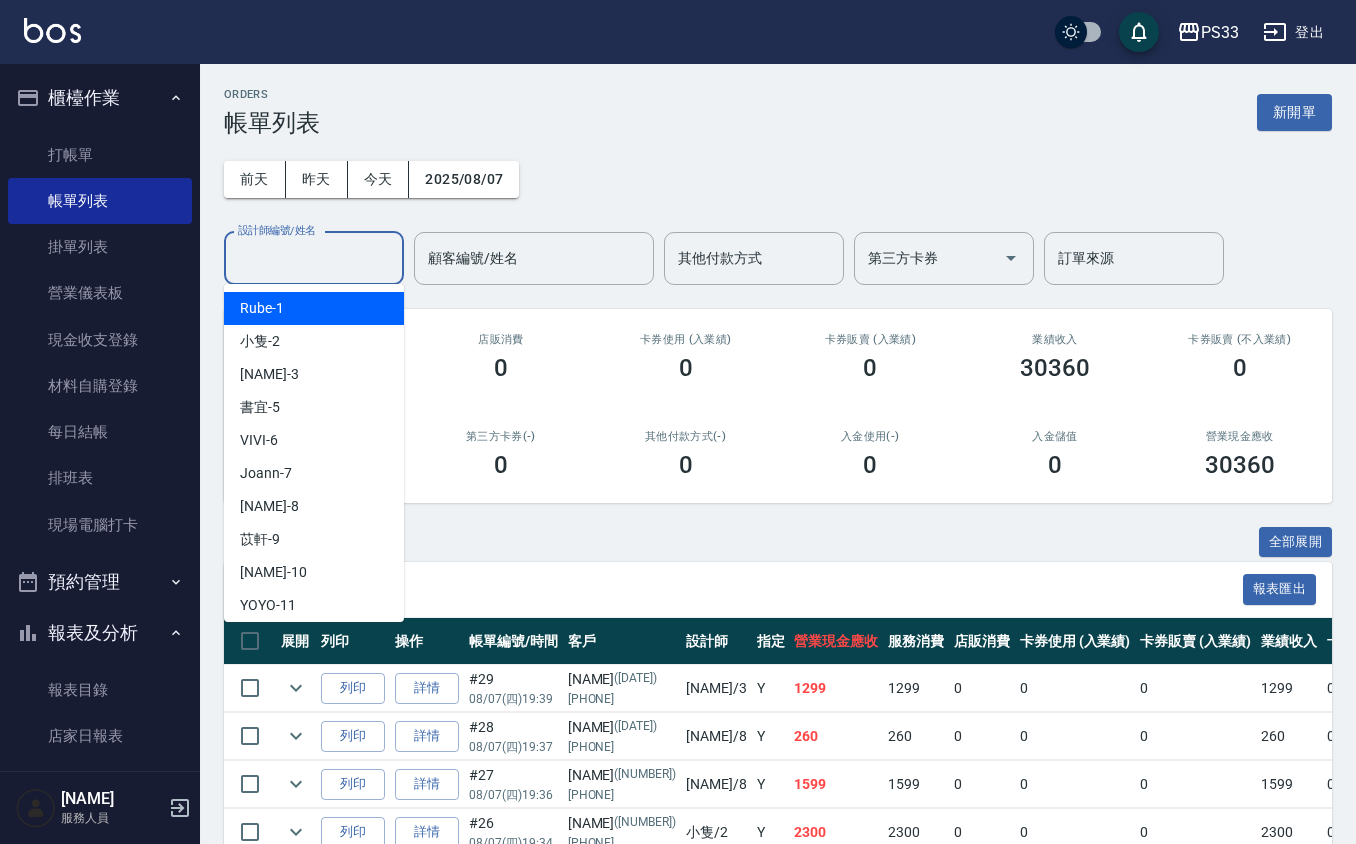 click on "設計師編號/姓名" at bounding box center (314, 258) 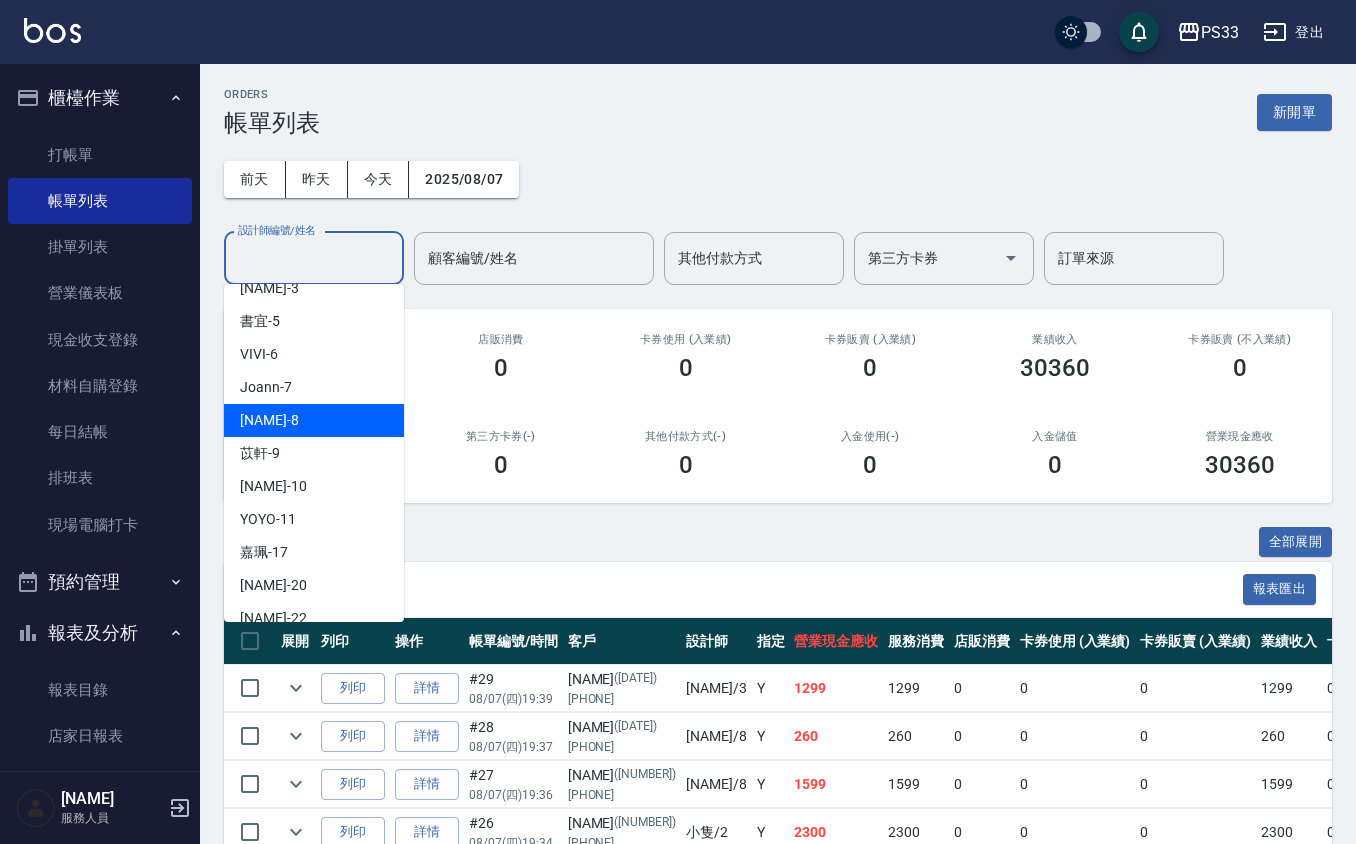 scroll, scrollTop: 133, scrollLeft: 0, axis: vertical 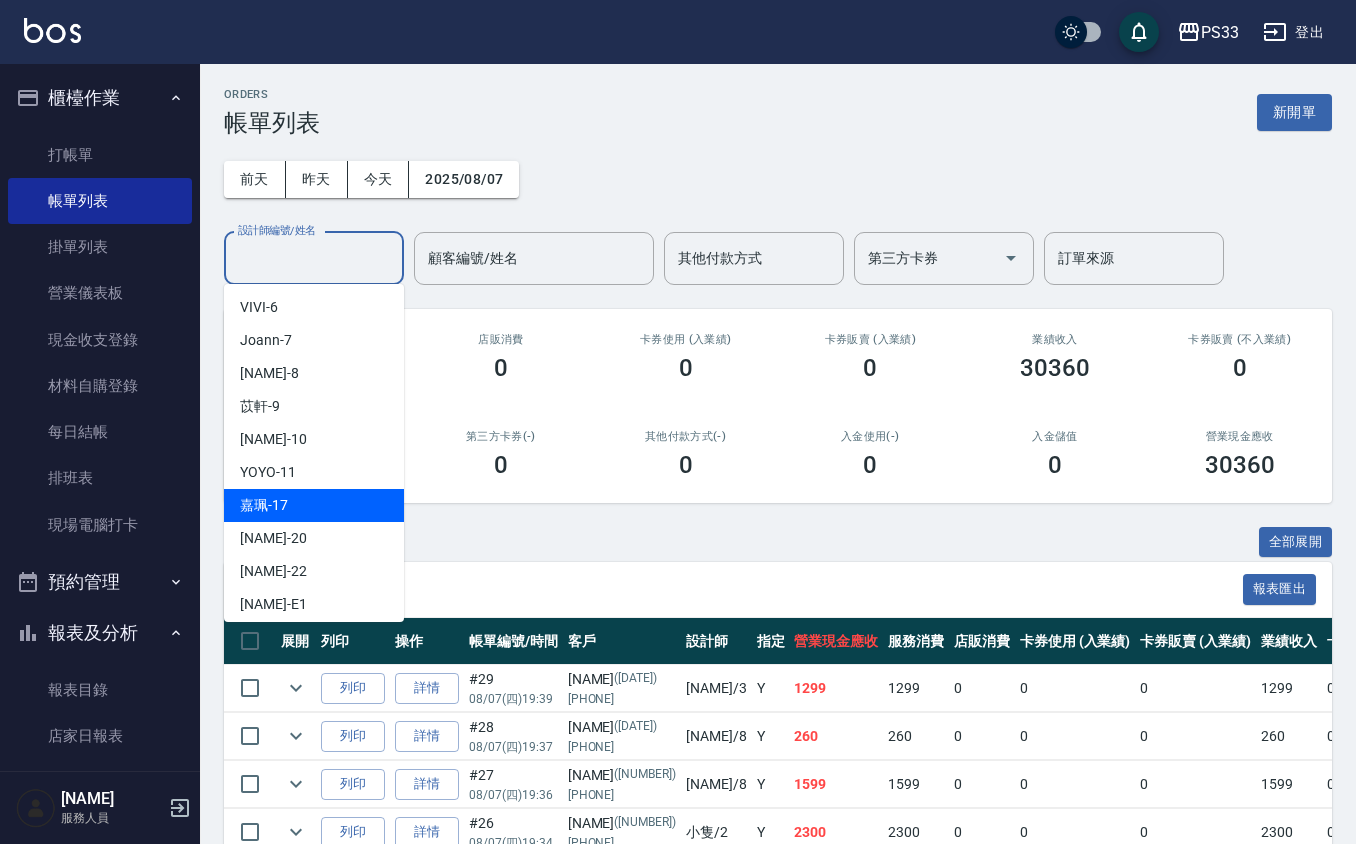 click on "嘉珮 -17" at bounding box center [314, 505] 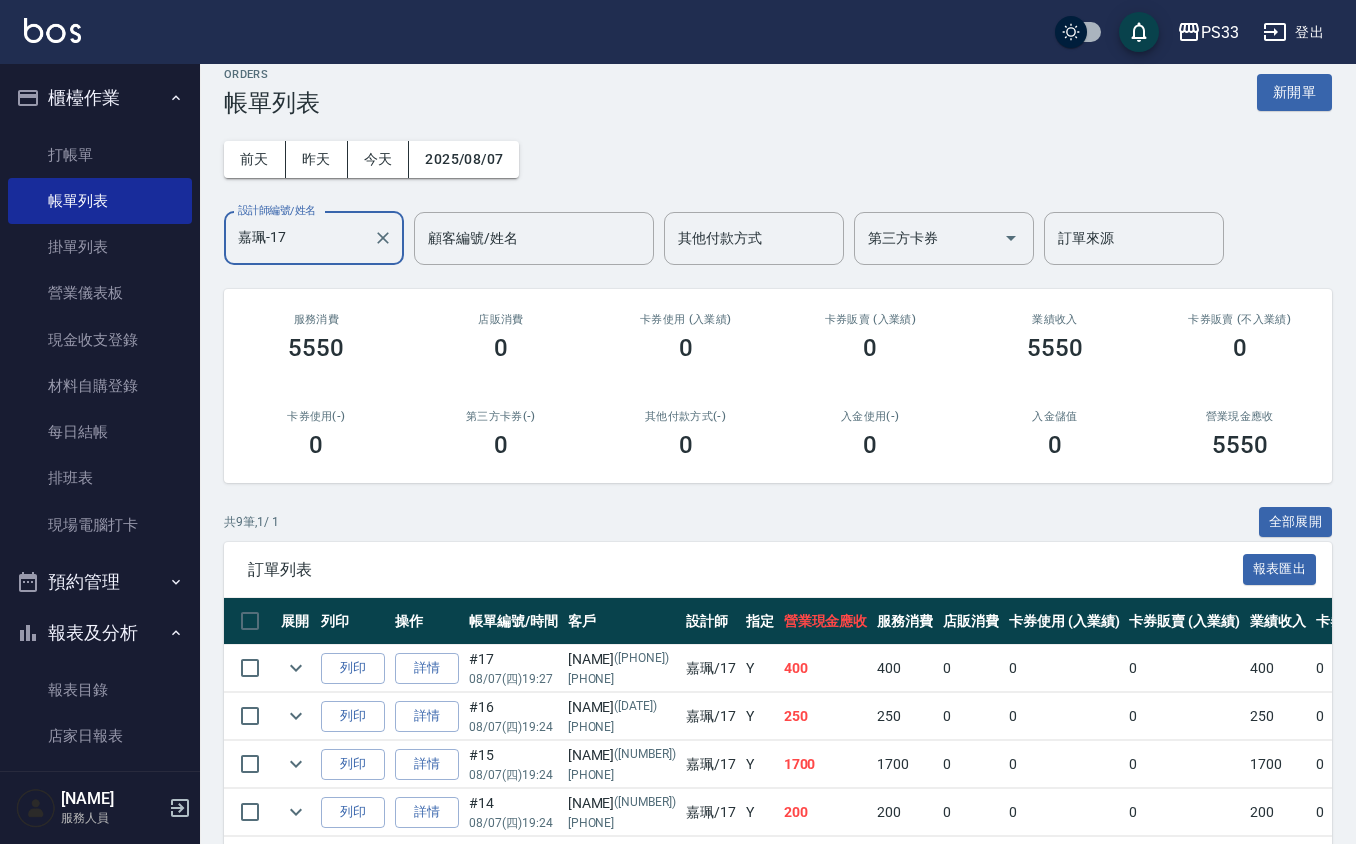 scroll, scrollTop: 0, scrollLeft: 0, axis: both 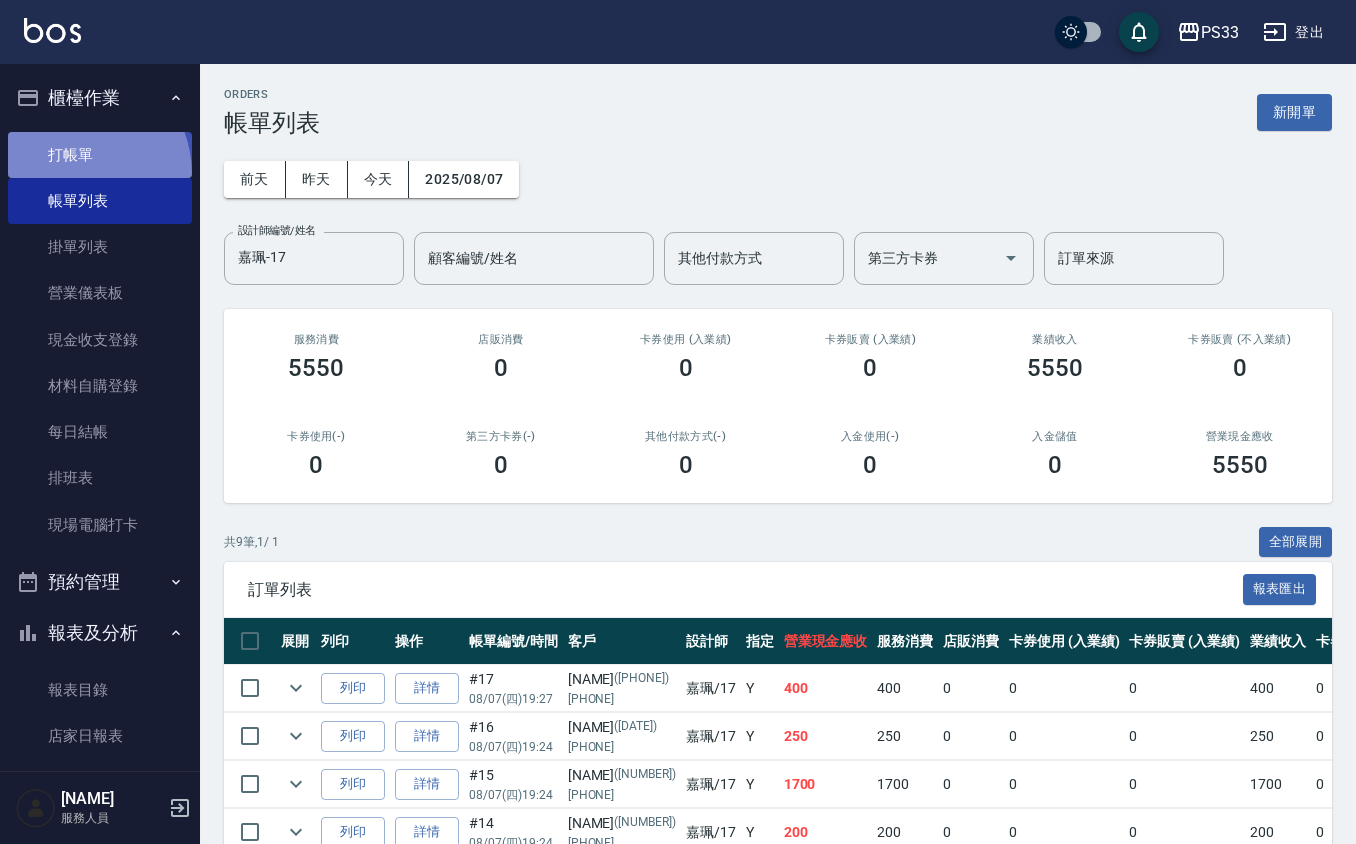 click on "打帳單" at bounding box center [100, 155] 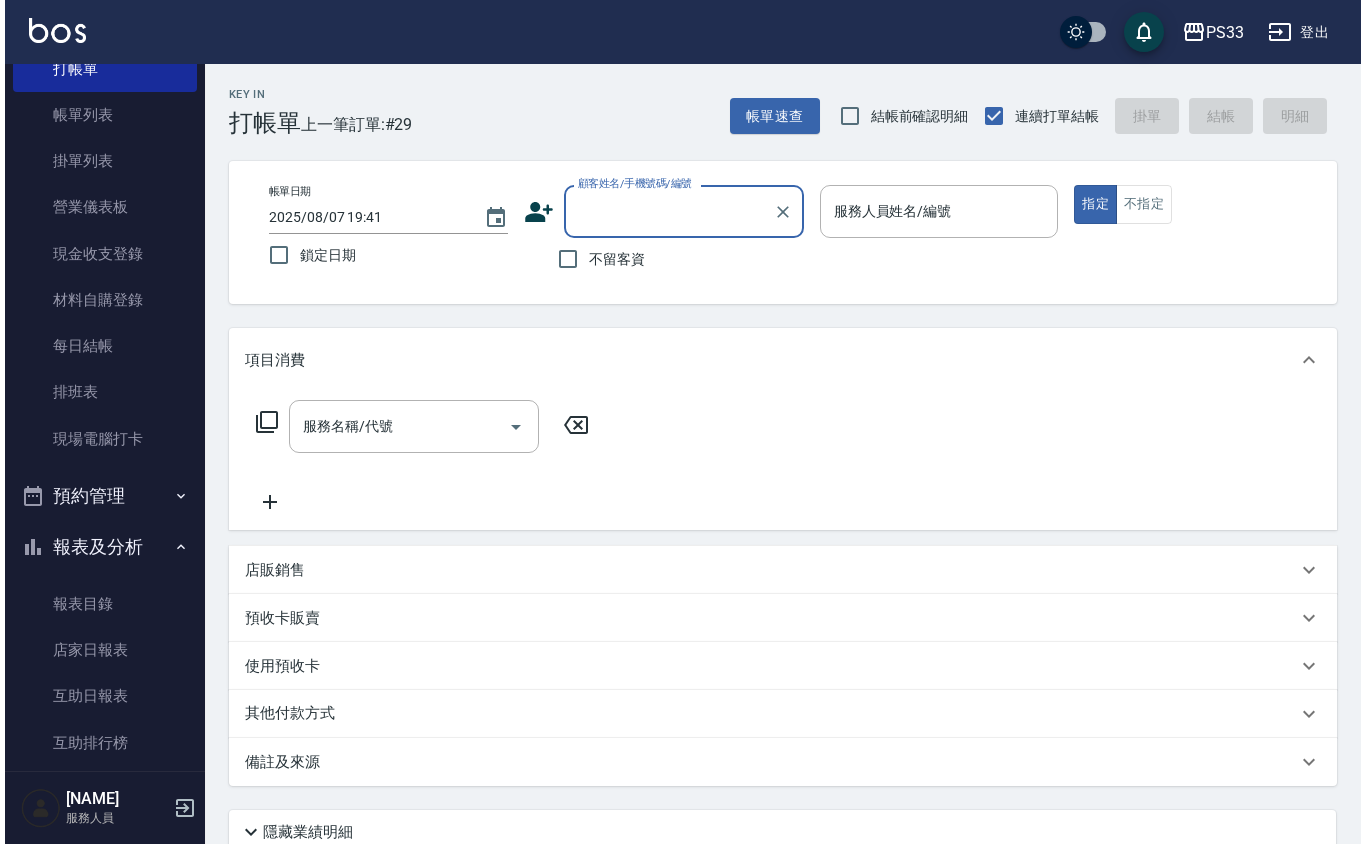 scroll, scrollTop: 133, scrollLeft: 0, axis: vertical 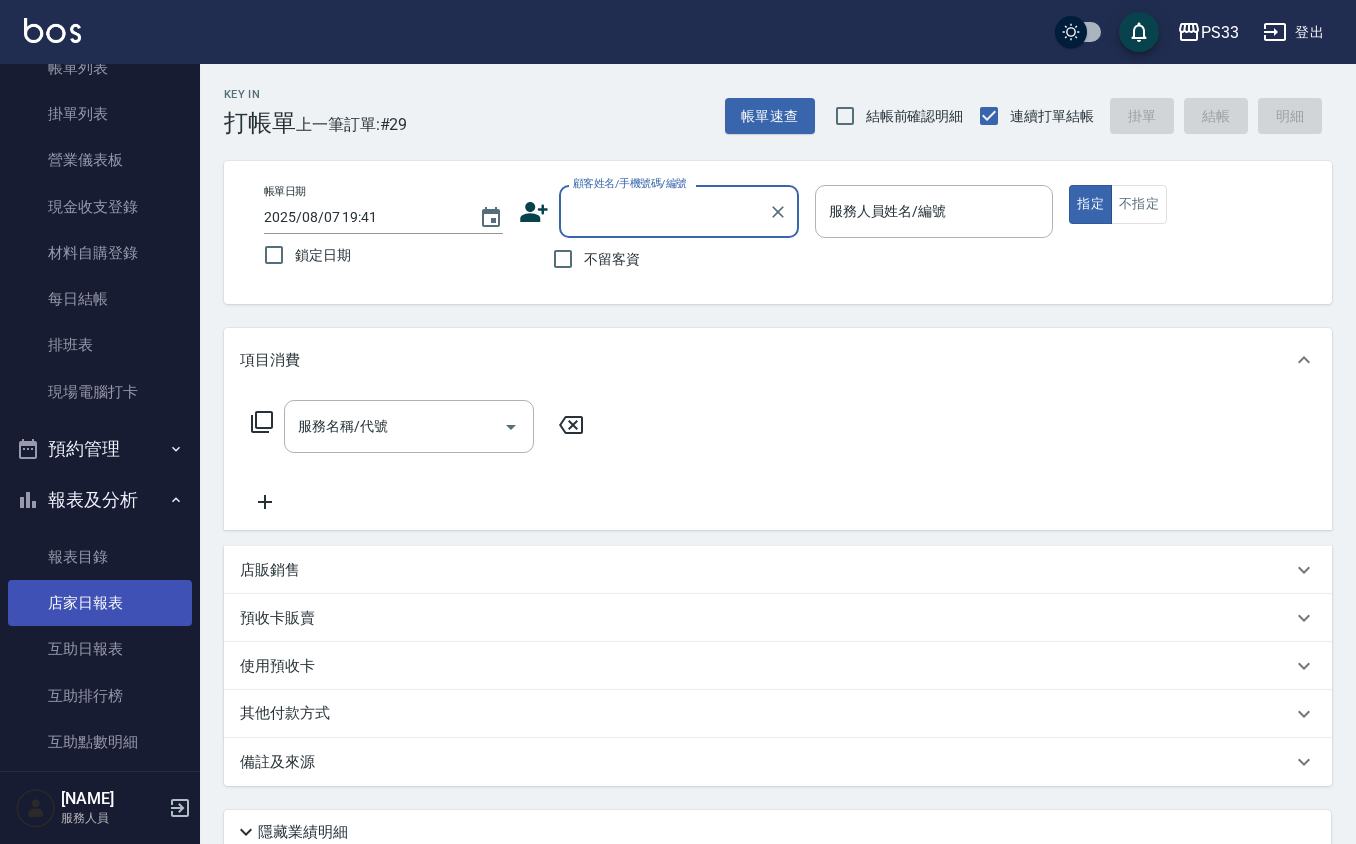 click on "店家日報表" at bounding box center (100, 603) 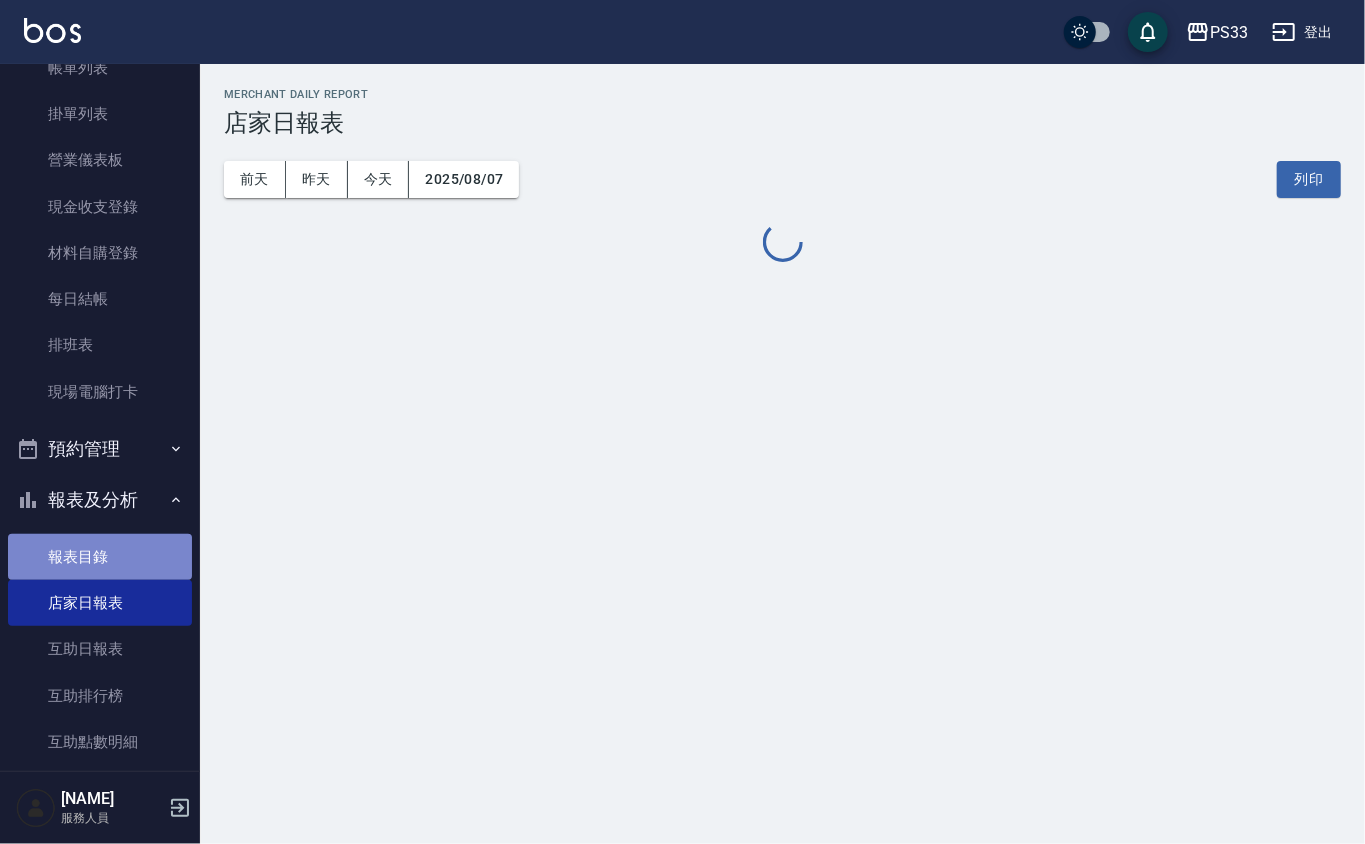 click on "報表目錄" at bounding box center (100, 557) 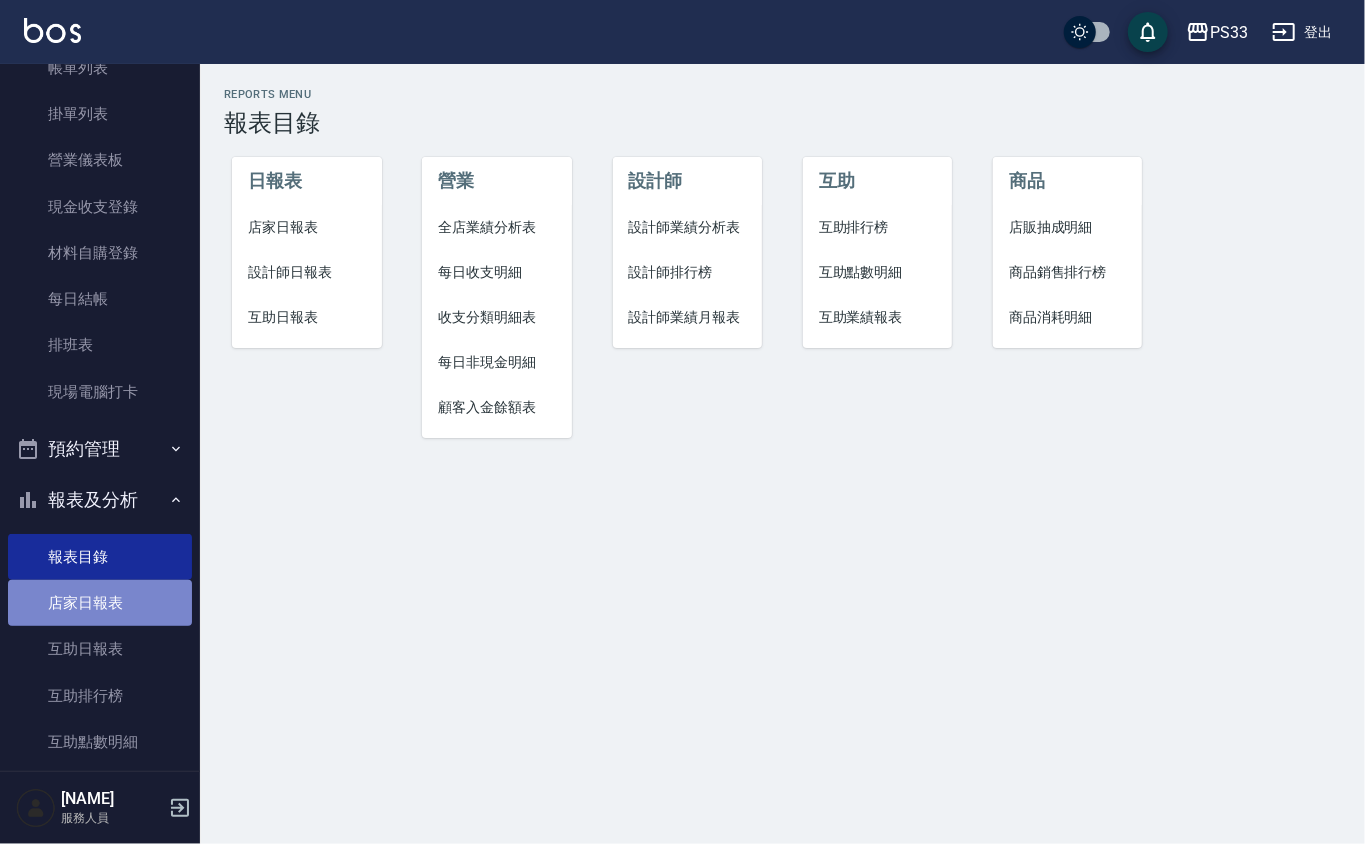 click on "店家日報表" at bounding box center (100, 603) 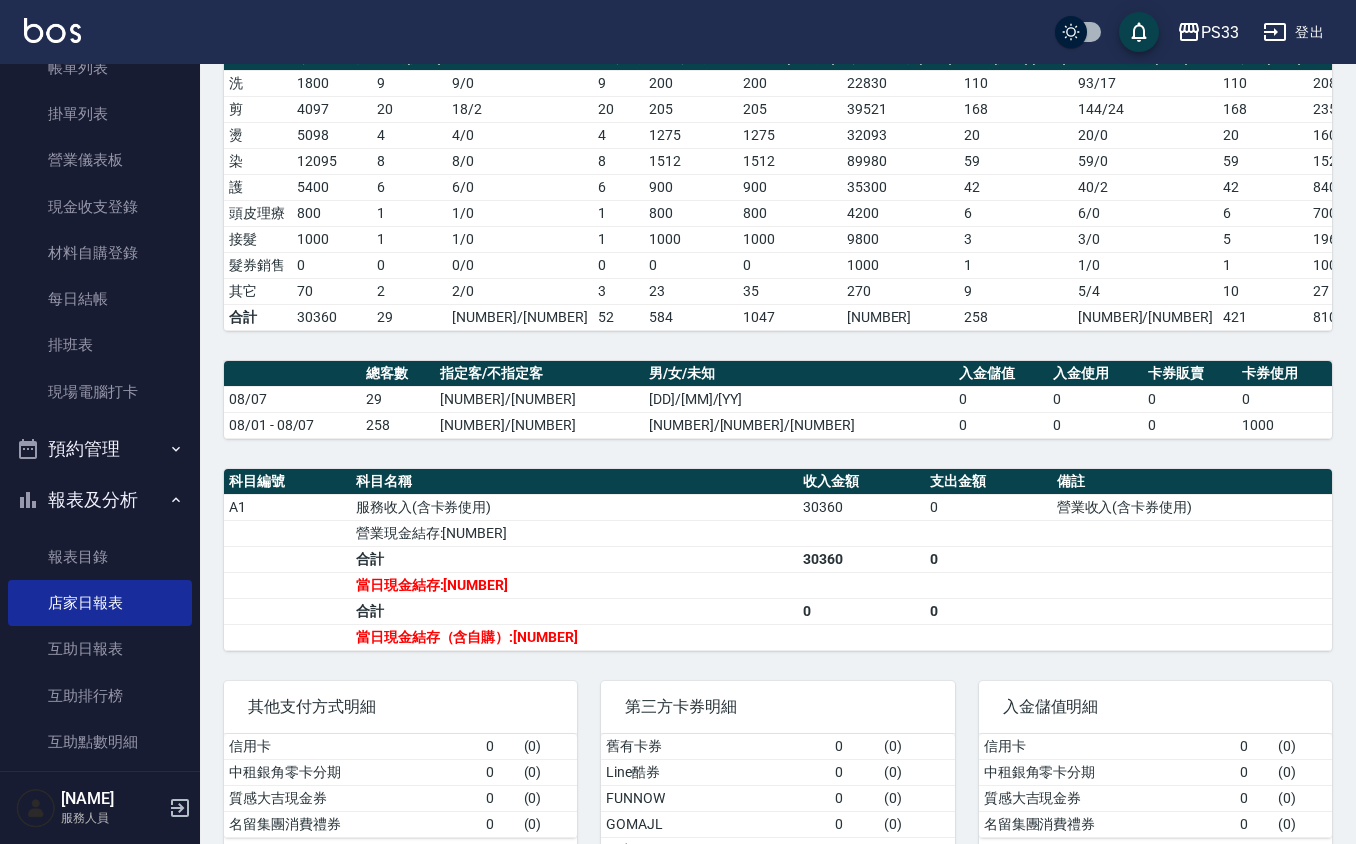 scroll, scrollTop: 400, scrollLeft: 0, axis: vertical 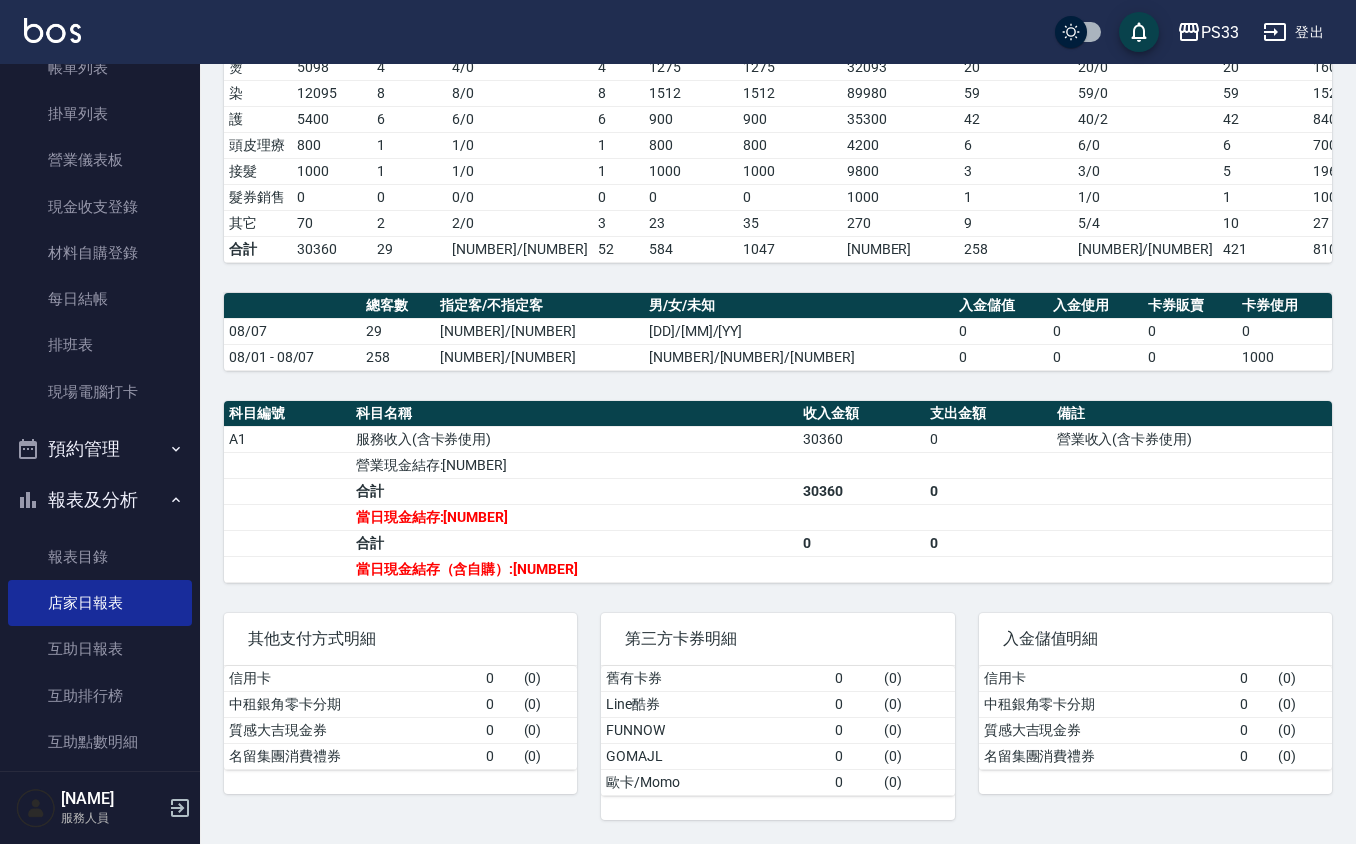 click on "PS33   [DATE]   店家日報表 列印時間： [DATE]-[TIME] Merchant Daily Report 店家日報表 前天 昨天 今天 [DATE] 列印 服務業績 店販業績 卡券使用 (入業績) 卡券販賣 (入業績) 業績收入 卡券販賣 (不入業績) 卡券使用 (-) 第三方卡券 (-) 其他付款方式 (-) 入金使用 (-) 營業現金應收 [DATE] [NUMBER] 0 0 0 [NUMBER] 0 0 0 0 0 [NUMBER] [DATE] - [DATE] [NUMBER] [NUMBER] [NUMBER] 0 [NUMBER] 0 -[NUMBER] 0 0 0 [NUMBER] 類別總業績 客次(人次) 指定/不指定 客項次 平均項次單價 單均價(客次價) 類別總業績(累積) 客次(人次)(累積) 指定/不指定(累積) 客項次(累積) 平均項次單價(累積) 單均價(客次價)(累積) 洗 [NUMBER] [NUMBER] [NUMBER] / [NUMBER] [NUMBER] [NUMBER] [NUMBER] [NUMBER] [NUMBER] [NUMBER] / [NUMBER] [NUMBER] [NUMBER] 剪 [NUMBER] [NUMBER] [NUMBER] / [NUMBER] [NUMBER] [NUMBER] [NUMBER] [NUMBER] [NUMBER] [NUMBER] / [NUMBER] [NUMBER] [NUMBER] 燙 [NUMBER] [NUMBER] [NUMBER] / [NUMBER] [NUMBER] [NUMBER] [NUMBER] [NUMBER] [NUMBER] [NUMBER] / [NUMBER] [NUMBER] [NUMBER] 染 [NUMBER] [NUMBER] [NUMBER] / [NUMBER] [NUMBER] [NUMBER] [NUMBER] [NUMBER] [NUMBER] [NUMBER] / [NUMBER] [NUMBER] [NUMBER] 護 [NUMBER] [NUMBER] [NUMBER] / [NUMBER] [NUMBER] [NUMBER] [NUMBER] [NUMBER] [NUMBER] [NUMBER] / [NUMBER] [NUMBER] [NUMBER] 頭皮理療 [NUMBER] [NUMBER] [NUMBER] / [NUMBER] [NUMBER]" at bounding box center (778, 267) 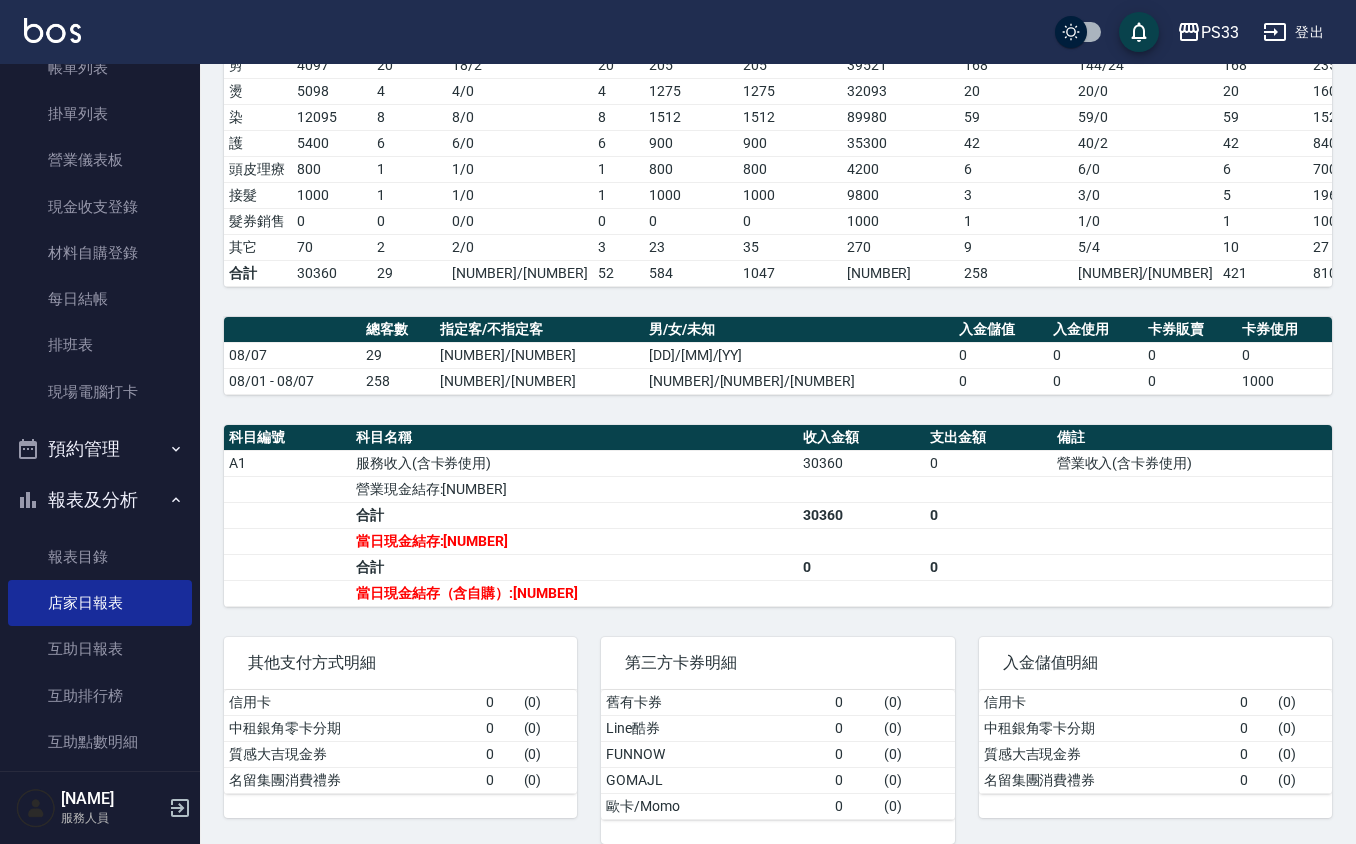 scroll, scrollTop: 266, scrollLeft: 0, axis: vertical 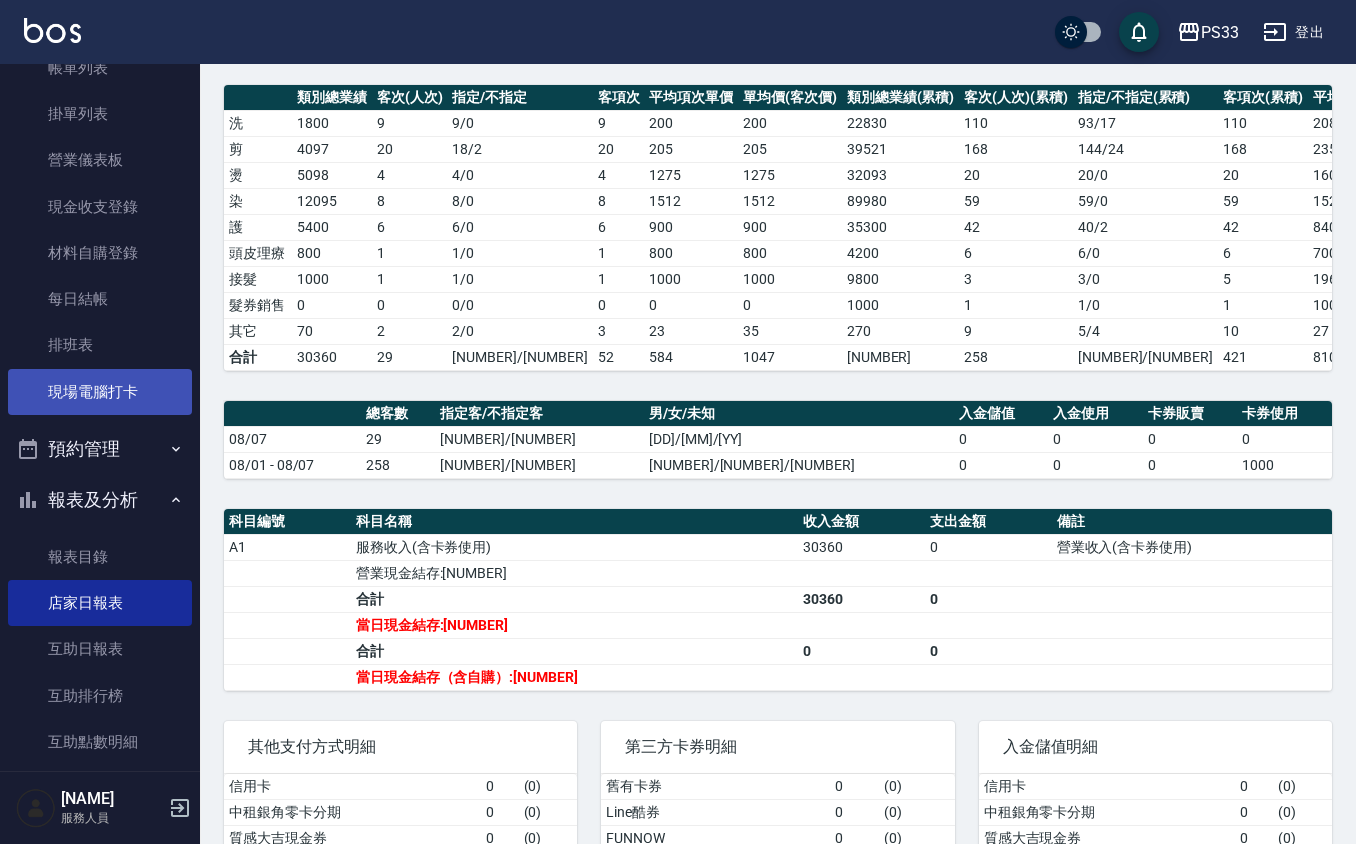 click on "現場電腦打卡" at bounding box center [100, 392] 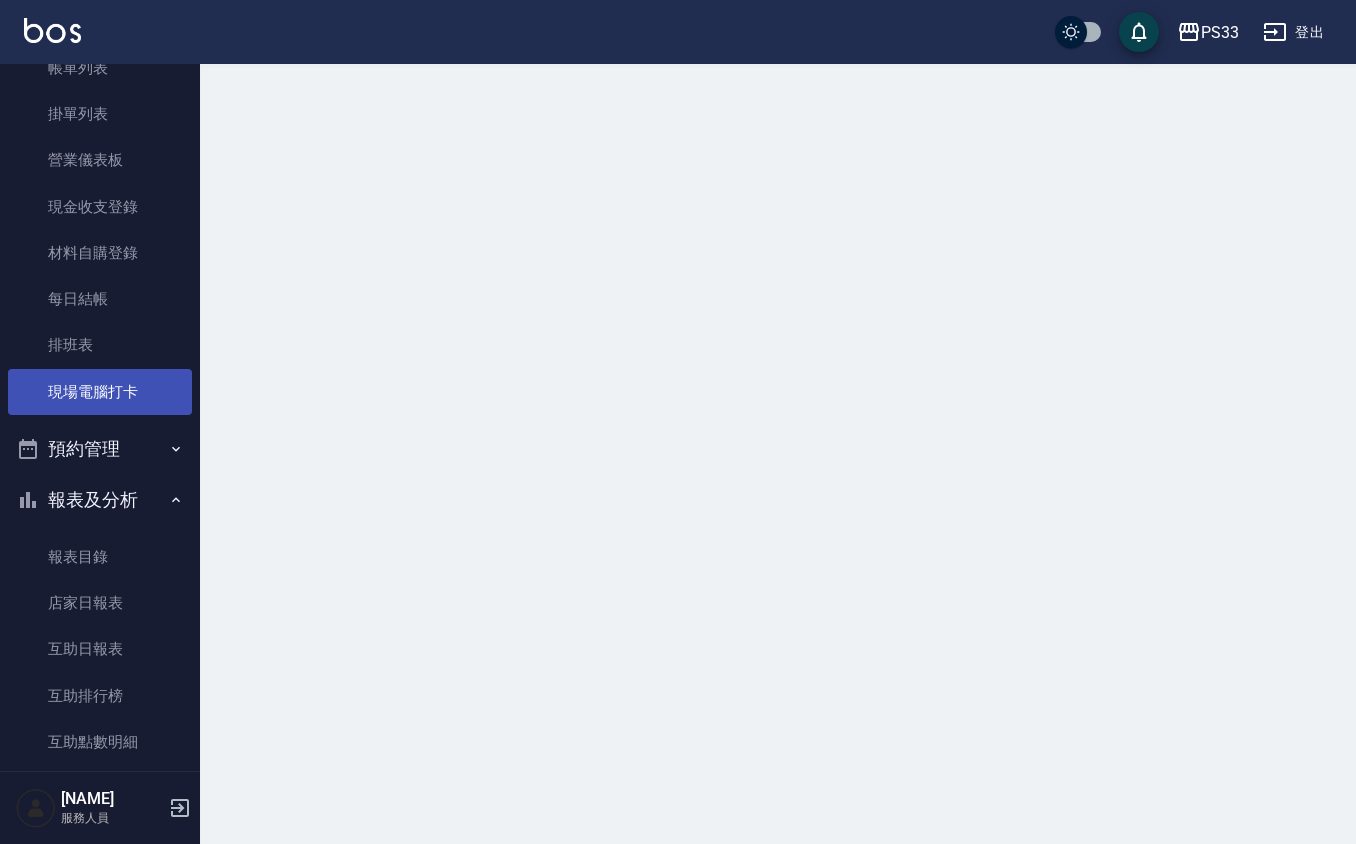 scroll, scrollTop: 0, scrollLeft: 0, axis: both 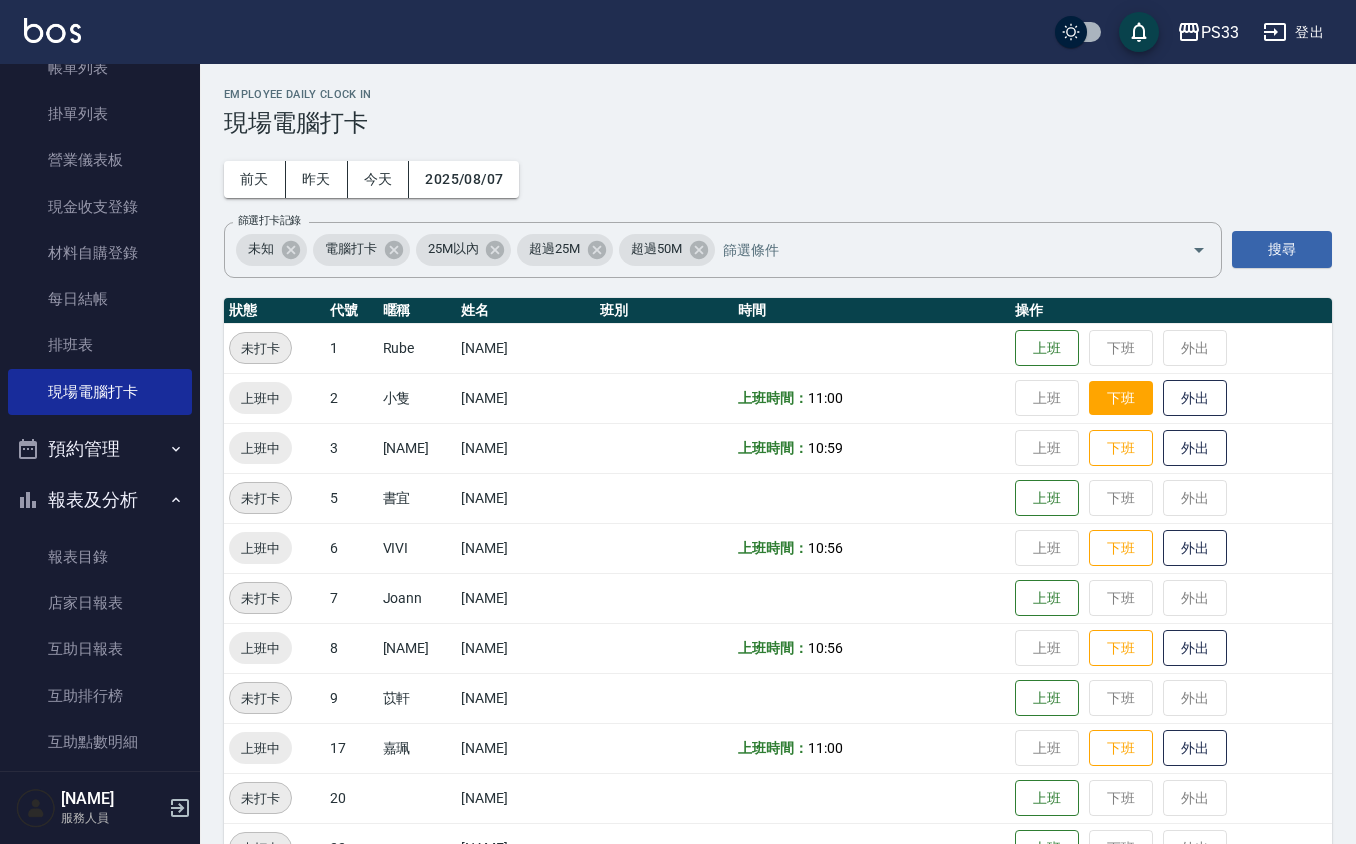 click on "下班" at bounding box center [1121, 398] 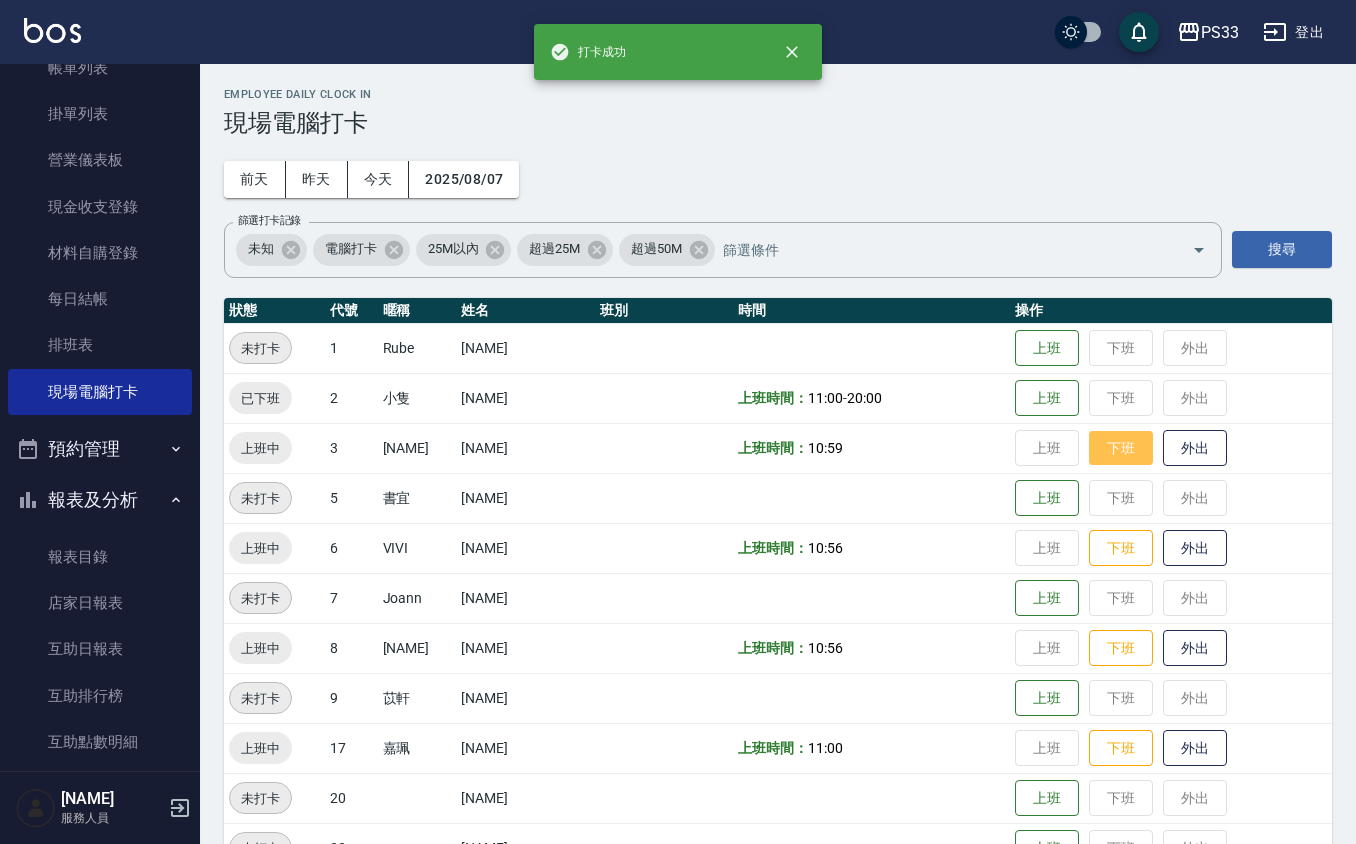 click on "下班" at bounding box center (1121, 448) 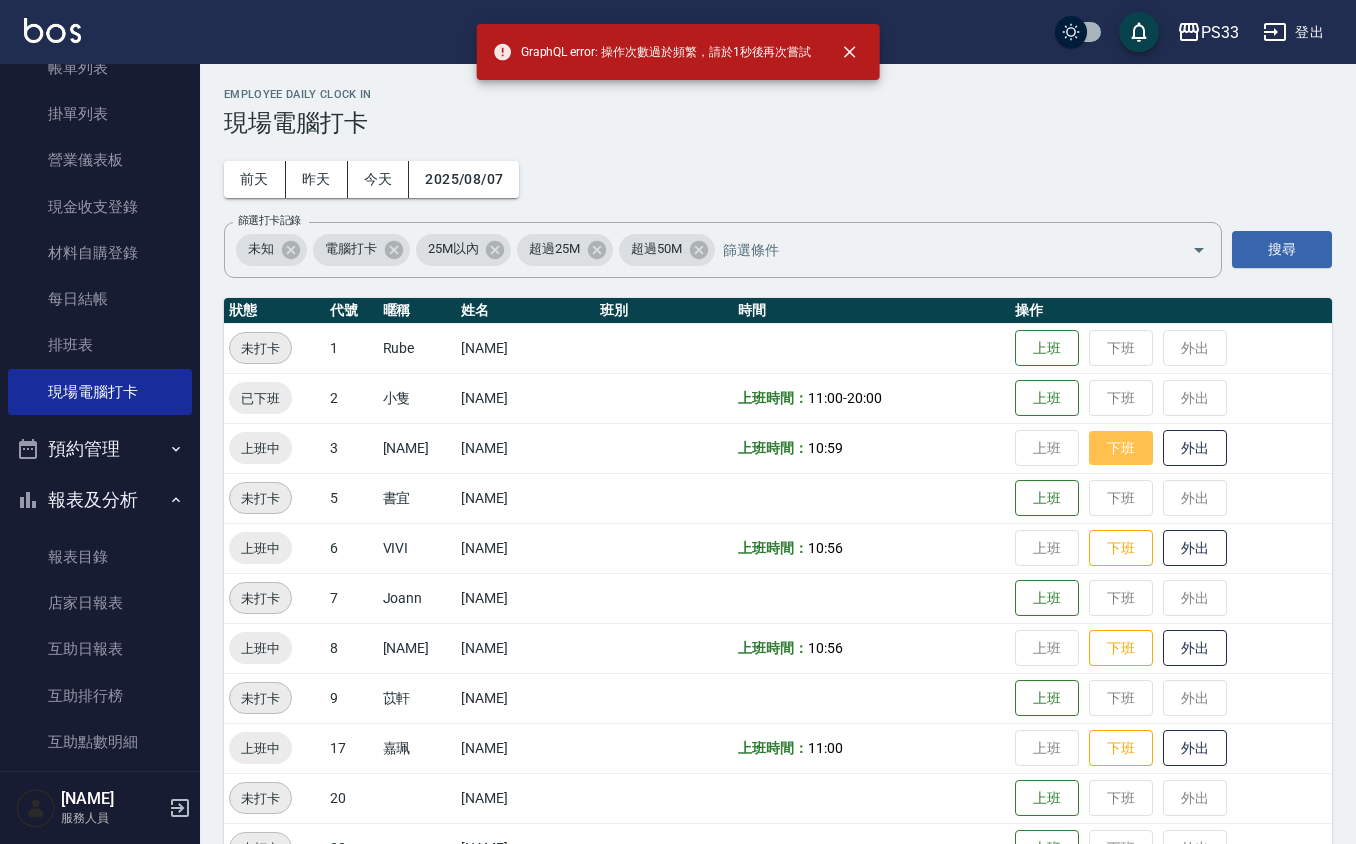 click on "下班" at bounding box center [1121, 448] 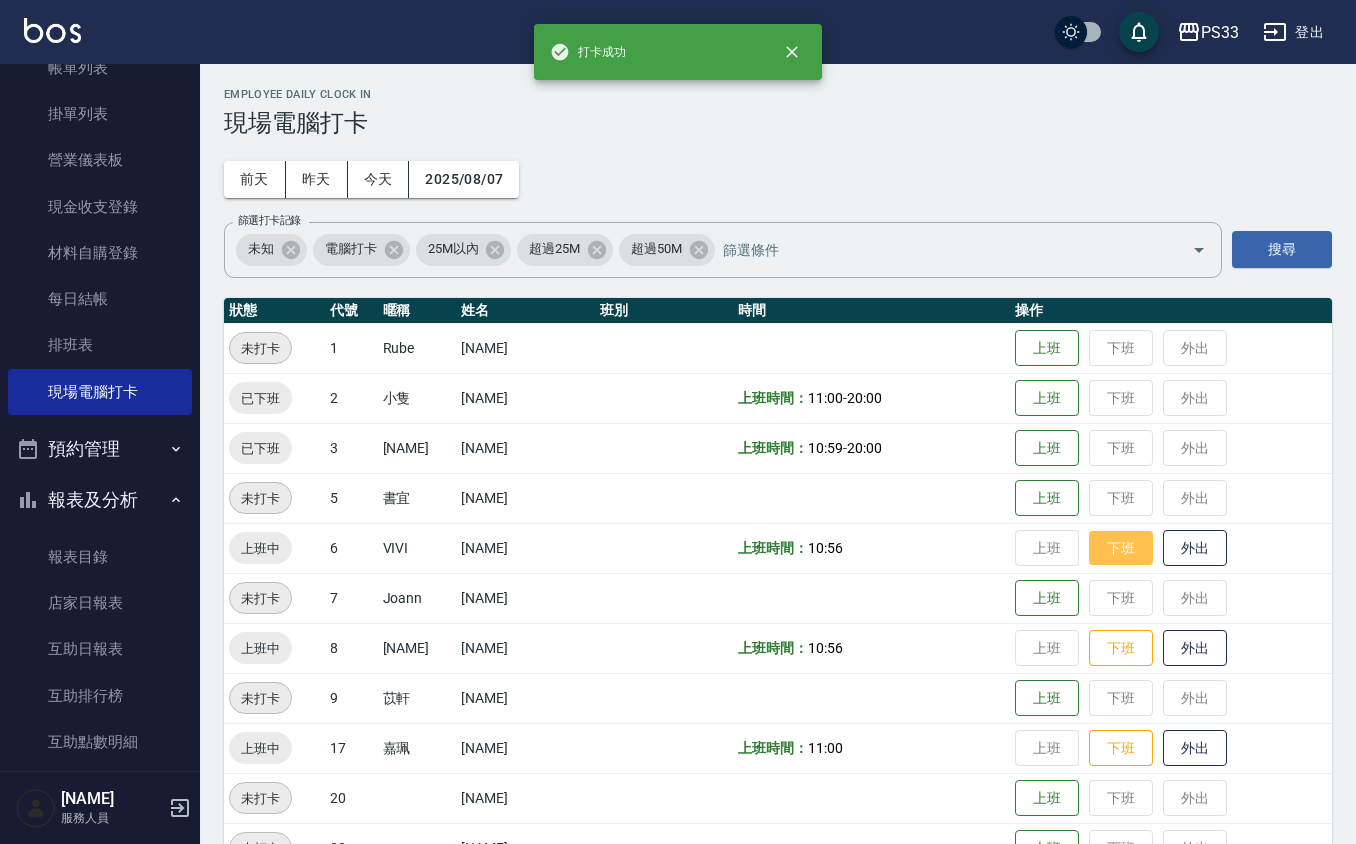 click on "下班" at bounding box center [1121, 548] 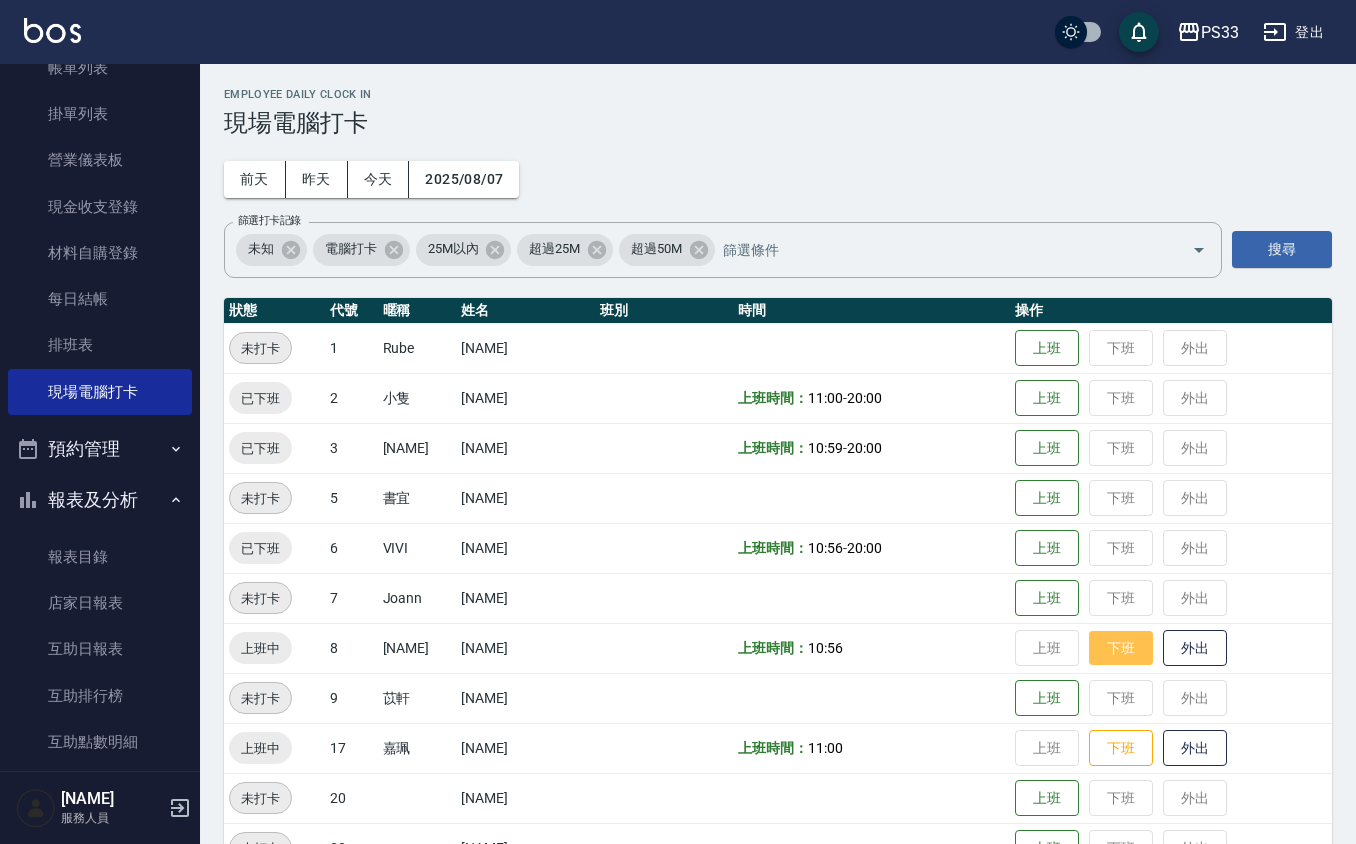 click on "下班" at bounding box center [1121, 648] 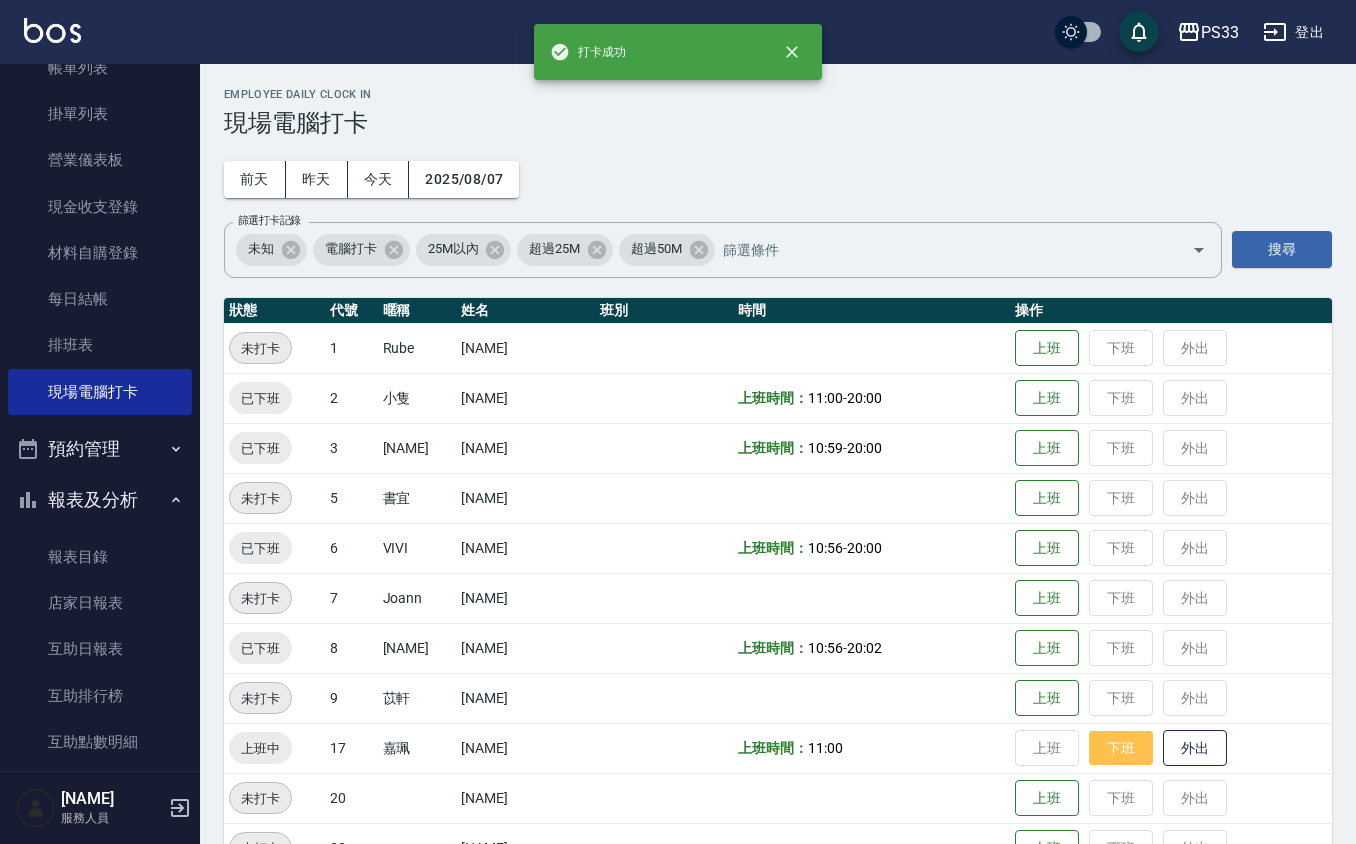 click on "下班" at bounding box center [1121, 748] 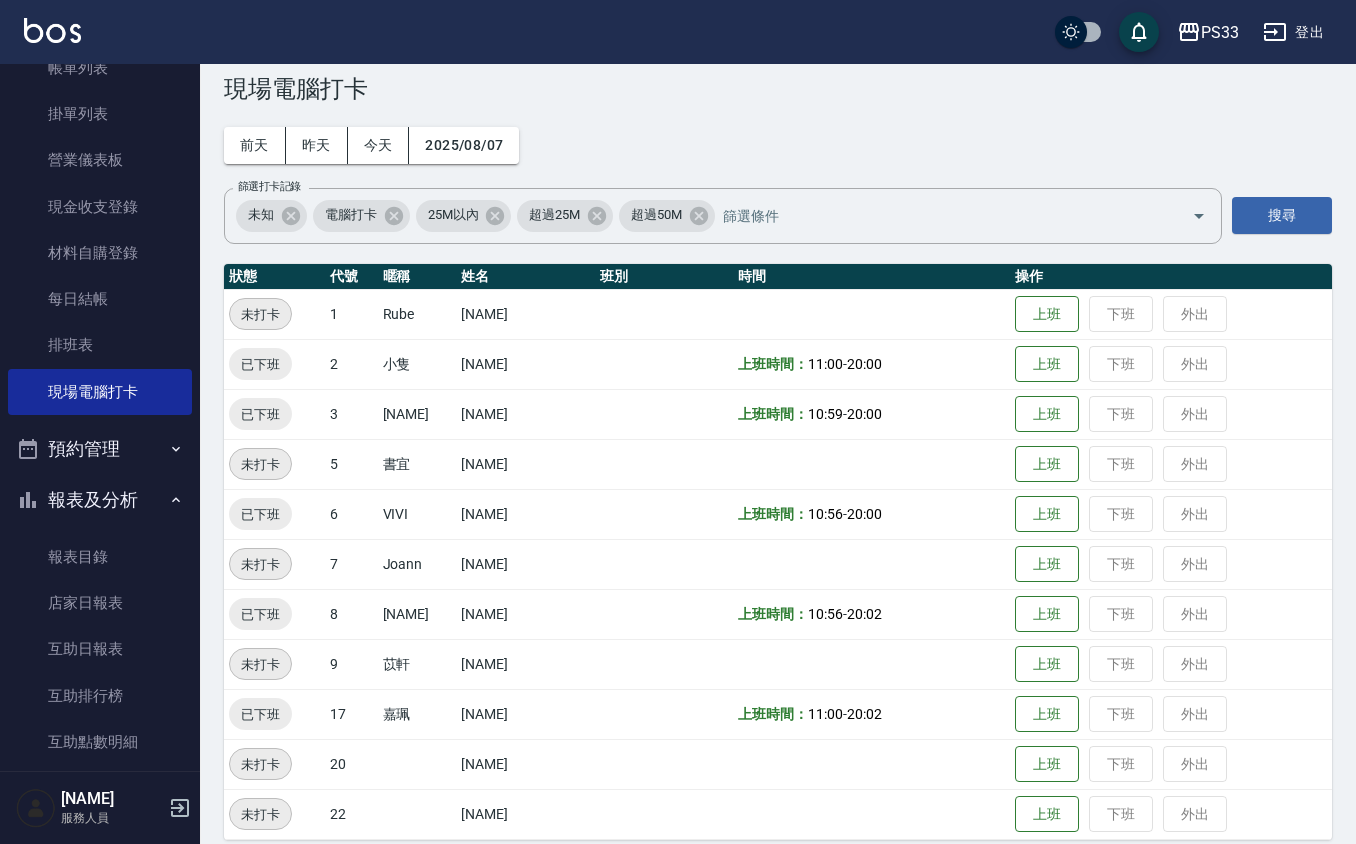 scroll, scrollTop: 53, scrollLeft: 0, axis: vertical 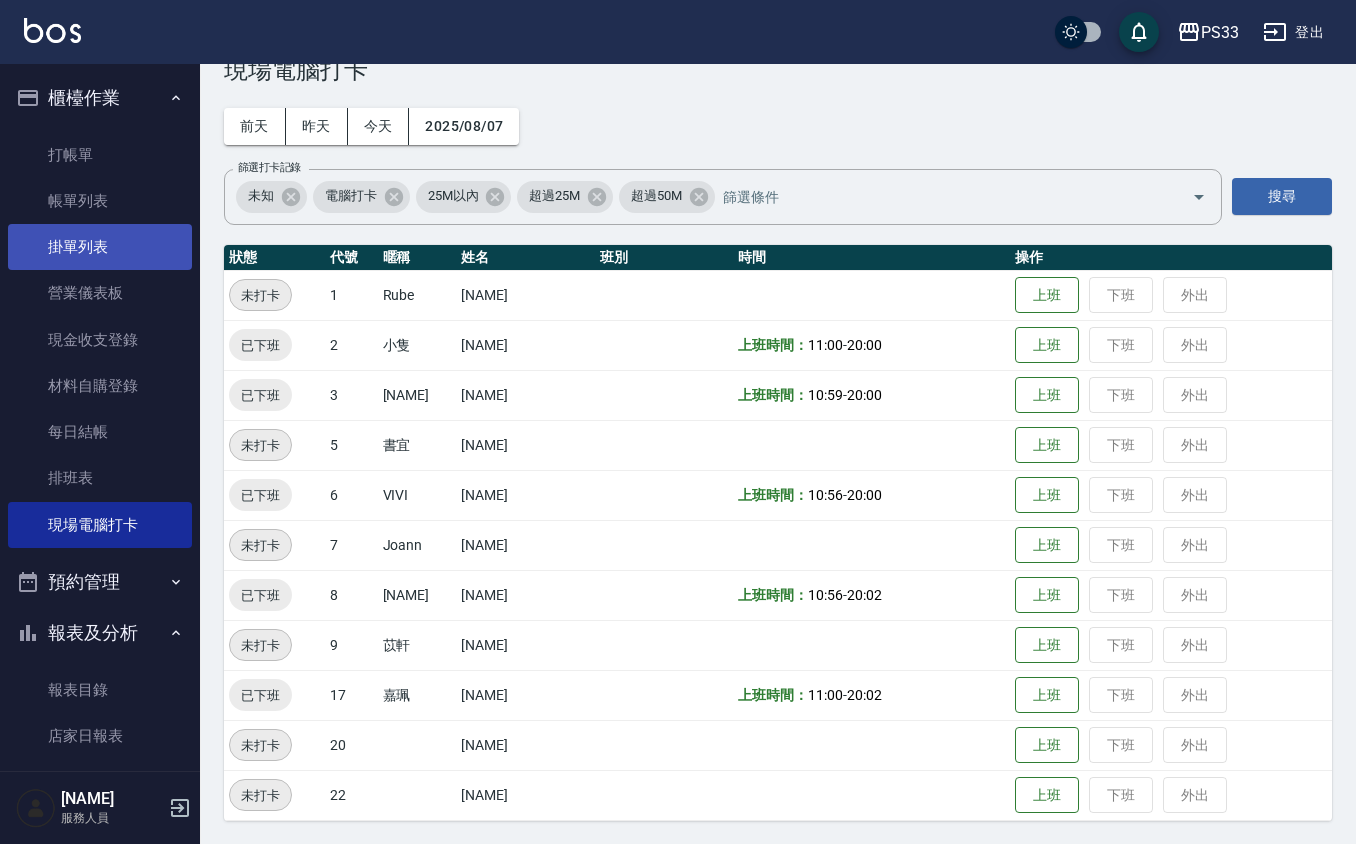 click on "掛單列表" at bounding box center (100, 247) 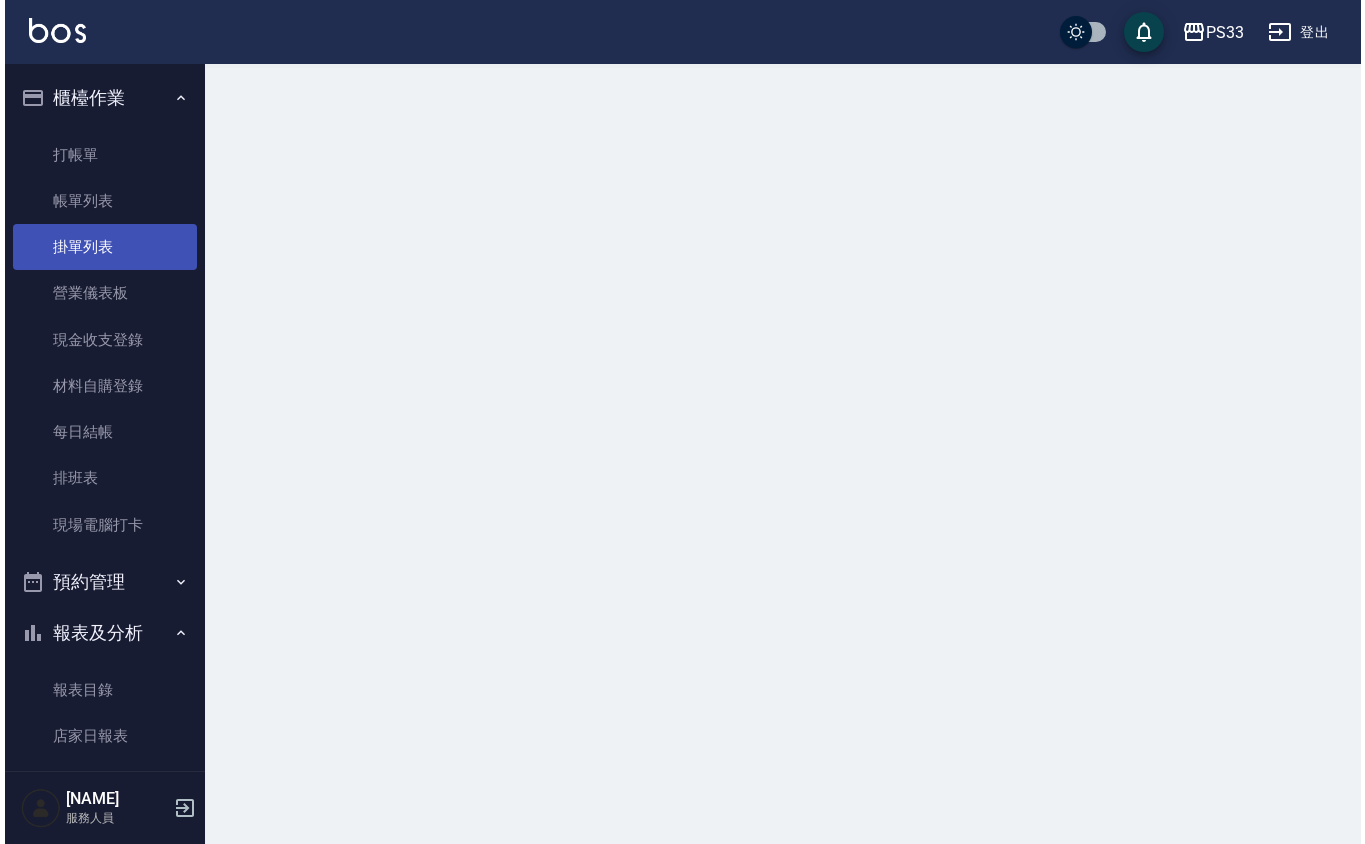 scroll, scrollTop: 0, scrollLeft: 0, axis: both 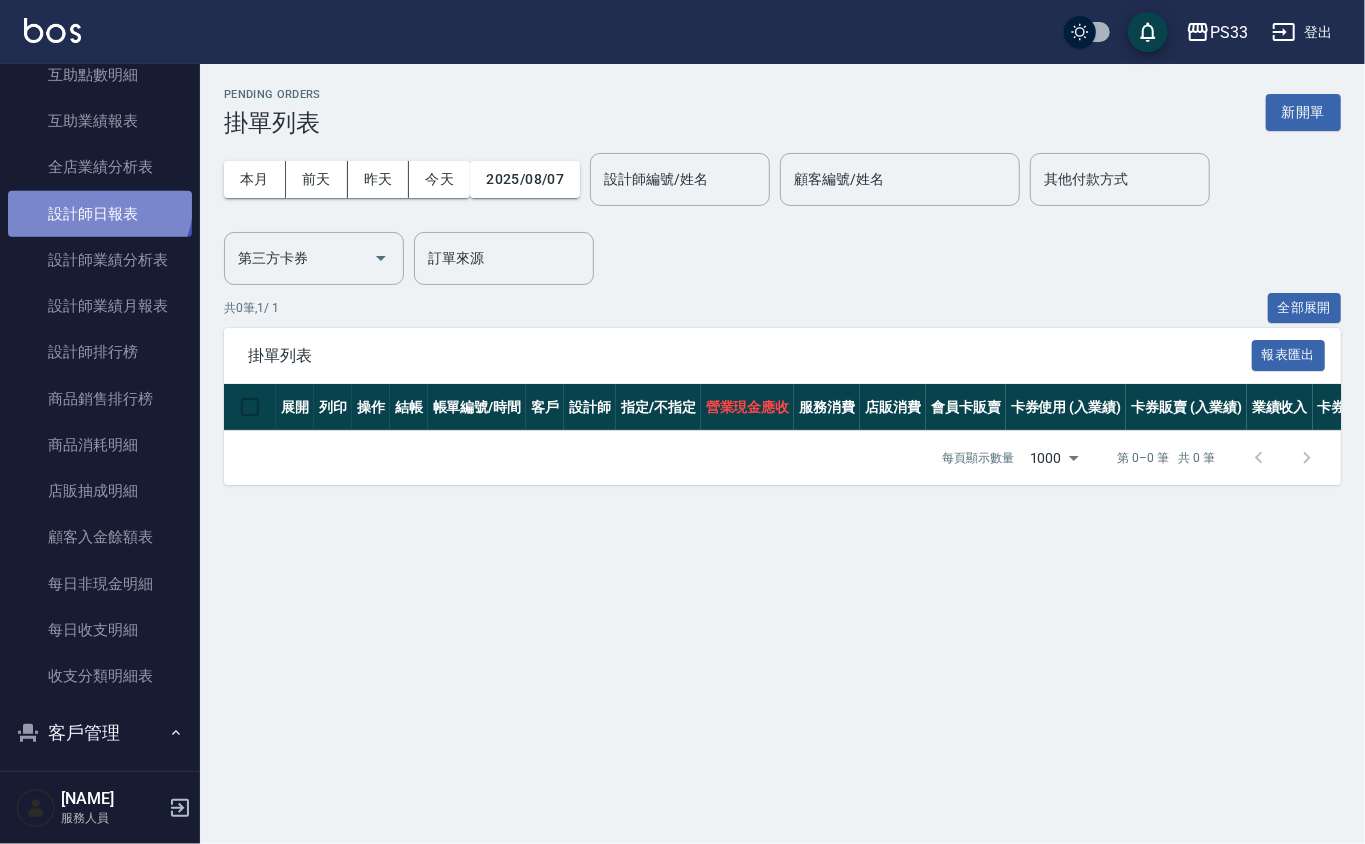 click on "設計師日報表" at bounding box center [100, 214] 